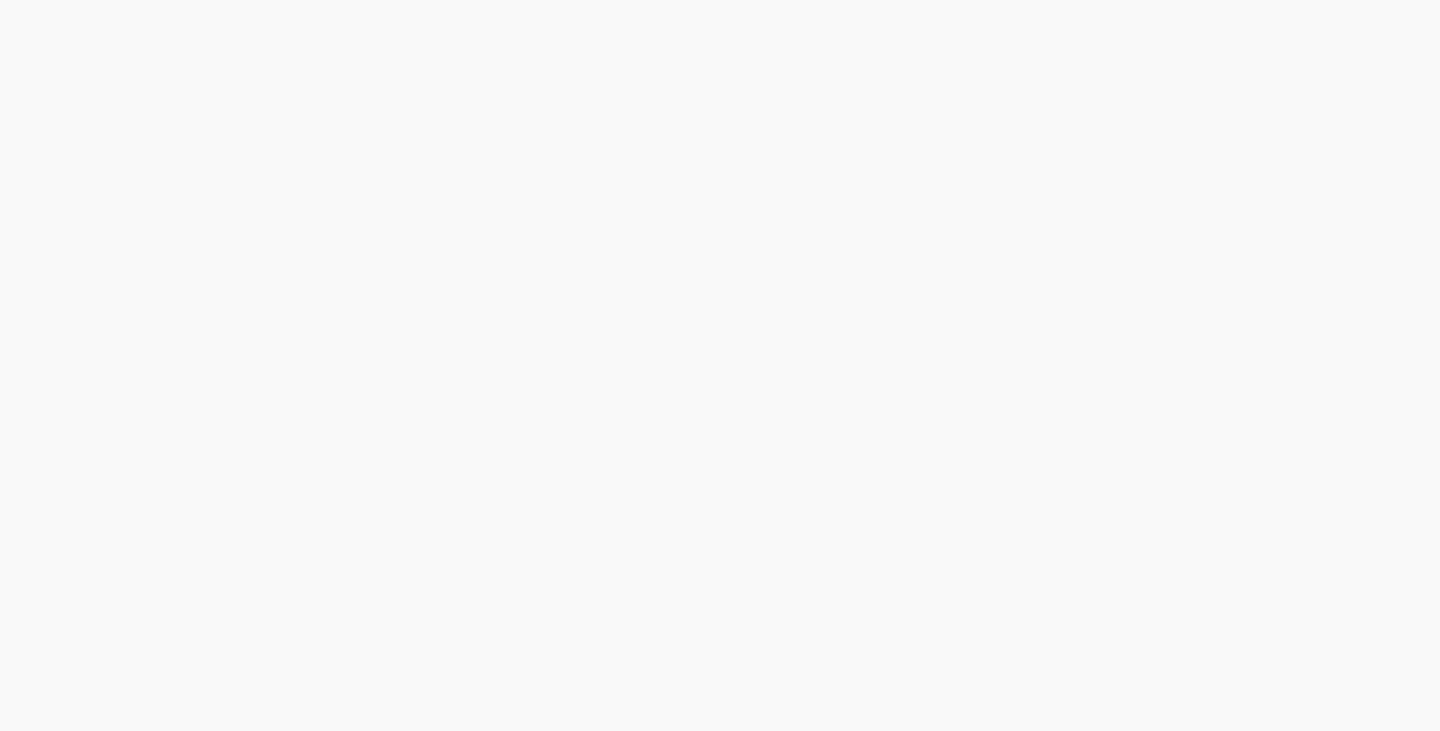 scroll, scrollTop: 0, scrollLeft: 0, axis: both 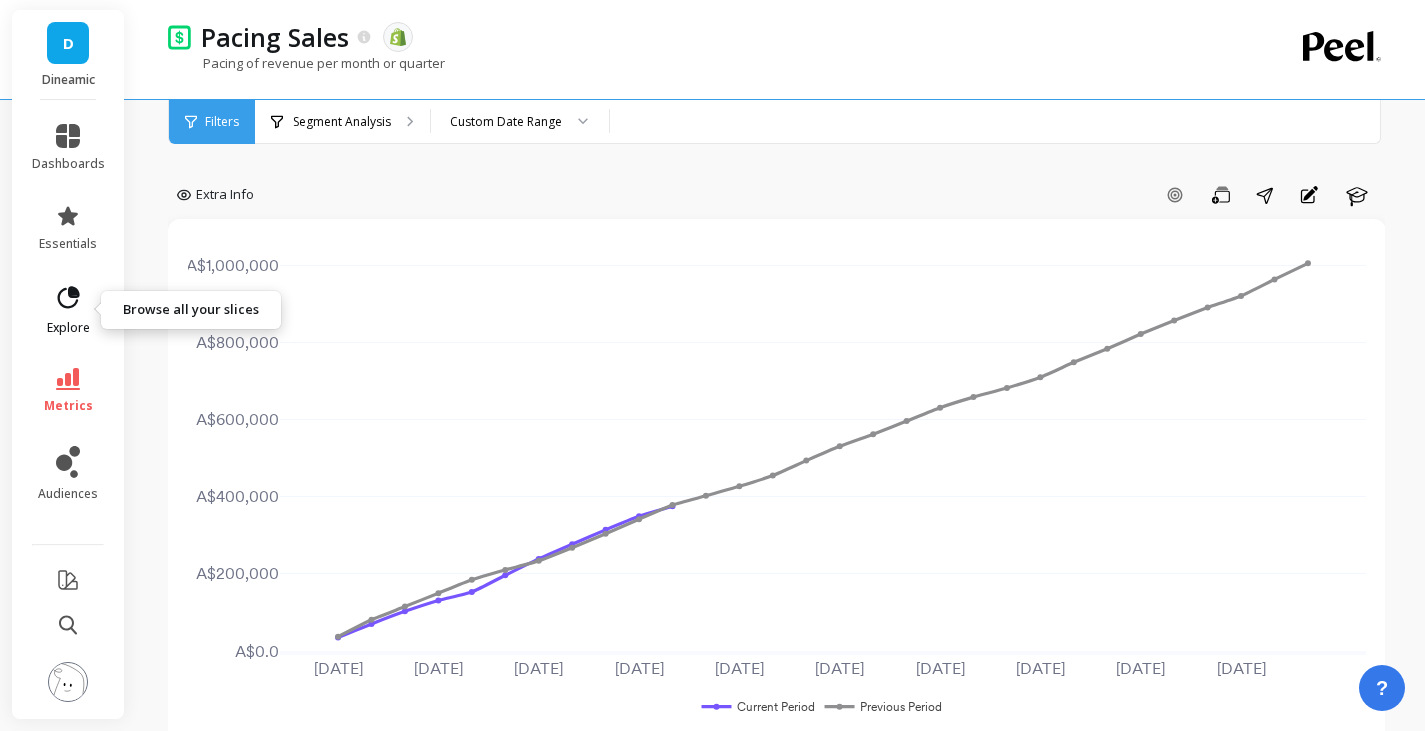 click 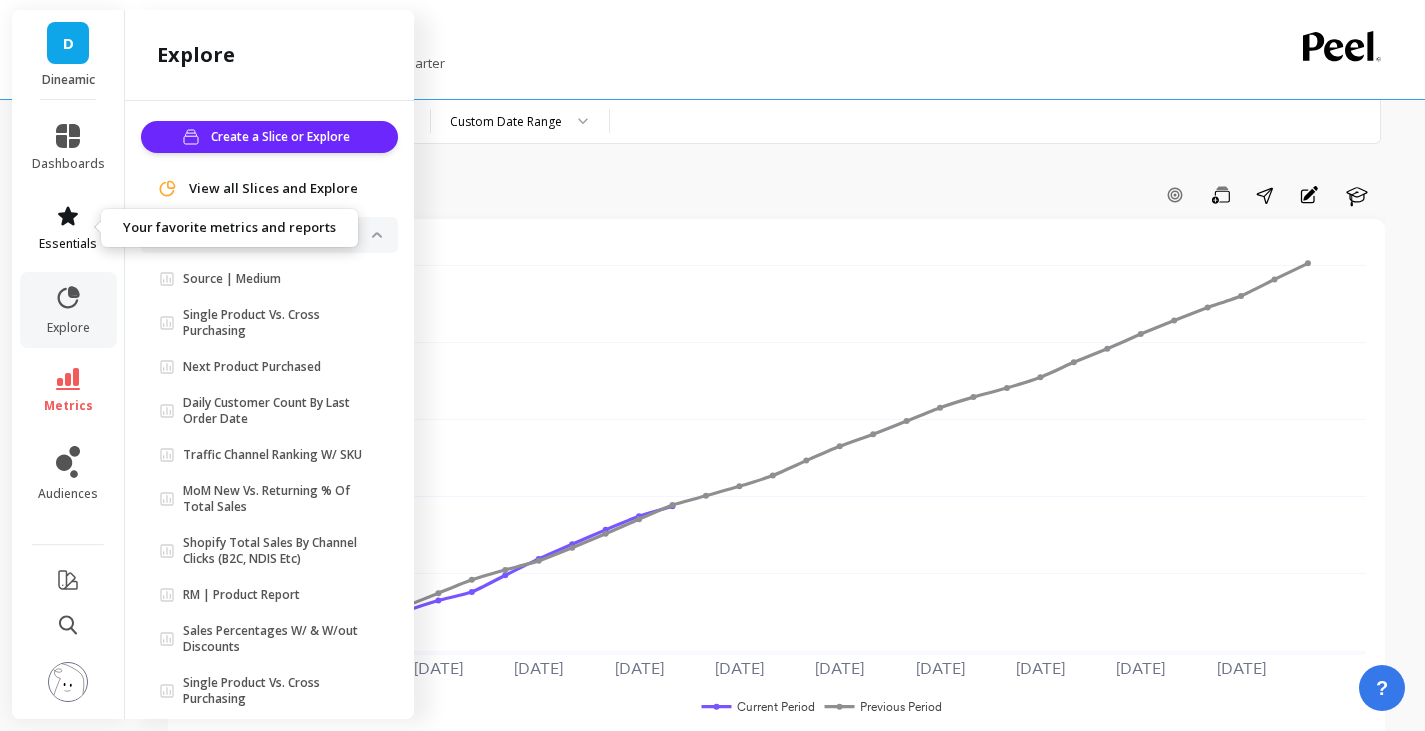 click on "essentials" at bounding box center (68, 228) 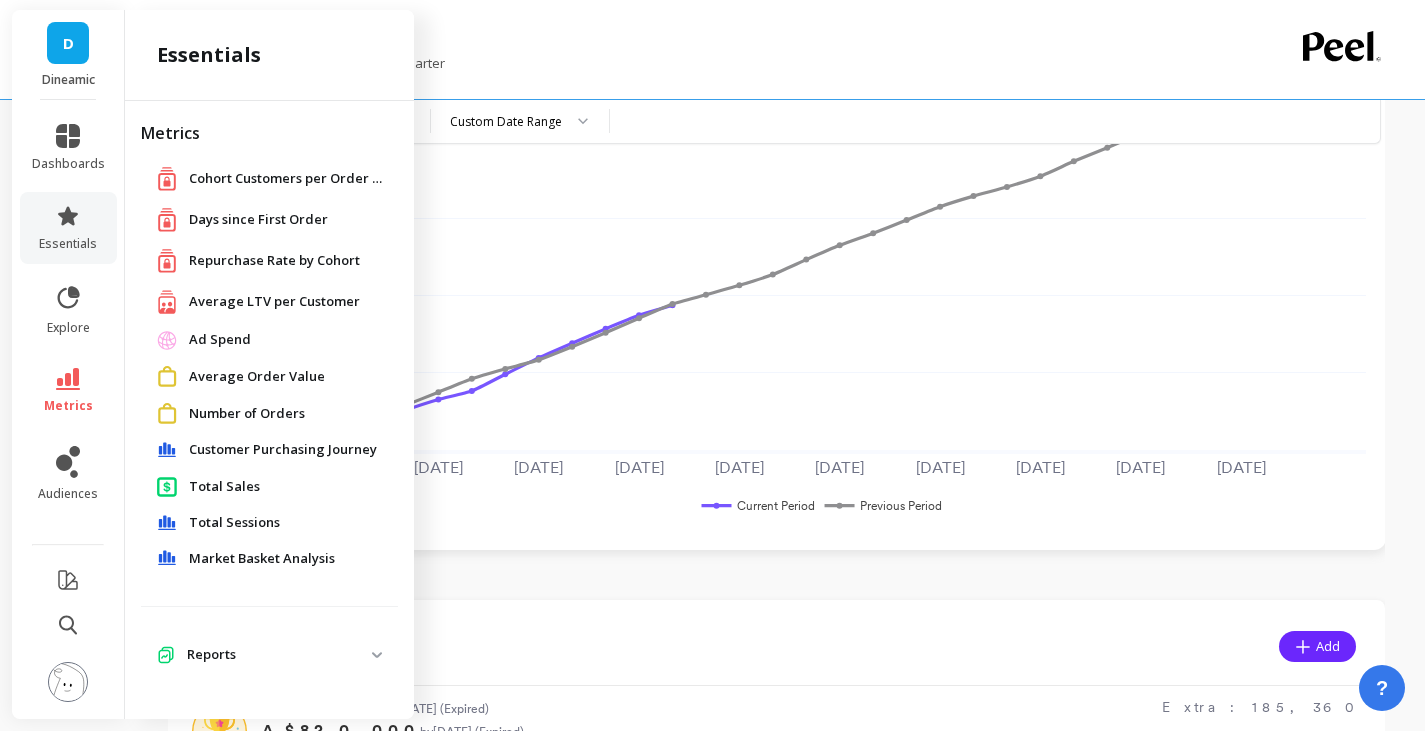 scroll, scrollTop: 0, scrollLeft: 0, axis: both 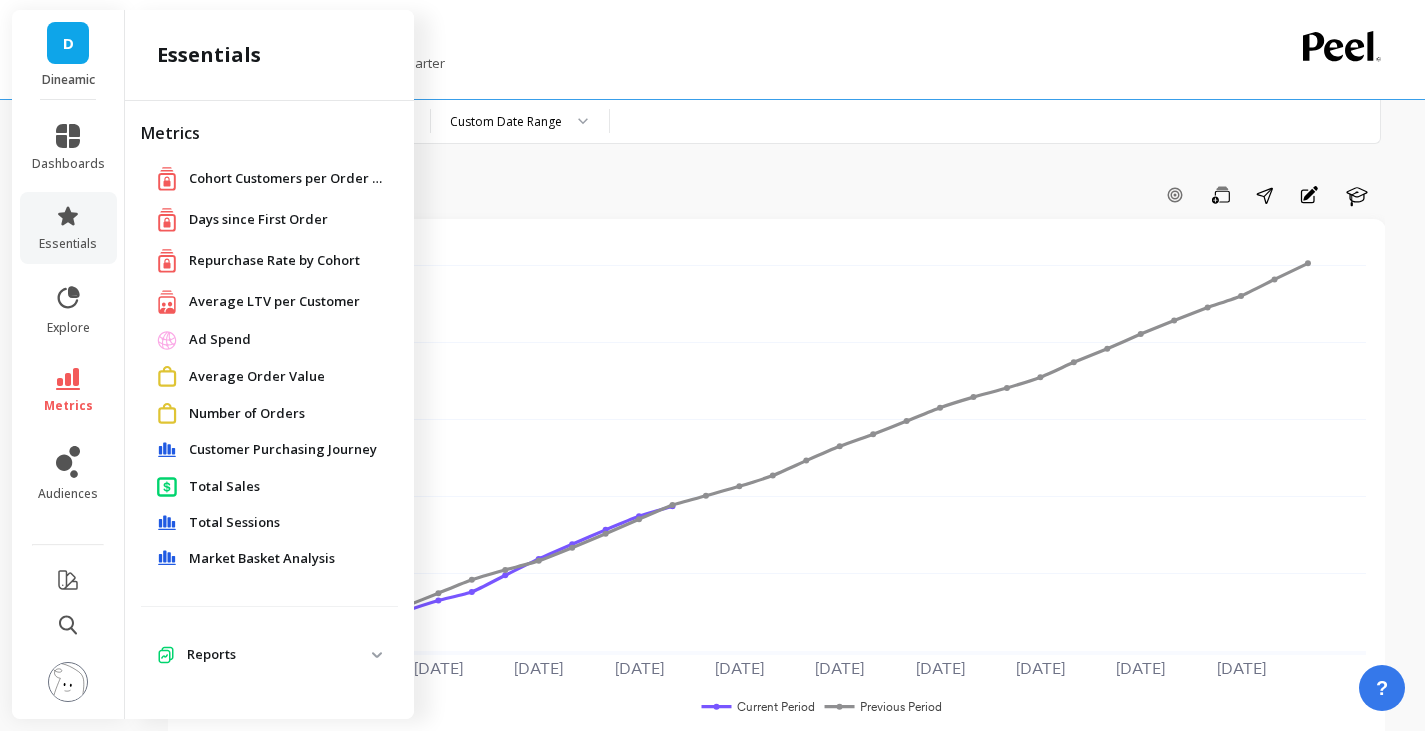 click on "Total Sales" at bounding box center [224, 487] 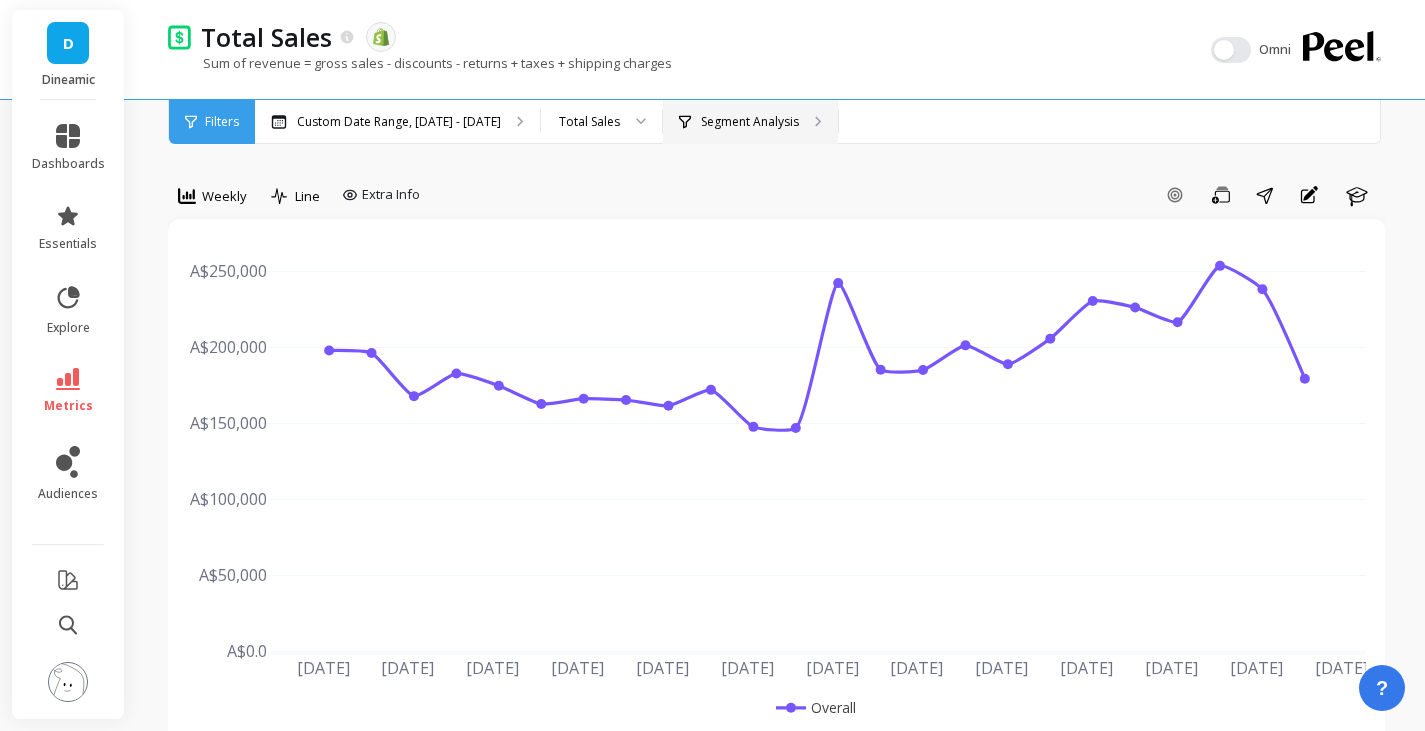 click on "Segment Analysis" at bounding box center [750, 122] 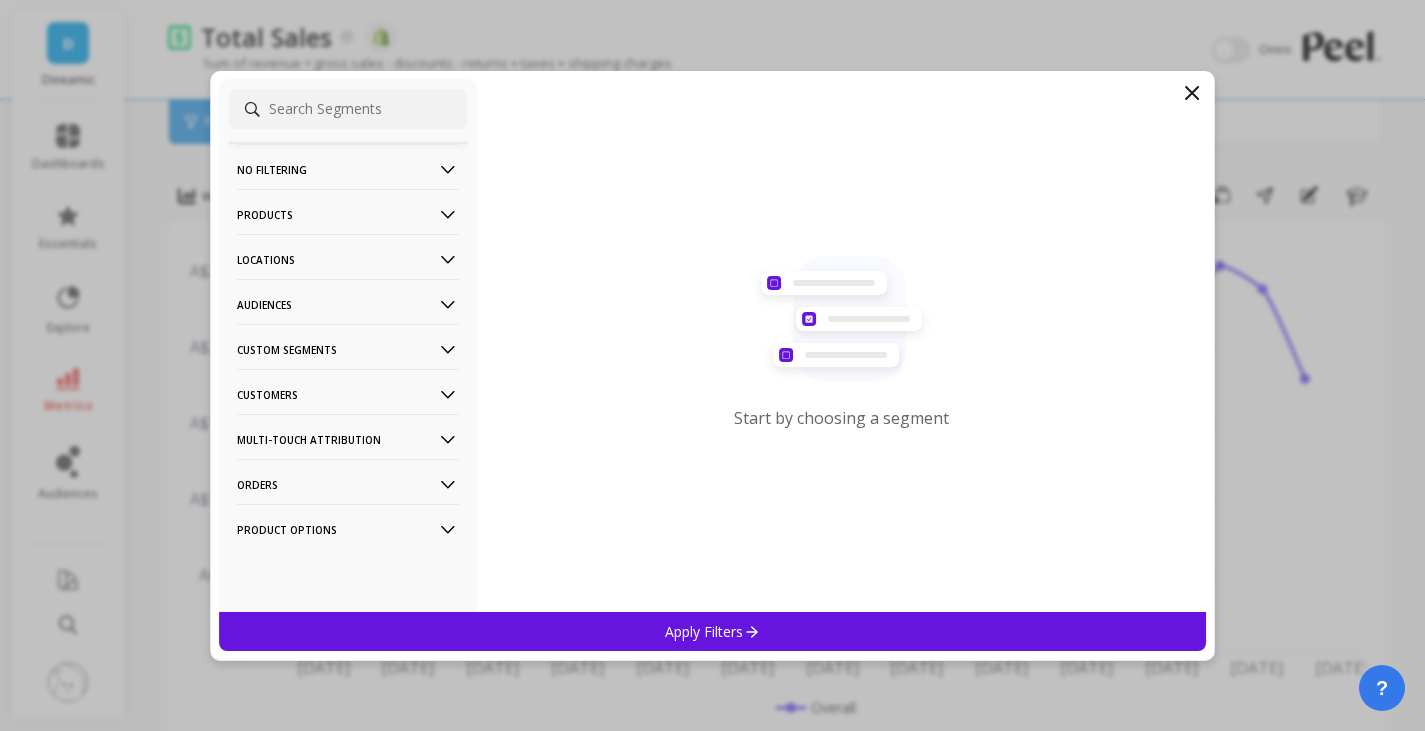 click on "Audiences" at bounding box center [348, 304] 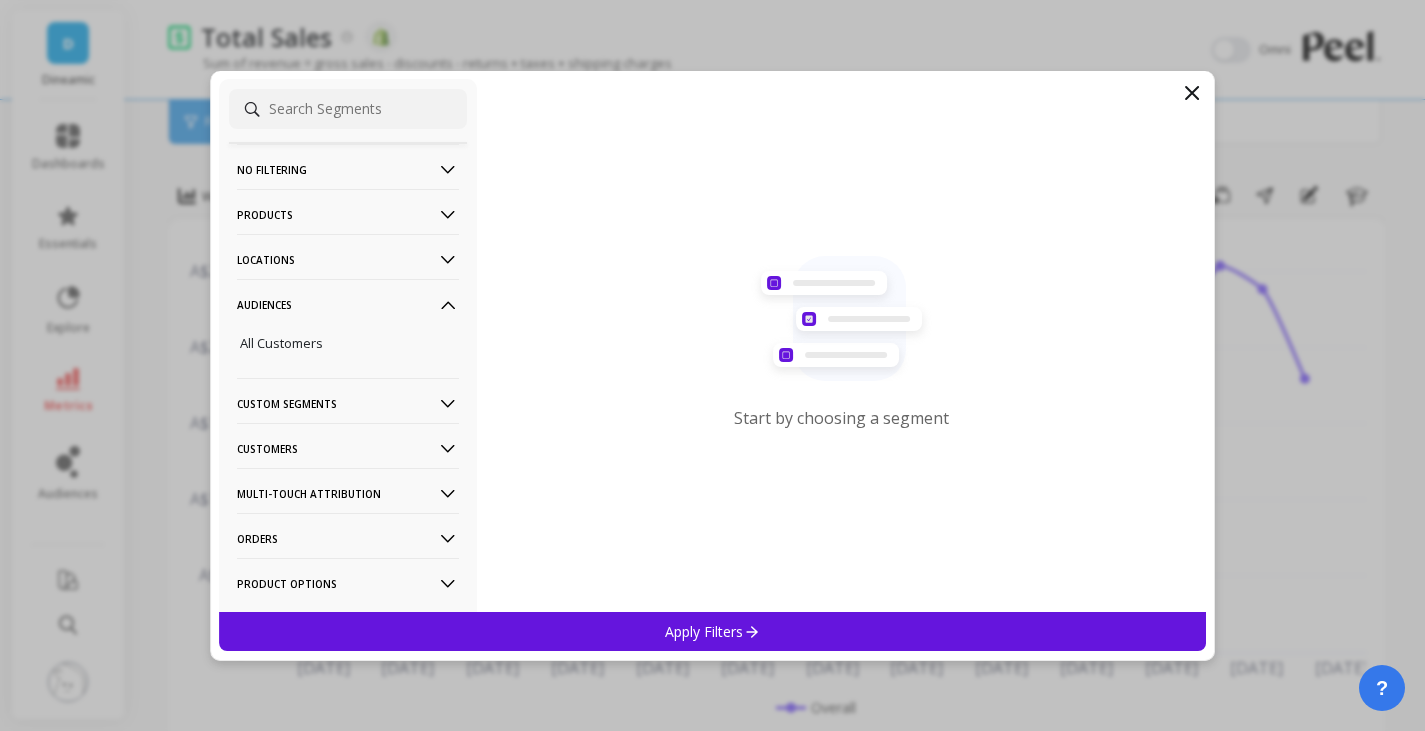 scroll, scrollTop: 42, scrollLeft: 0, axis: vertical 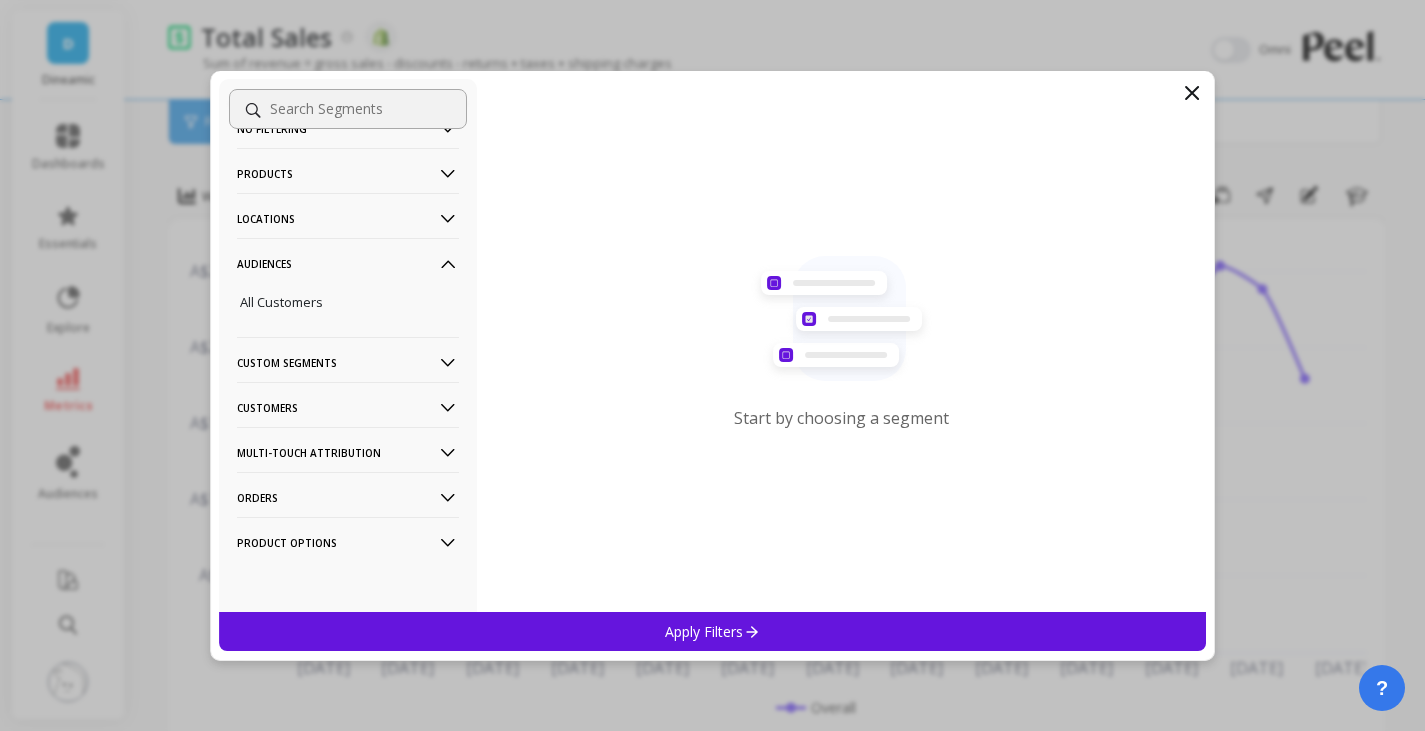 click 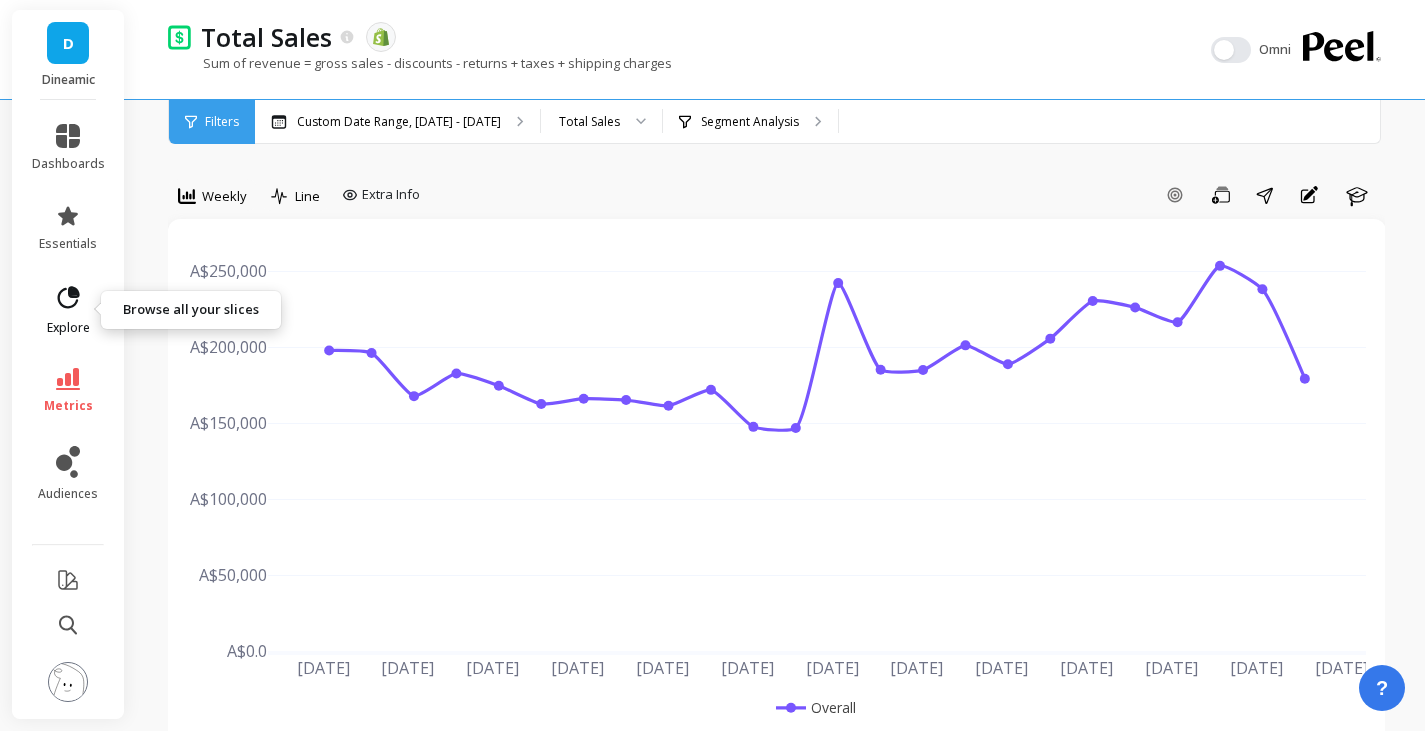 click on "explore" at bounding box center (68, 310) 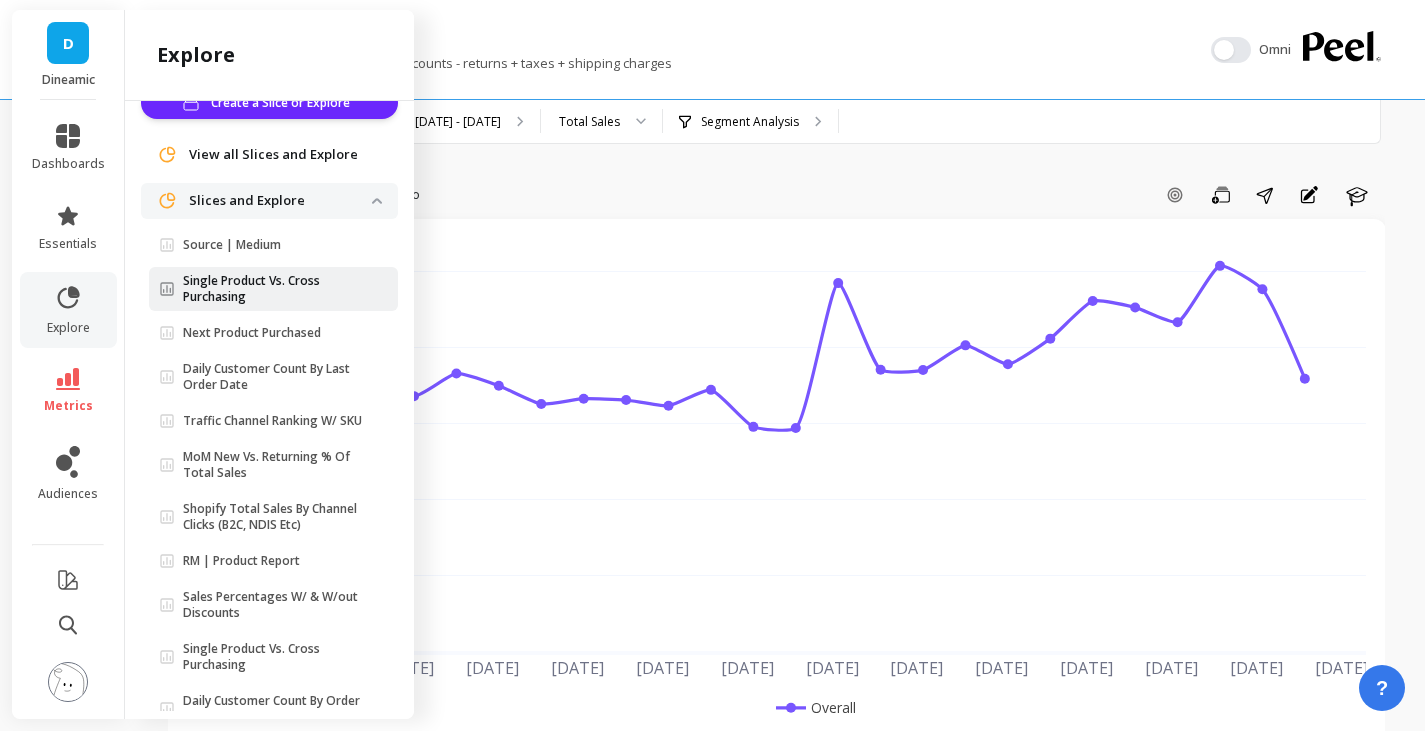scroll, scrollTop: 0, scrollLeft: 0, axis: both 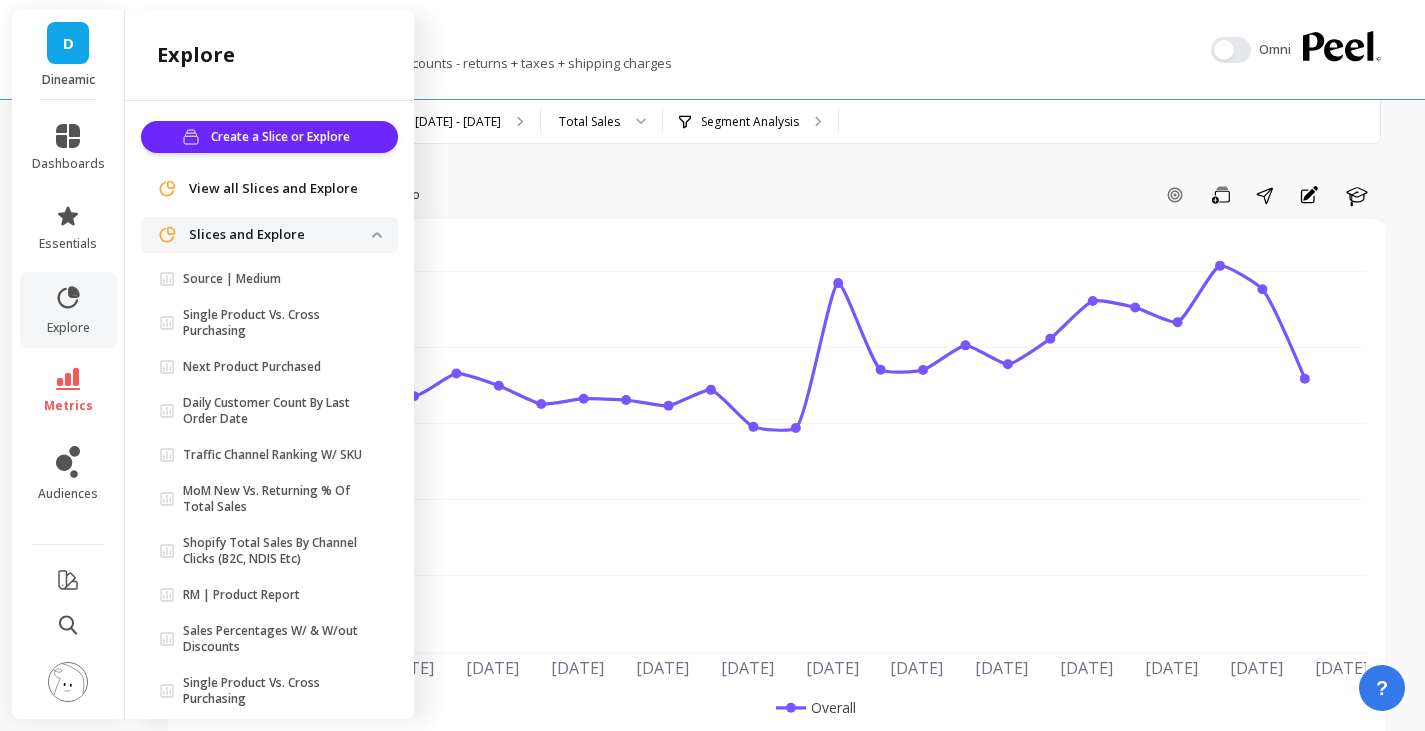 click on "View all Slices and Explore" at bounding box center (273, 189) 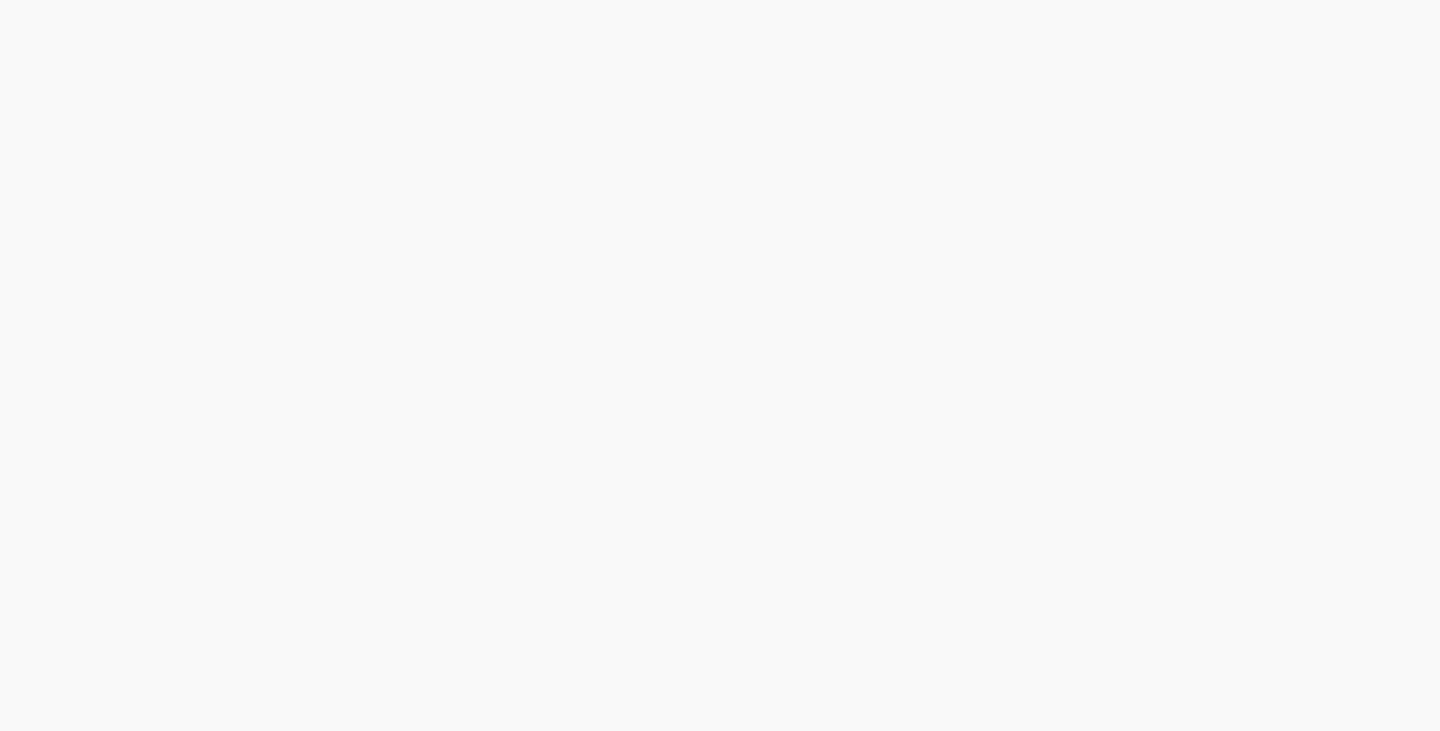 scroll, scrollTop: 0, scrollLeft: 0, axis: both 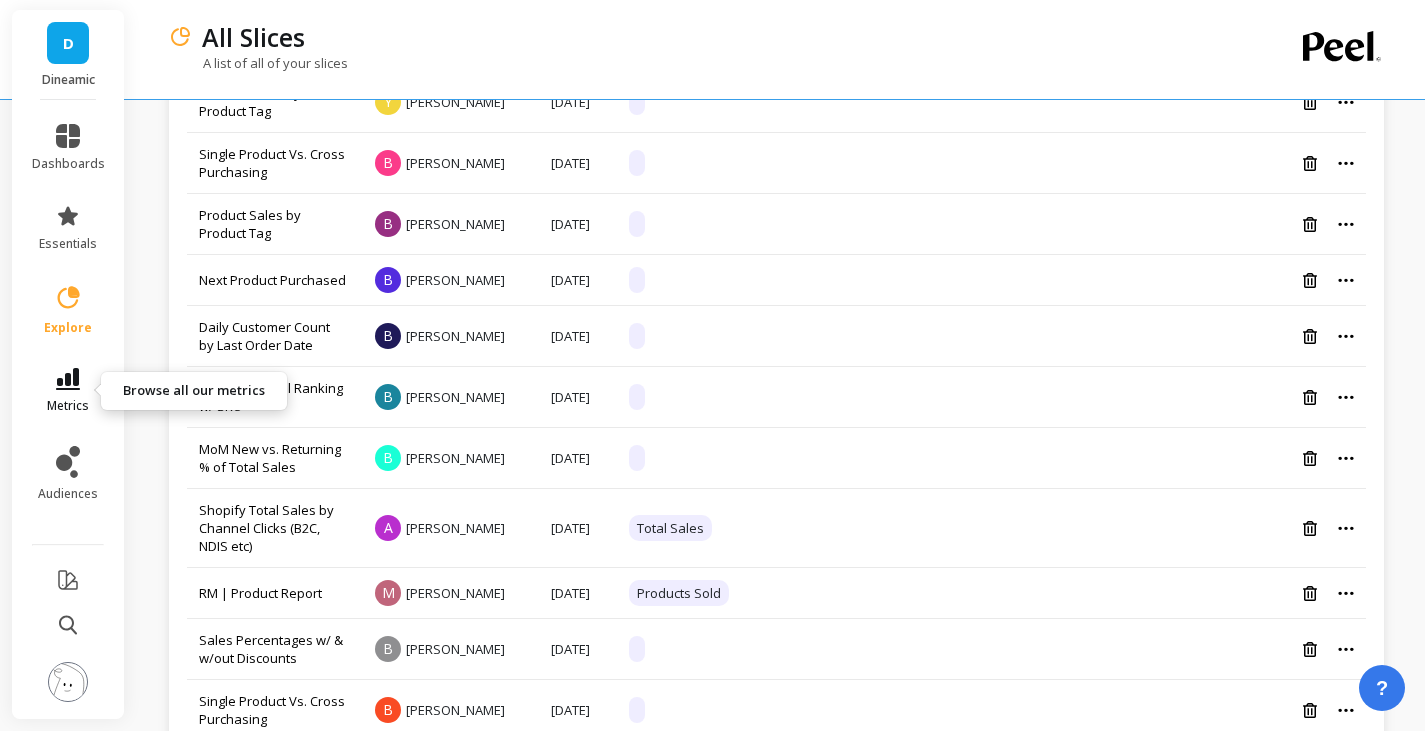 click 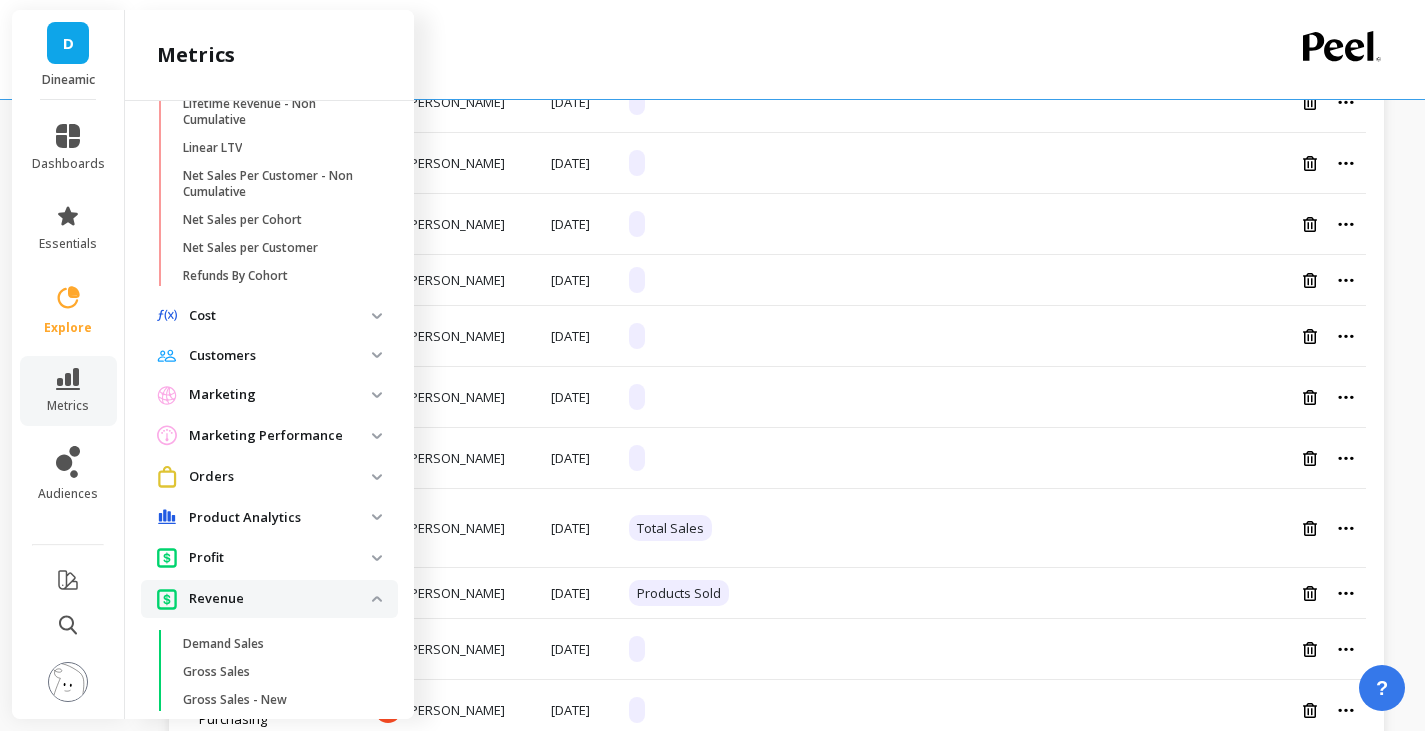 scroll, scrollTop: 637, scrollLeft: 0, axis: vertical 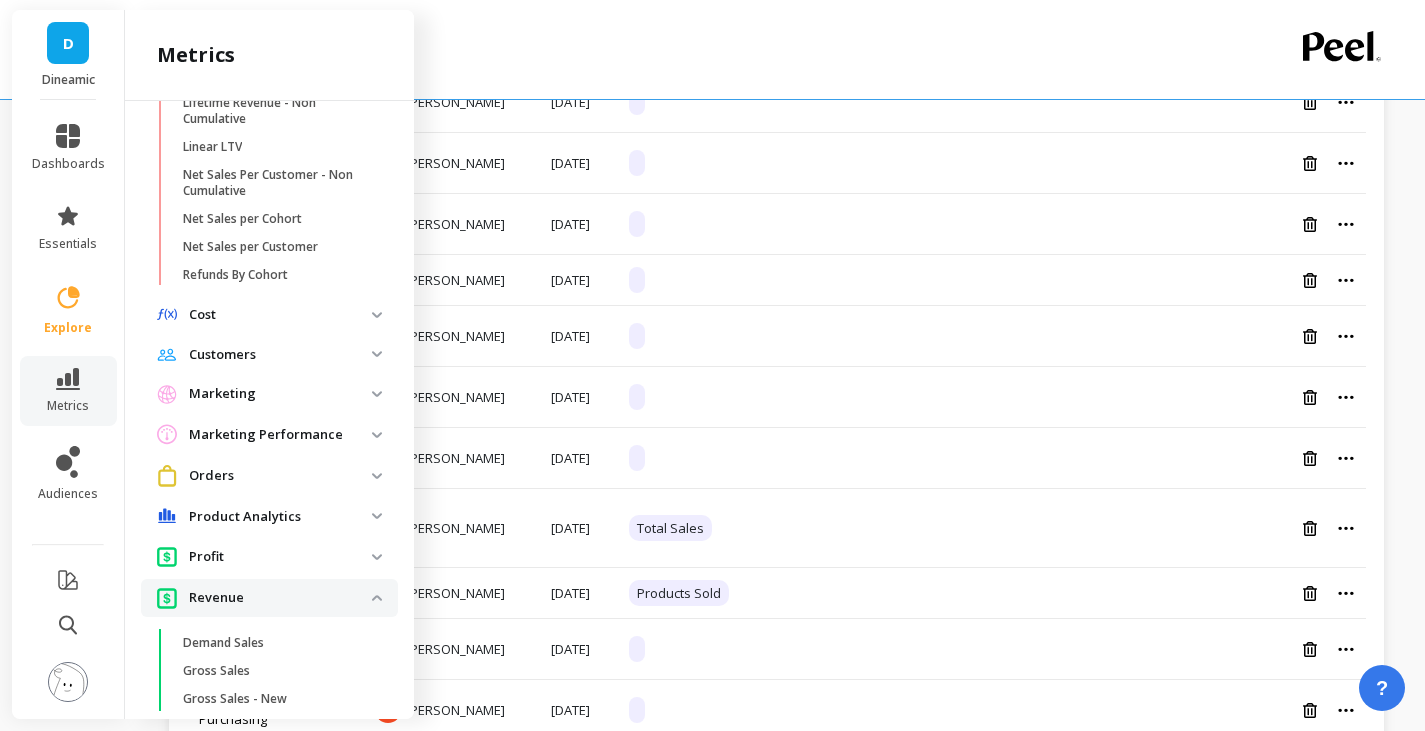 click on "Customers" at bounding box center [280, 355] 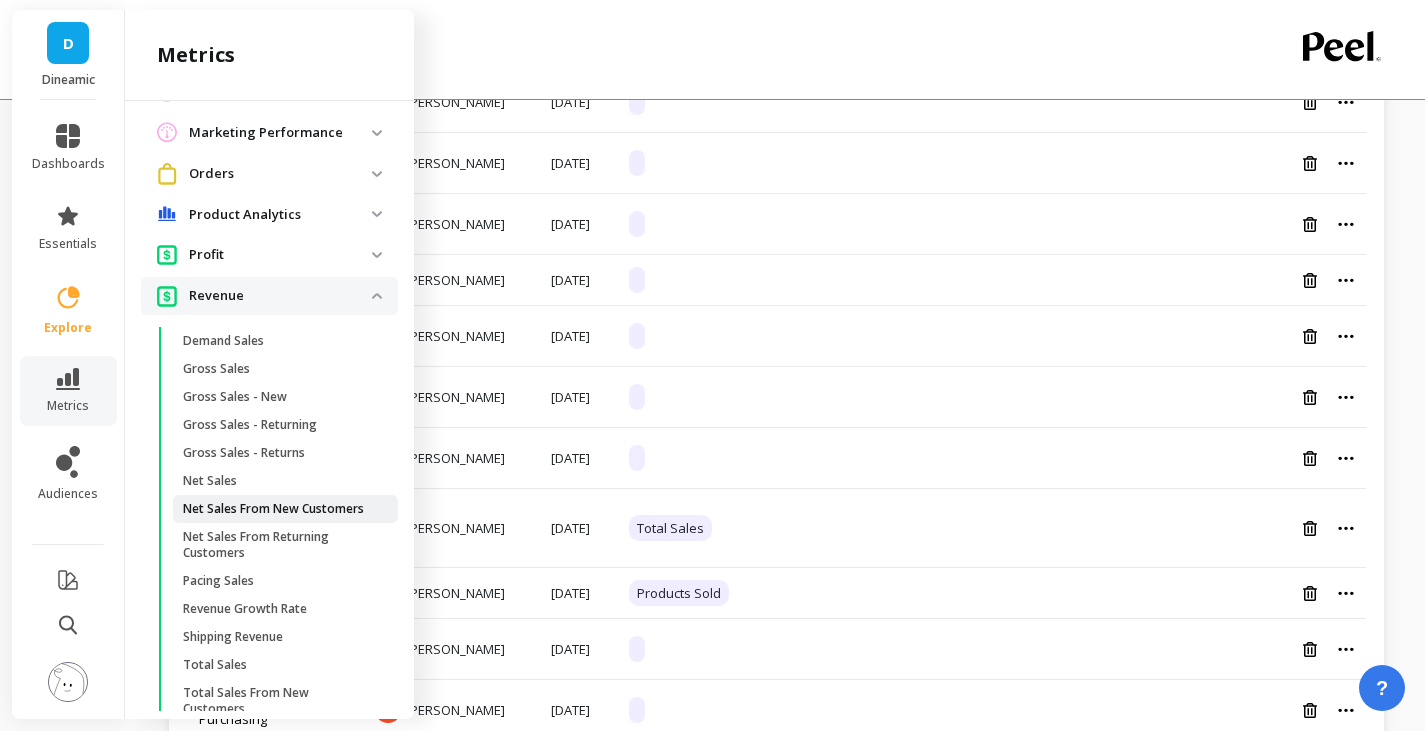 scroll, scrollTop: 1166, scrollLeft: 0, axis: vertical 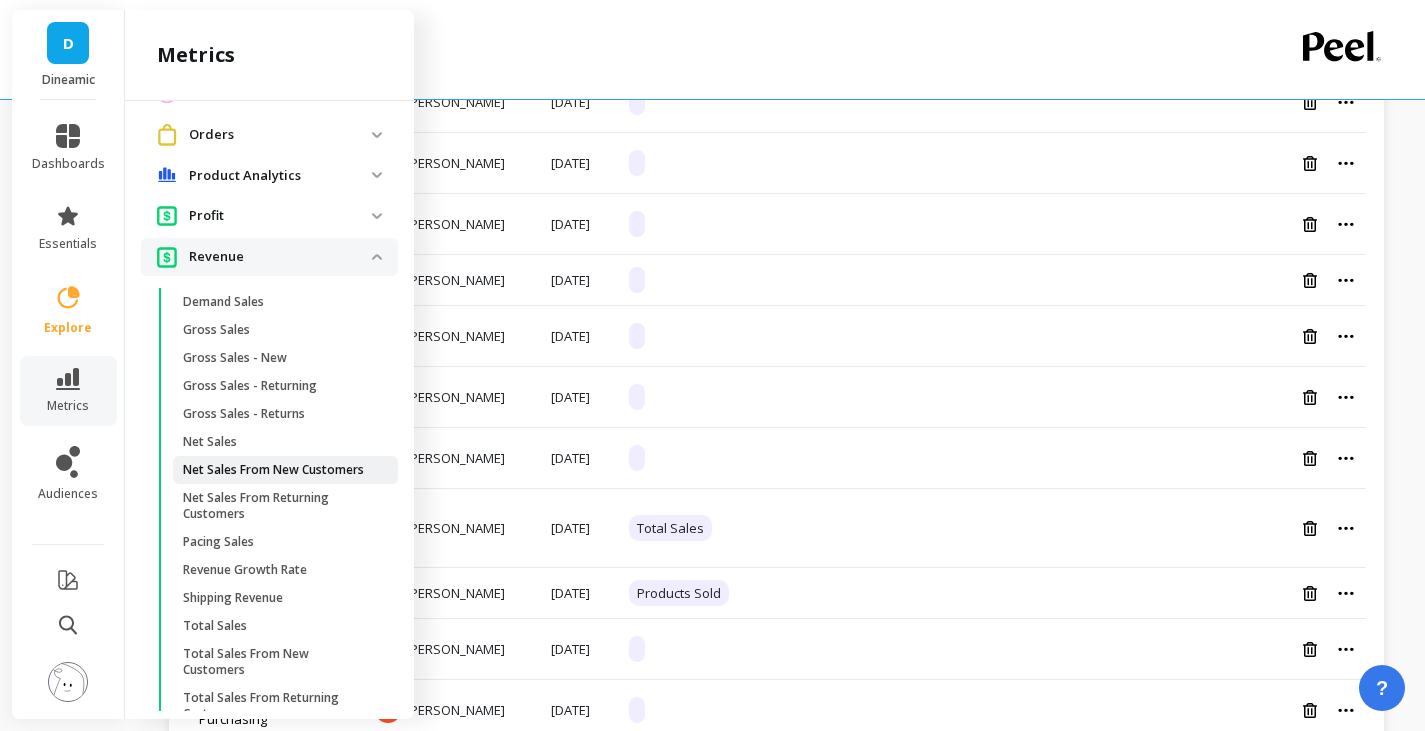 click on "Net Sales From New Customers" at bounding box center (273, 470) 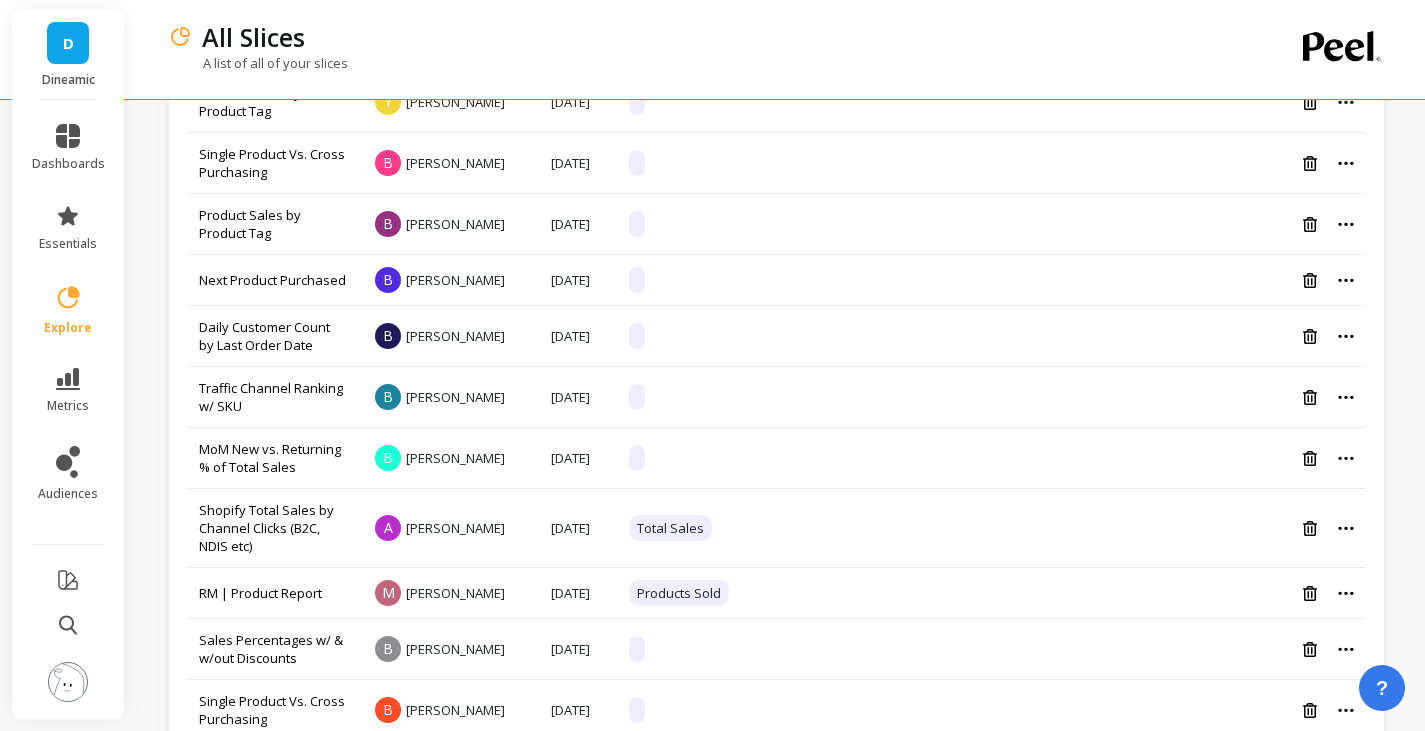scroll, scrollTop: 0, scrollLeft: 0, axis: both 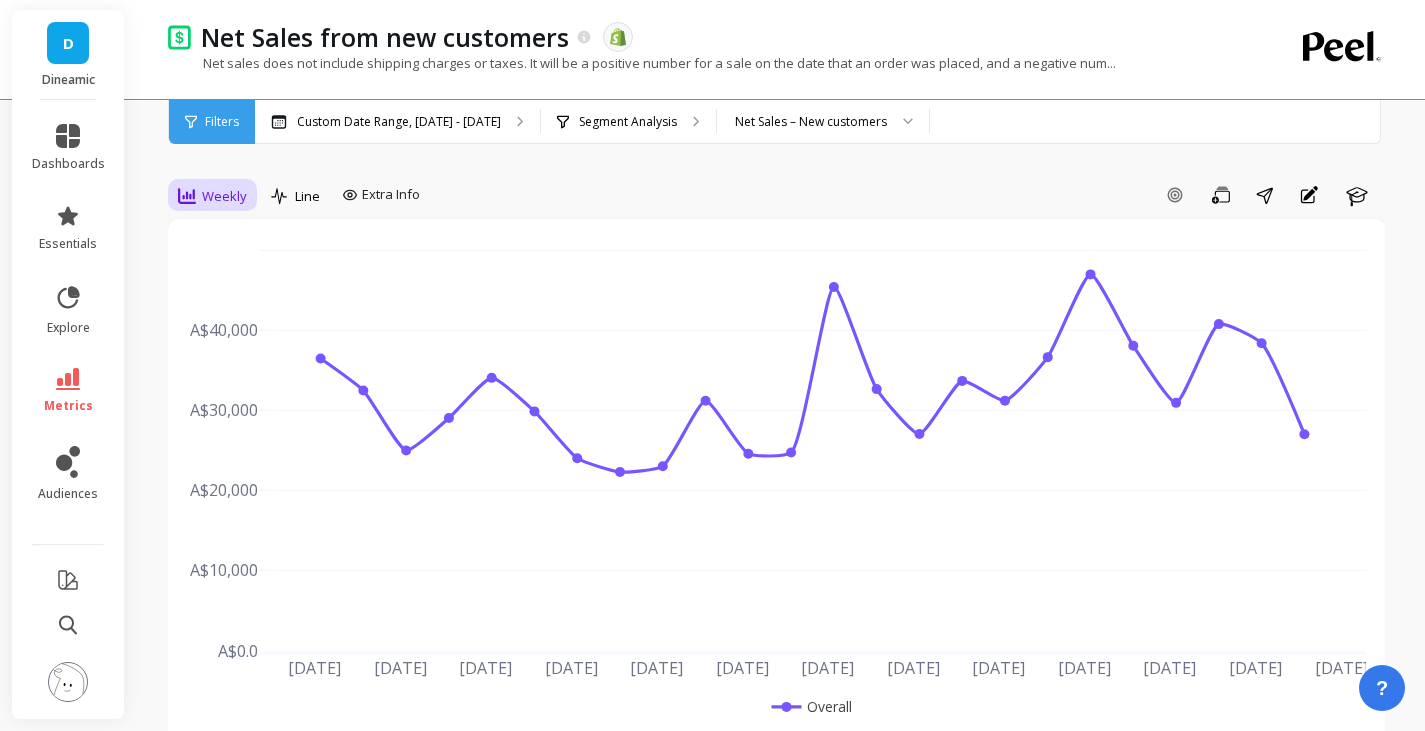 click on "Weekly" at bounding box center (224, 196) 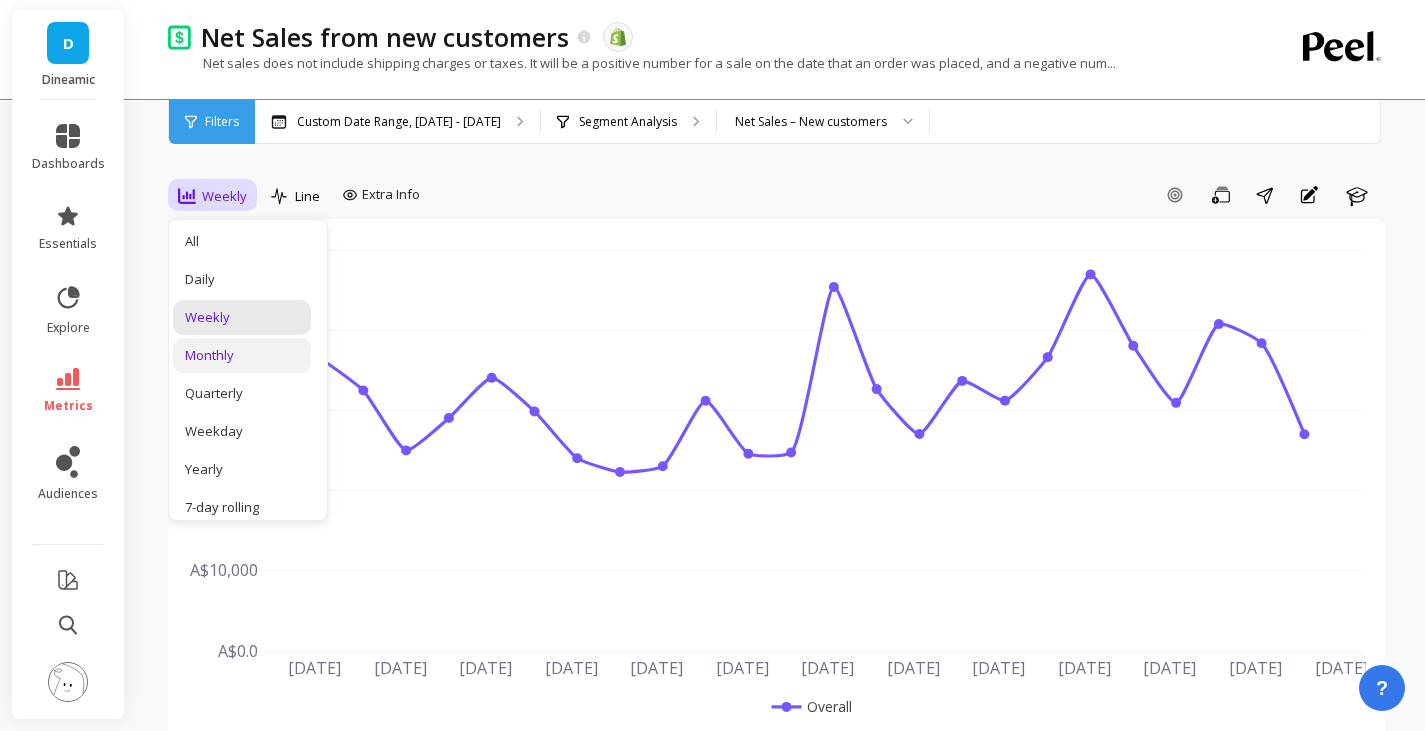 click on "Monthly" at bounding box center [242, 355] 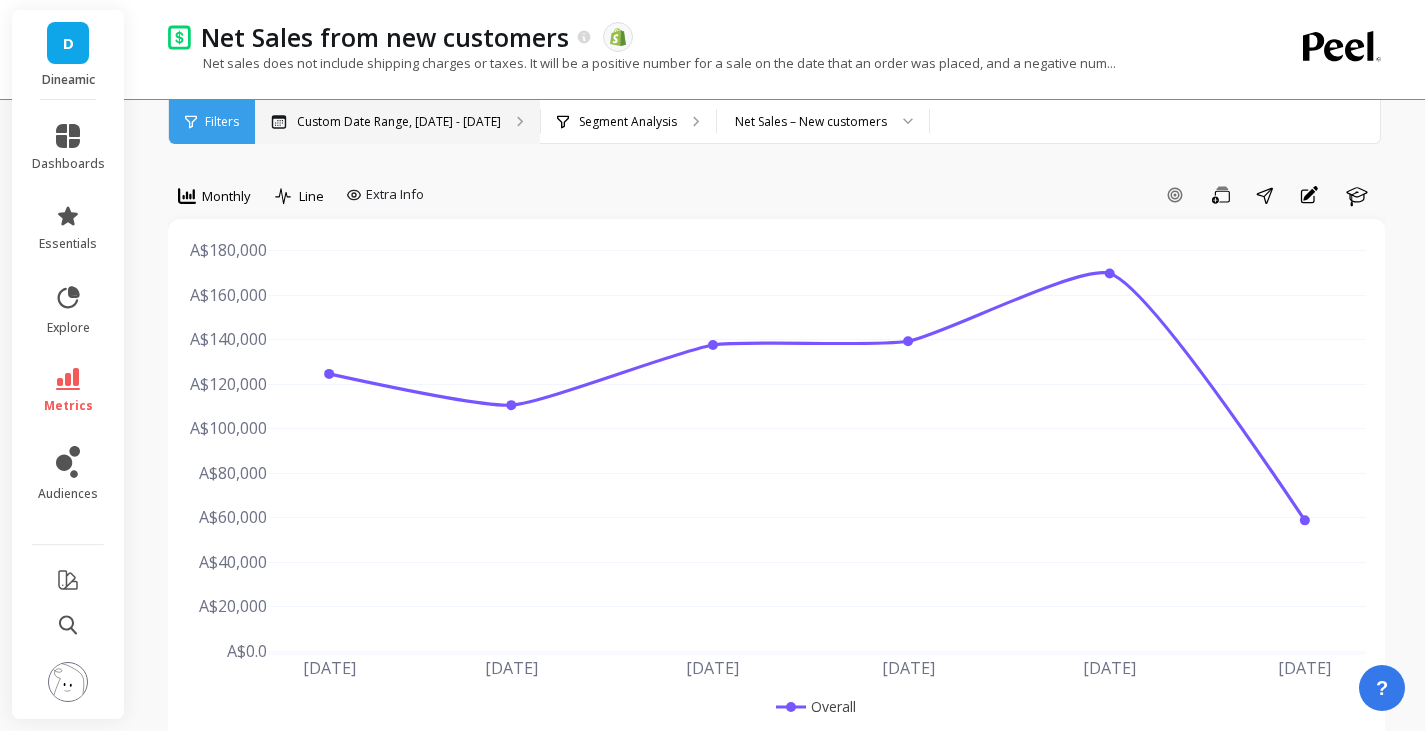 click on "Custom Date Range,  [DATE] - [DATE]" at bounding box center (397, 122) 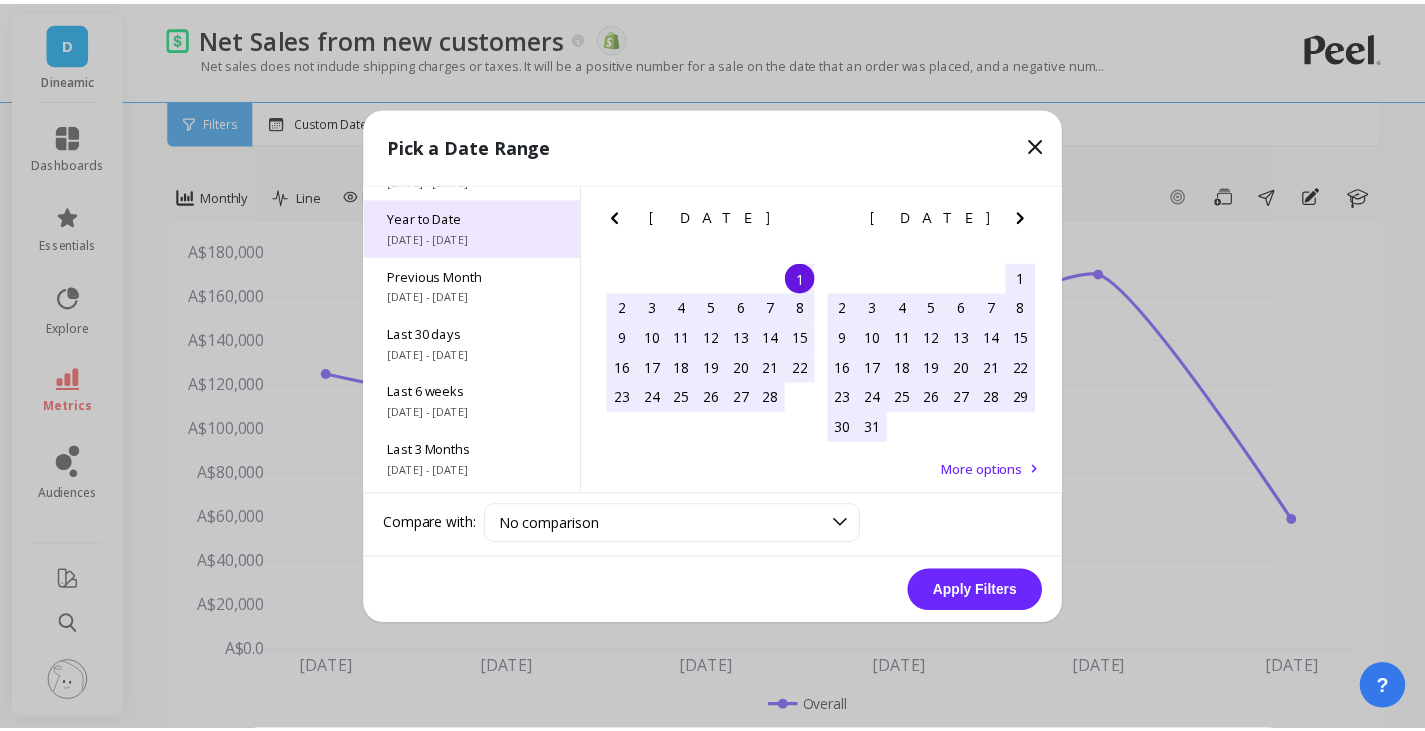 scroll, scrollTop: 45, scrollLeft: 0, axis: vertical 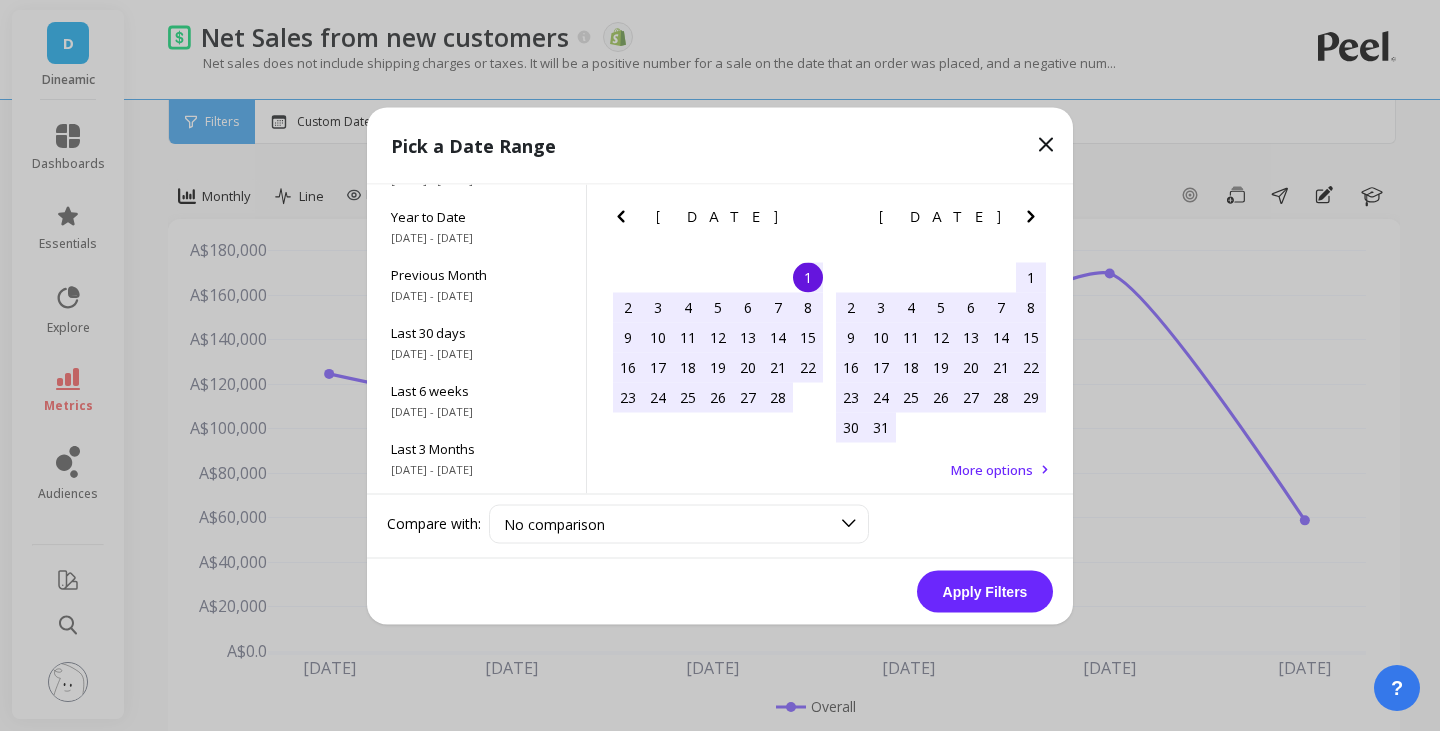 click 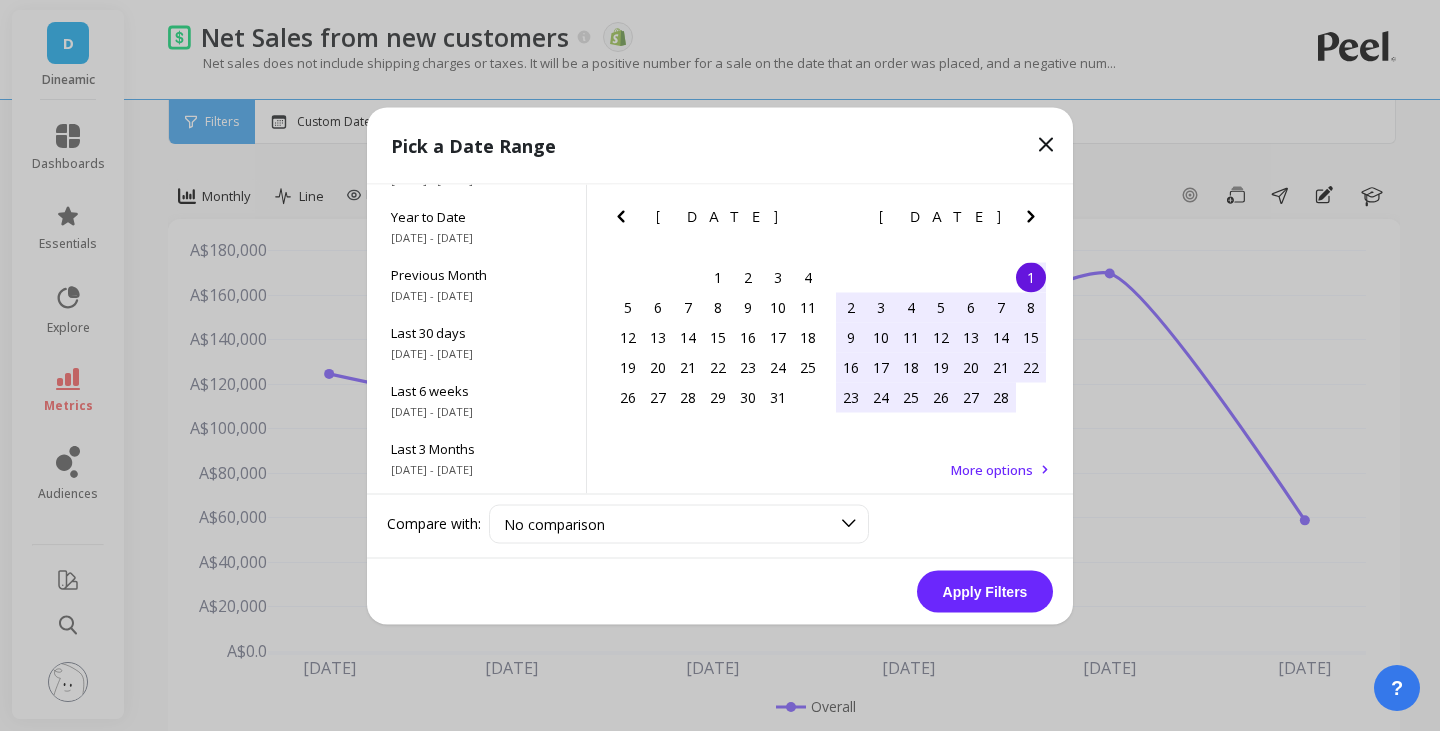 click 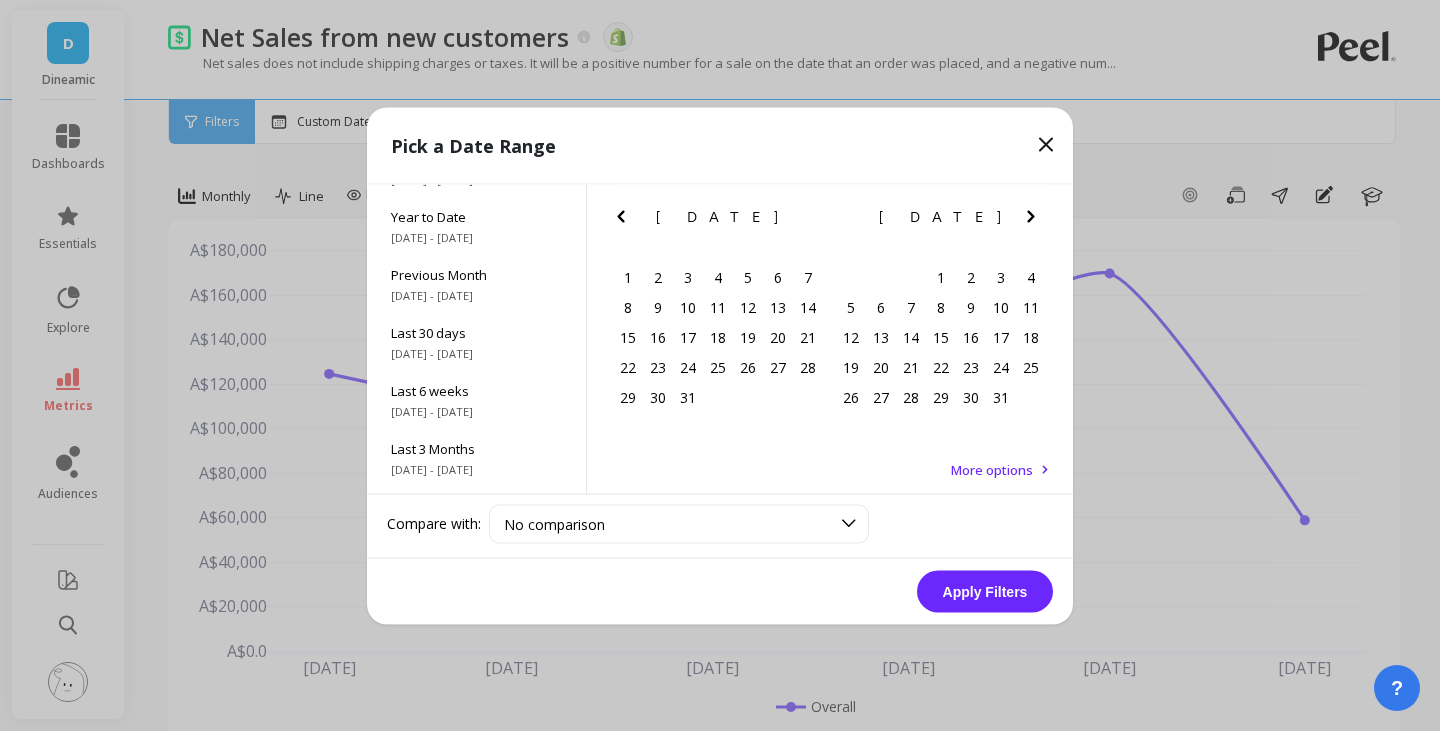 click 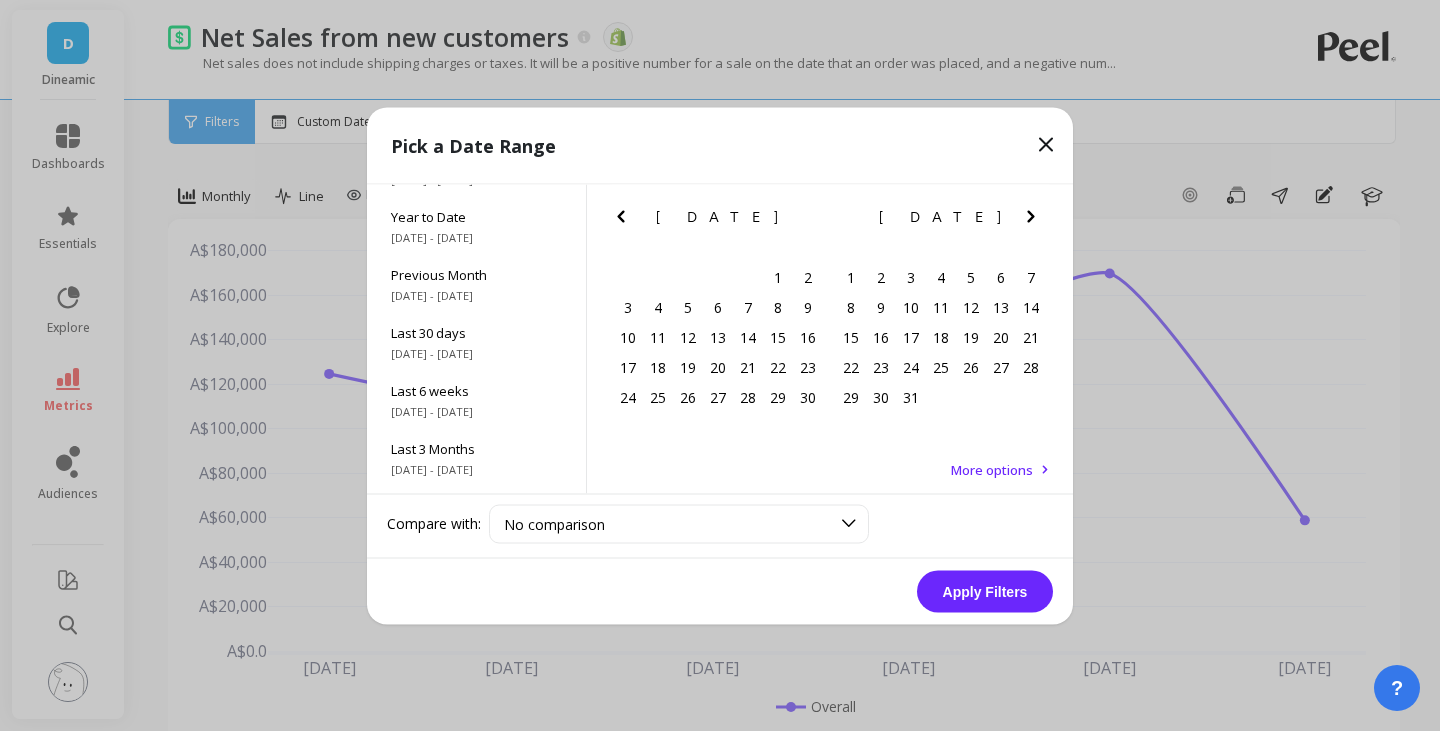 click 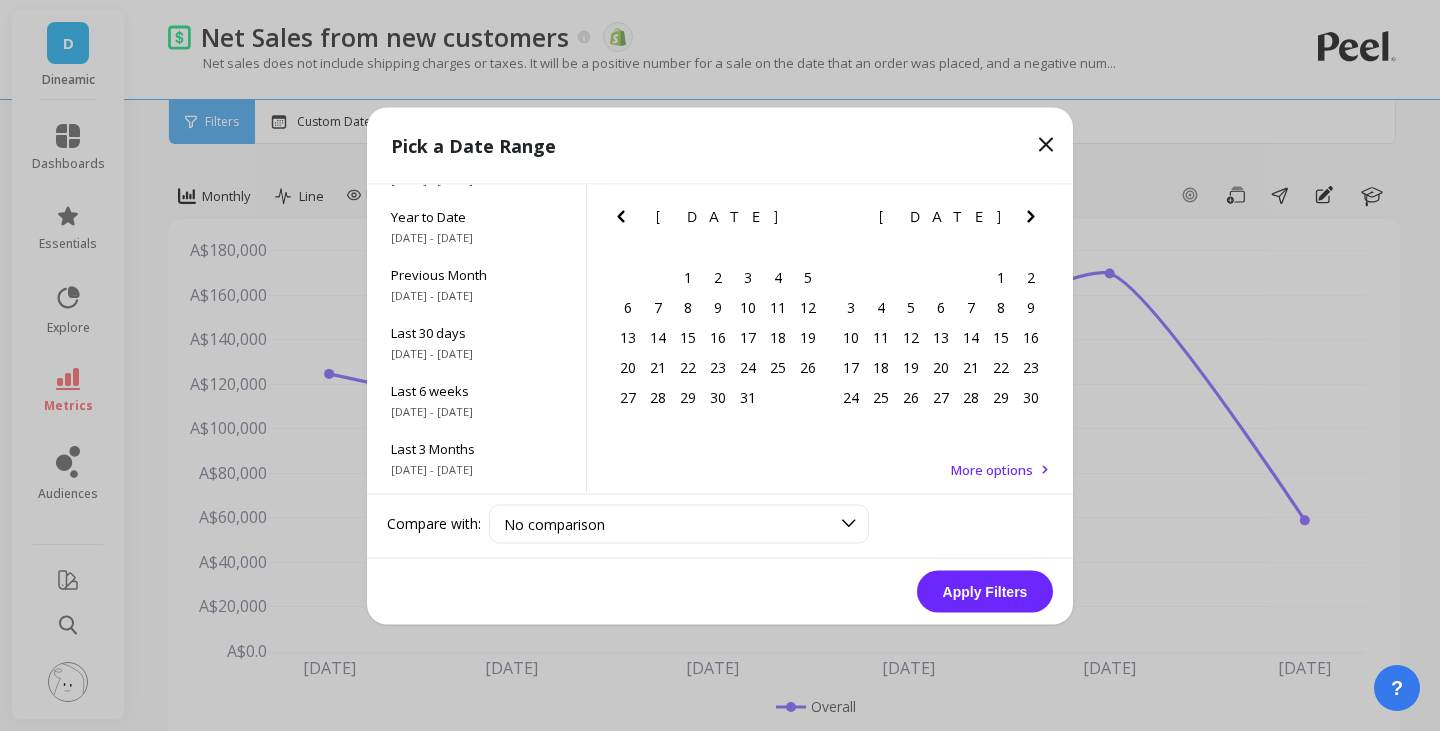 click 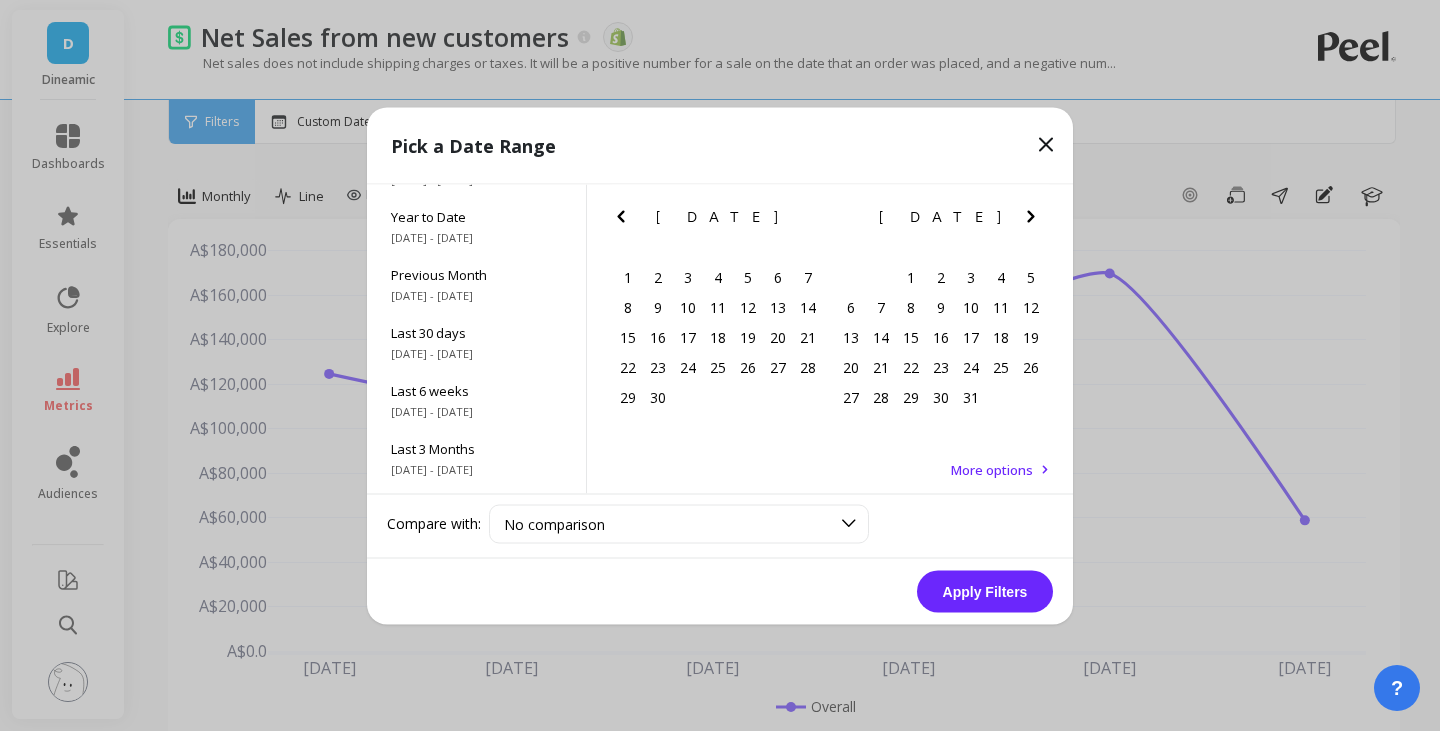 click 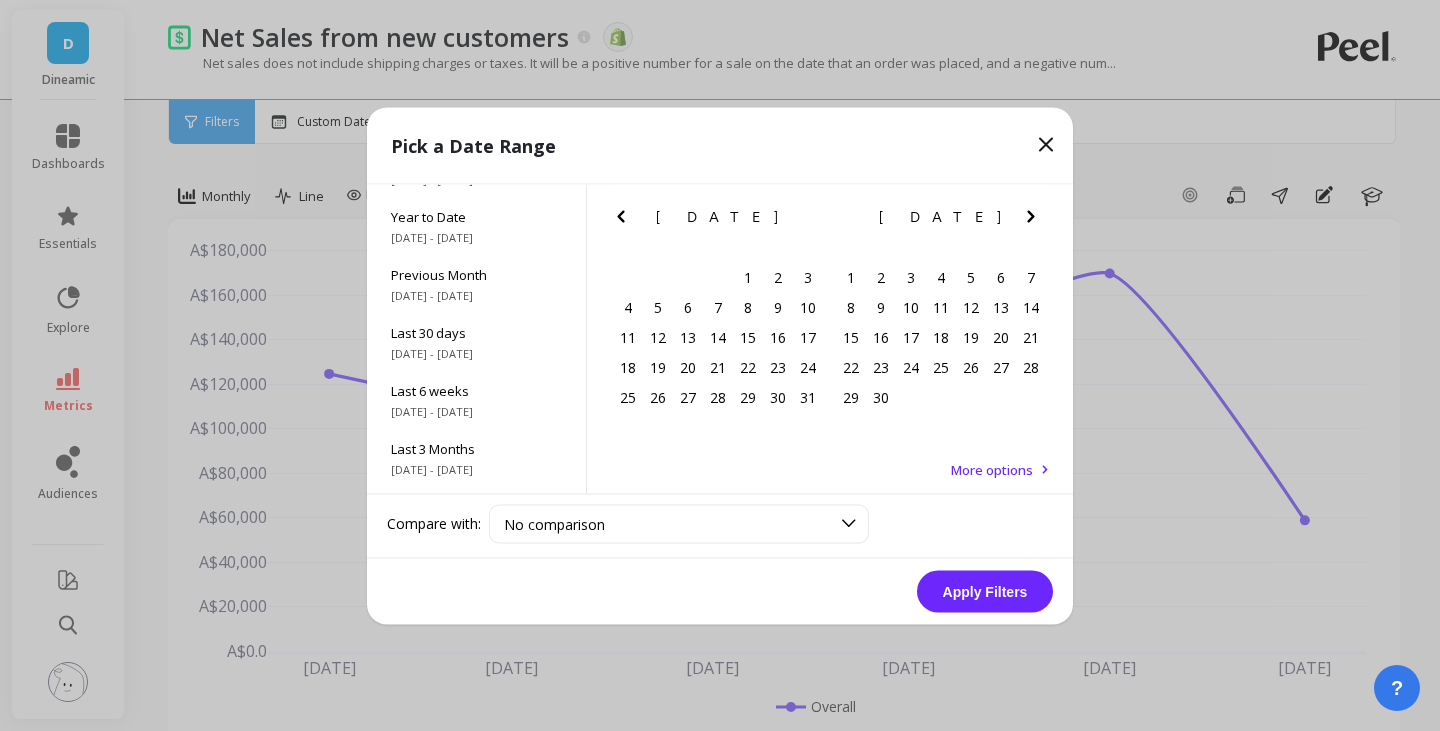 click 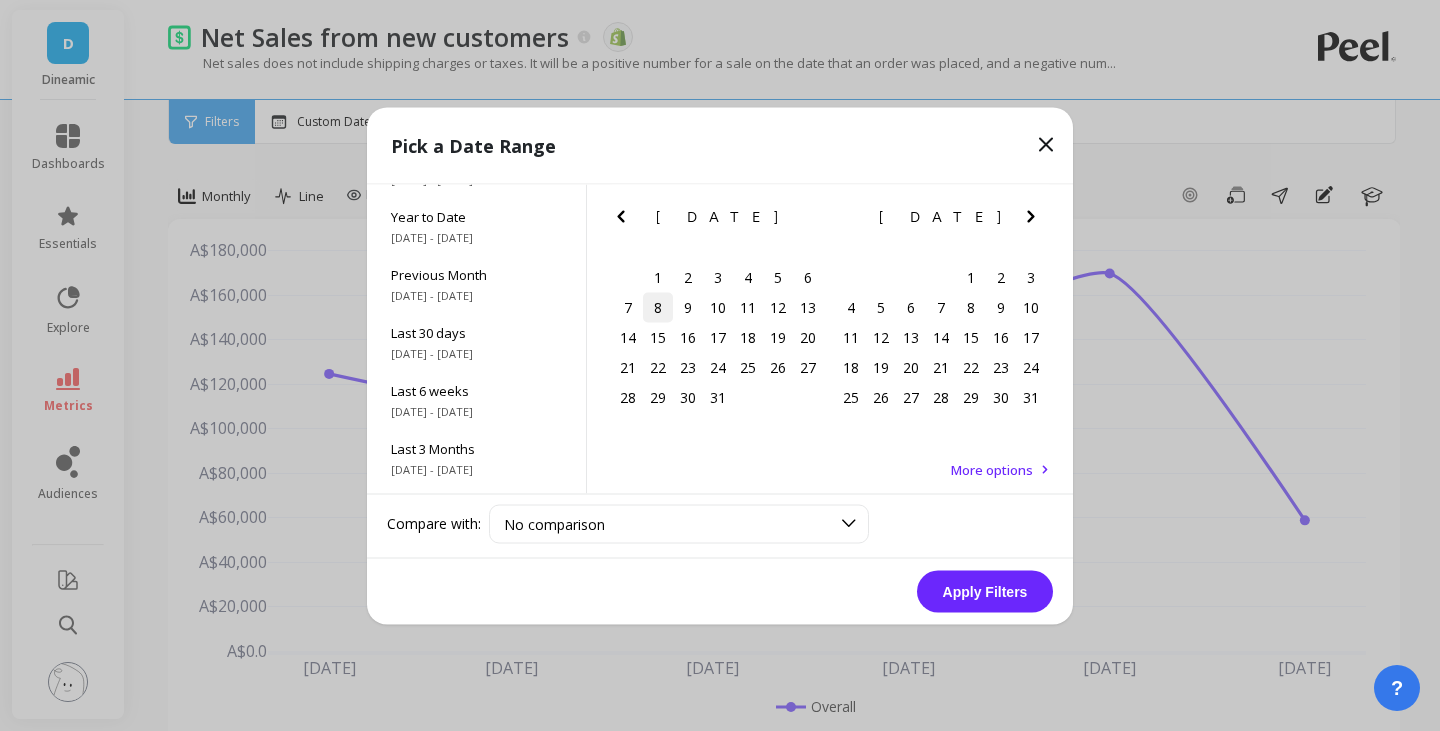 click on "8" at bounding box center (658, 307) 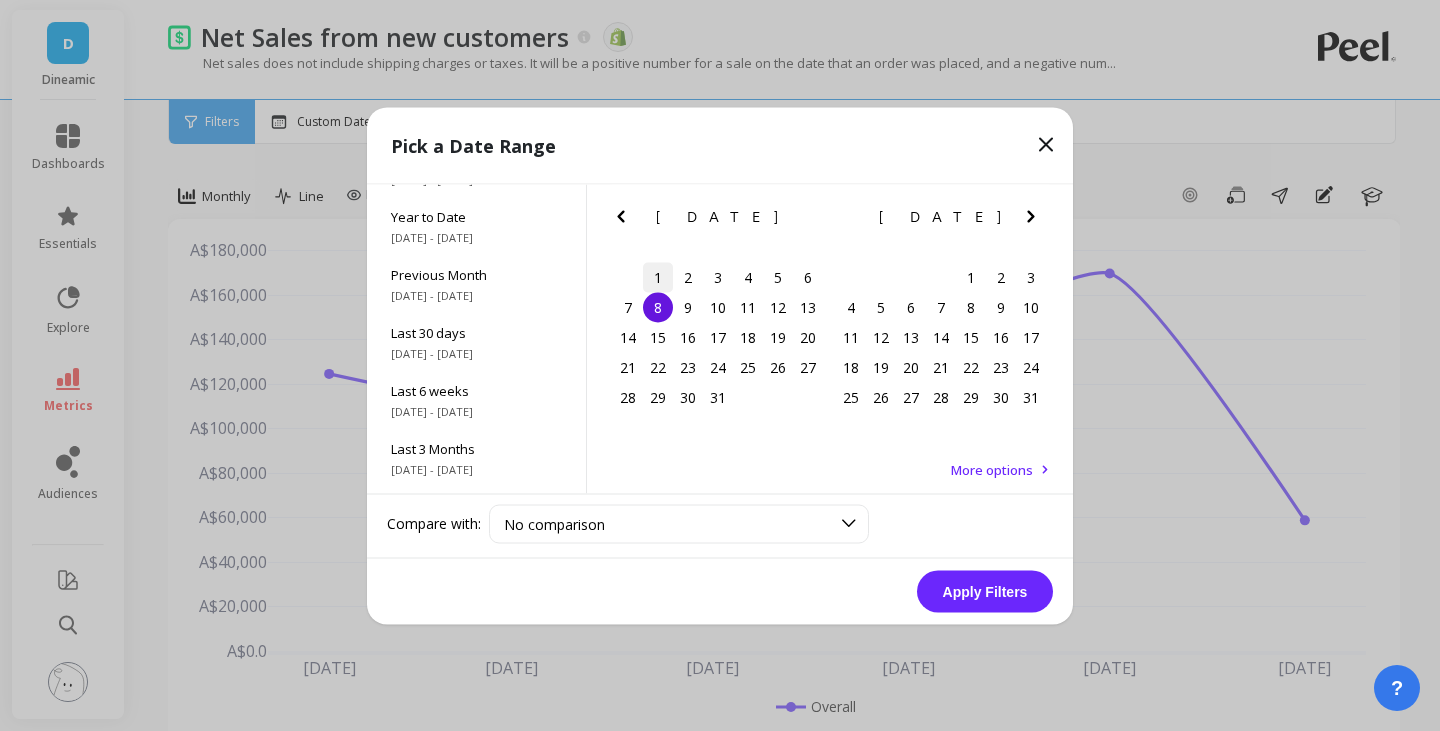 click on "1" at bounding box center (658, 277) 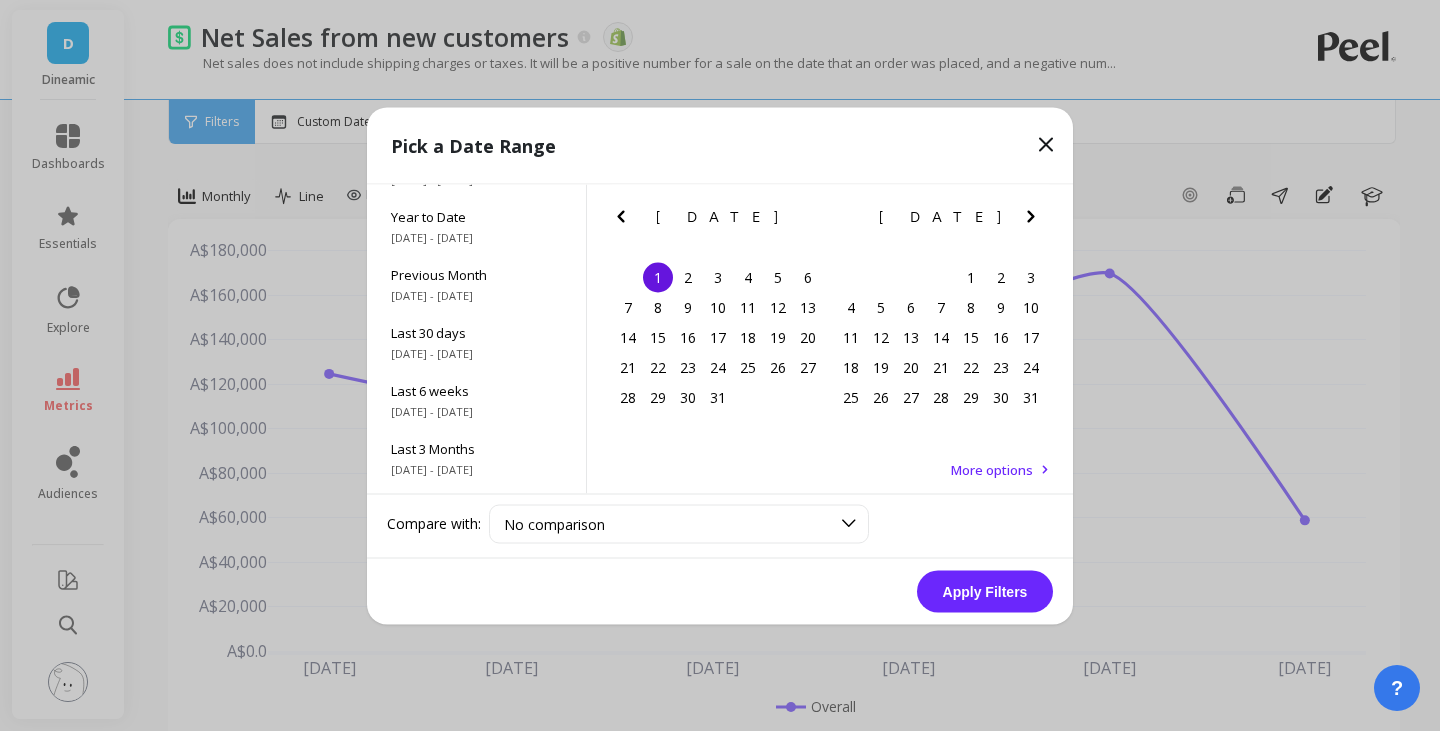 click 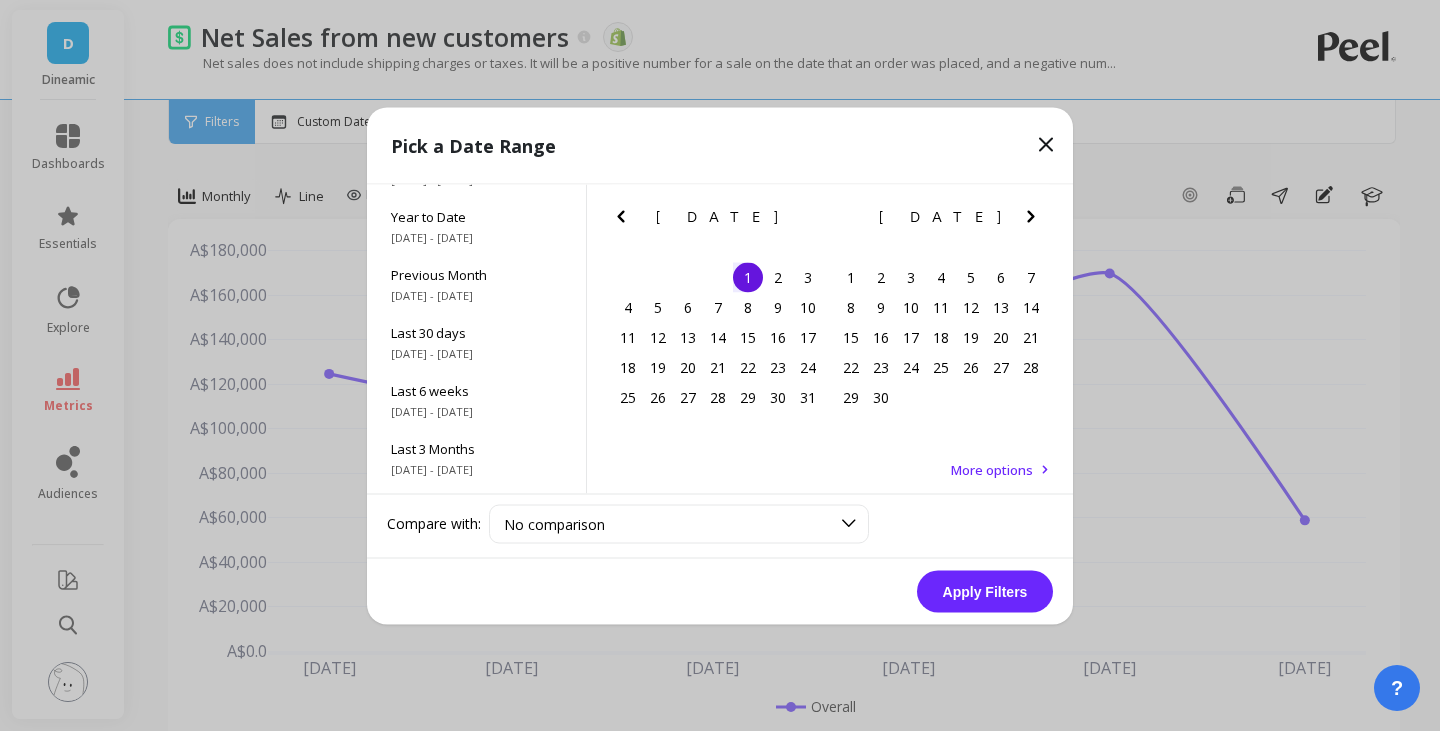 click 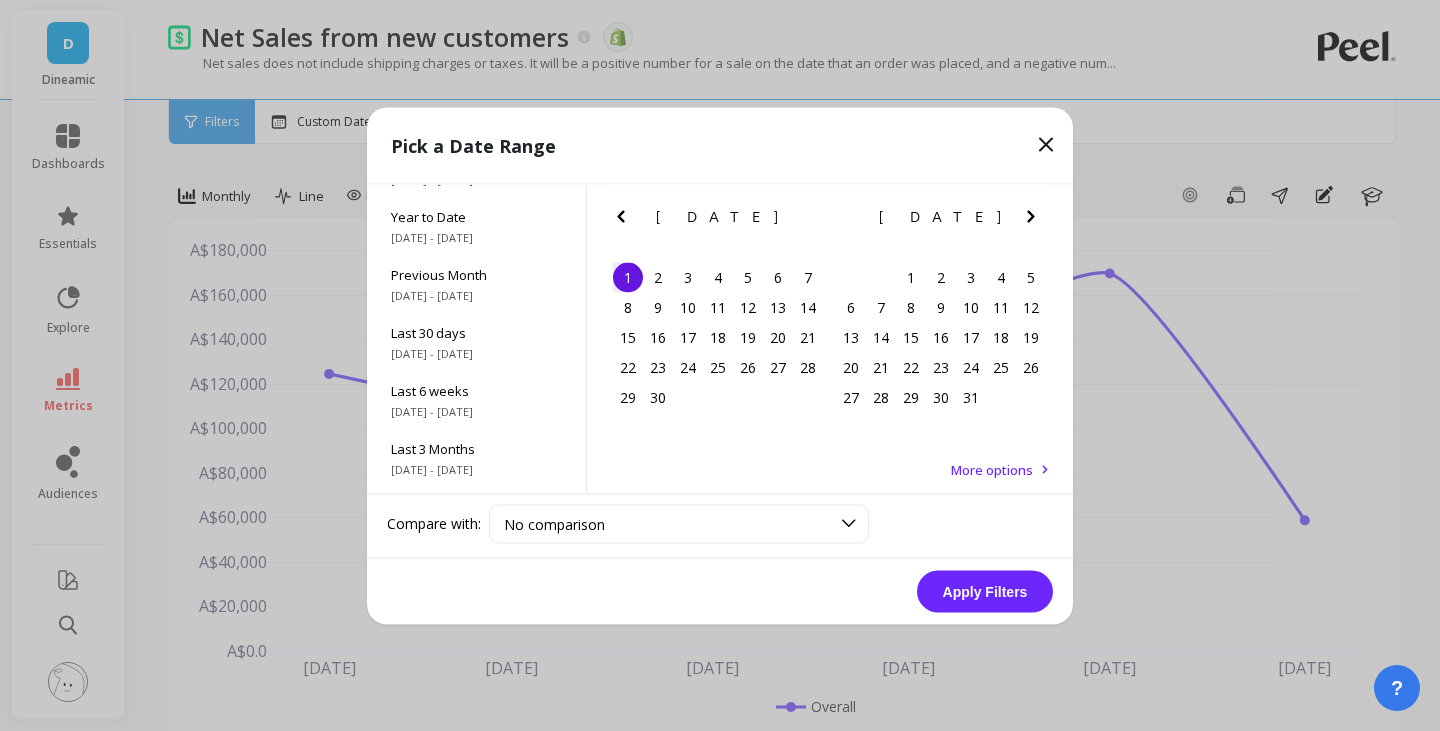 click 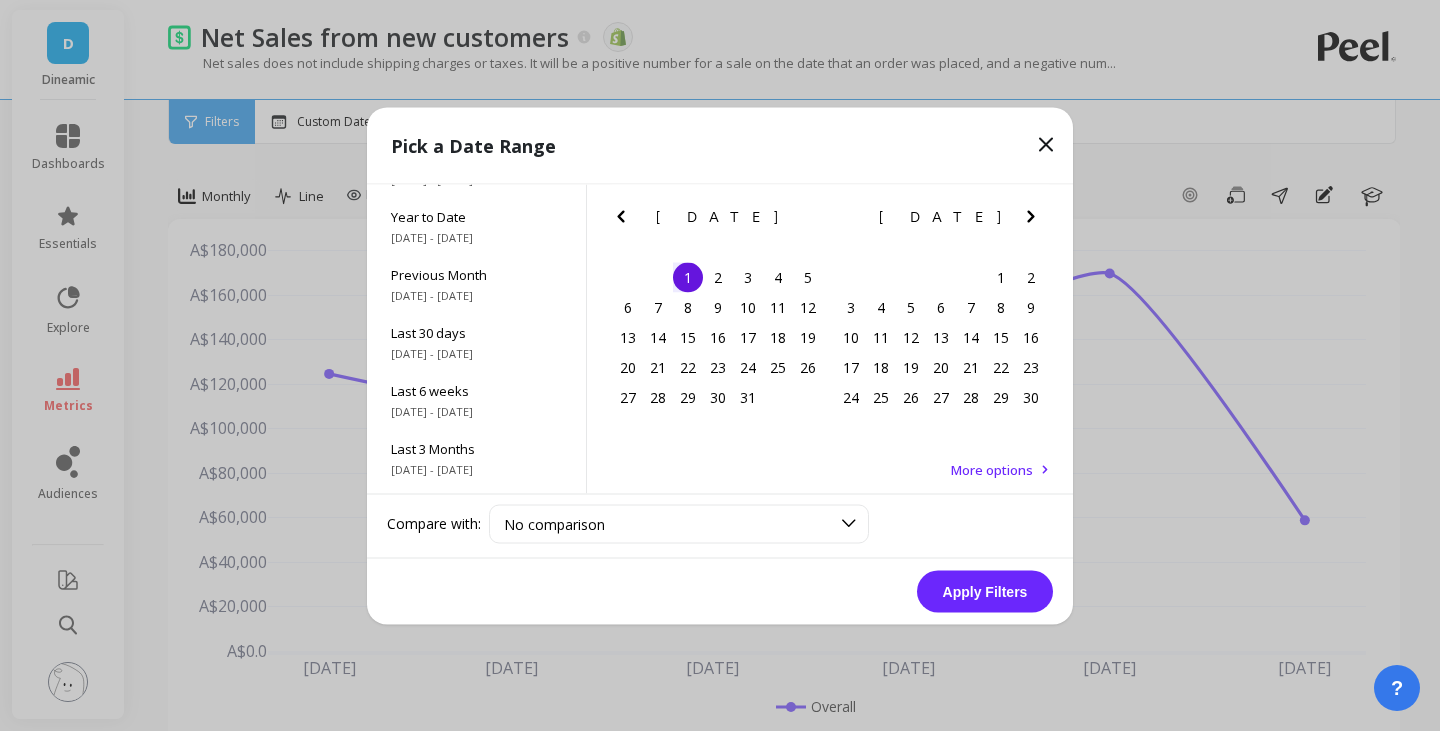 click 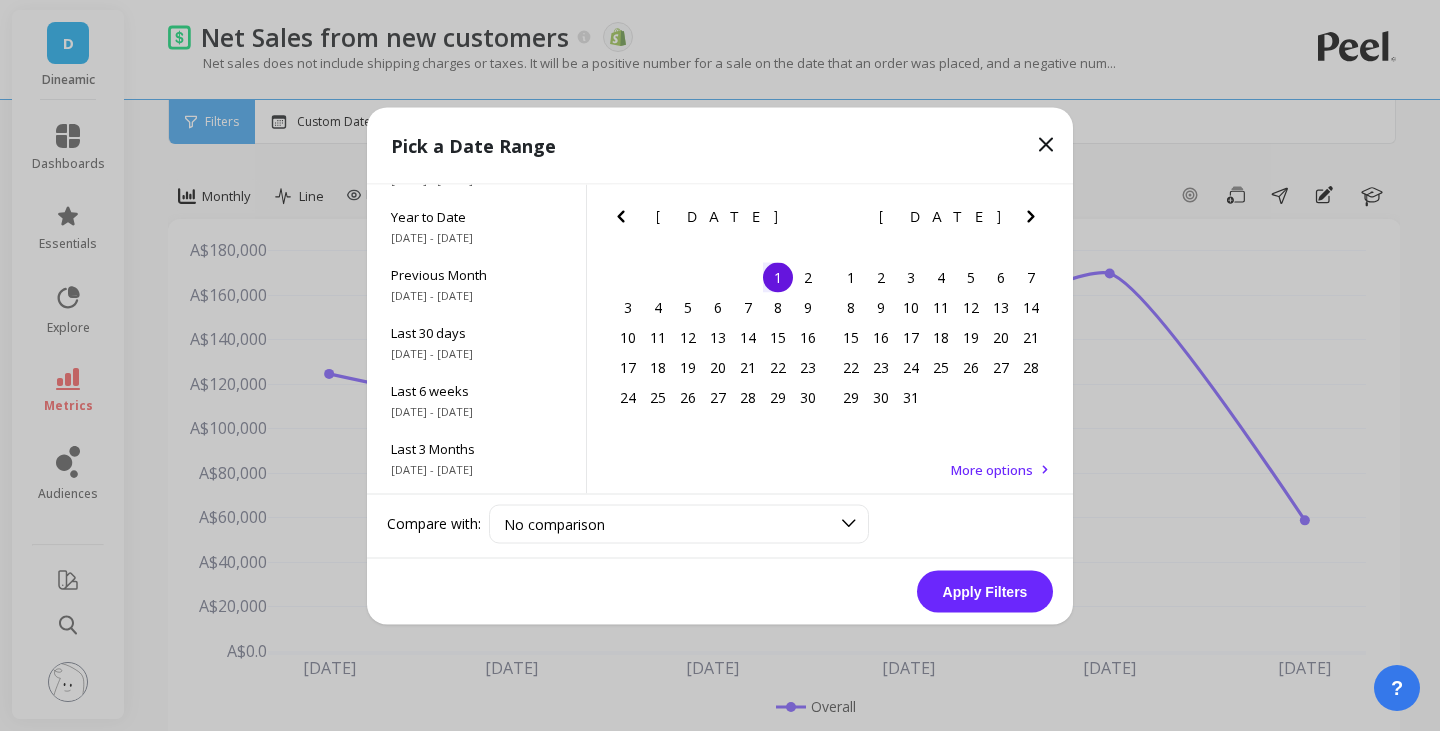click 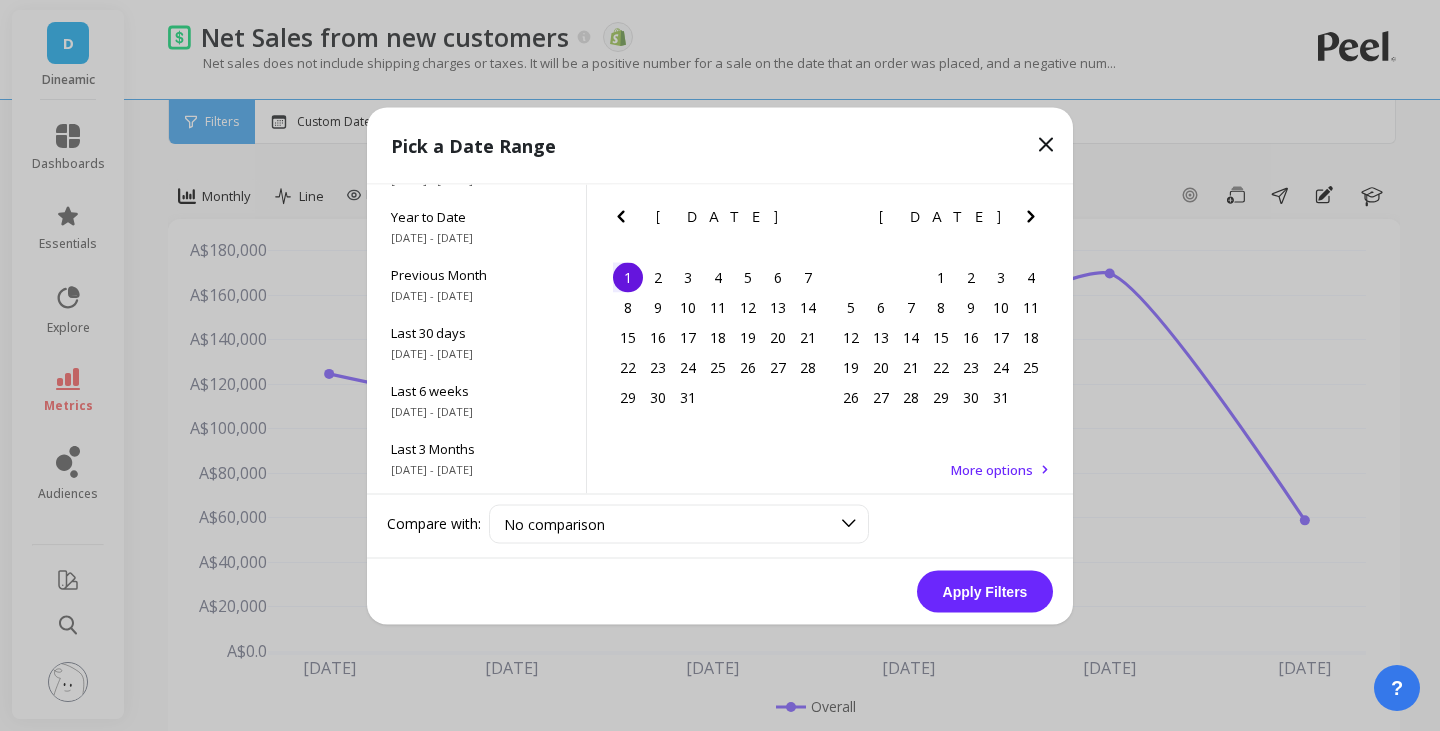 click 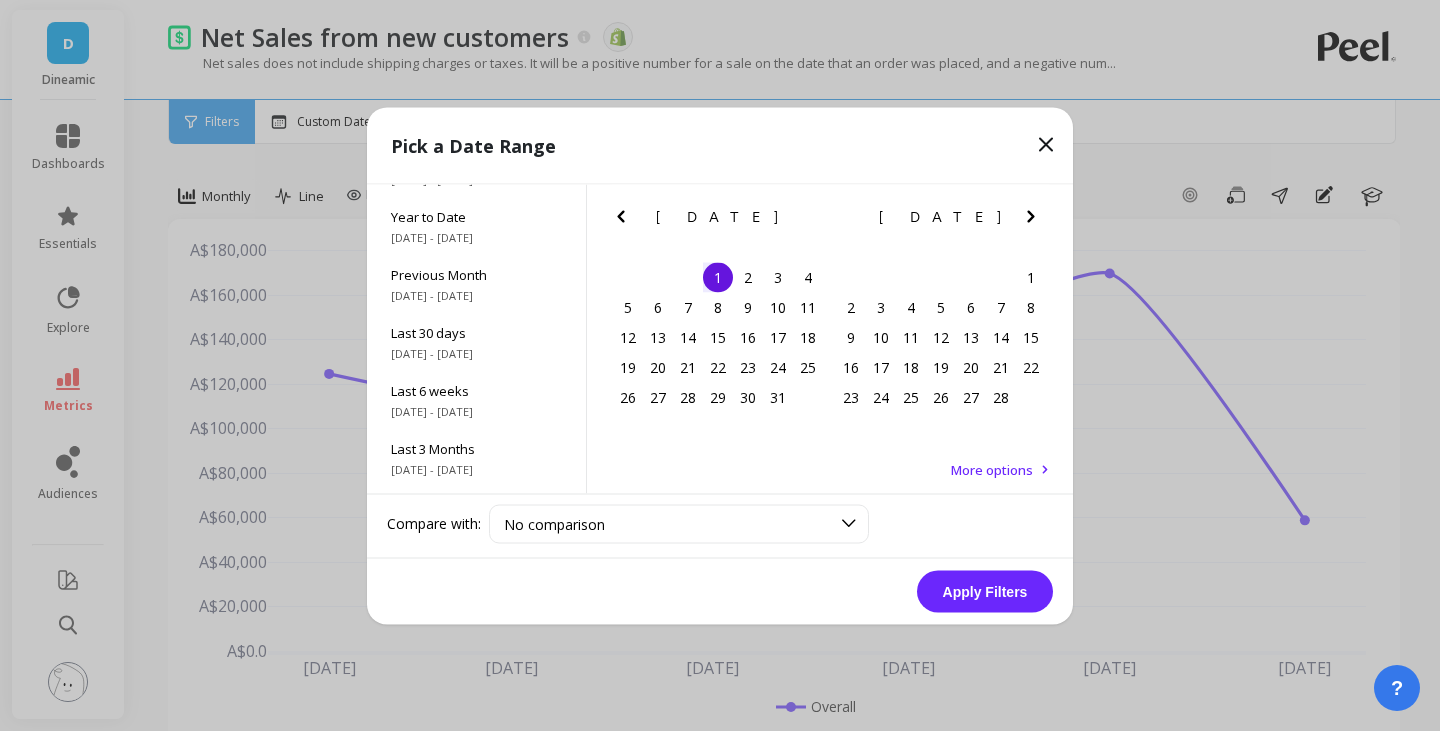 click 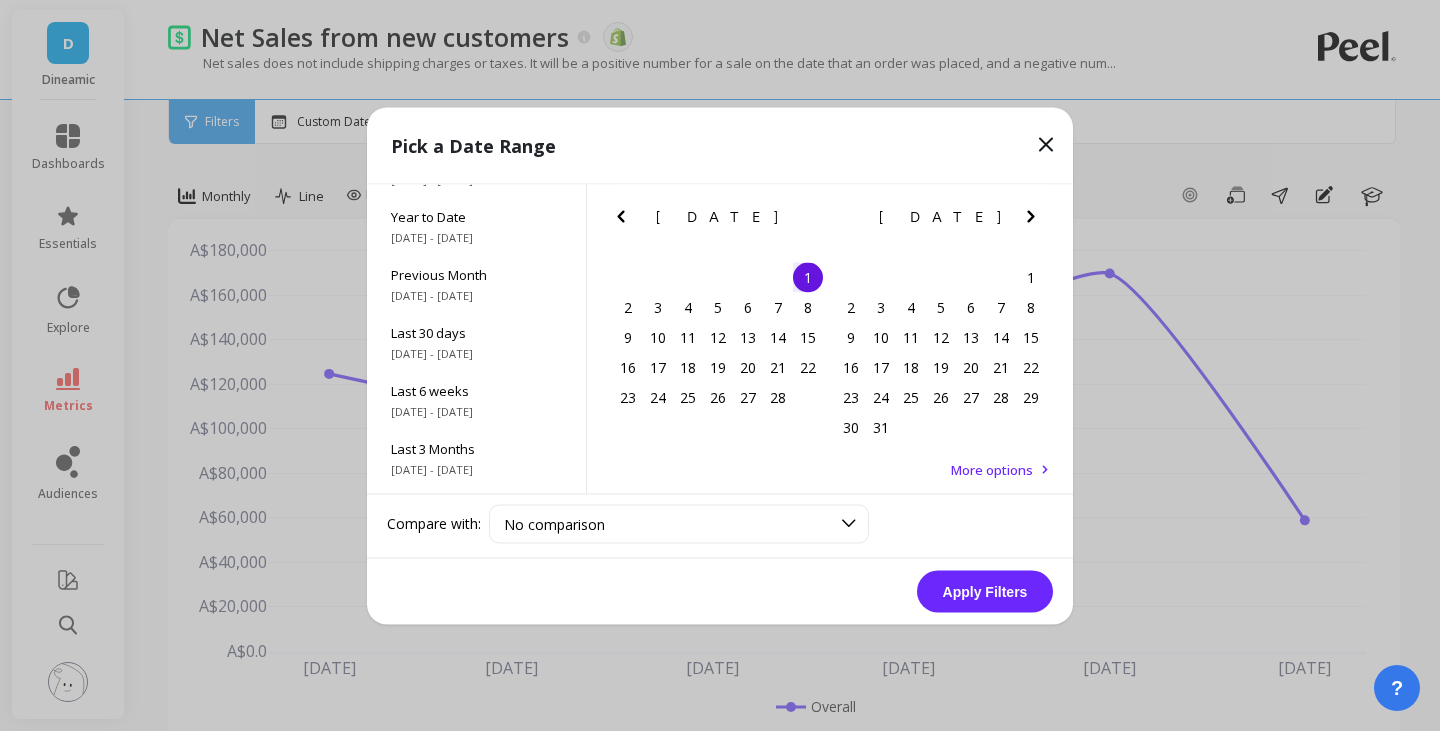 click 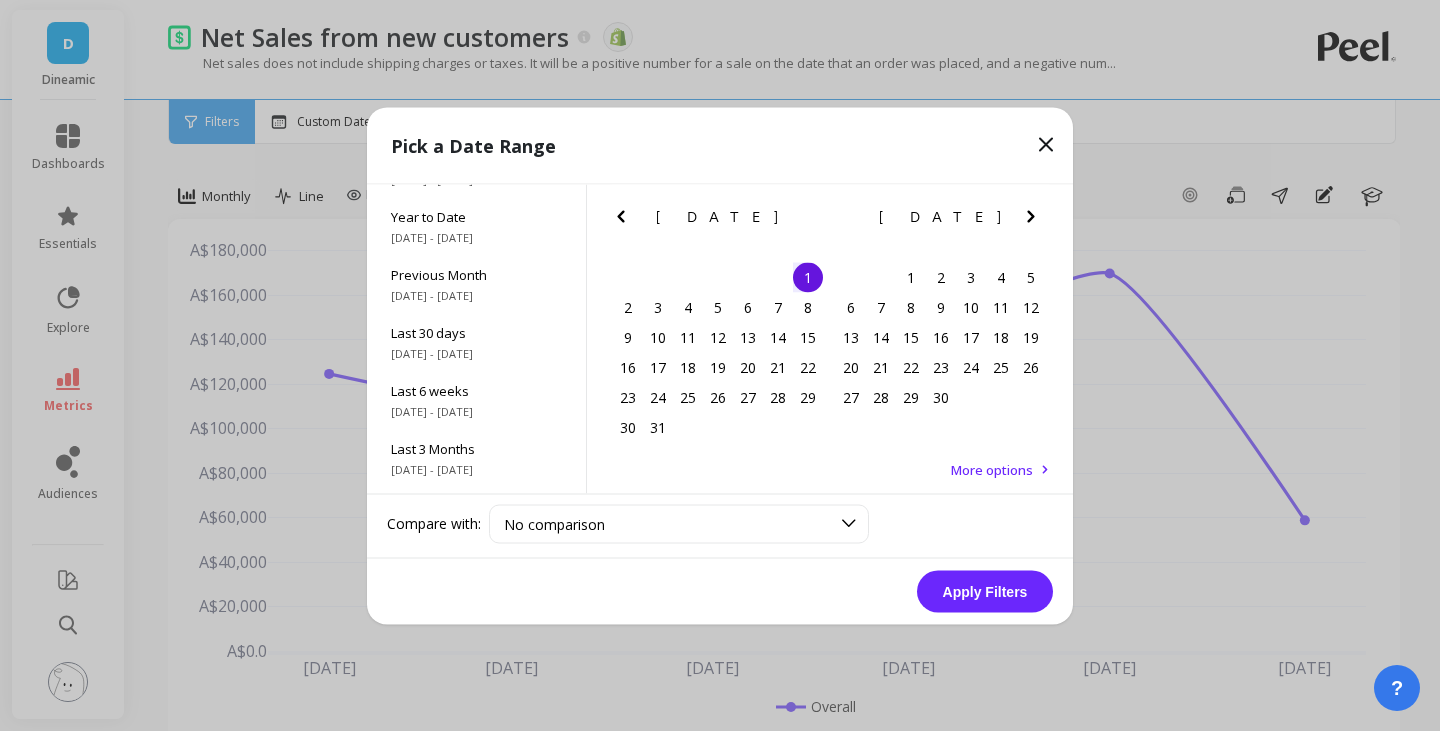 click 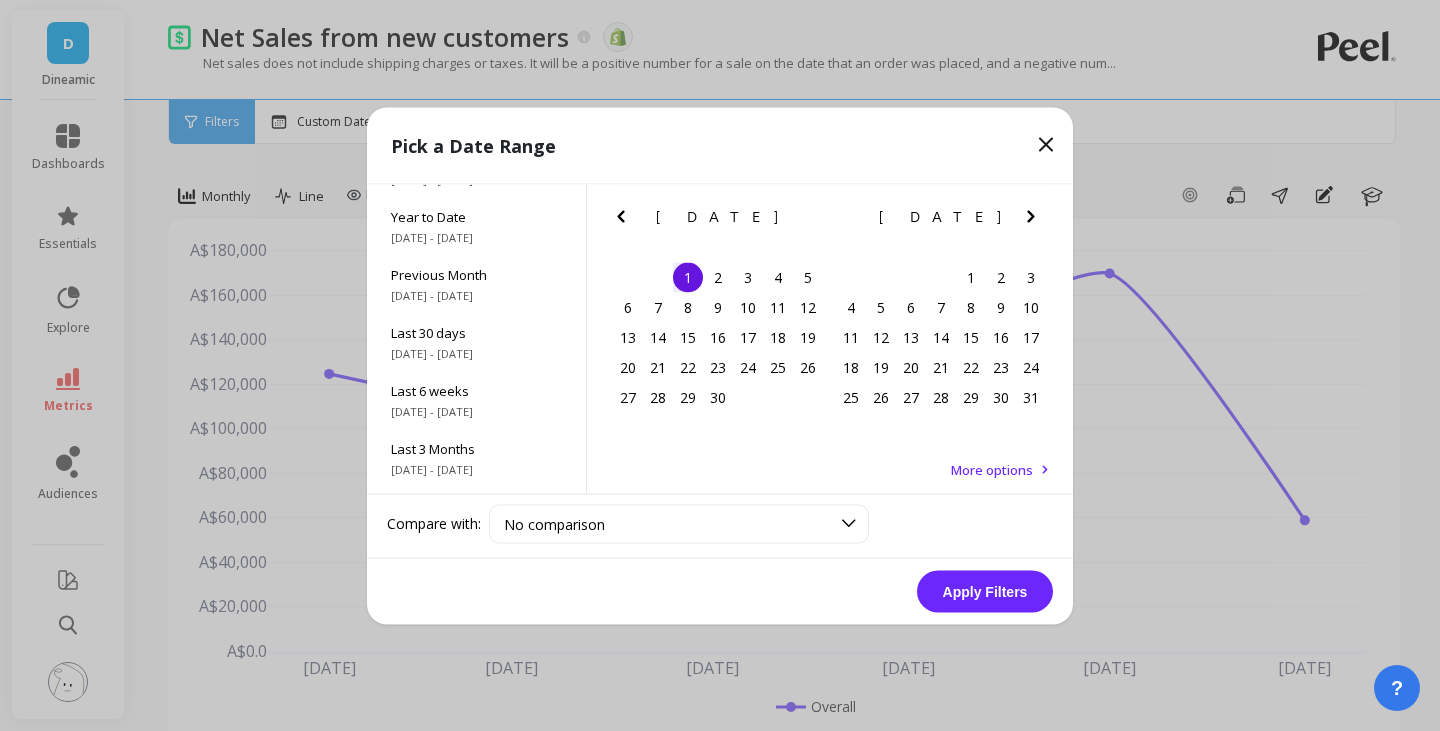 click 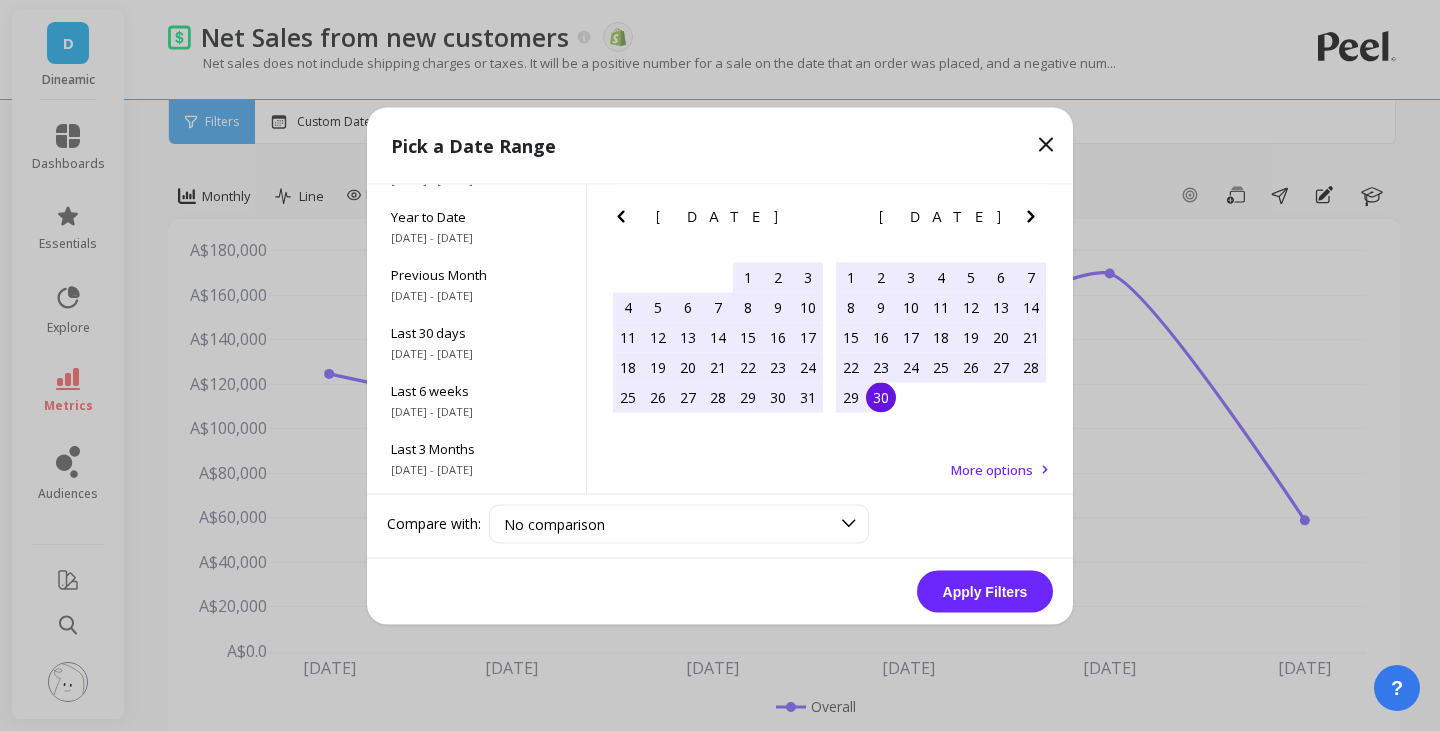 click on "30" at bounding box center [881, 397] 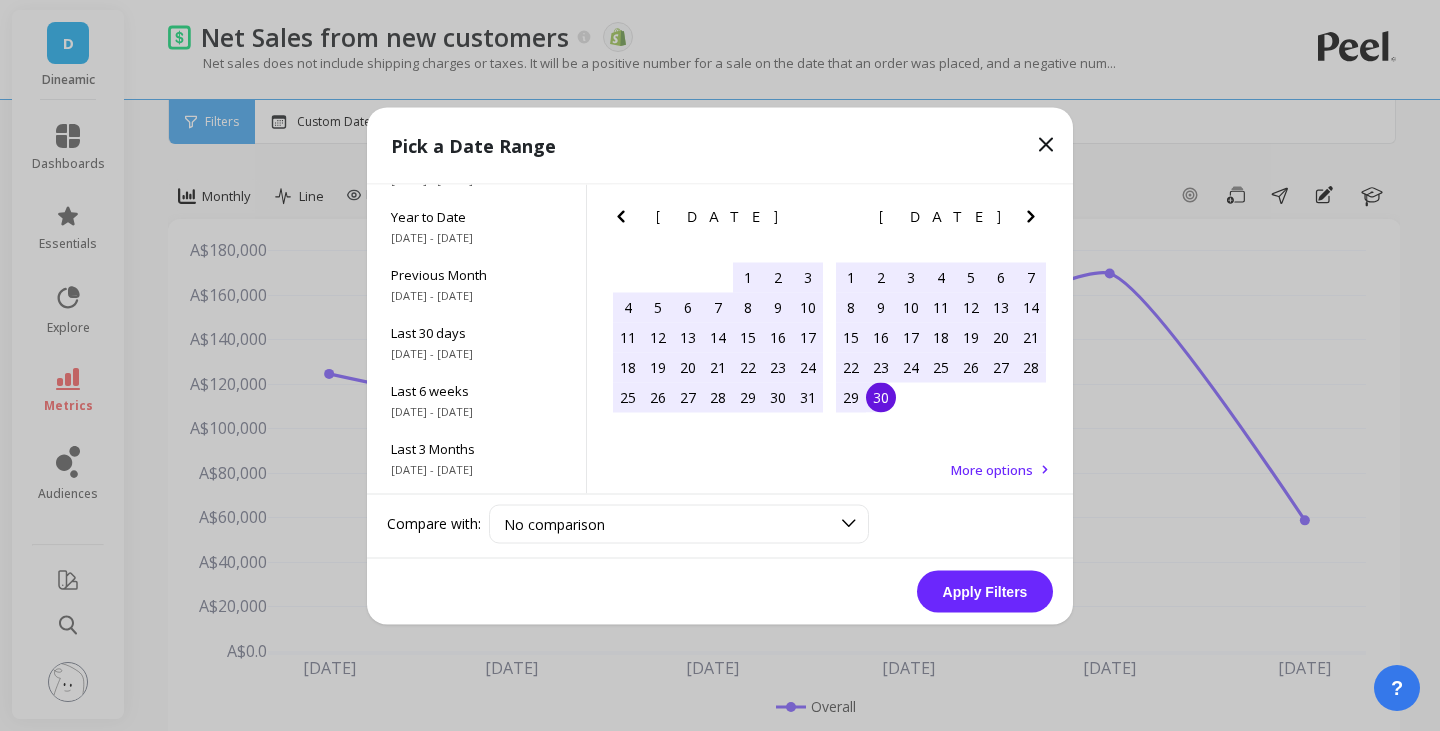 click on "Apply Filters" at bounding box center (985, 591) 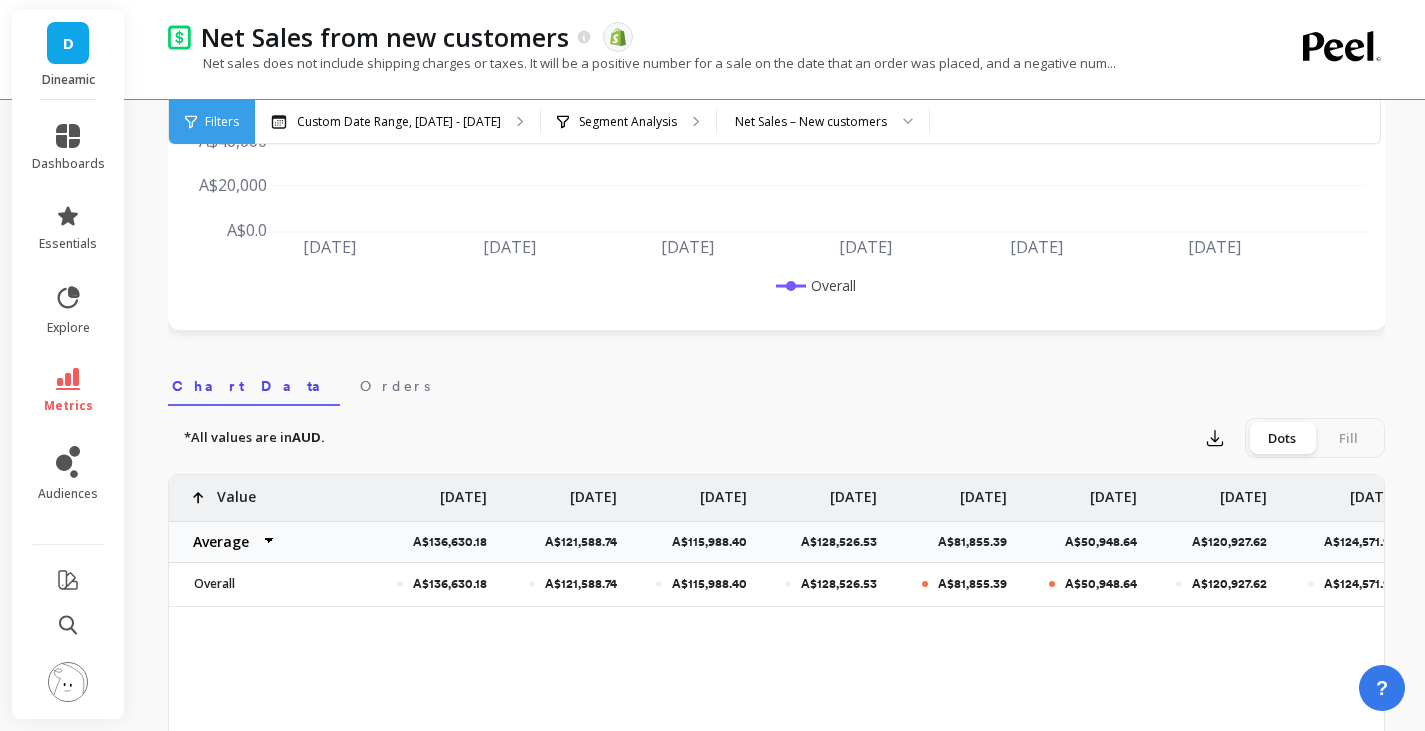 scroll, scrollTop: 422, scrollLeft: 0, axis: vertical 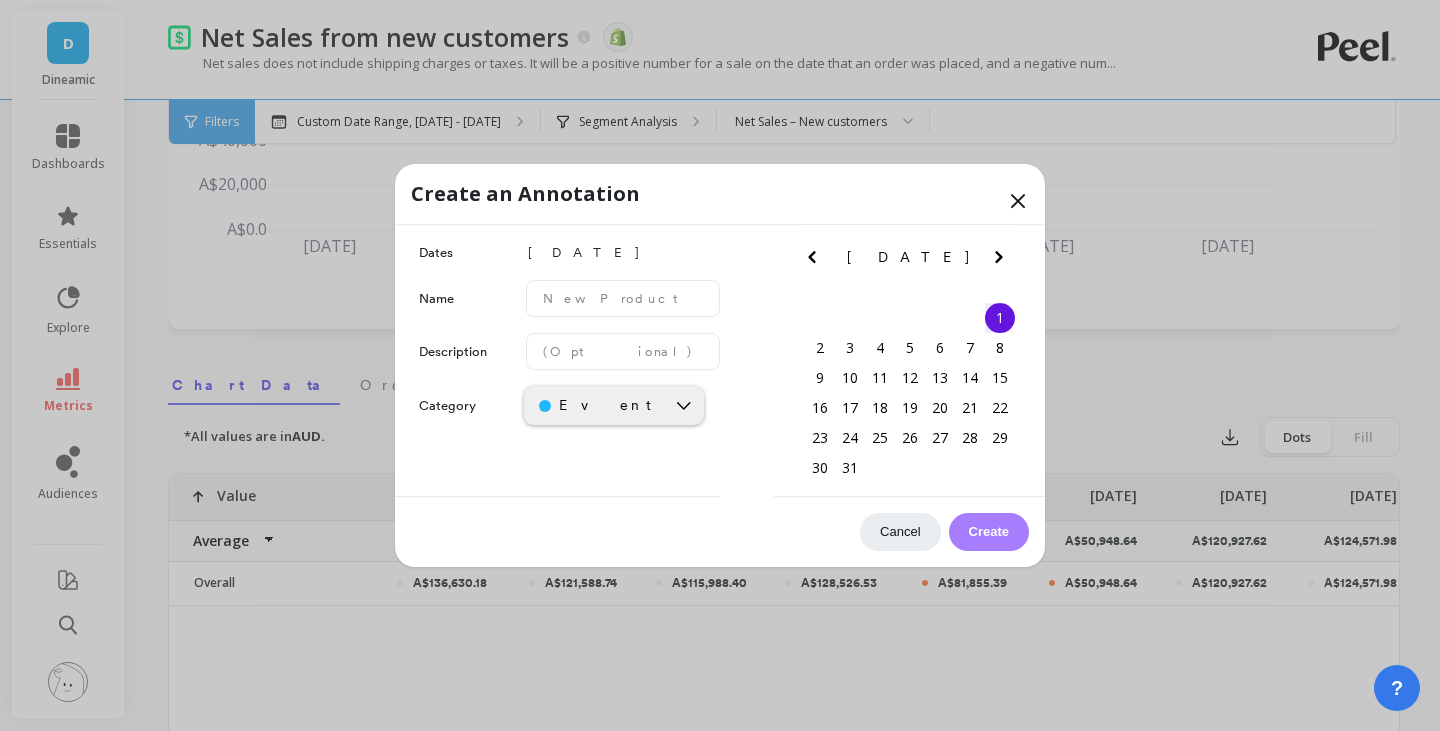 click on "Cancel" at bounding box center [900, 532] 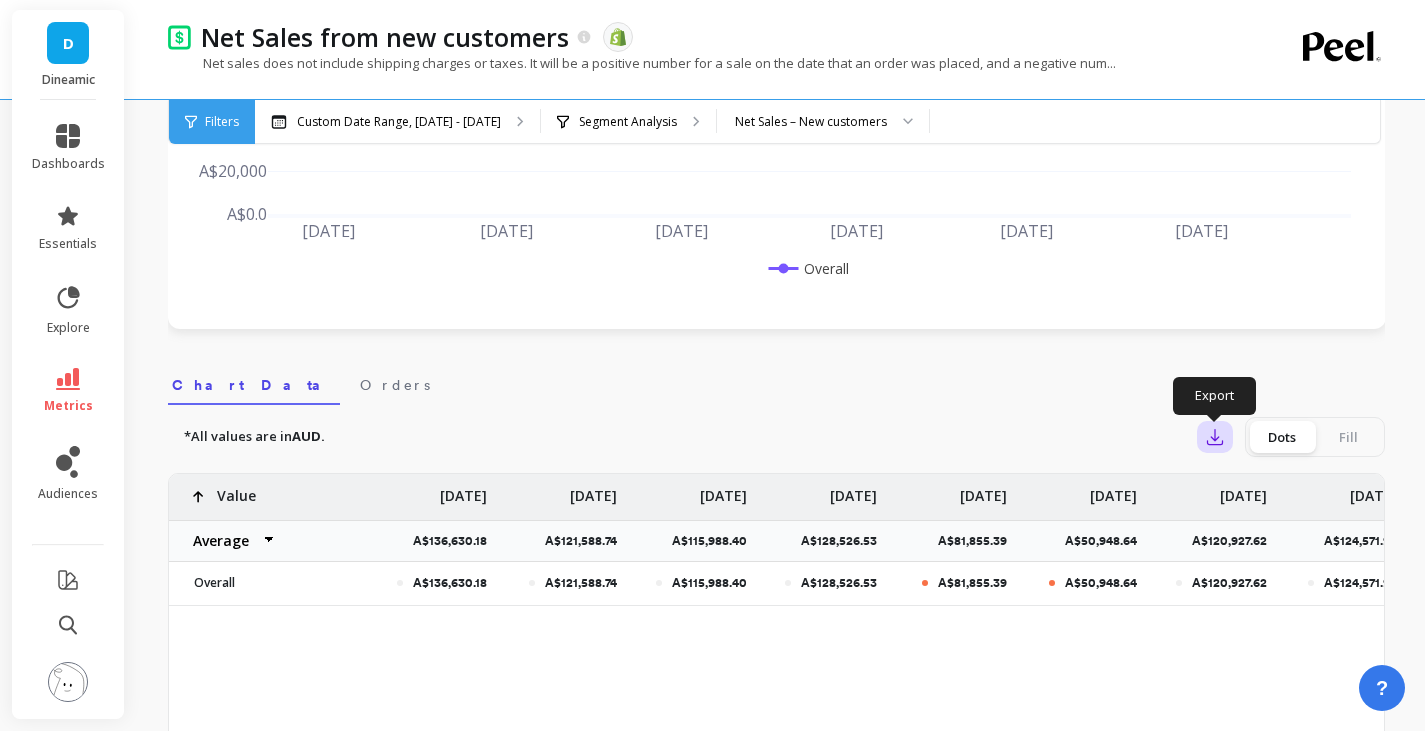 click 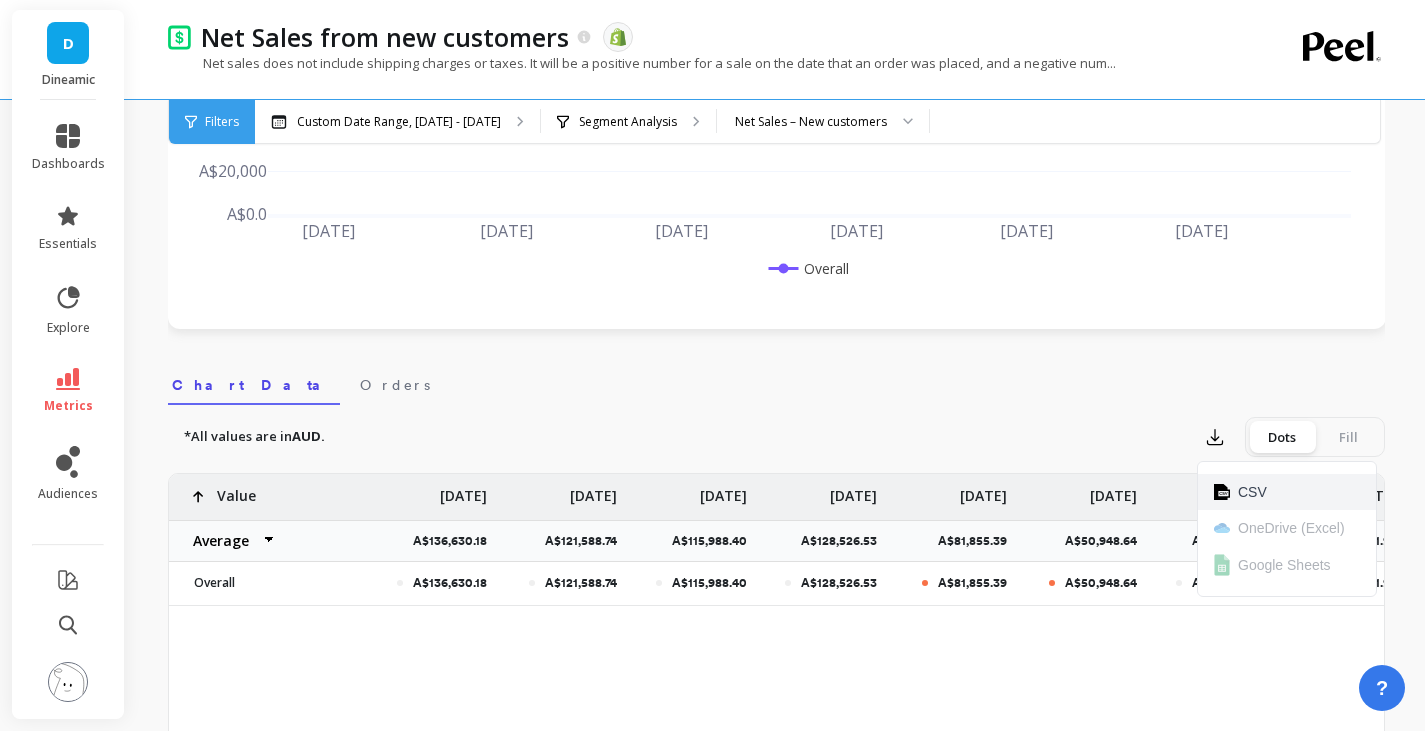 click on "CSV" at bounding box center [1252, 492] 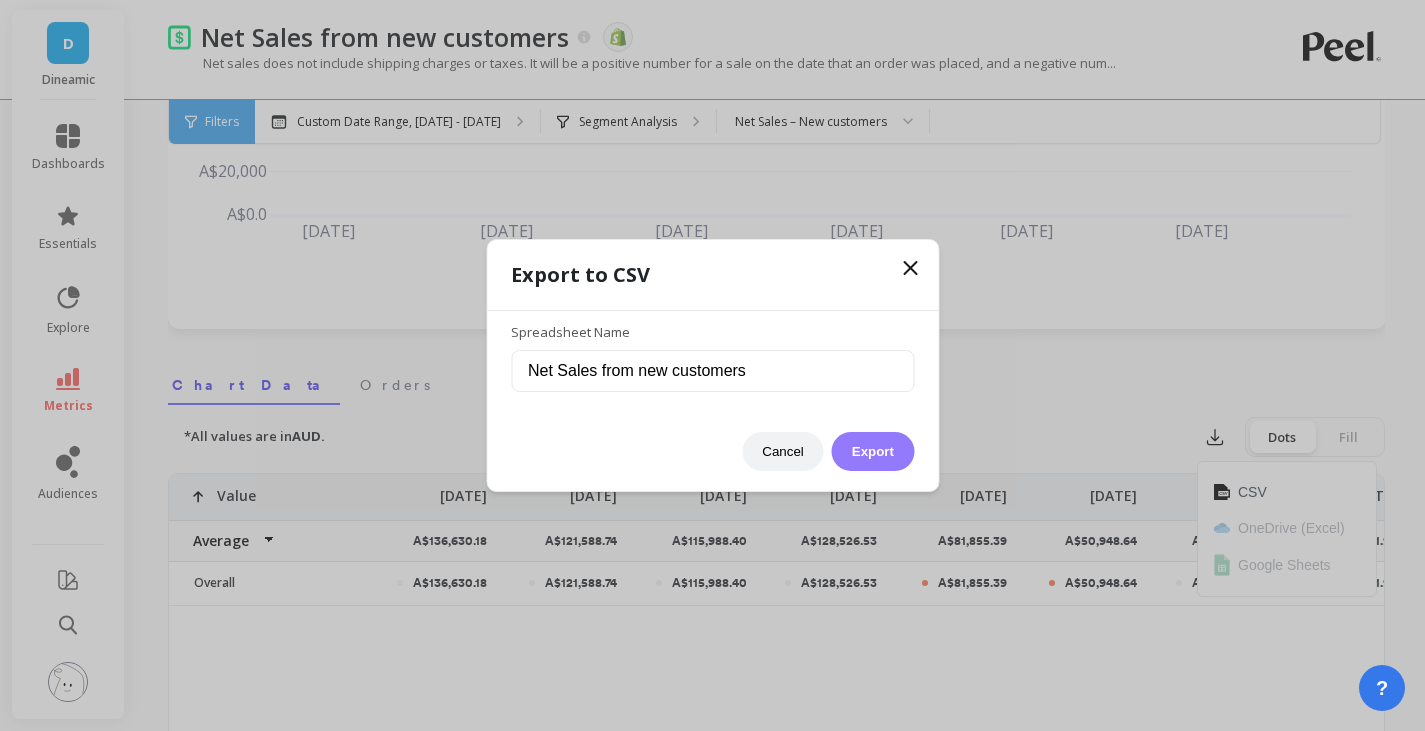 click on "Export" at bounding box center [873, 451] 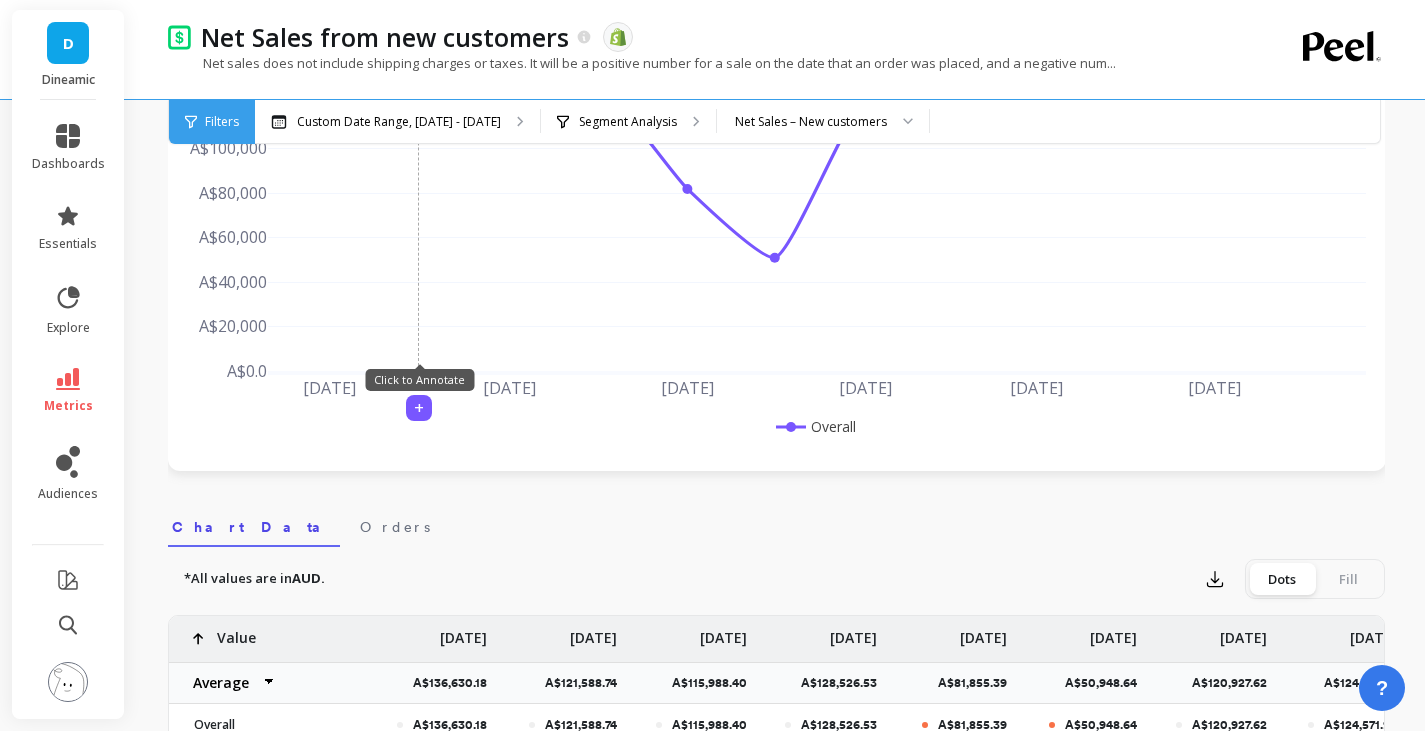 scroll, scrollTop: 278, scrollLeft: 0, axis: vertical 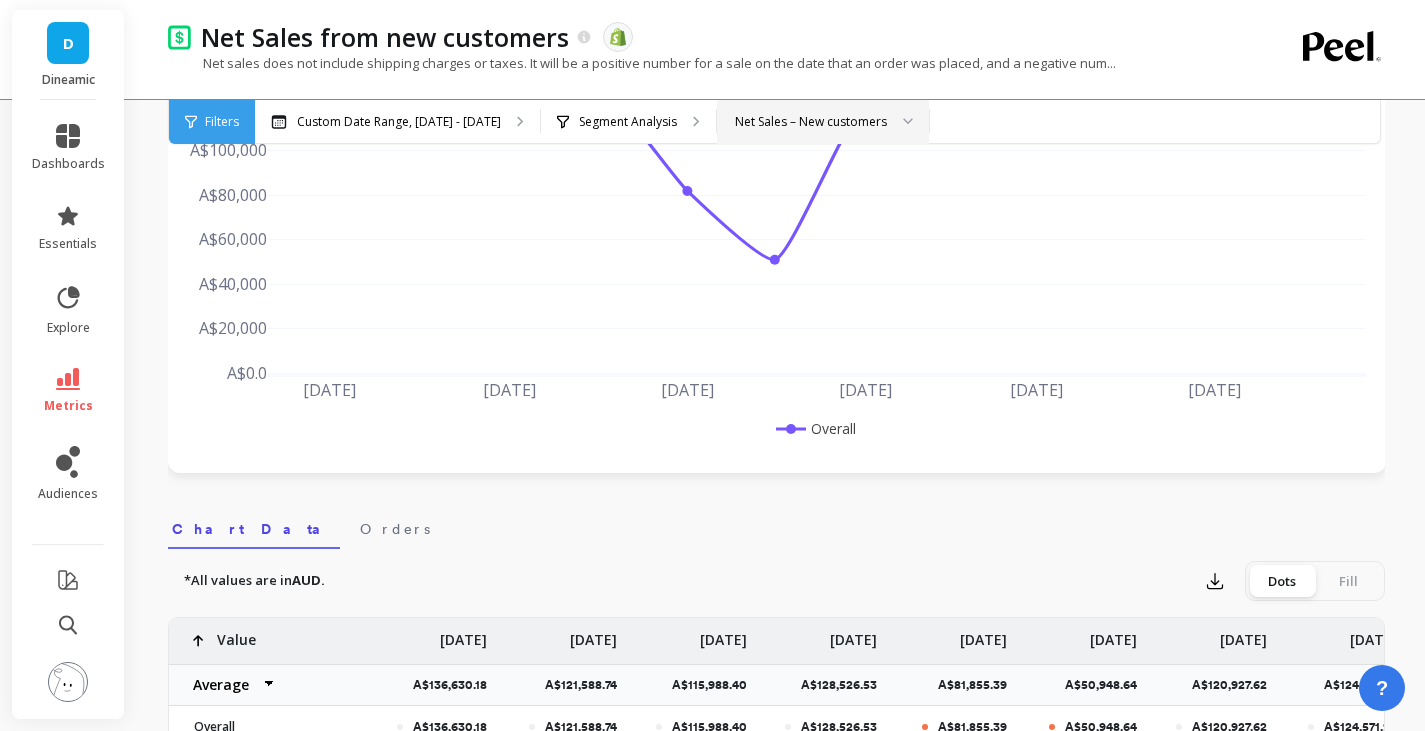 click on "Net Sales – New customers" at bounding box center (811, 121) 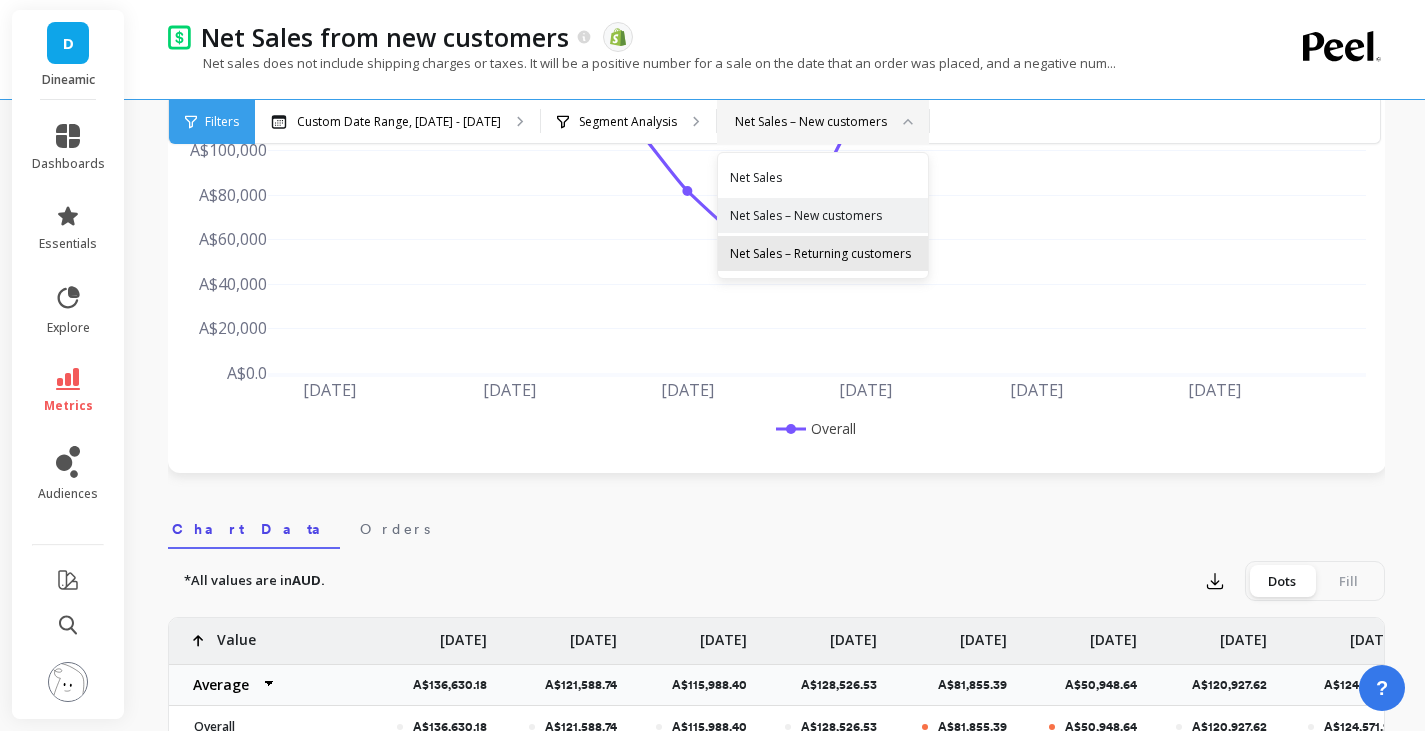 click on "Net Sales – Returning customers" at bounding box center [823, 253] 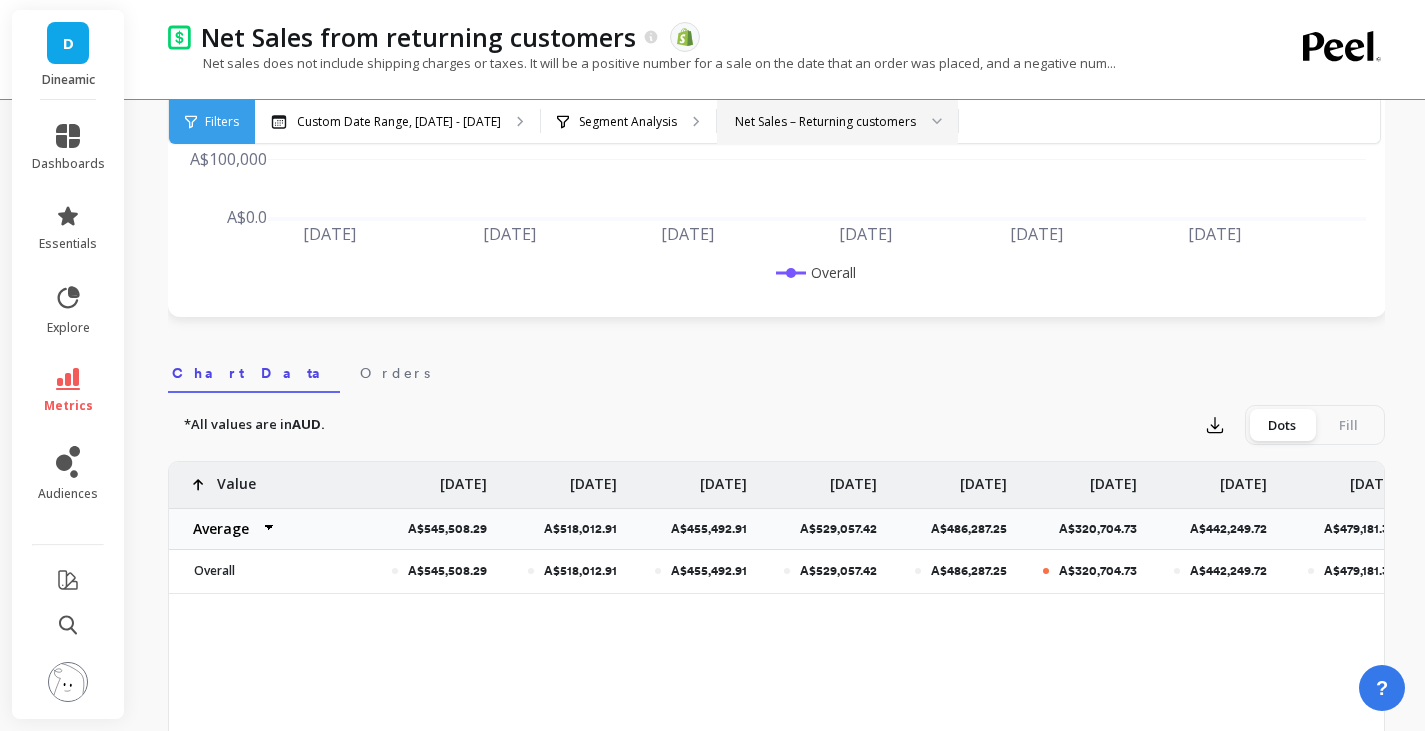 scroll, scrollTop: 435, scrollLeft: 0, axis: vertical 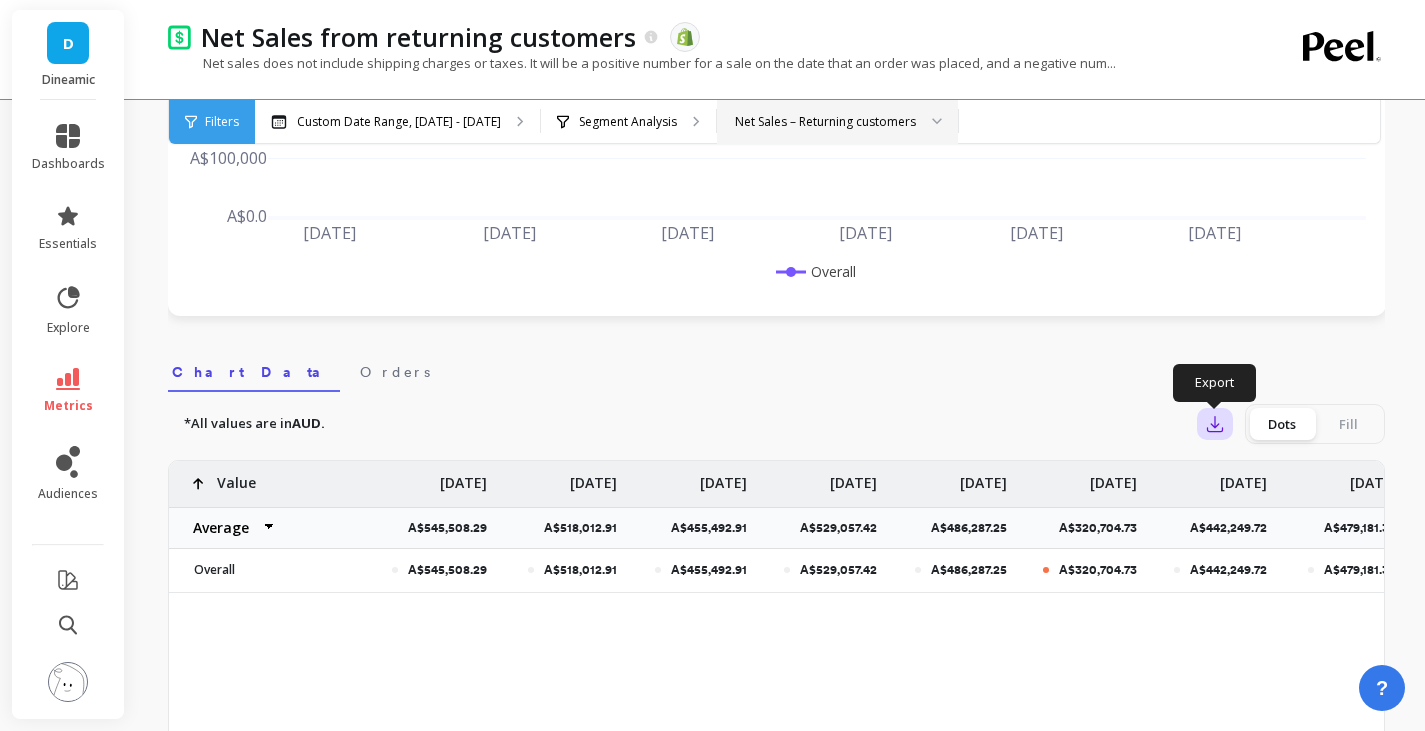 click 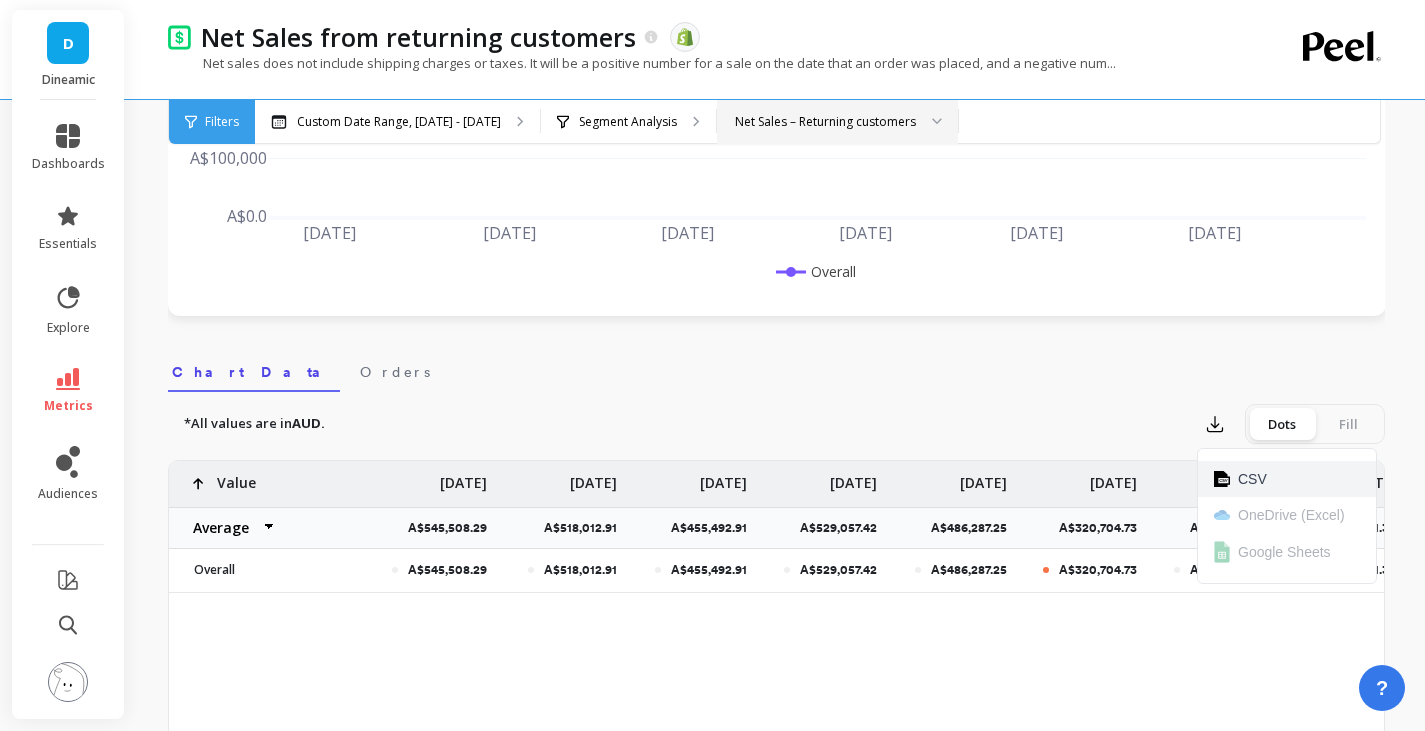 click on "CSV" at bounding box center (1252, 479) 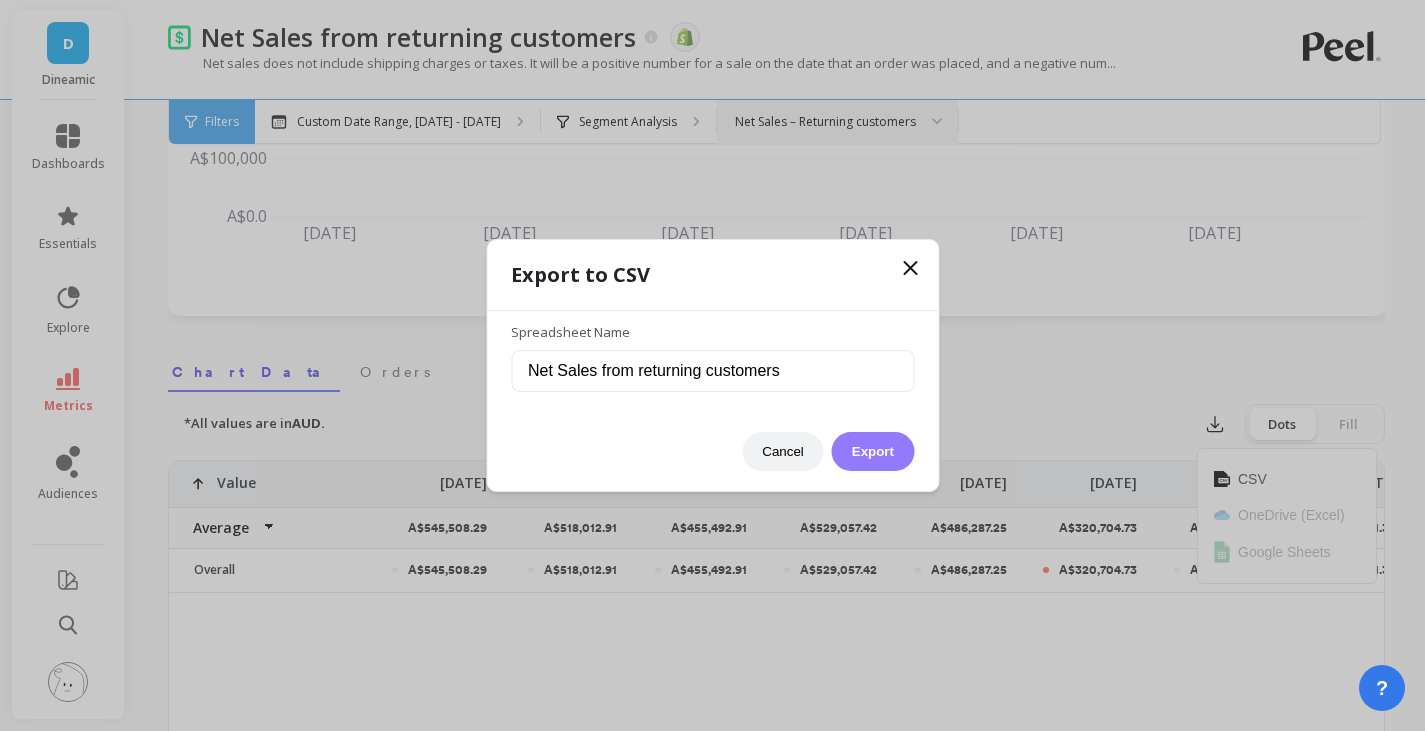 click on "Export" at bounding box center [873, 451] 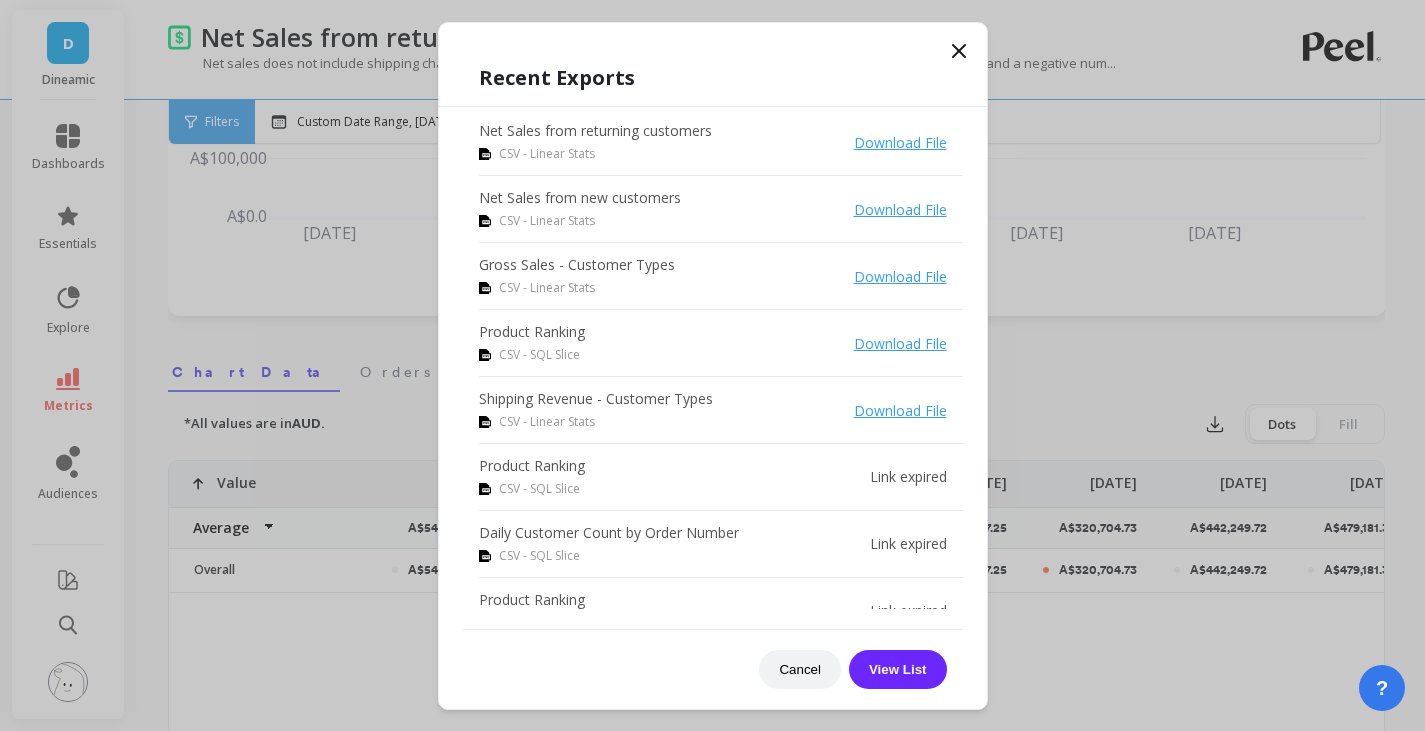 click 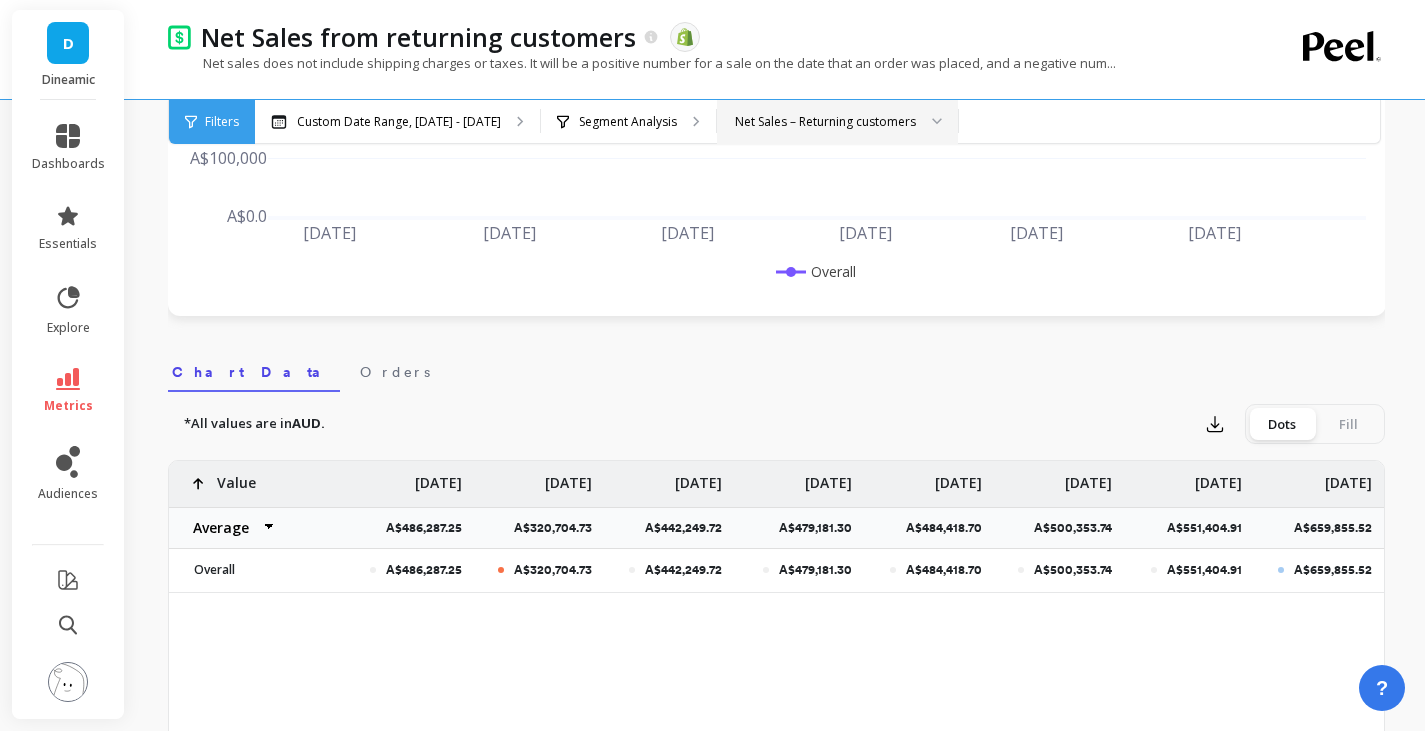 scroll, scrollTop: 0, scrollLeft: 0, axis: both 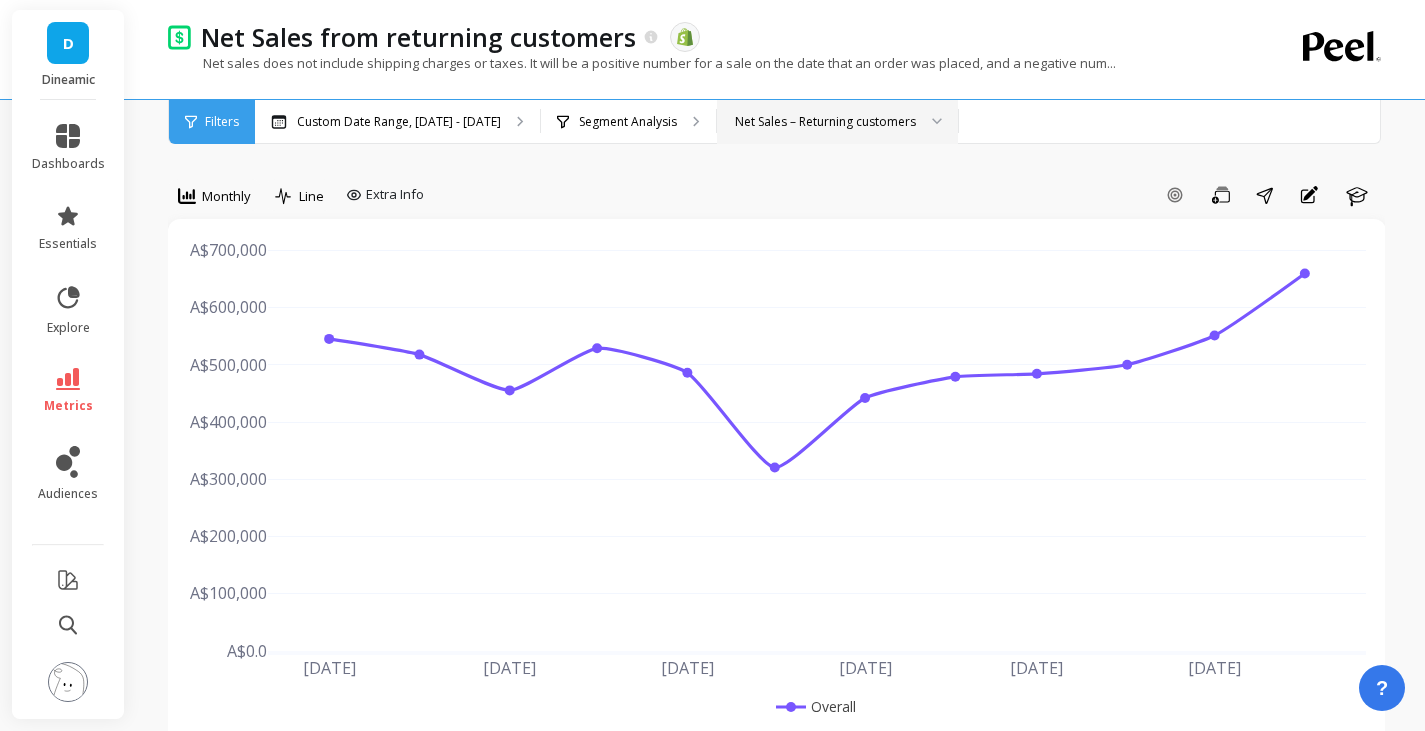 click on "Net Sales – Returning customers" at bounding box center (825, 121) 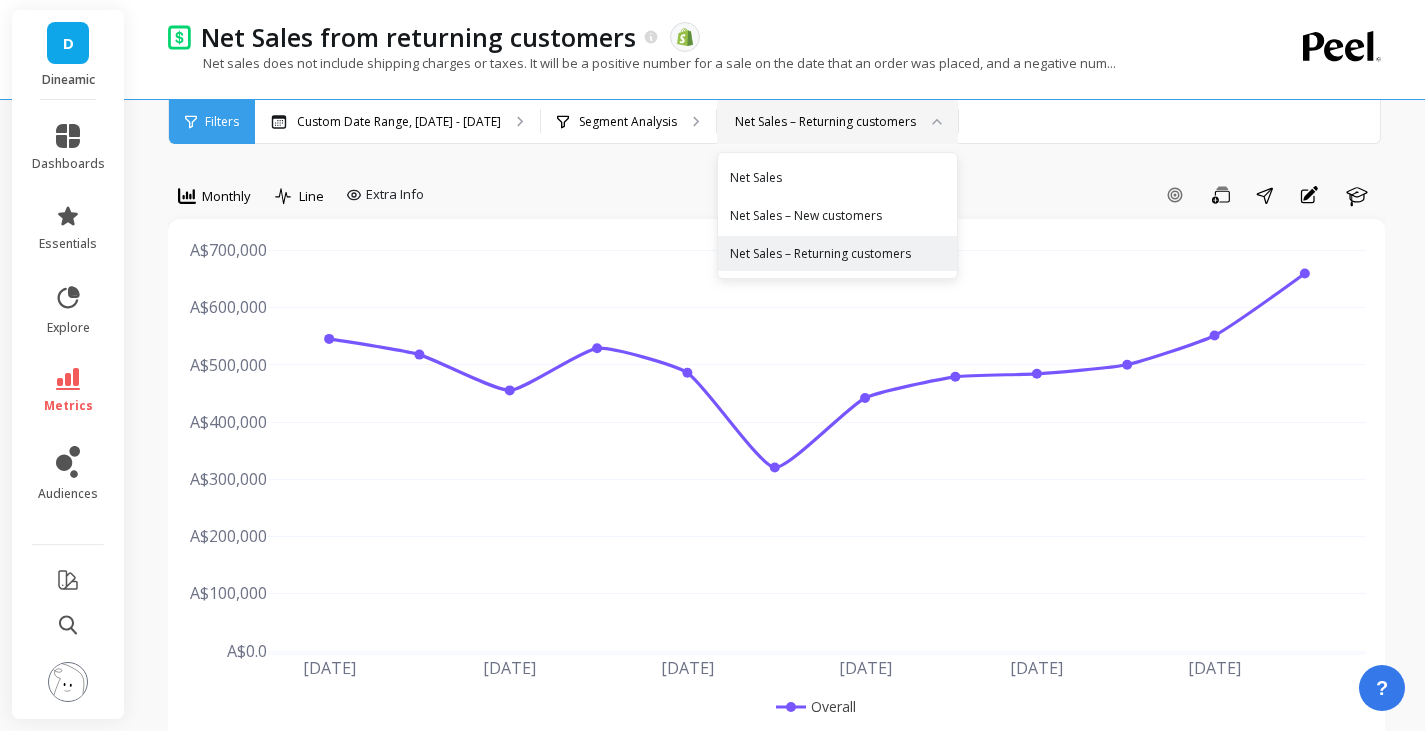 click on "Net Sales Net Sales – New customers Net Sales – Returning customers" at bounding box center [837, 215] 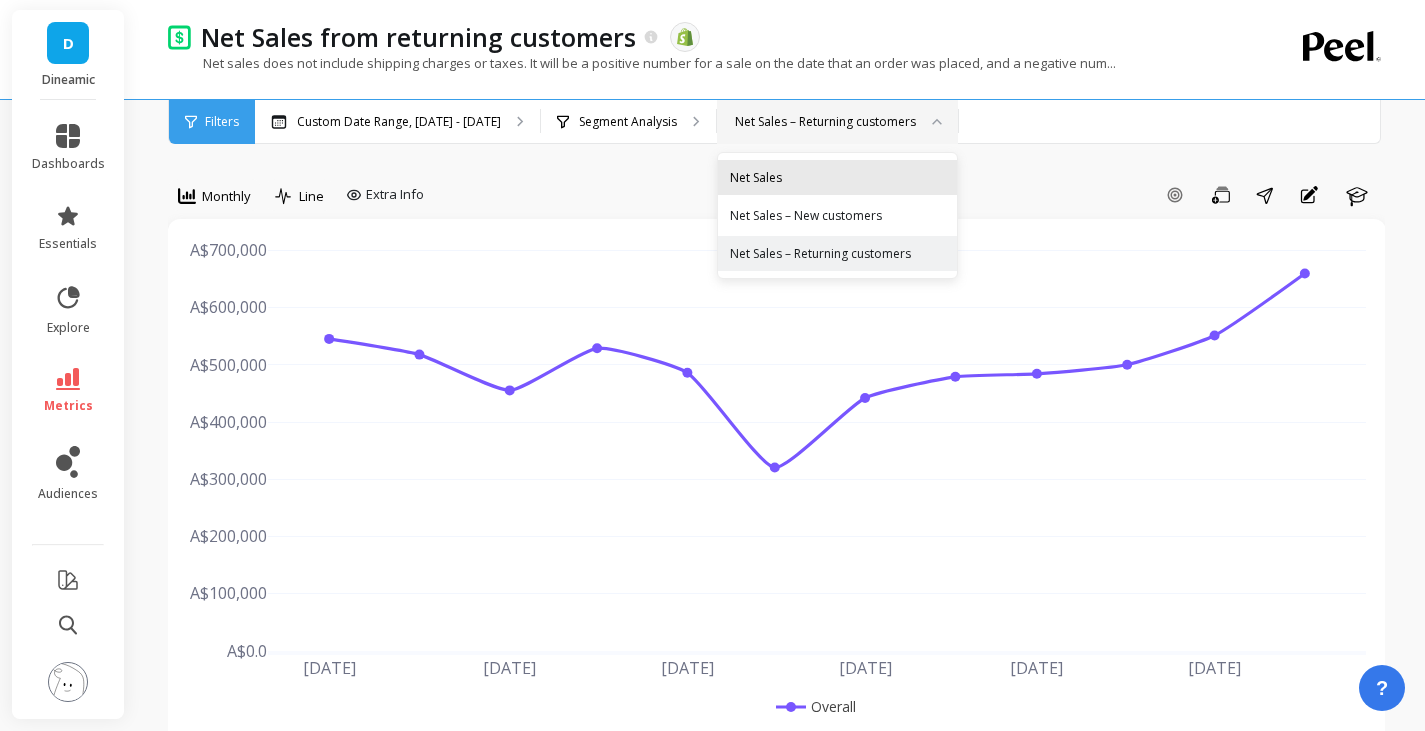 click on "Net Sales" at bounding box center (837, 177) 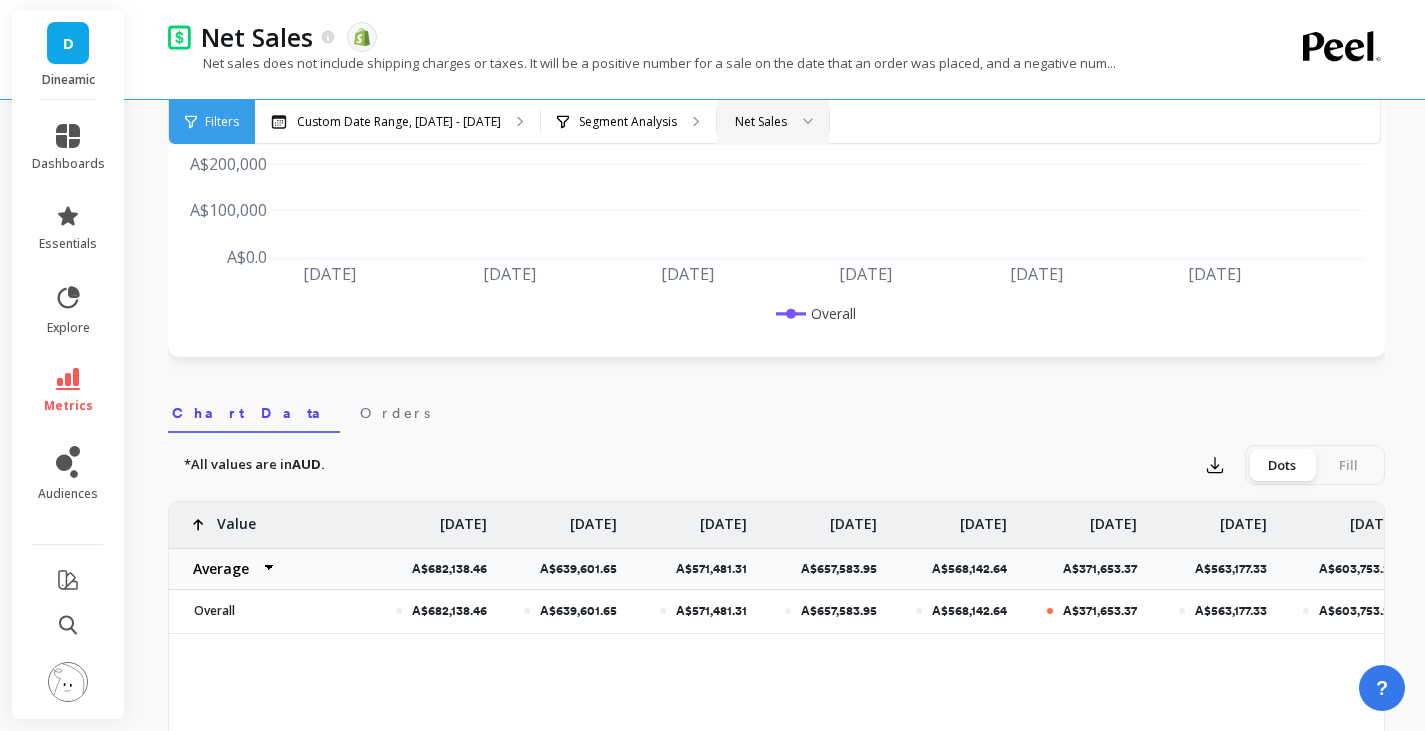 scroll, scrollTop: 0, scrollLeft: 0, axis: both 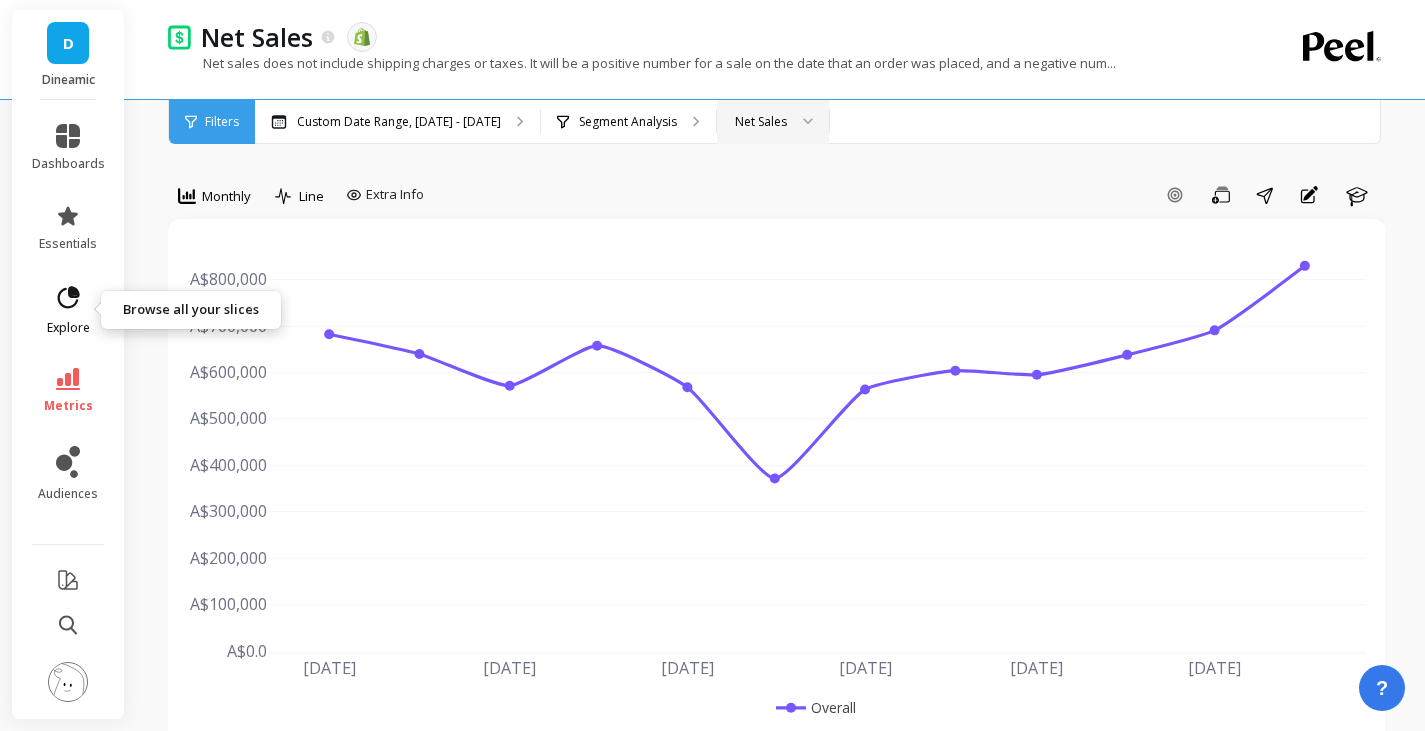click 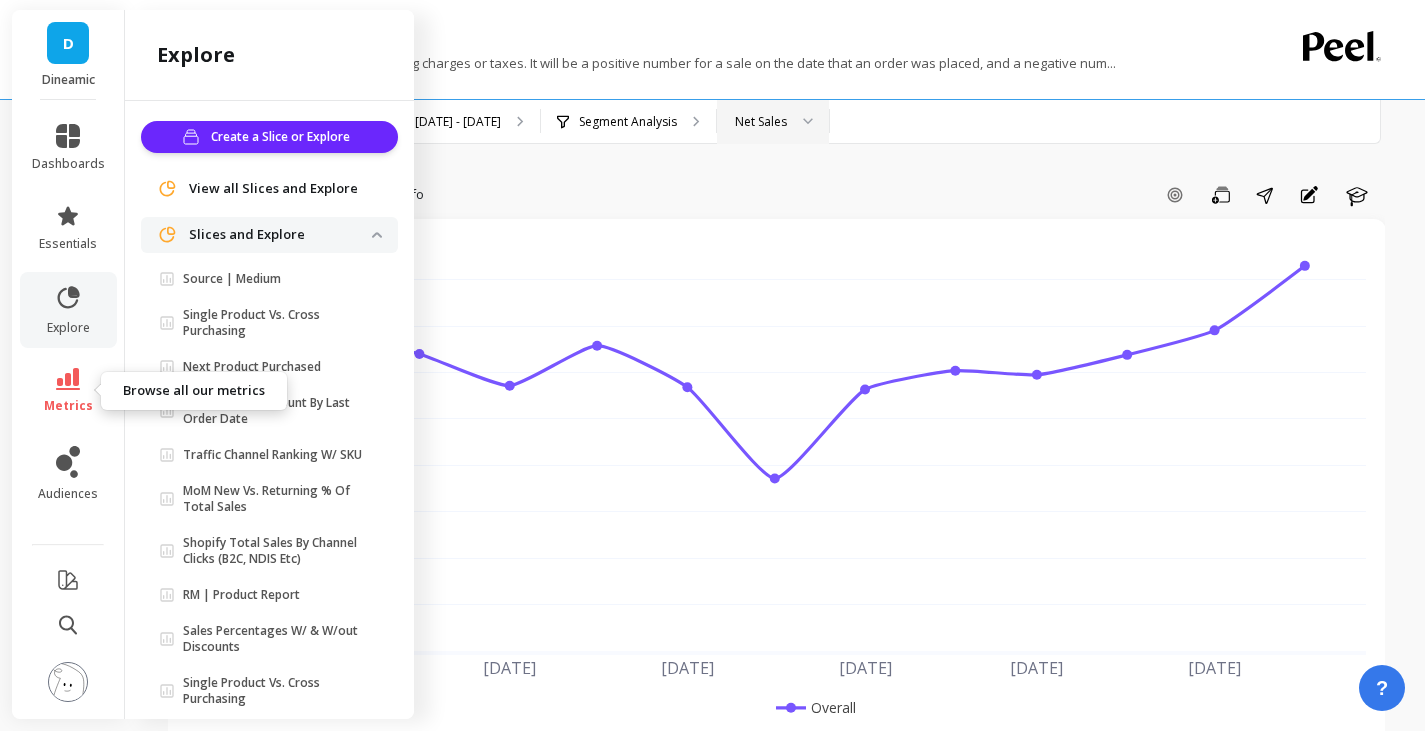 click on "metrics" at bounding box center [68, 406] 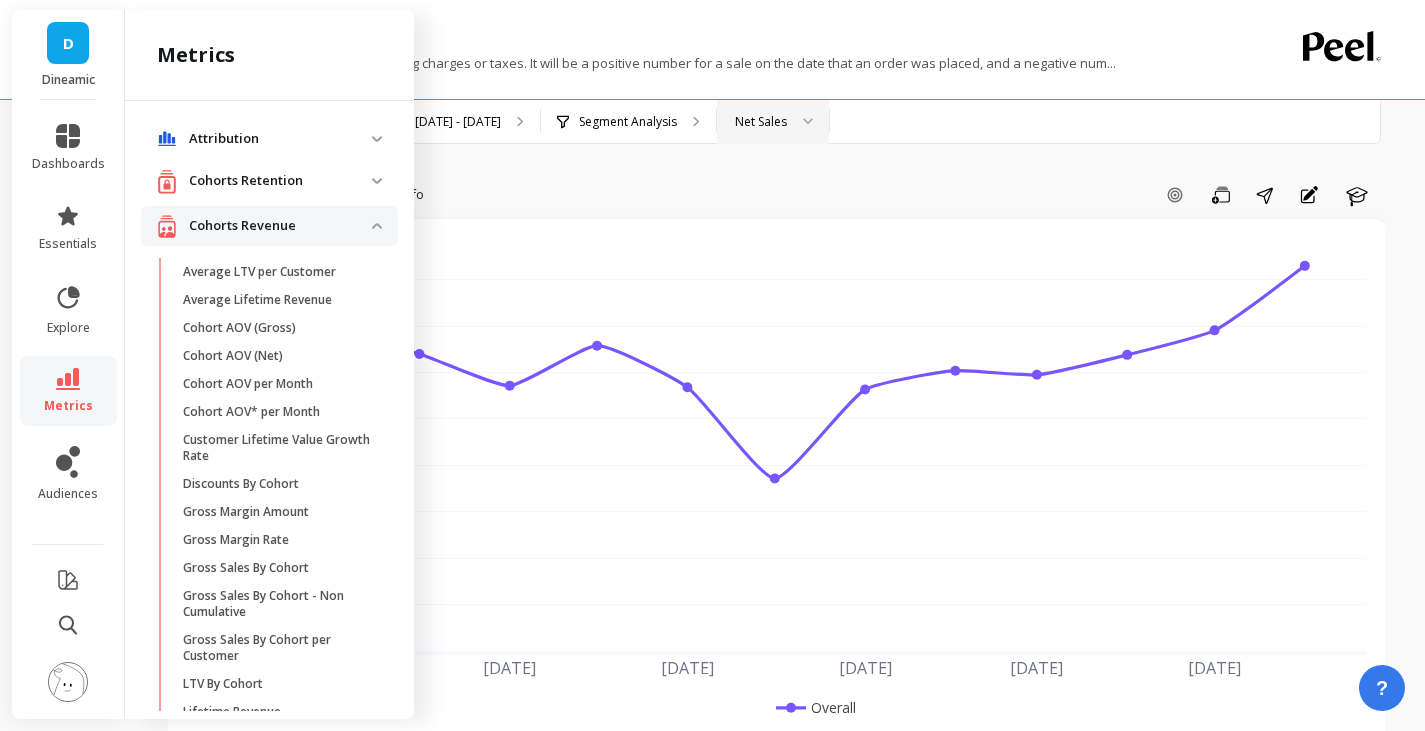scroll, scrollTop: 1166, scrollLeft: 0, axis: vertical 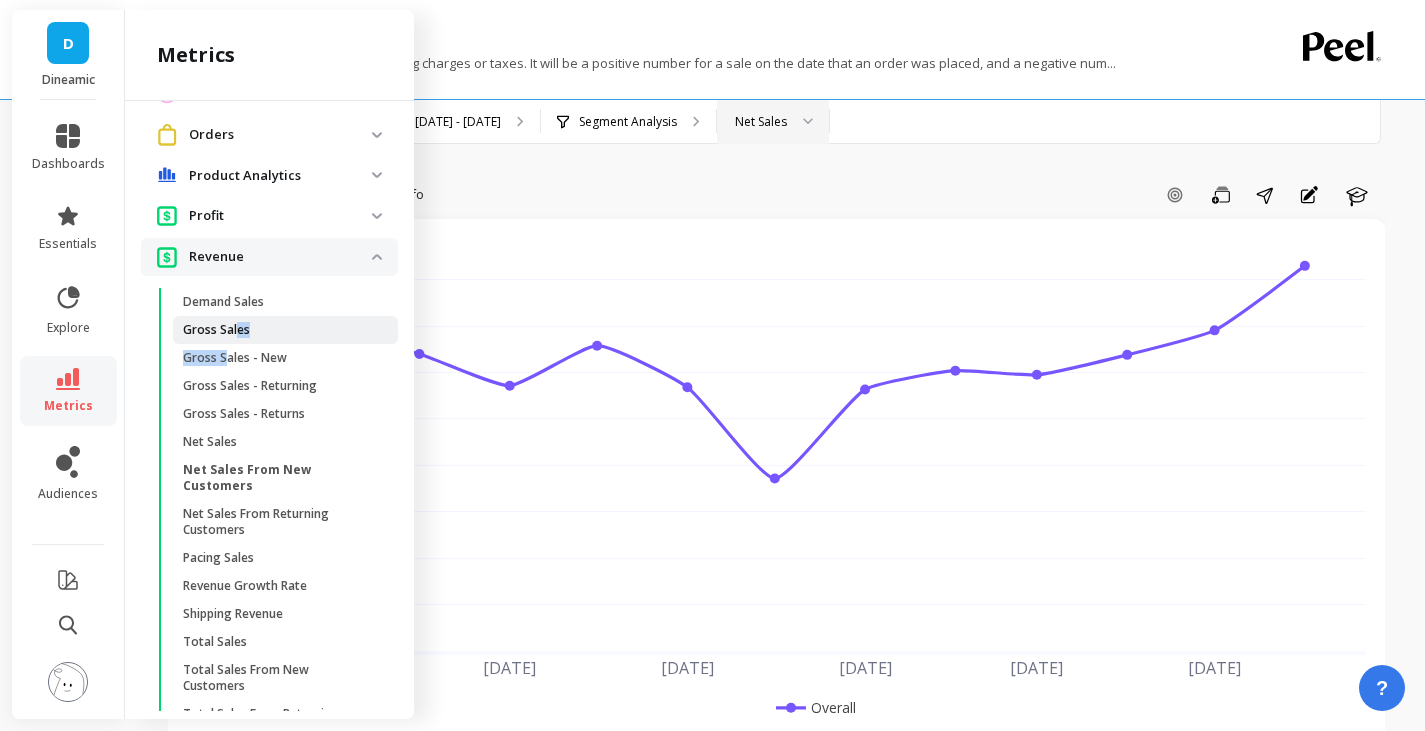 drag, startPoint x: 228, startPoint y: 353, endPoint x: 234, endPoint y: 327, distance: 26.683329 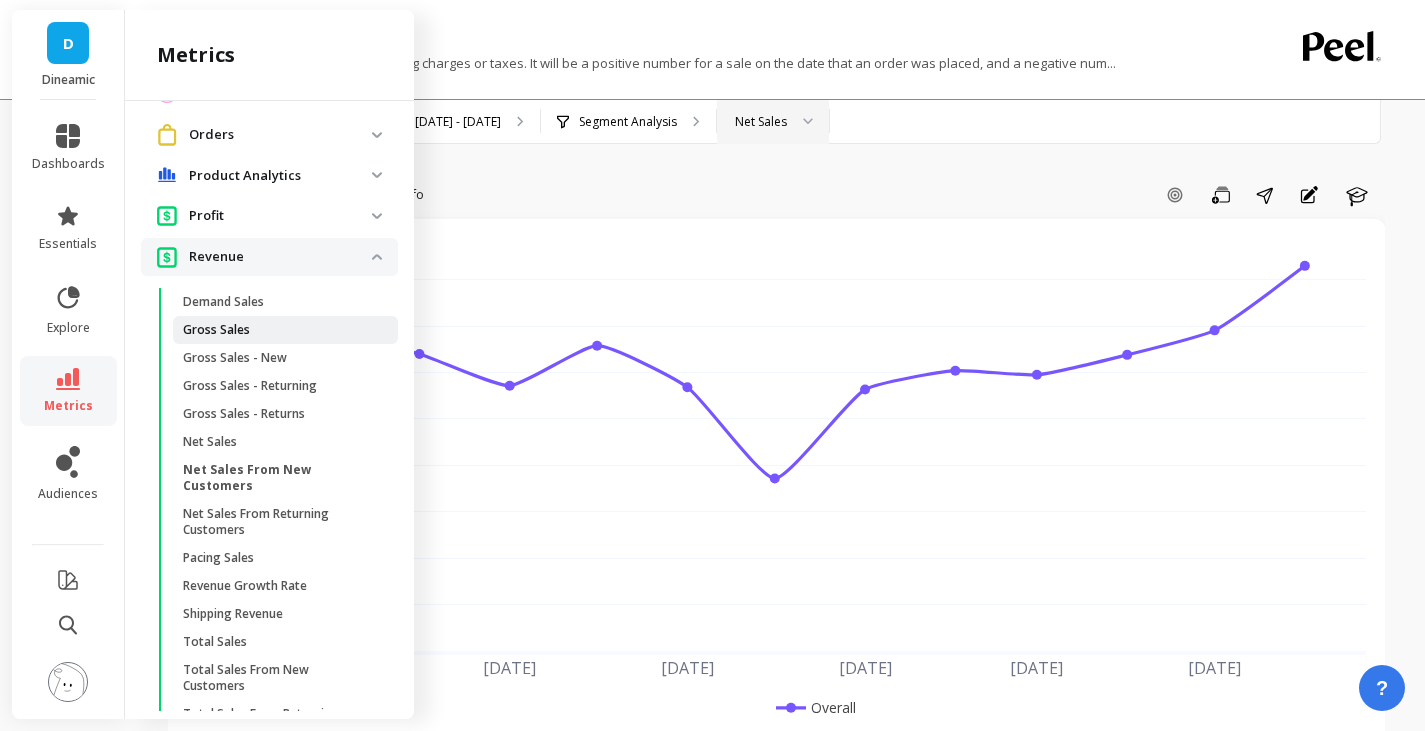 click on "Gross Sales" at bounding box center [216, 330] 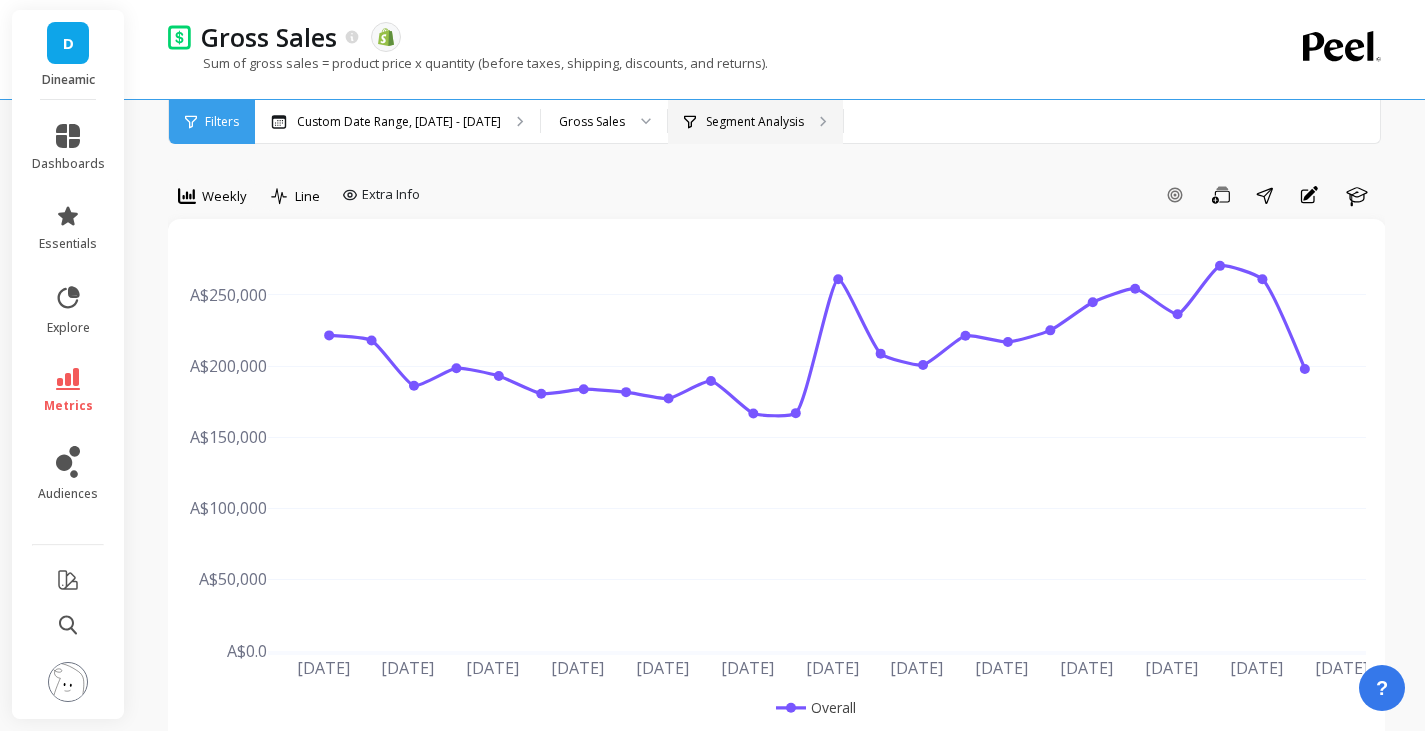 click on "Segment Analysis" at bounding box center [755, 122] 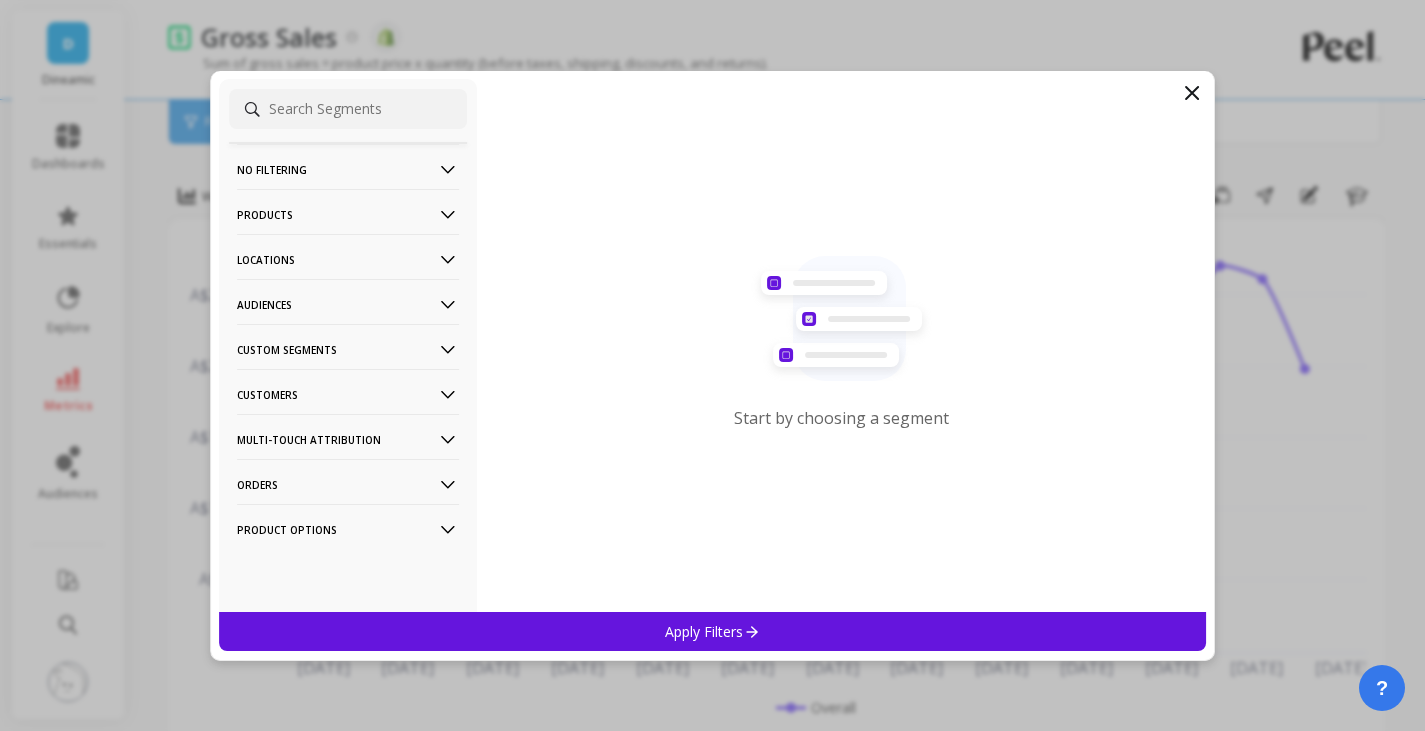 click 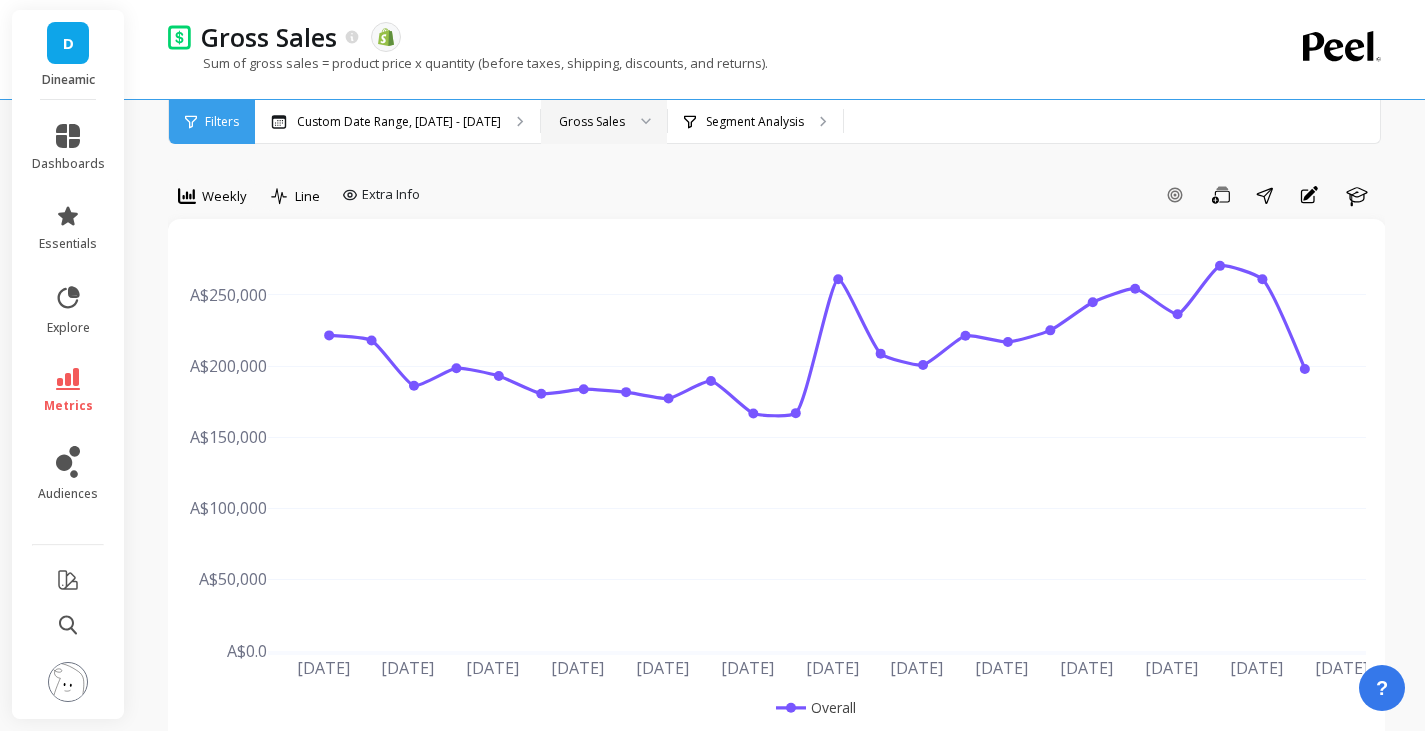 click on "Gross Sales" at bounding box center [592, 121] 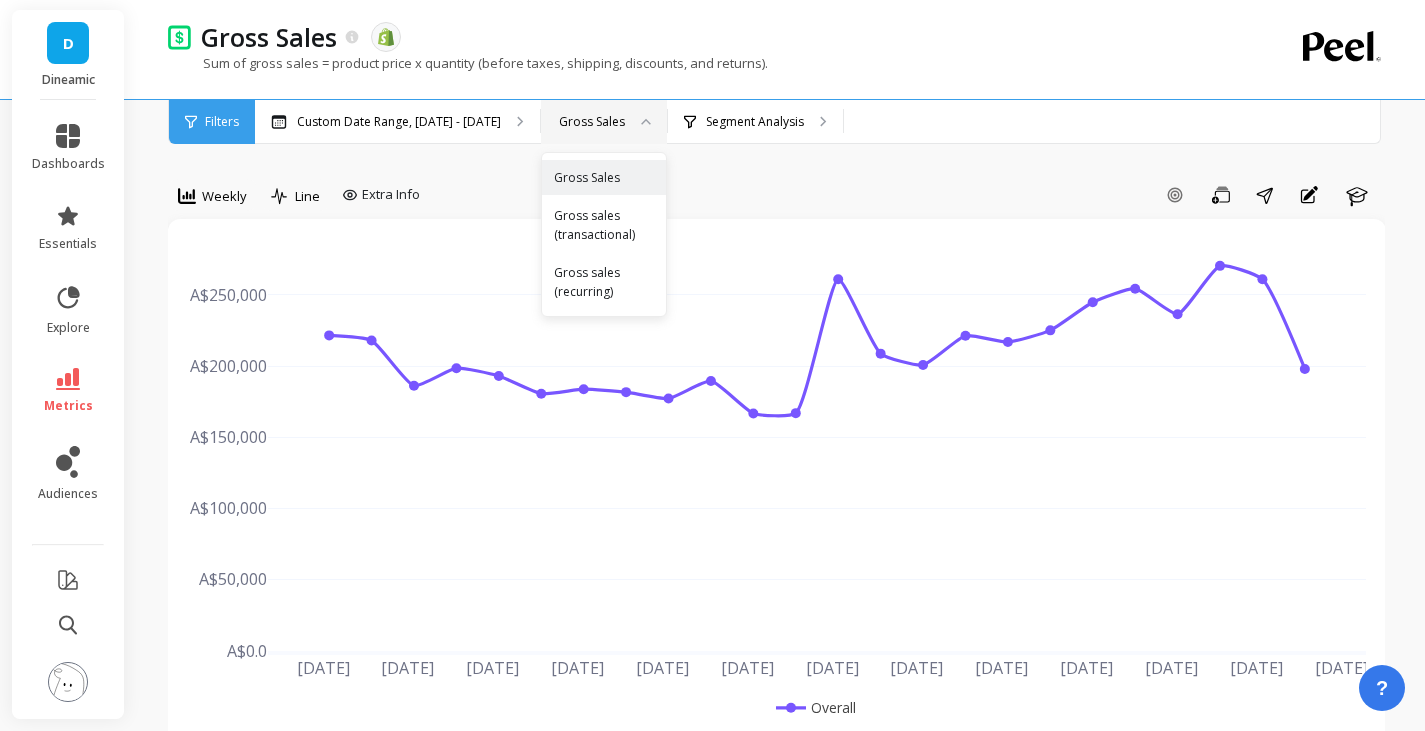 click on "Gross Sales" at bounding box center [592, 121] 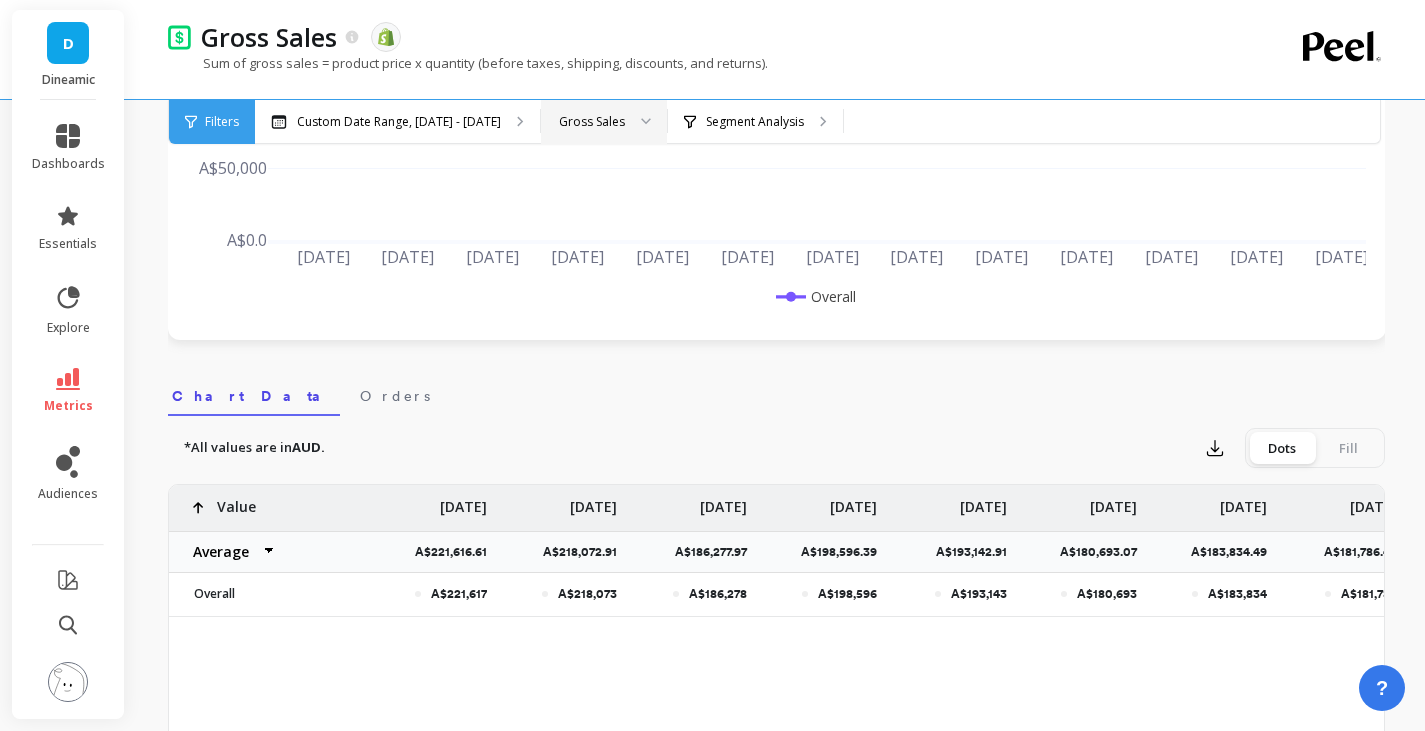 scroll, scrollTop: 410, scrollLeft: 0, axis: vertical 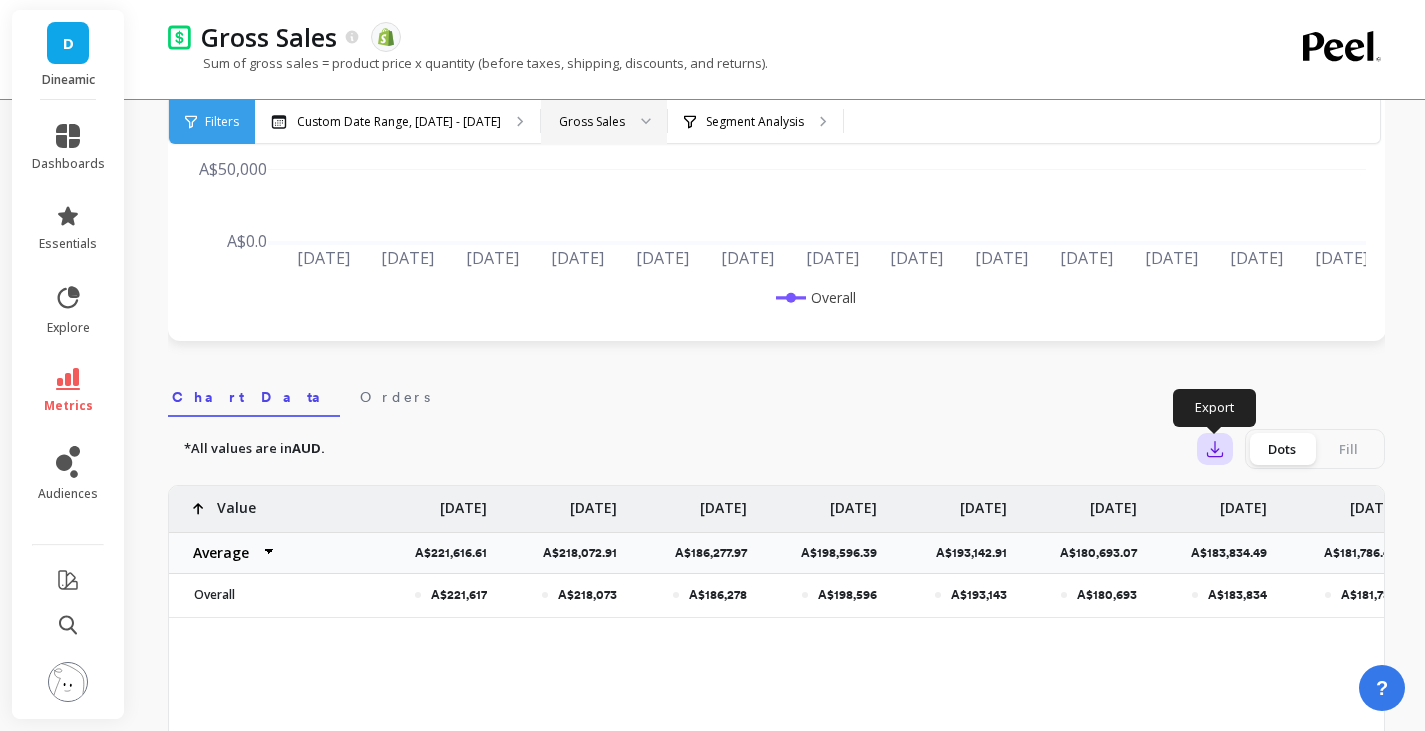 click 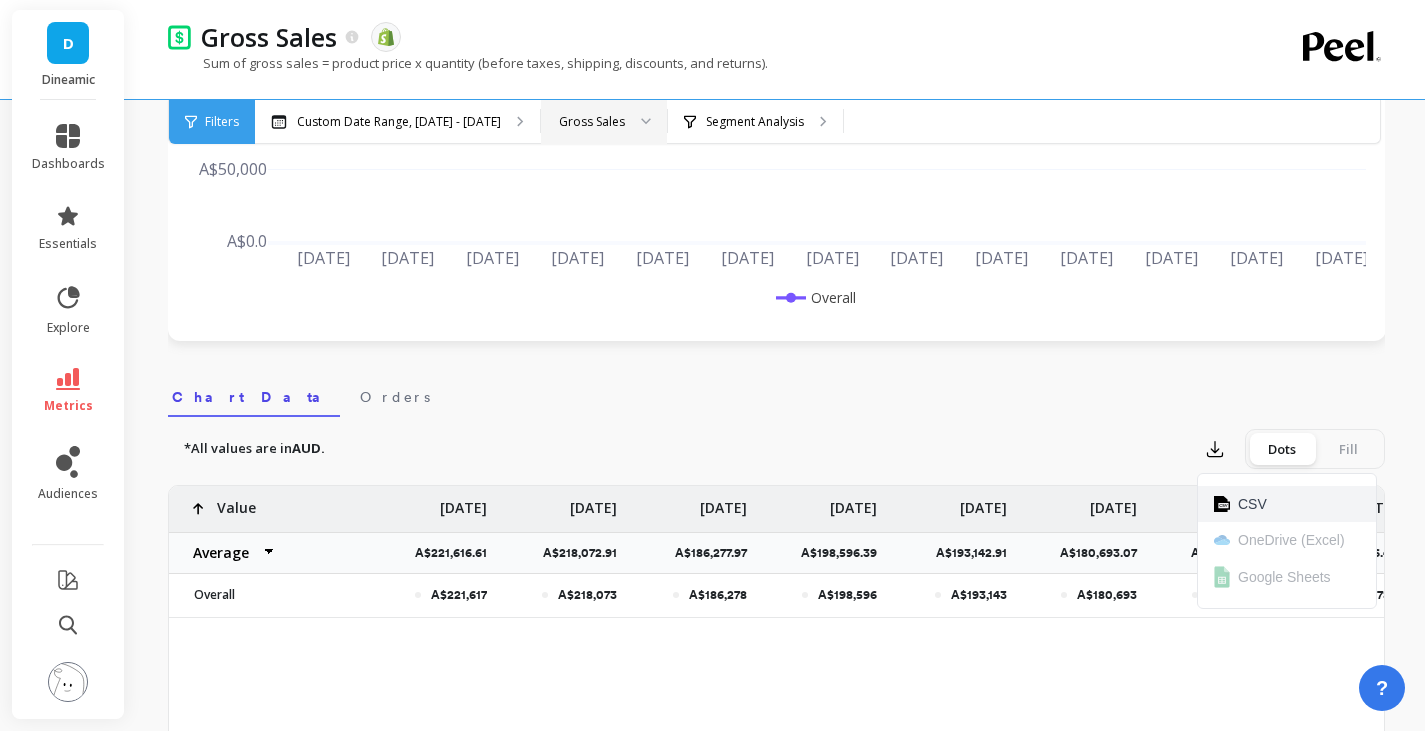 click on "CSV" at bounding box center (1252, 504) 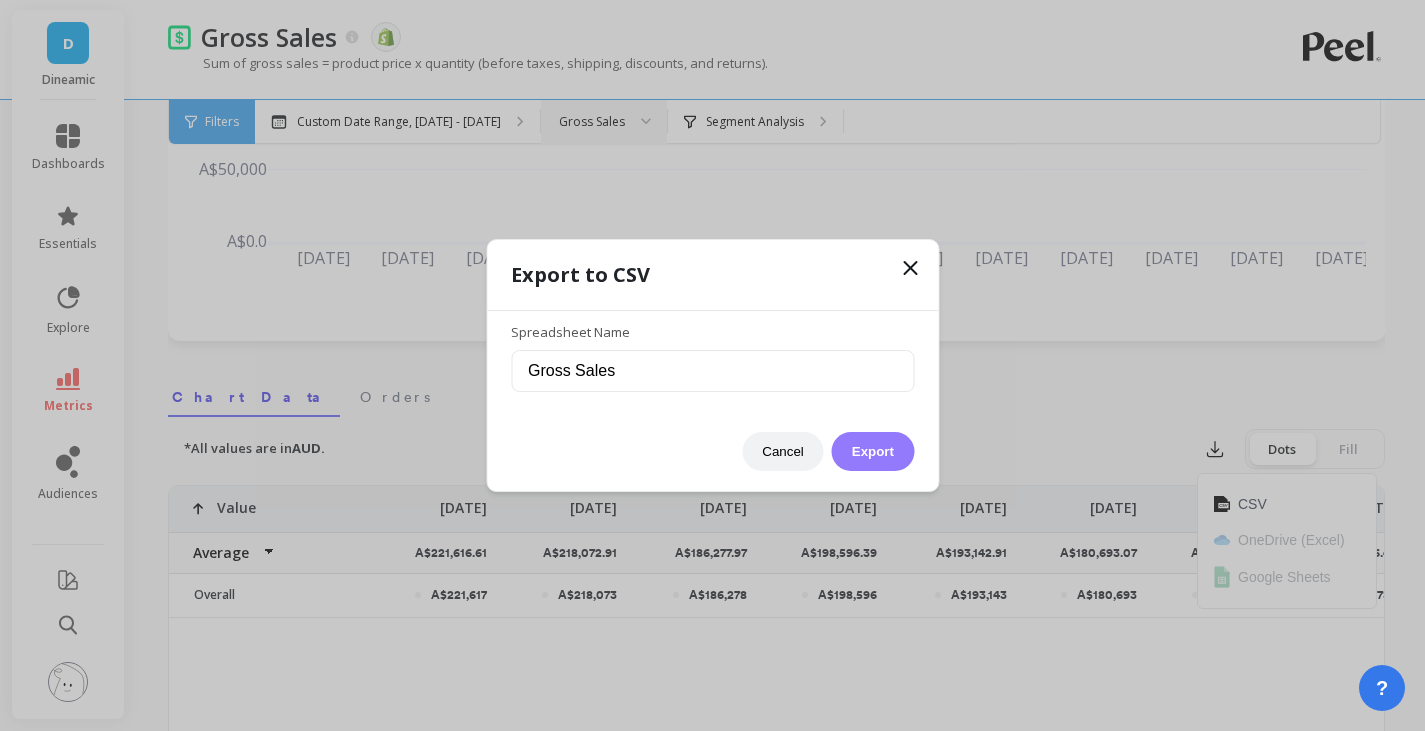 click on "Export" at bounding box center [873, 451] 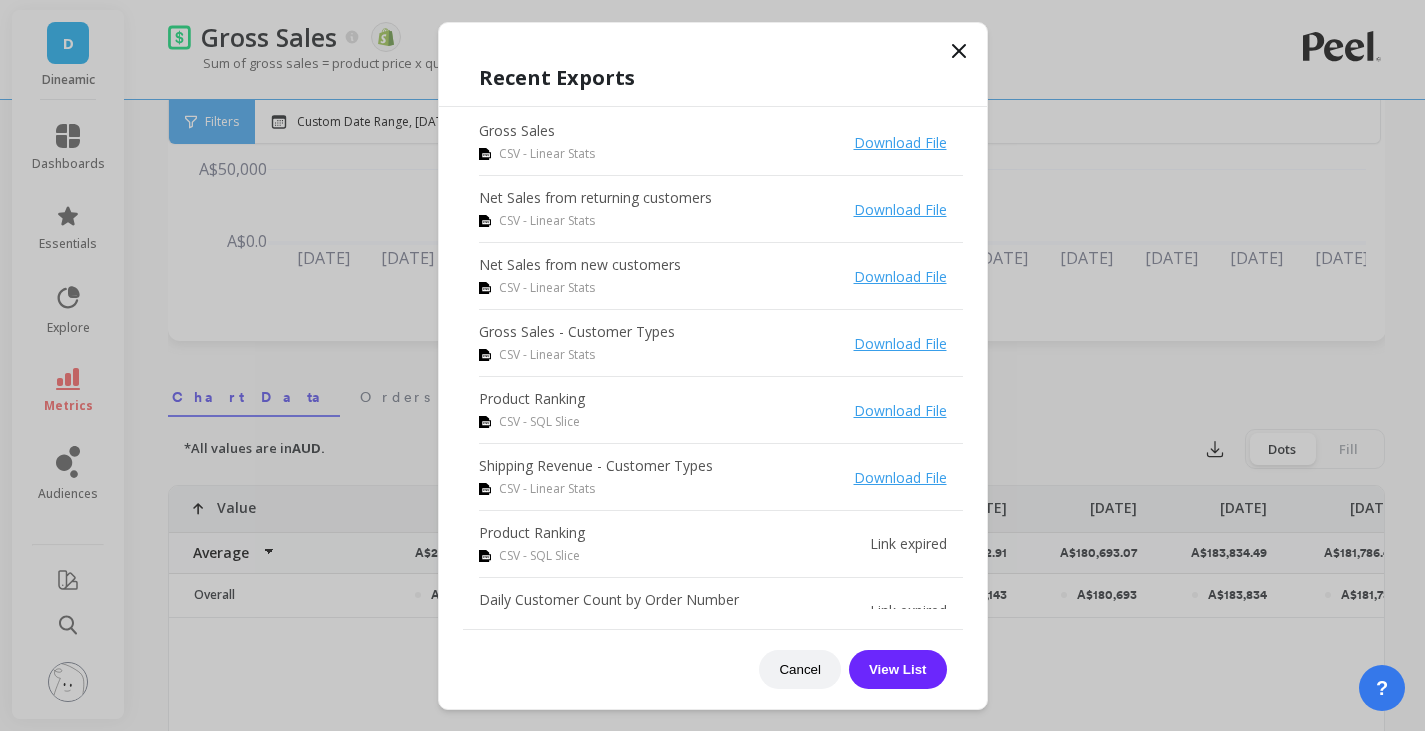 click 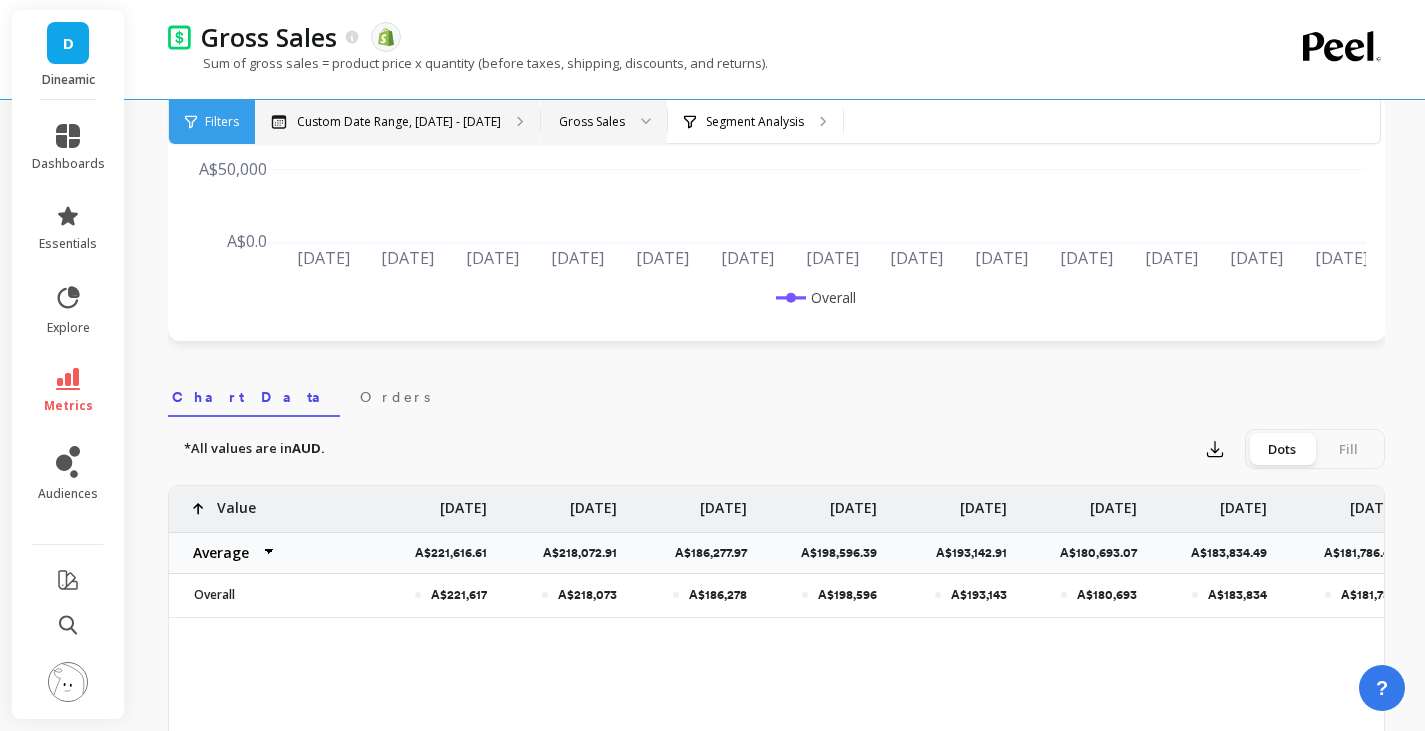 click on "Custom Date Range,  [DATE] - [DATE]" at bounding box center [397, 122] 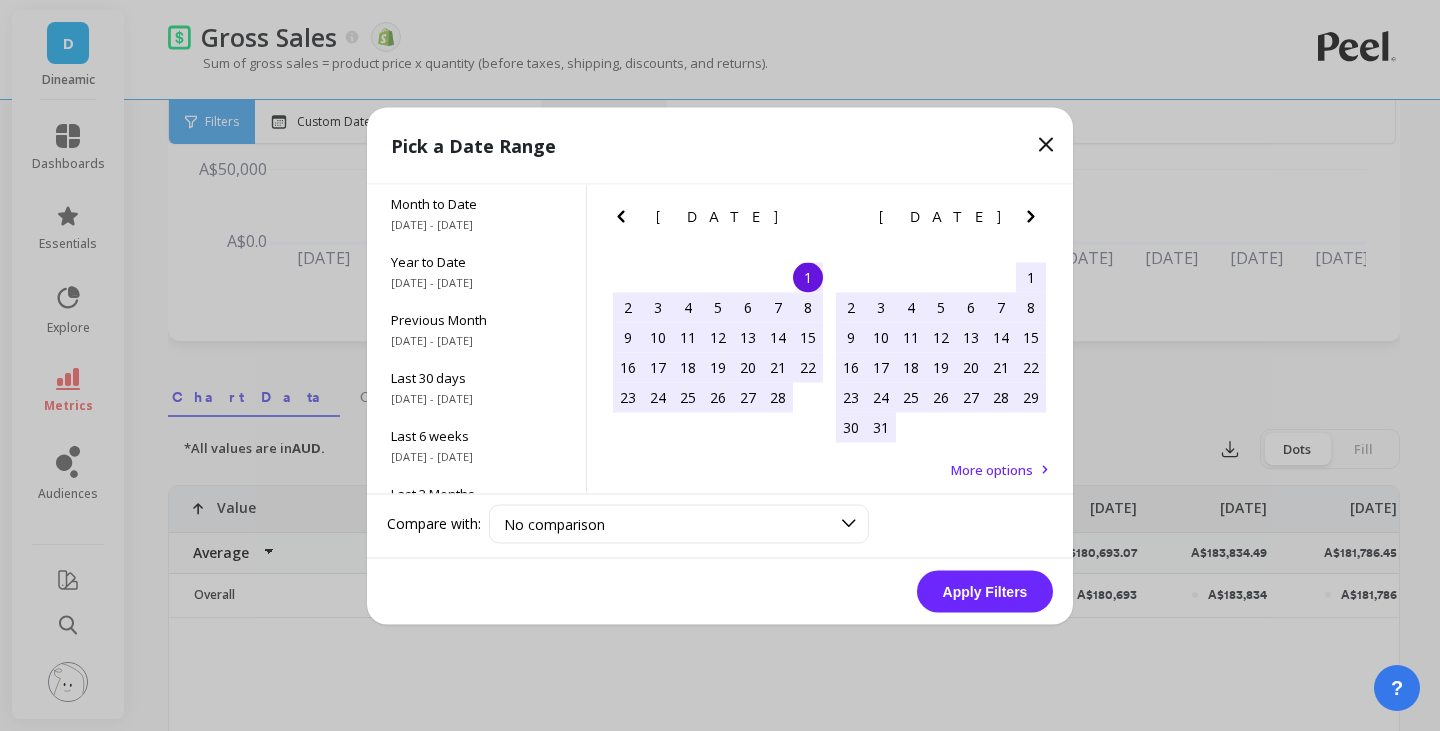 click 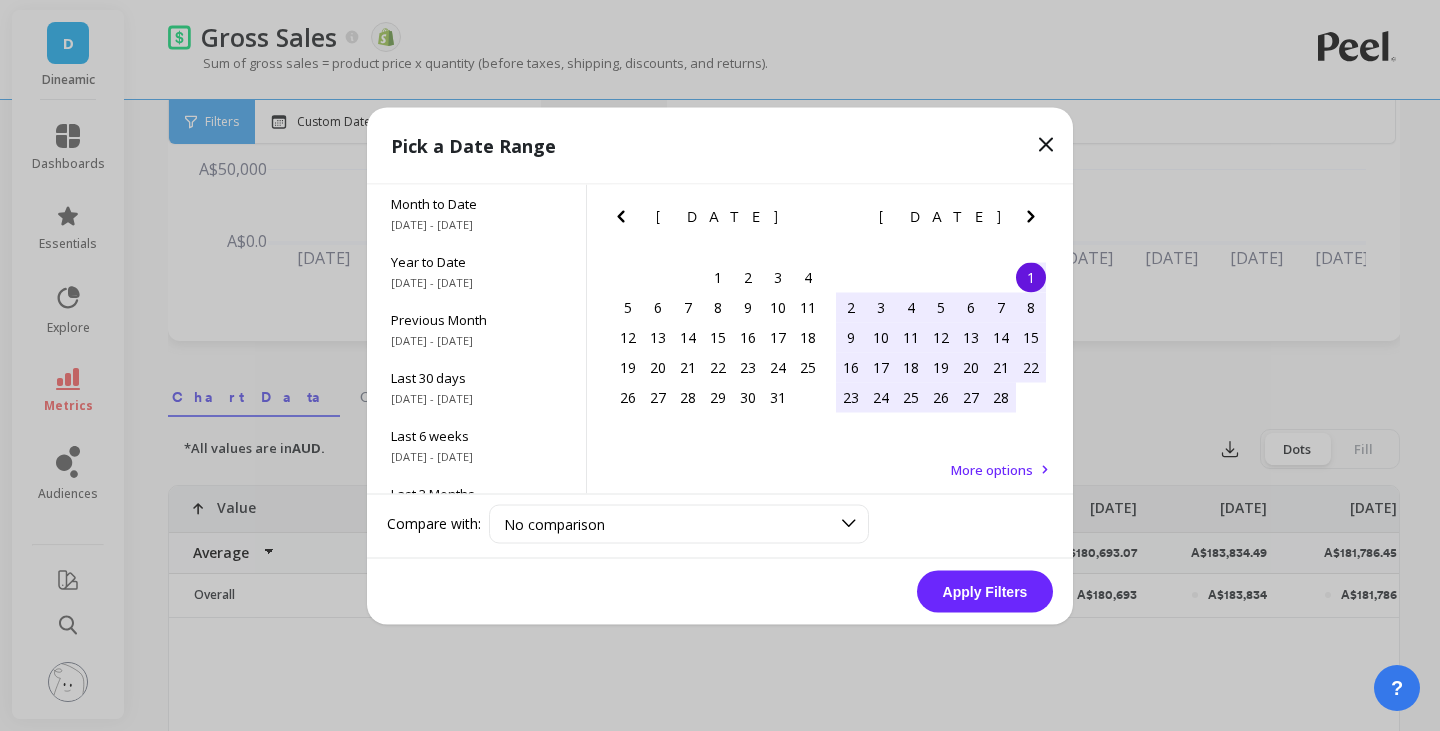 click 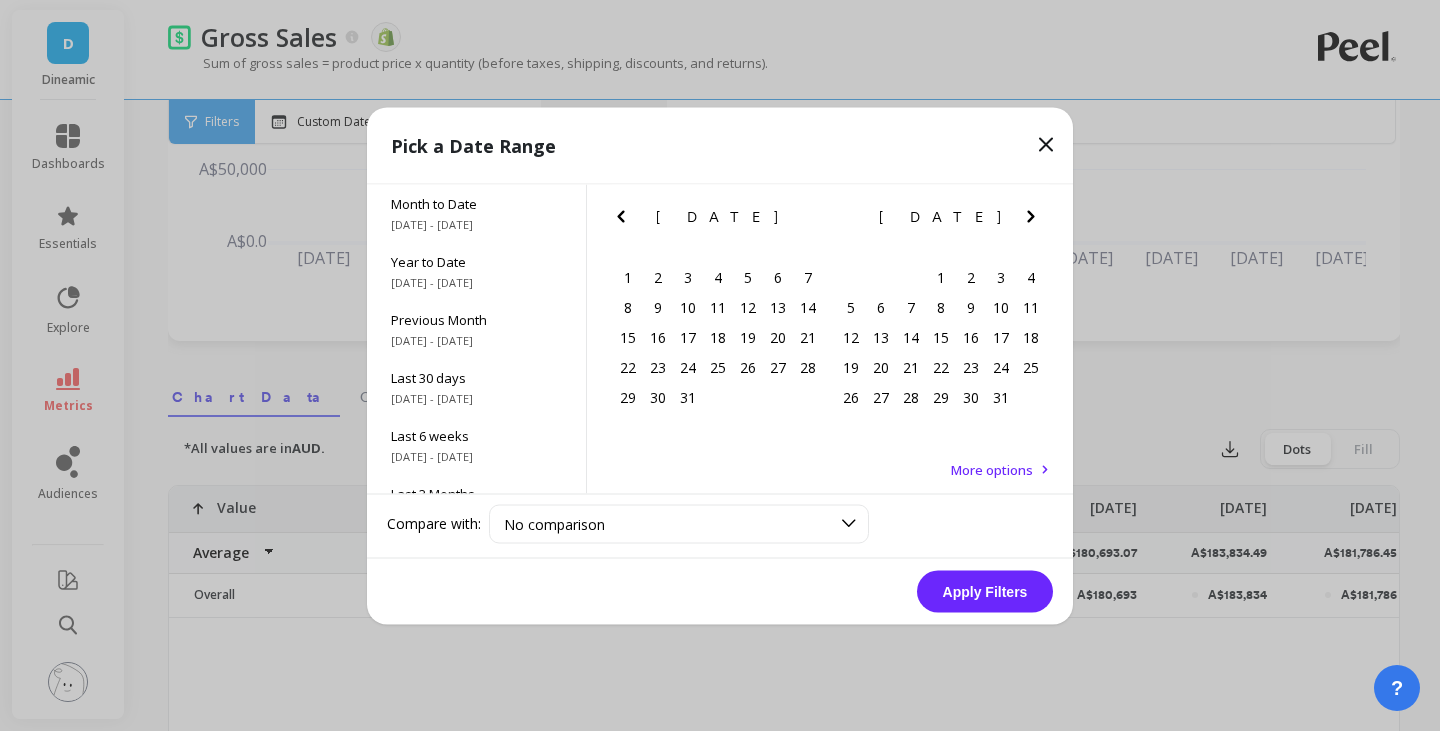 click 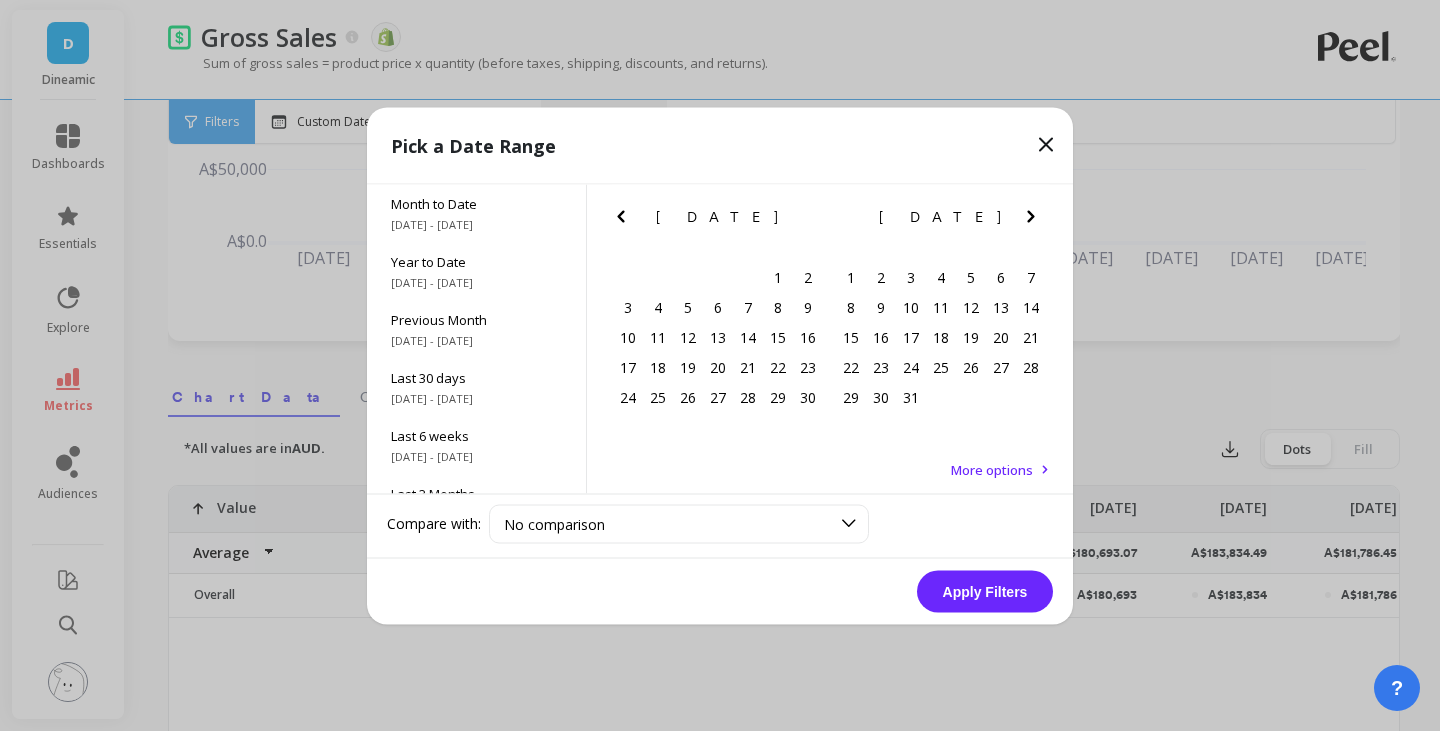 click 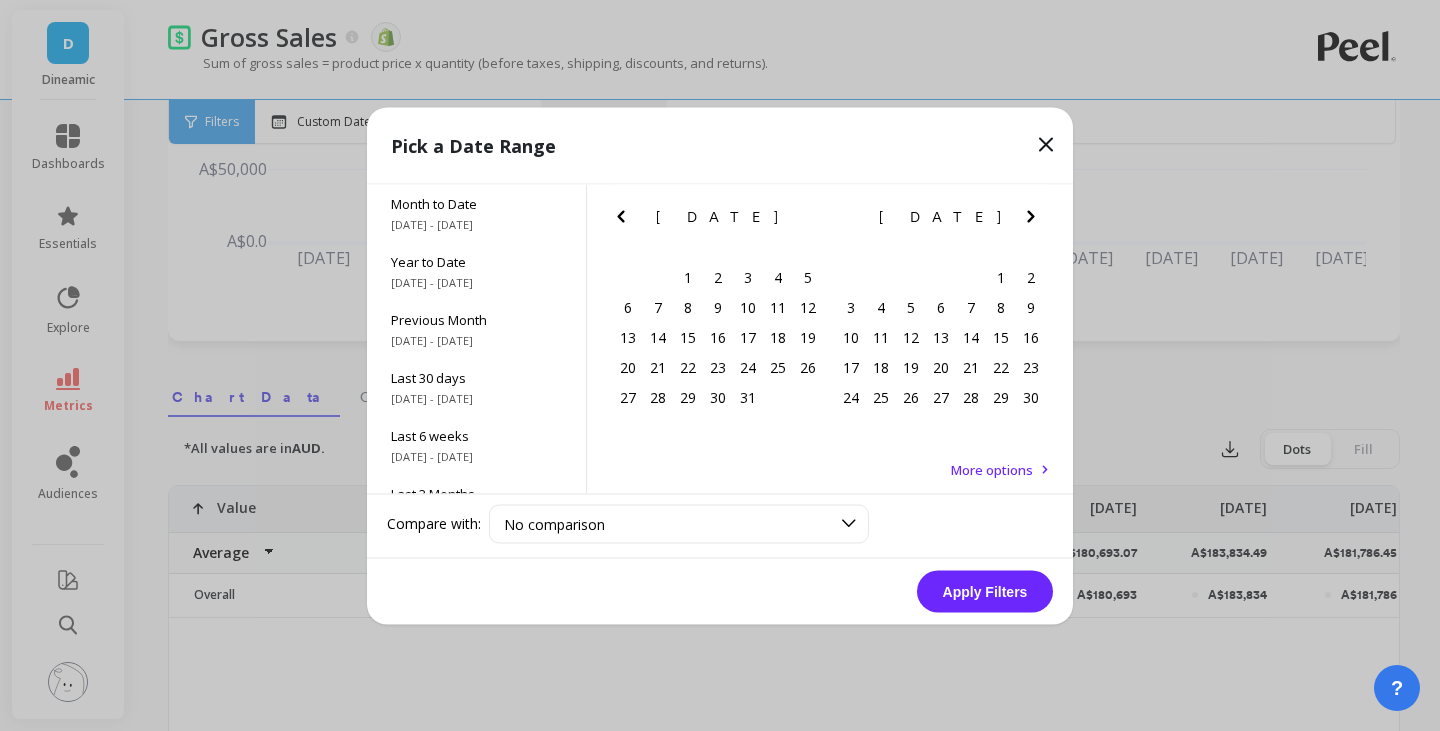 click 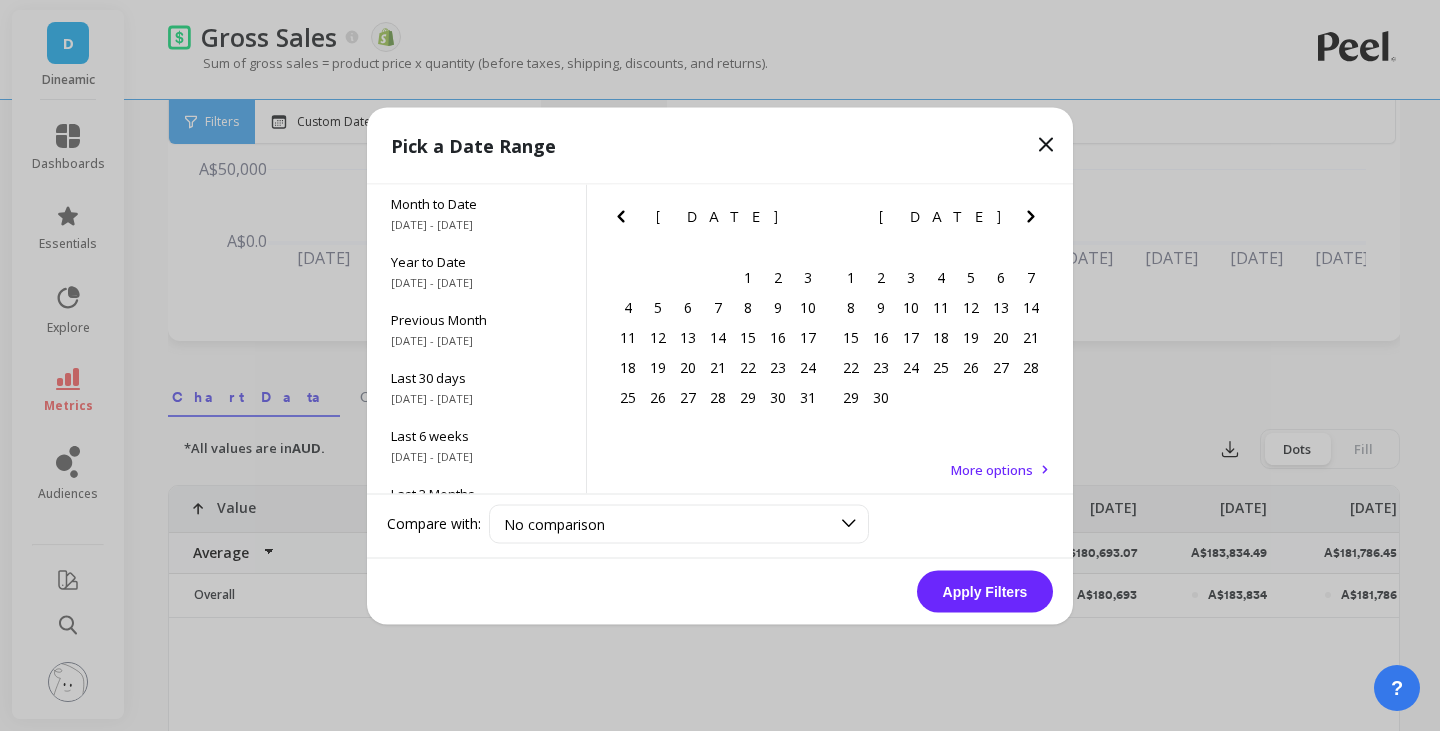 click 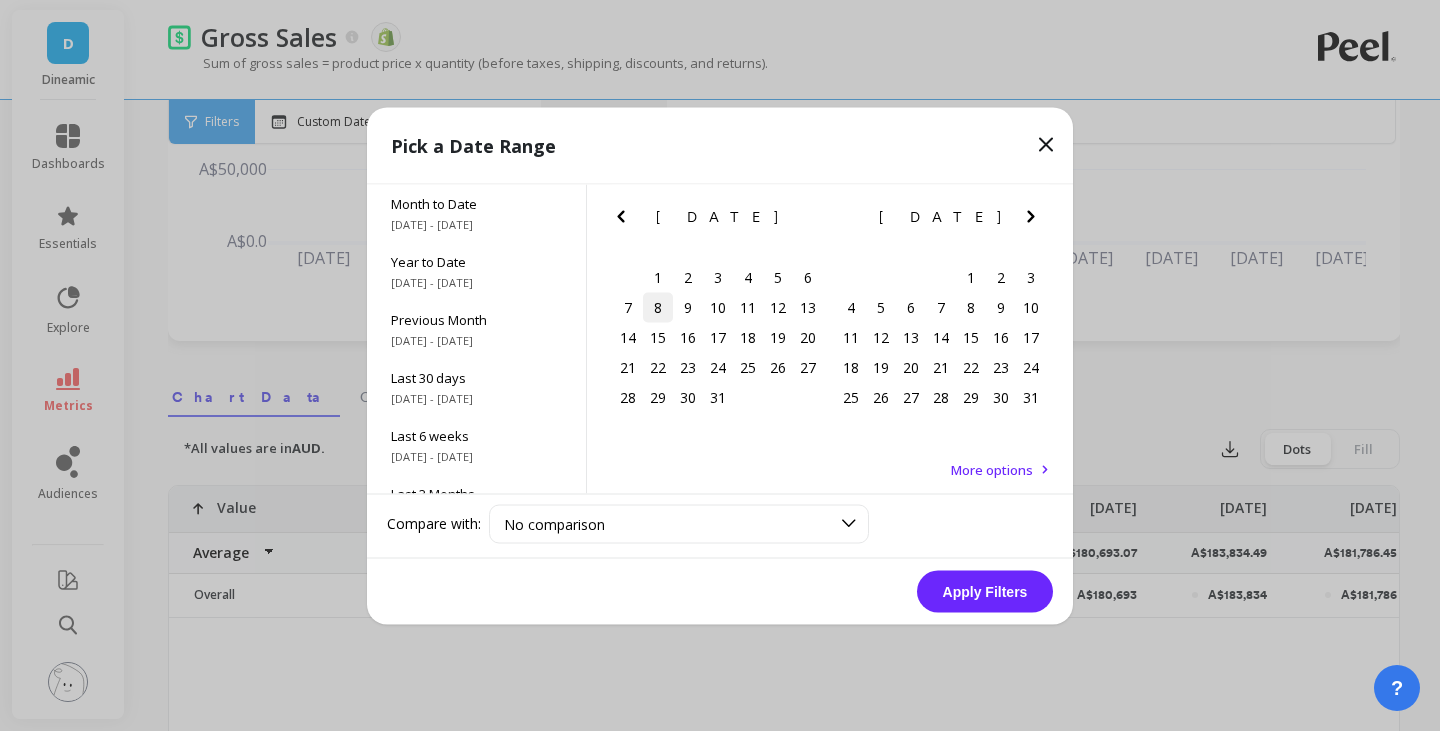 click on "8" at bounding box center (658, 307) 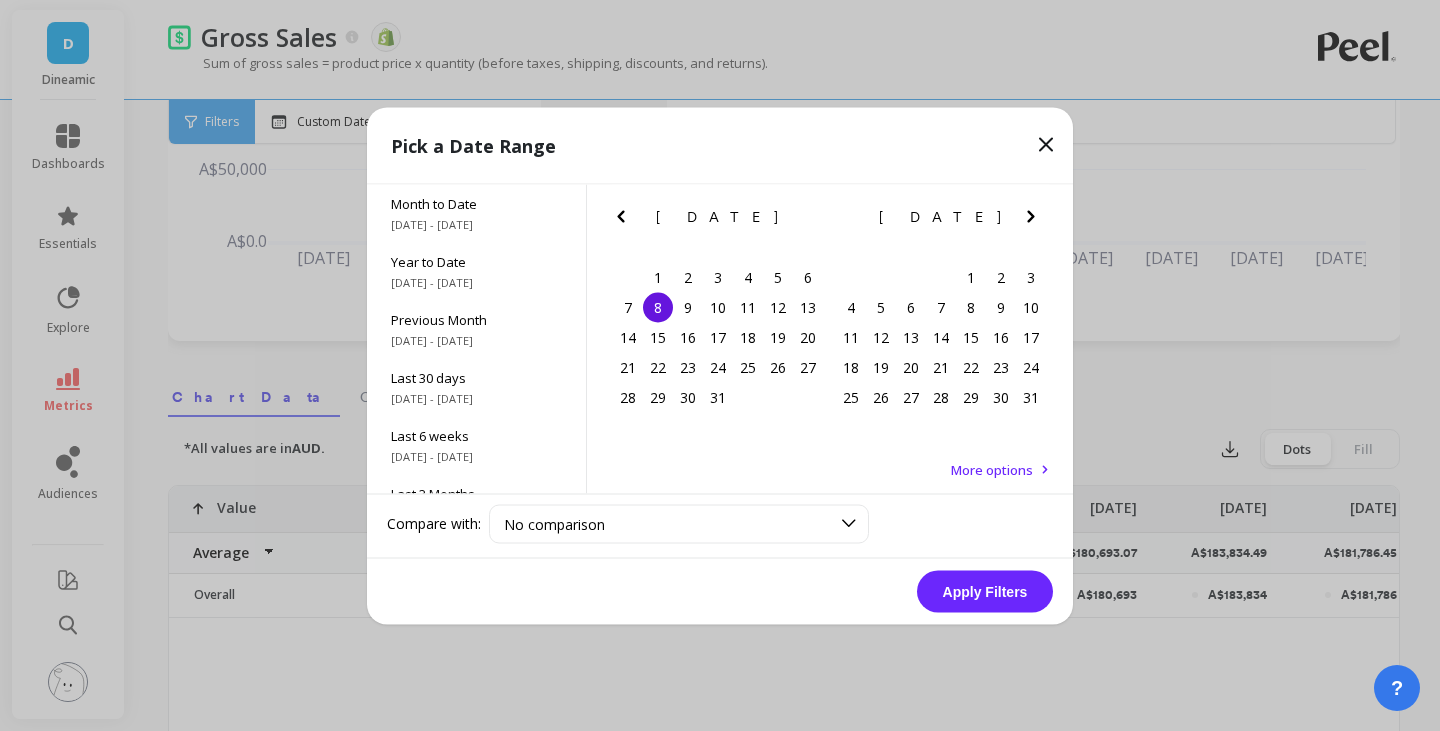 click on "7 8 9 10 11 12 13" at bounding box center [718, 307] 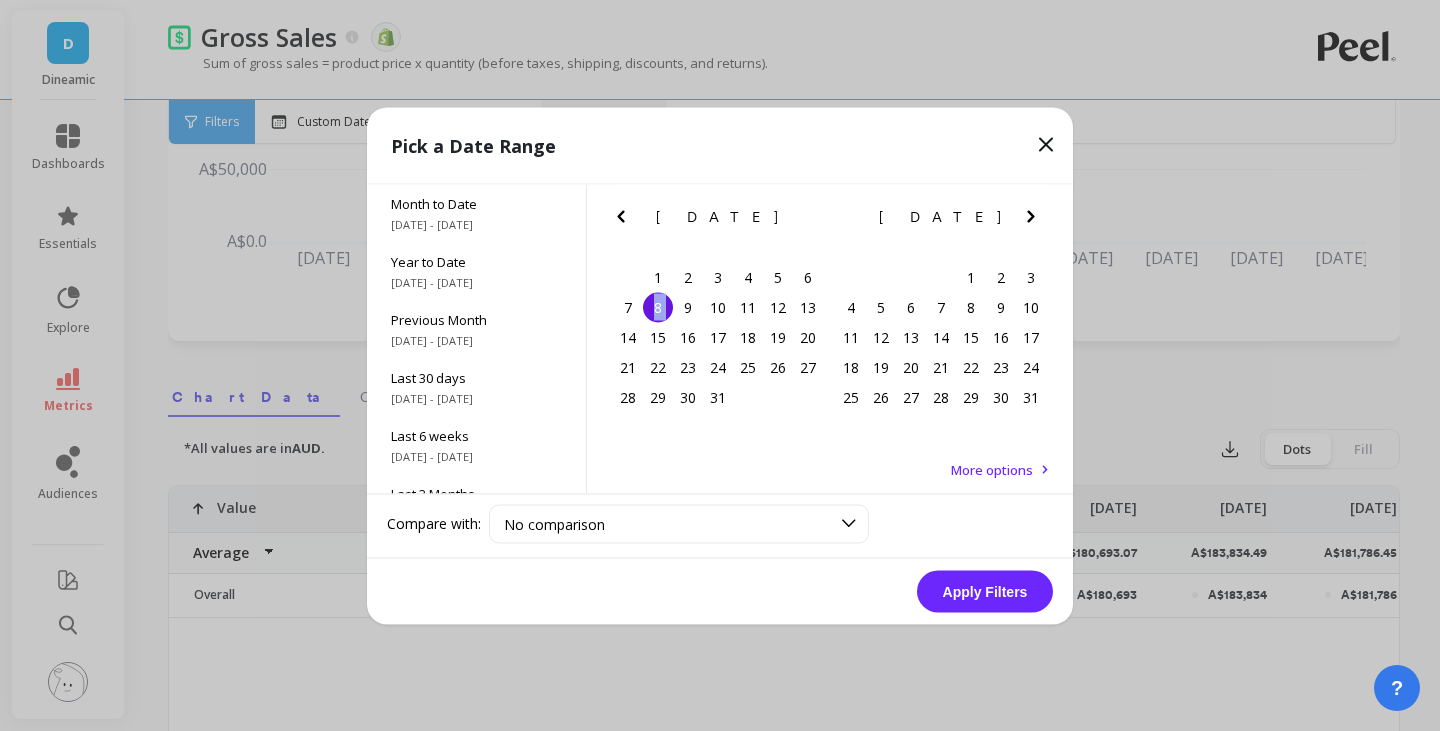 click on "7 8 9 10 11 12 13" at bounding box center (718, 307) 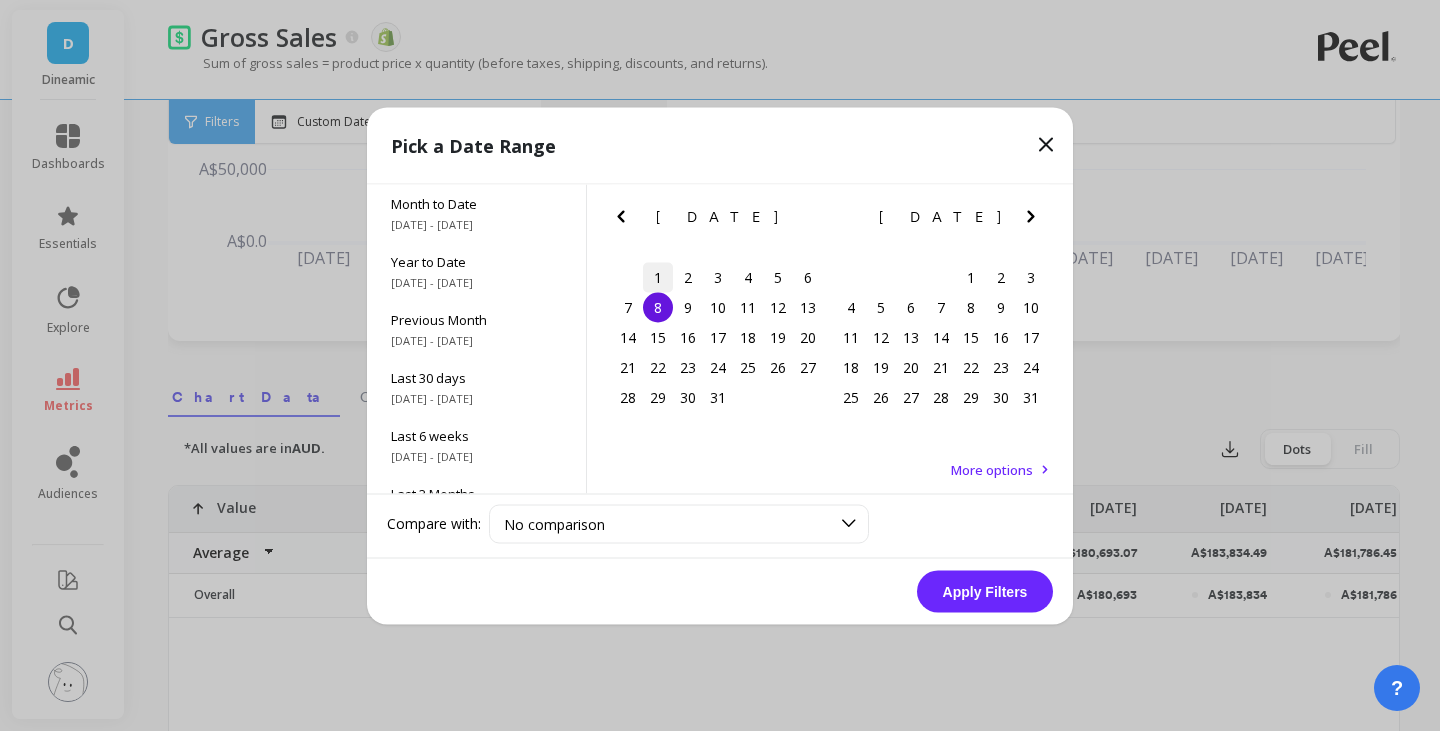 click on "1" at bounding box center (658, 277) 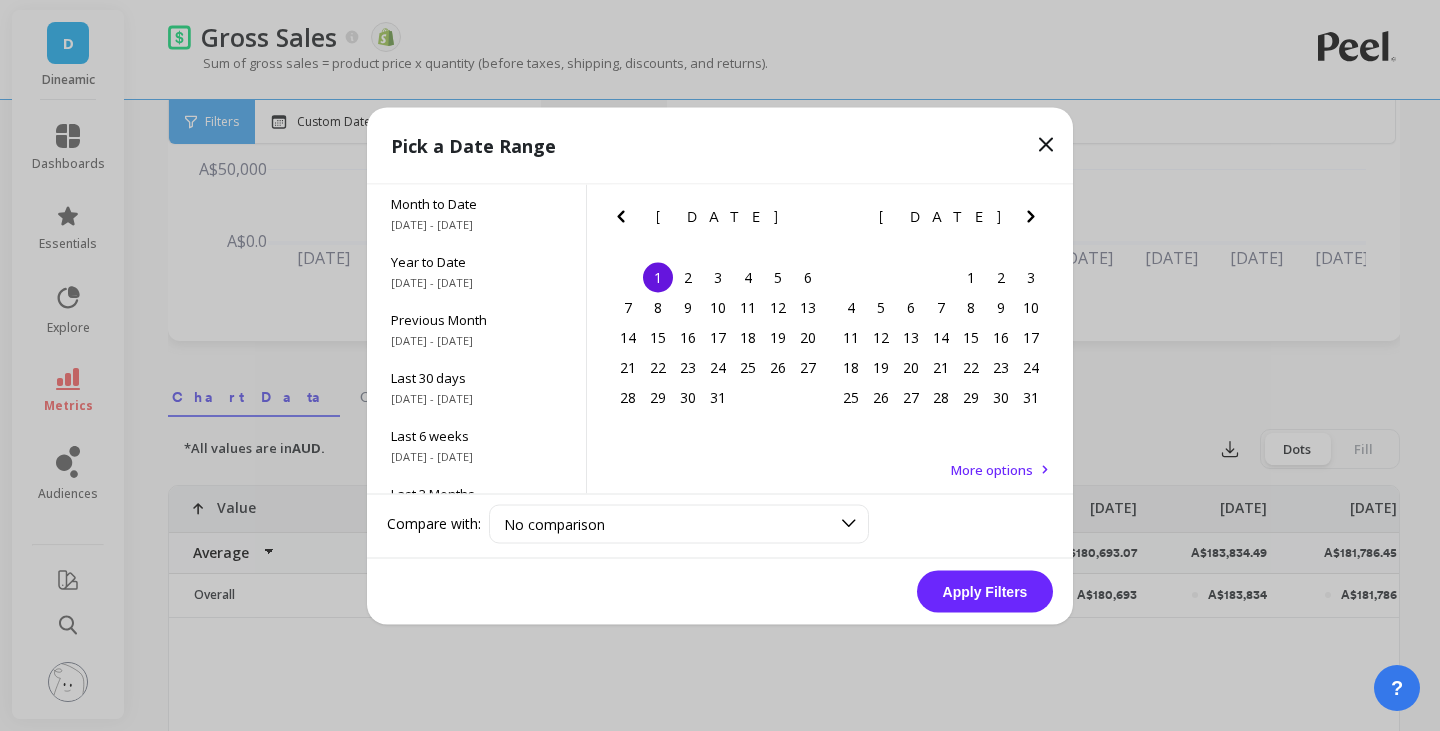 click 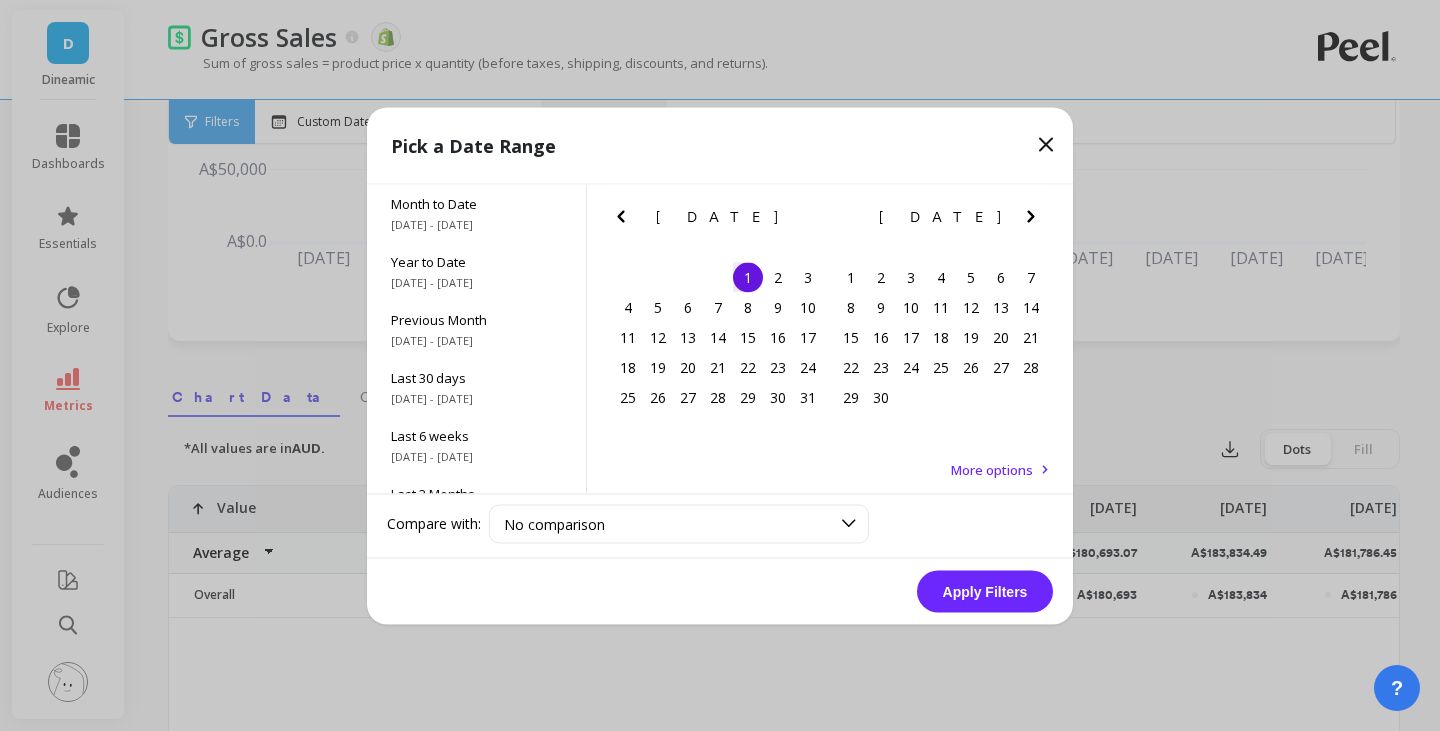 click 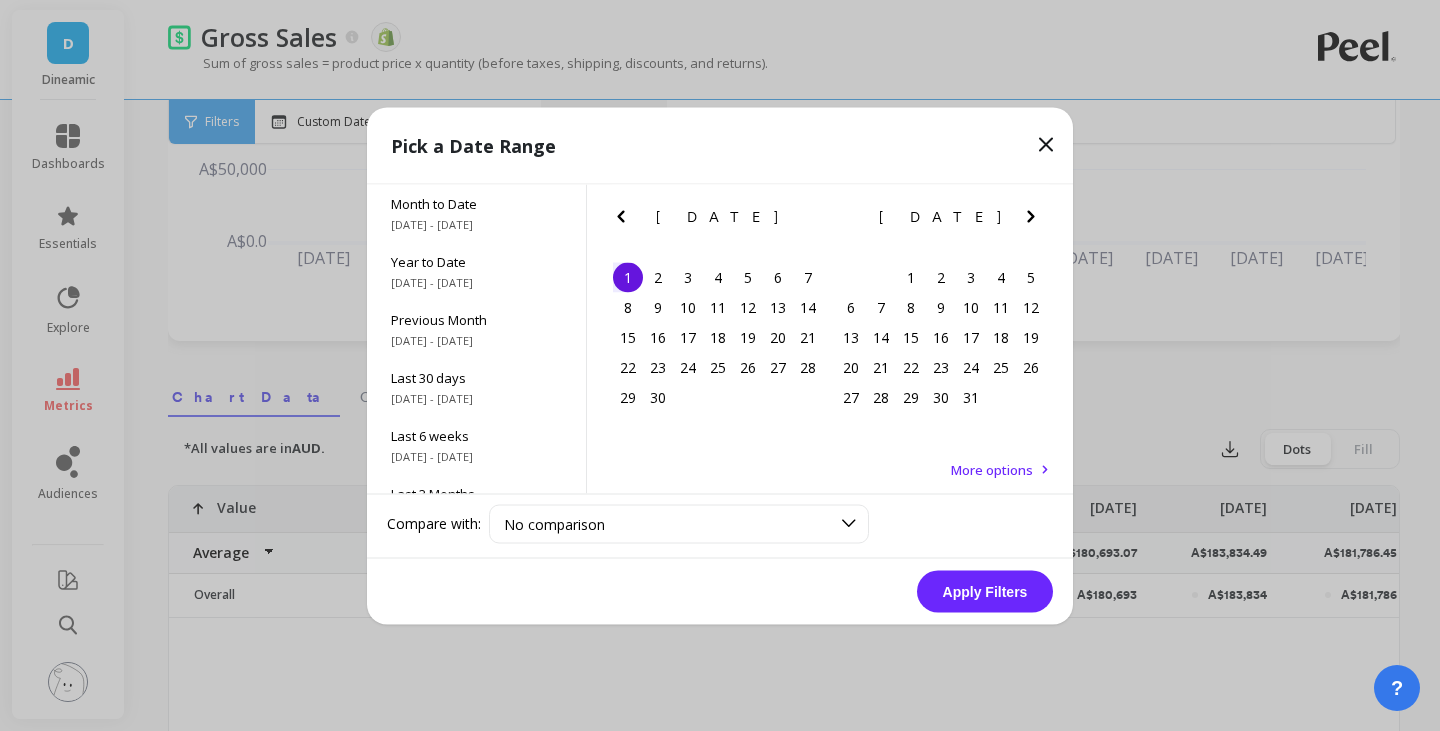 click 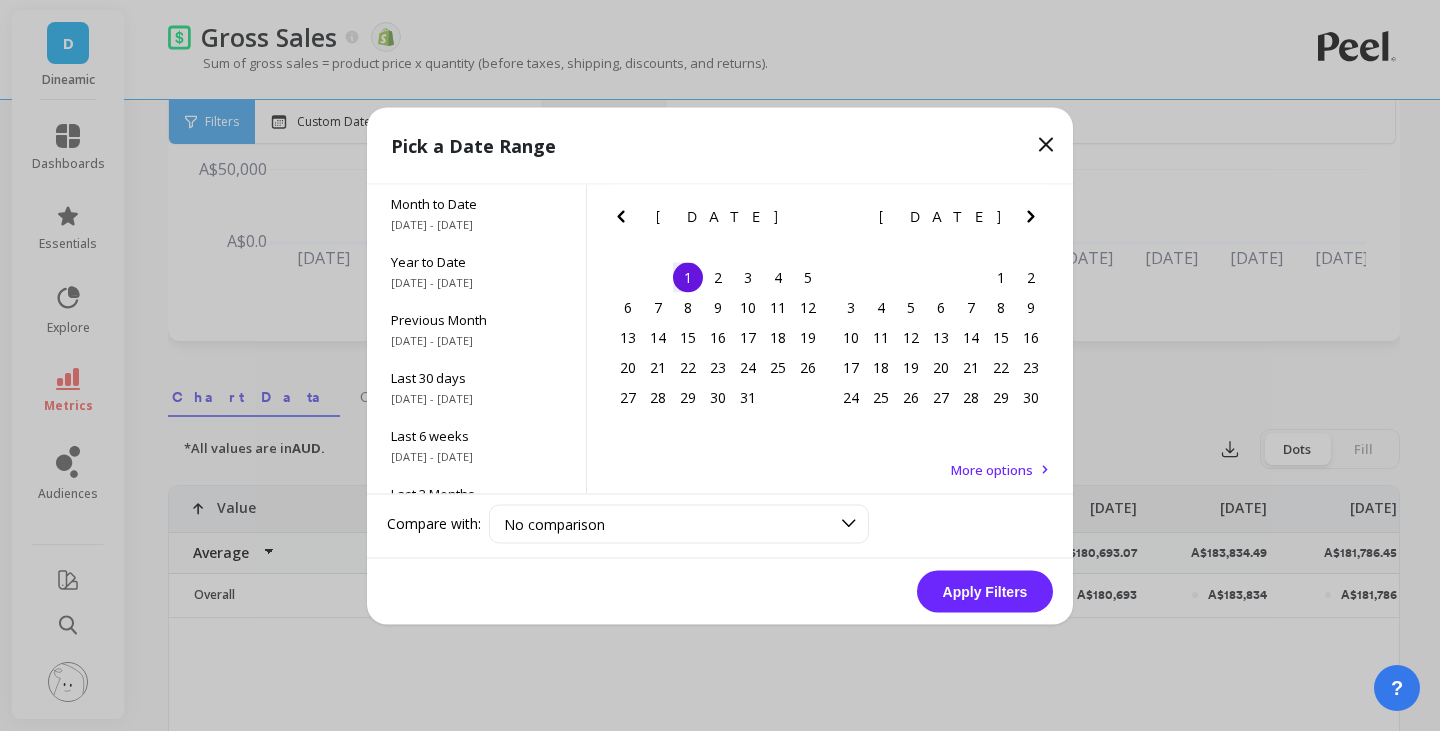click 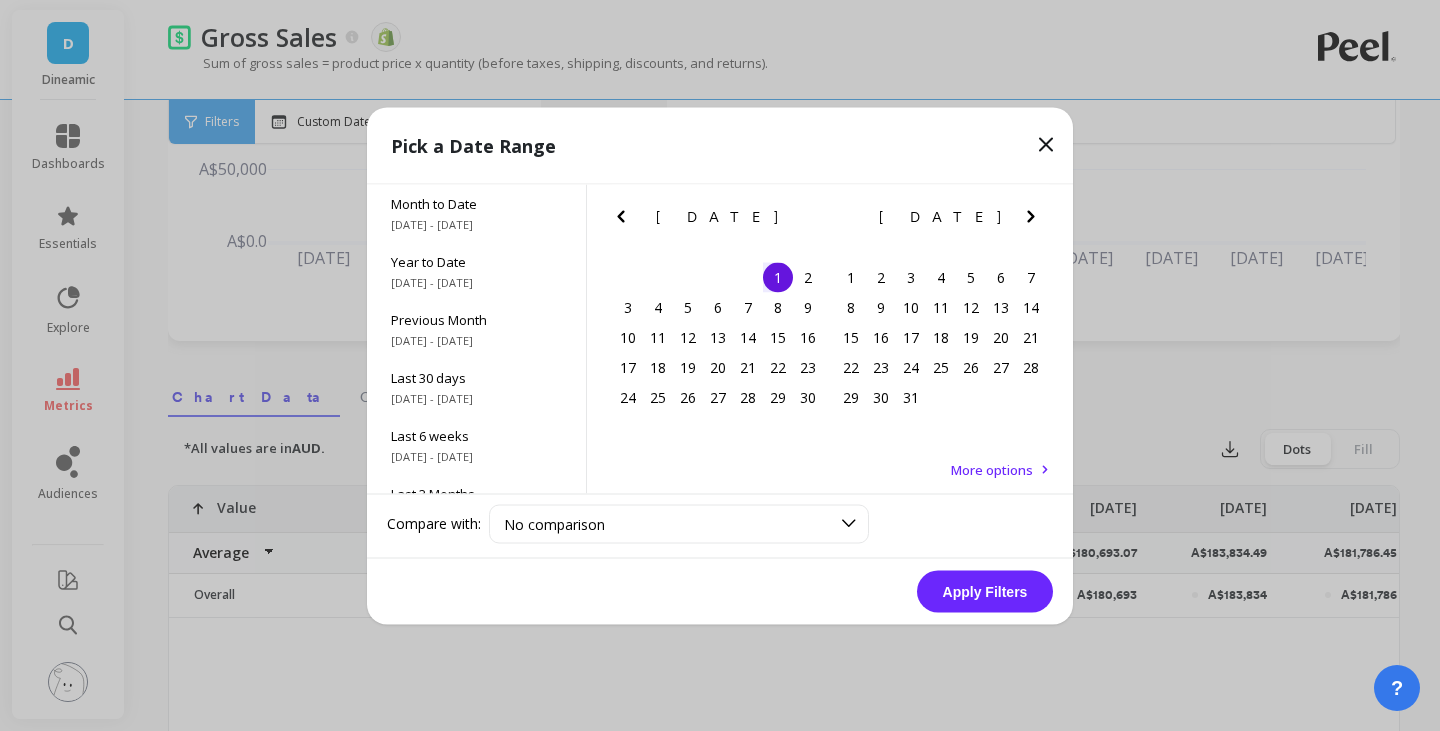 click 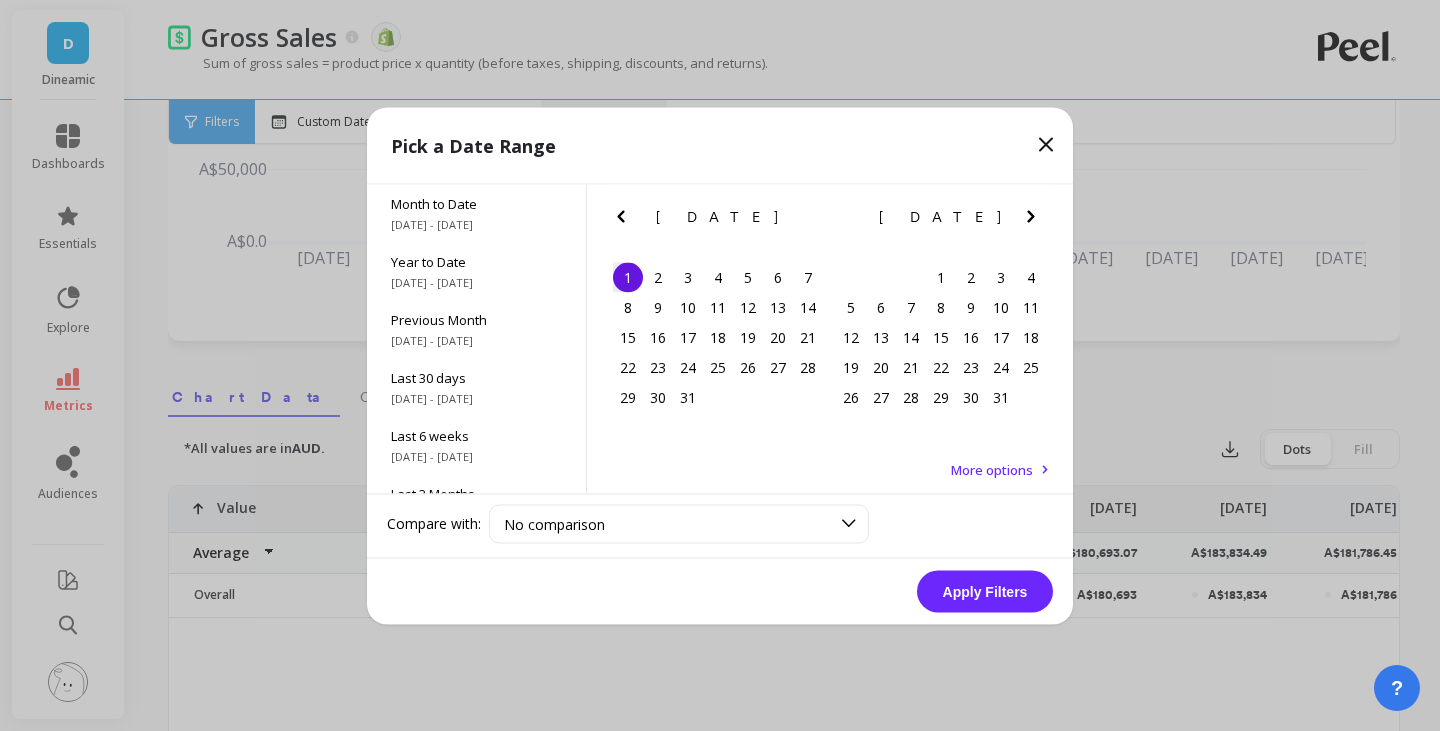 click 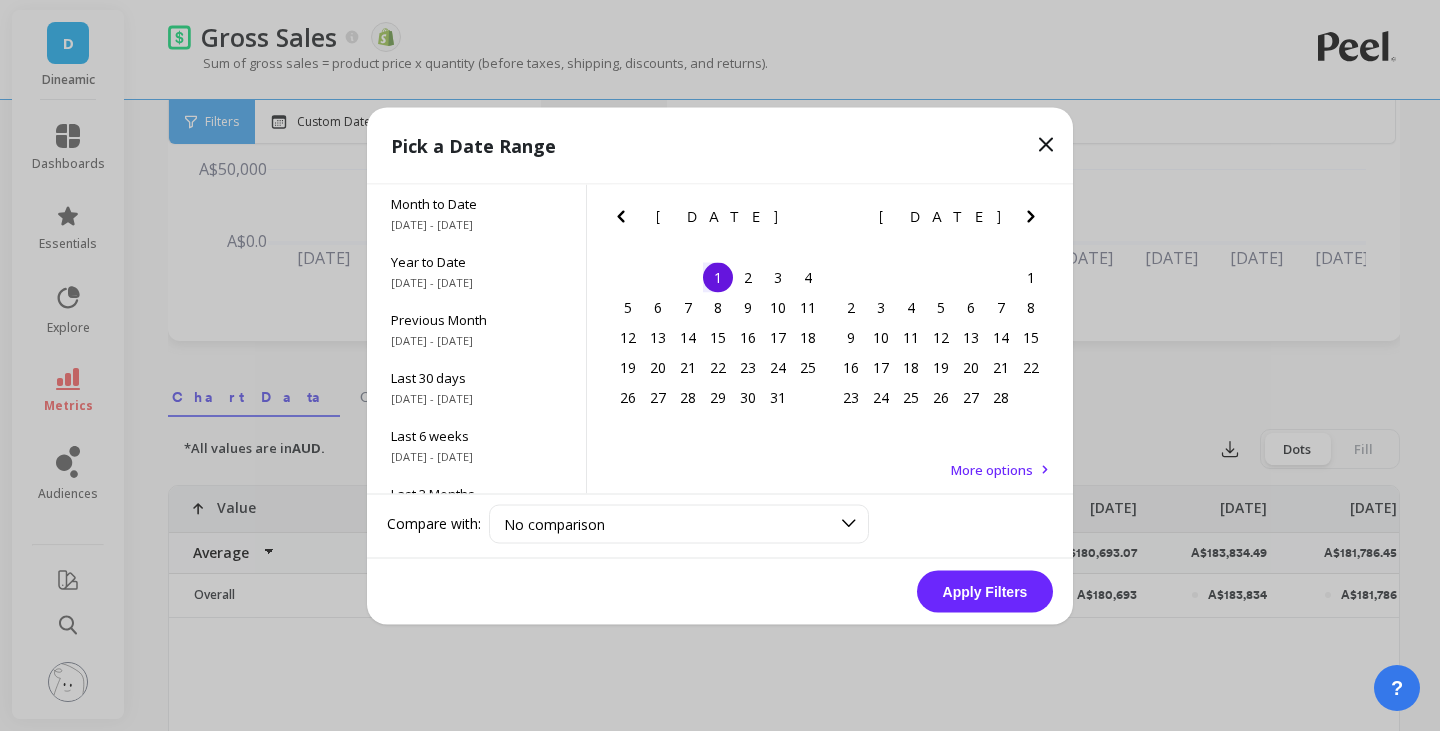 click 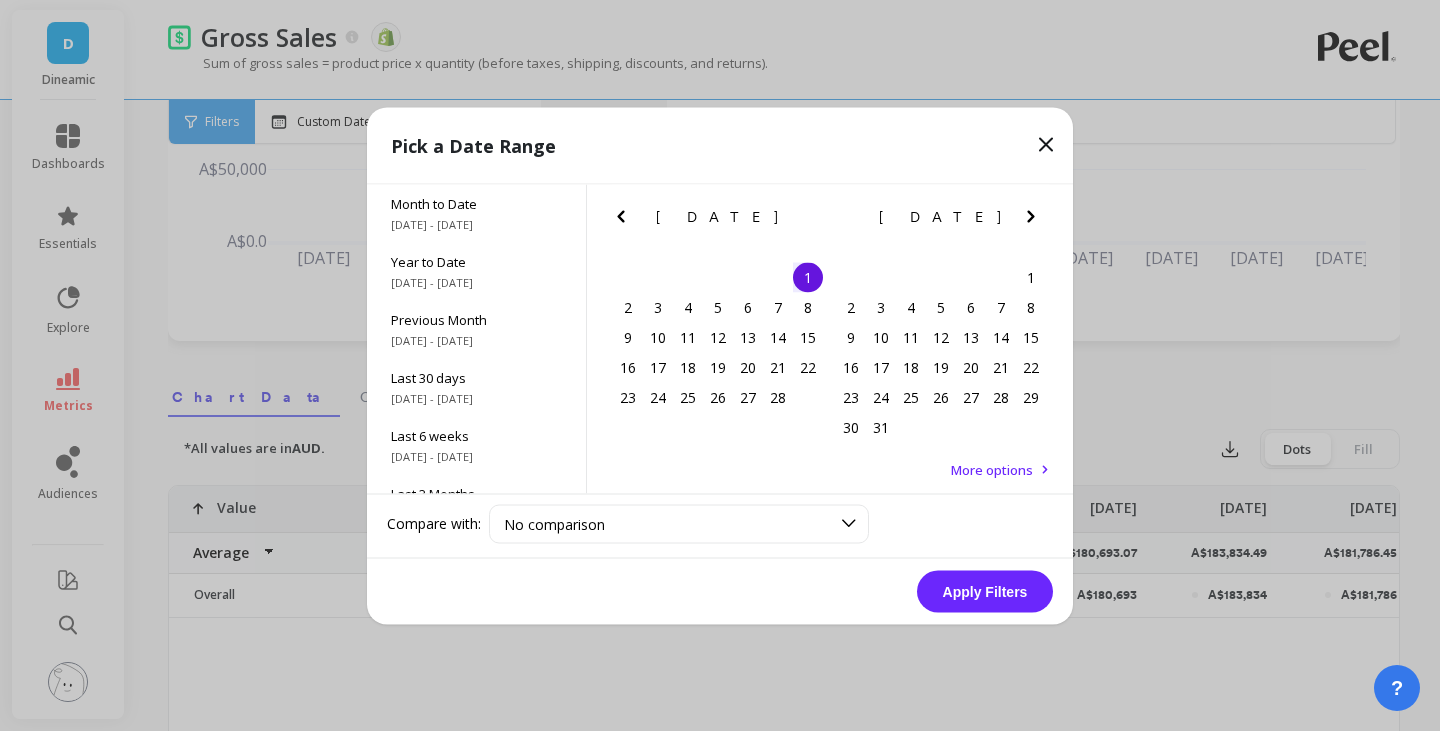 click 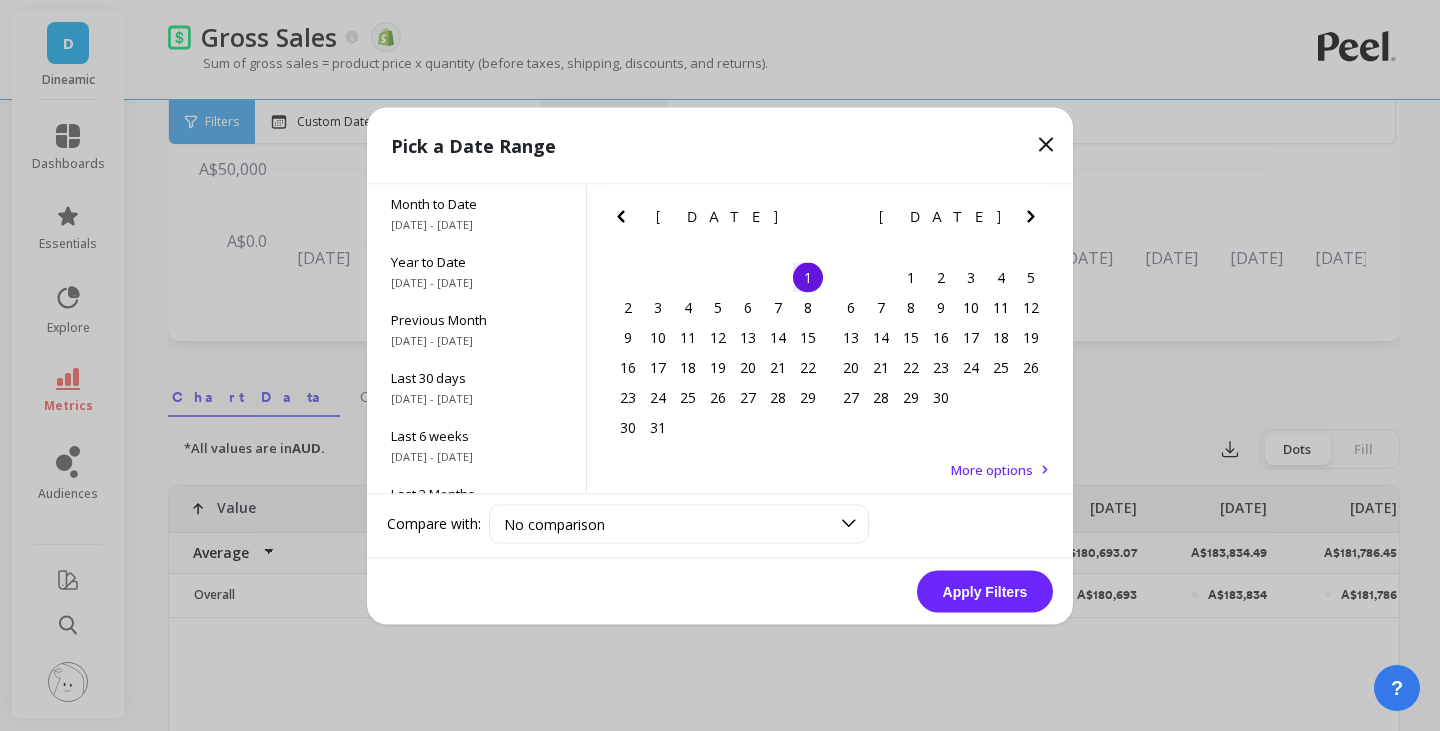 click 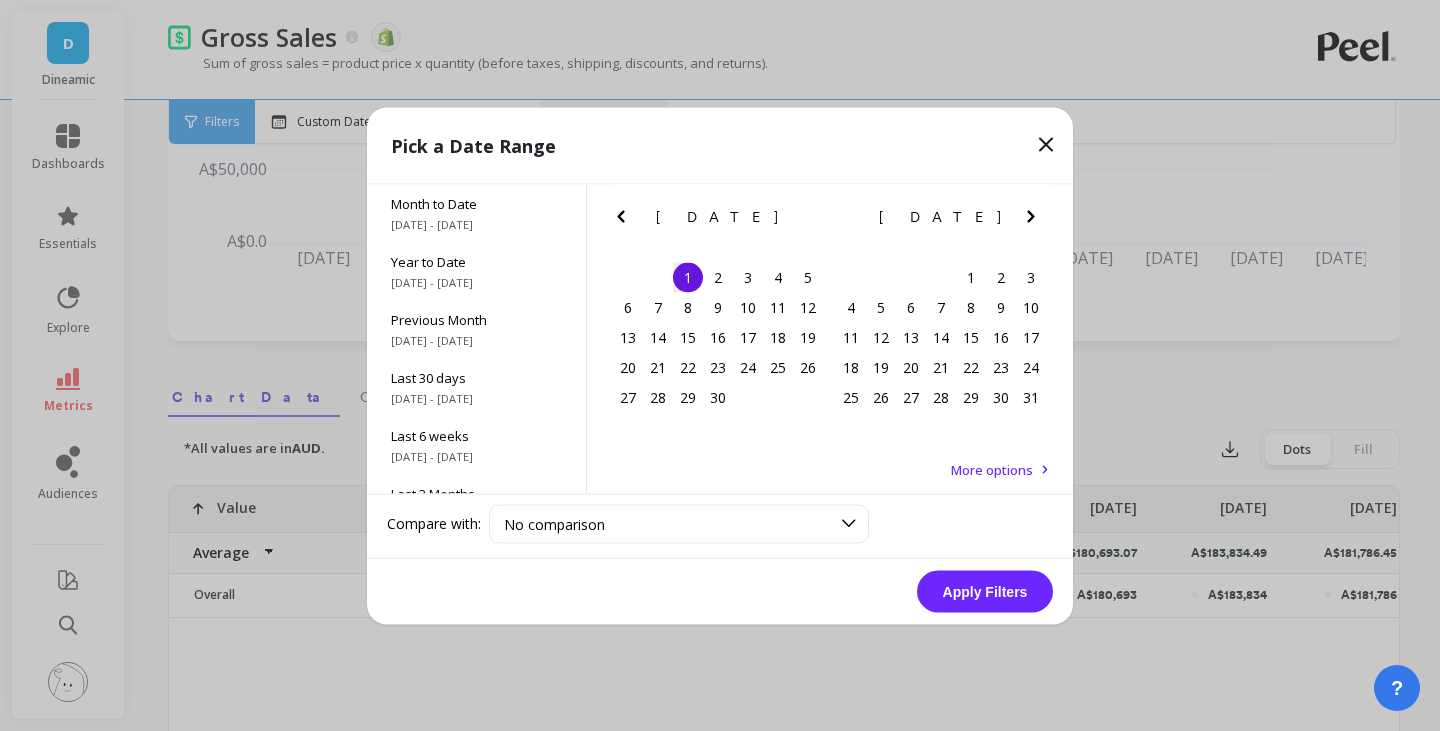 click 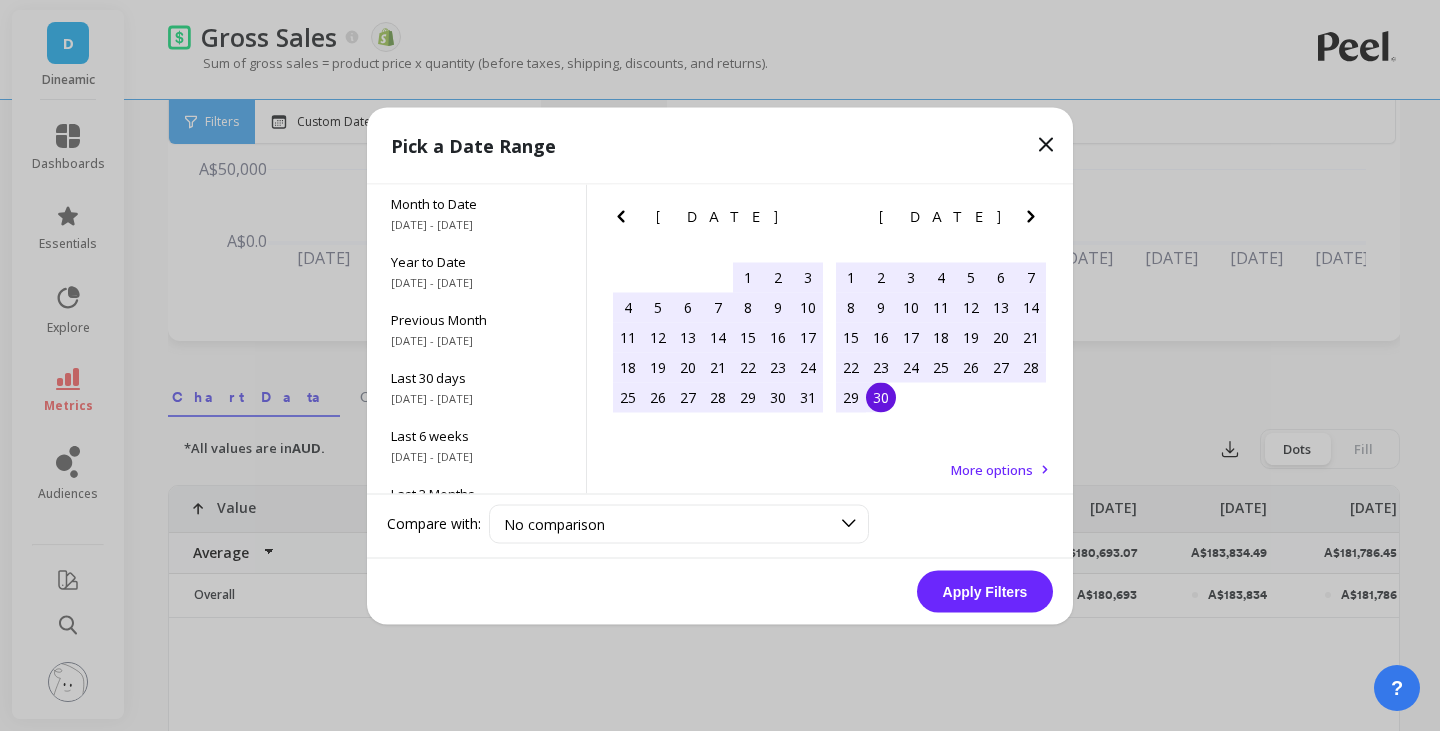 click on "30" at bounding box center [881, 397] 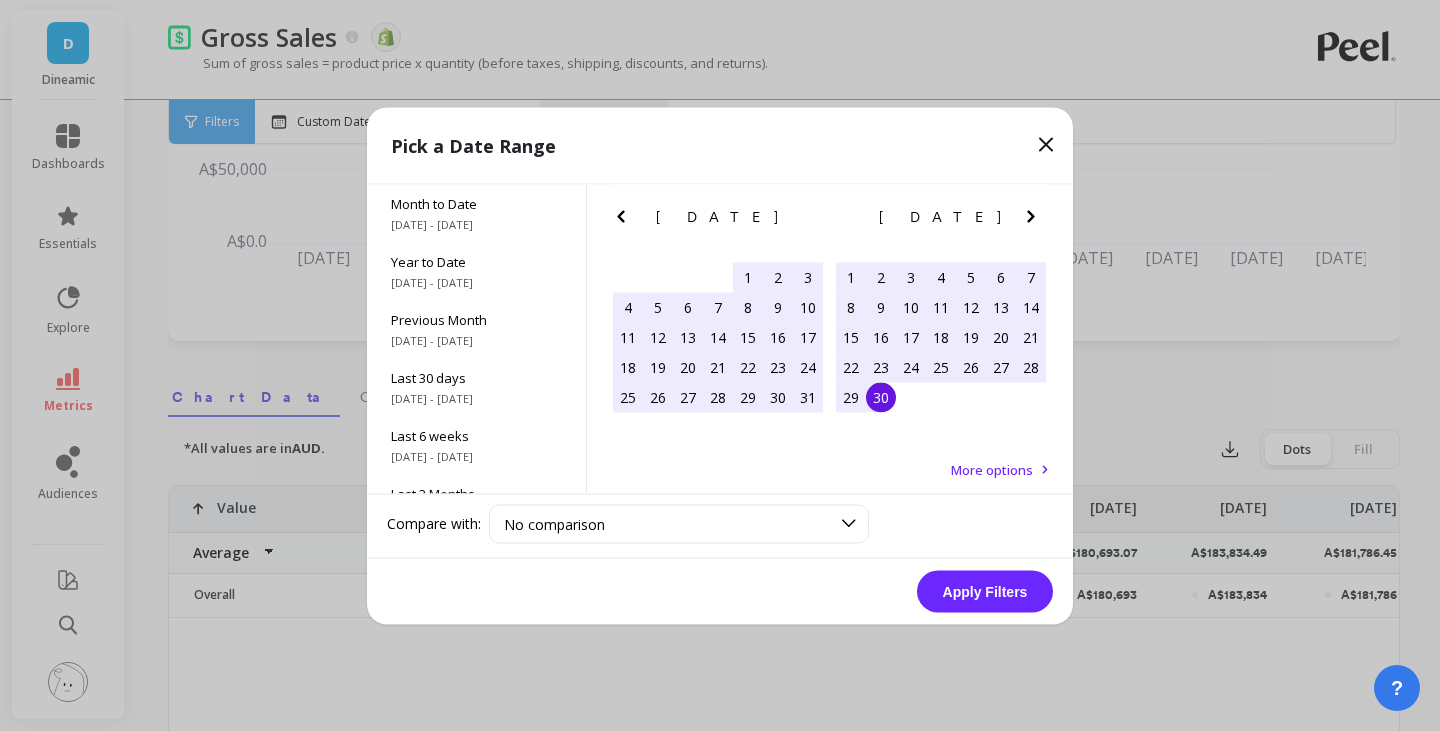 click on "Apply Filters" at bounding box center [985, 591] 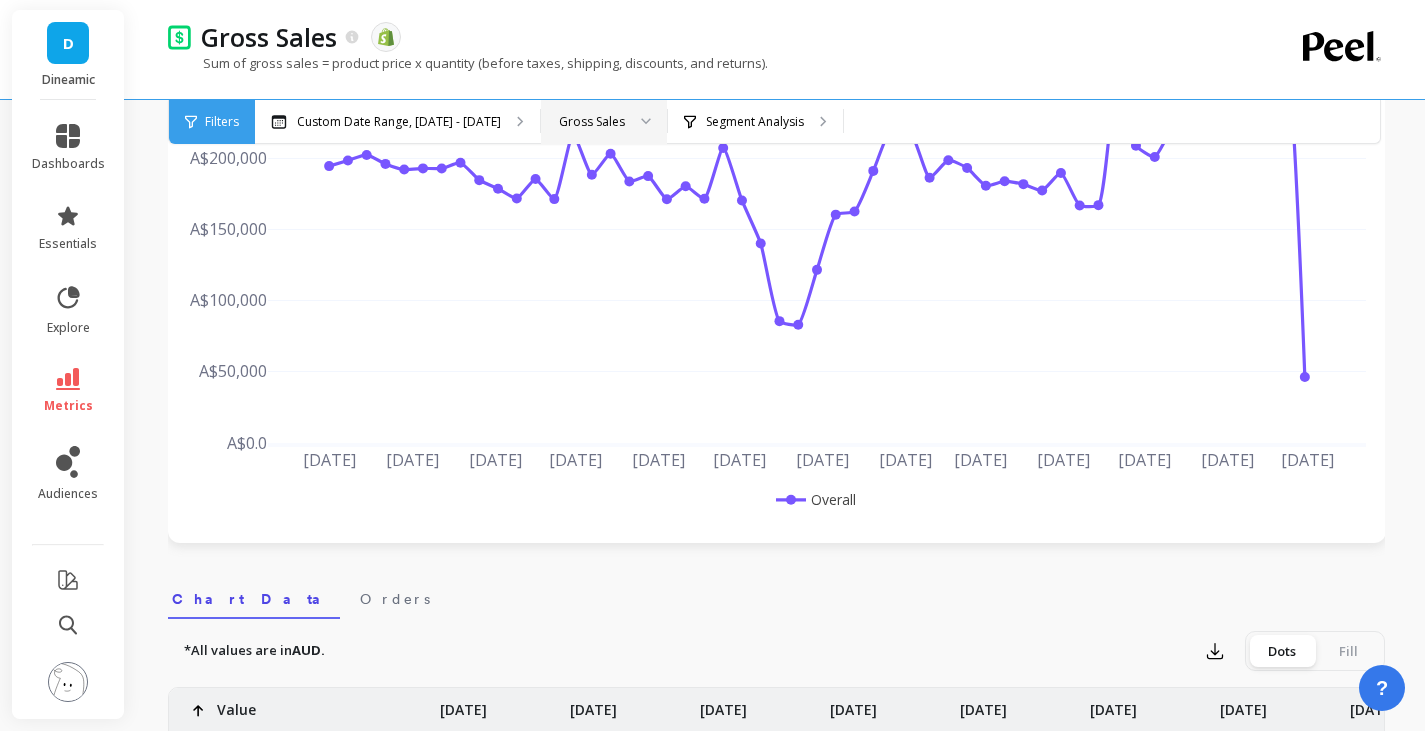 scroll, scrollTop: 207, scrollLeft: 0, axis: vertical 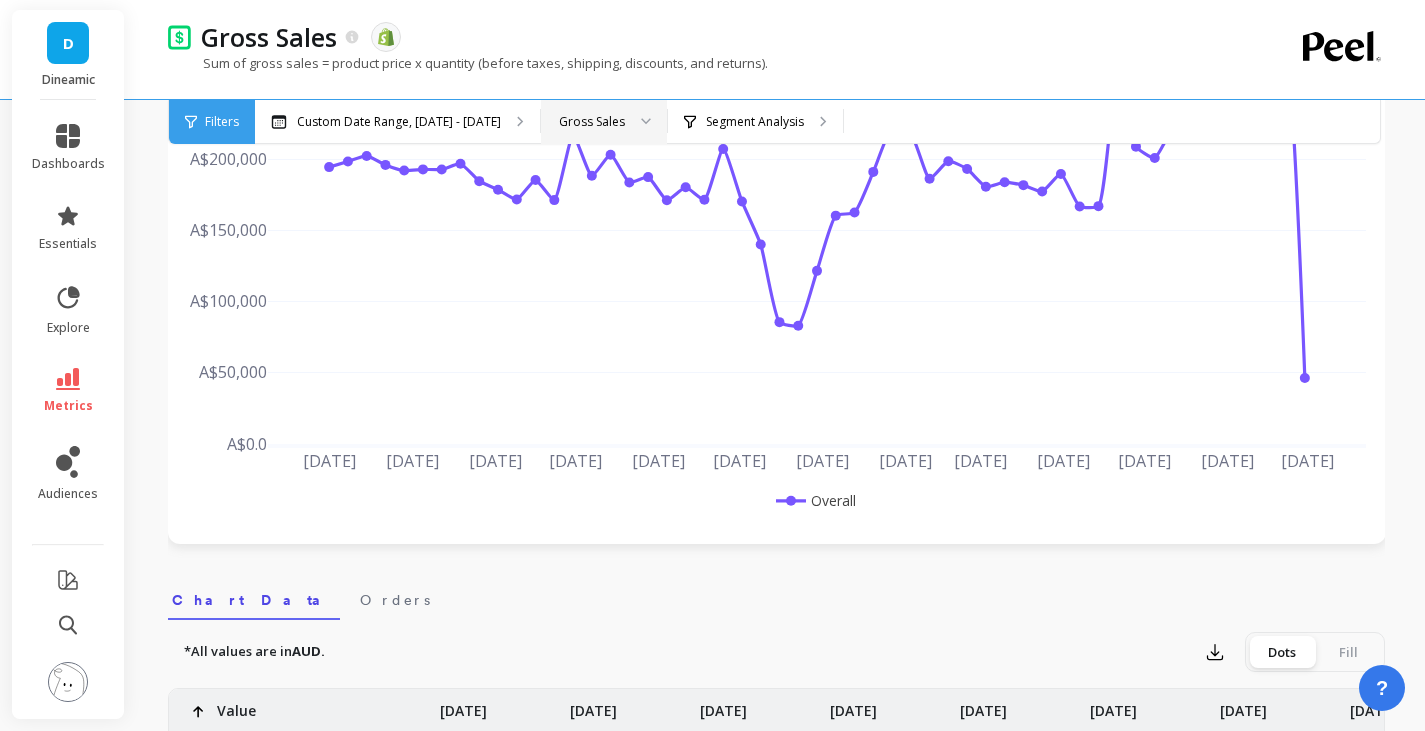 click on "*All values are in  AUD. Export Dots Fill A$194,446 A$198,373 A$202,297 A$195,999 A$192,021 A$192,824 A$192,774 A$196,829 A$184,592 Value Average Sum Max Min [DATE]   A$194,446.08 [DATE]   A$198,372.93 [DATE]   A$202,296.52 [DATE]   A$195,998.60 [DATE]   A$192,021.34 [DATE]   A$192,824.46 [DATE]   A$192,774.42 [DATE]   A$196,828.94 [DATE]   A$184,591.66 Overall Overall Values are 30%  above  avg. Values are 30%  below  avg." at bounding box center [776, 990] 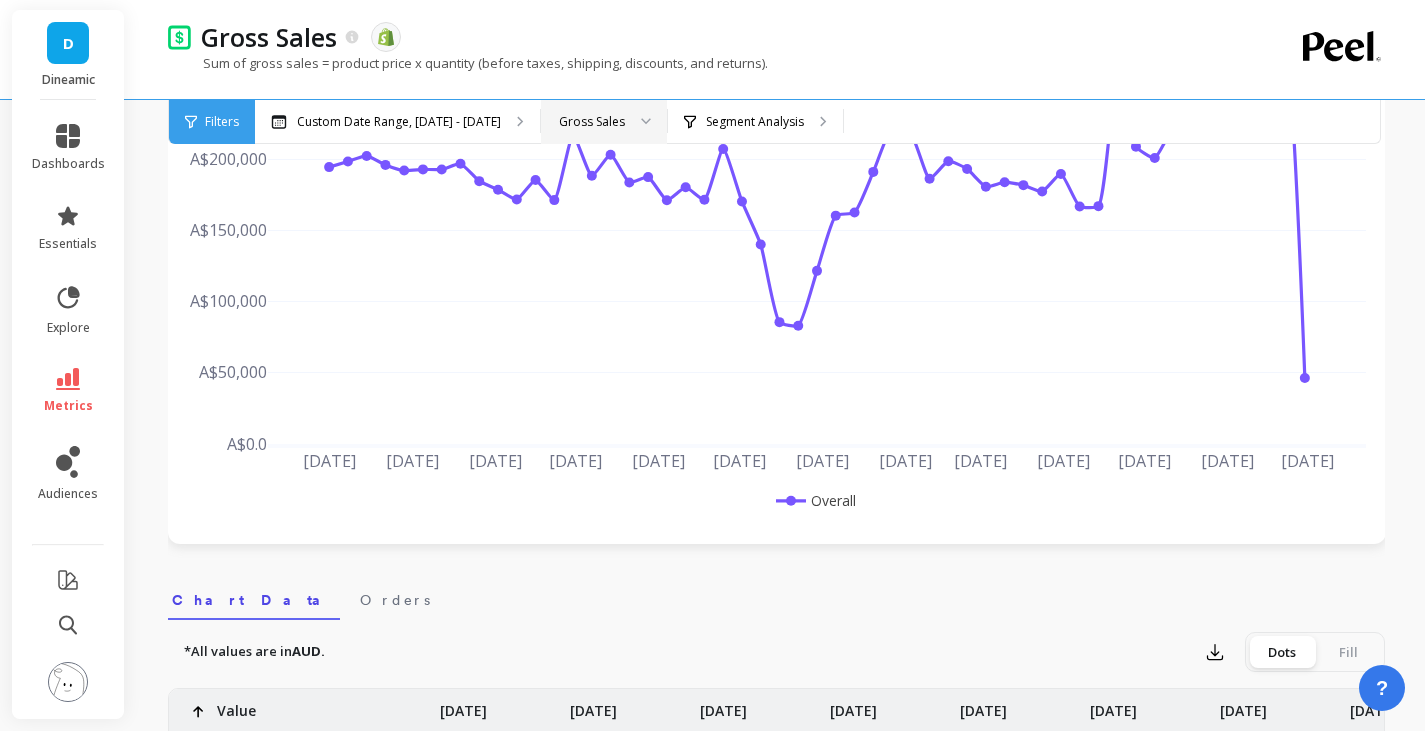 scroll, scrollTop: 0, scrollLeft: 0, axis: both 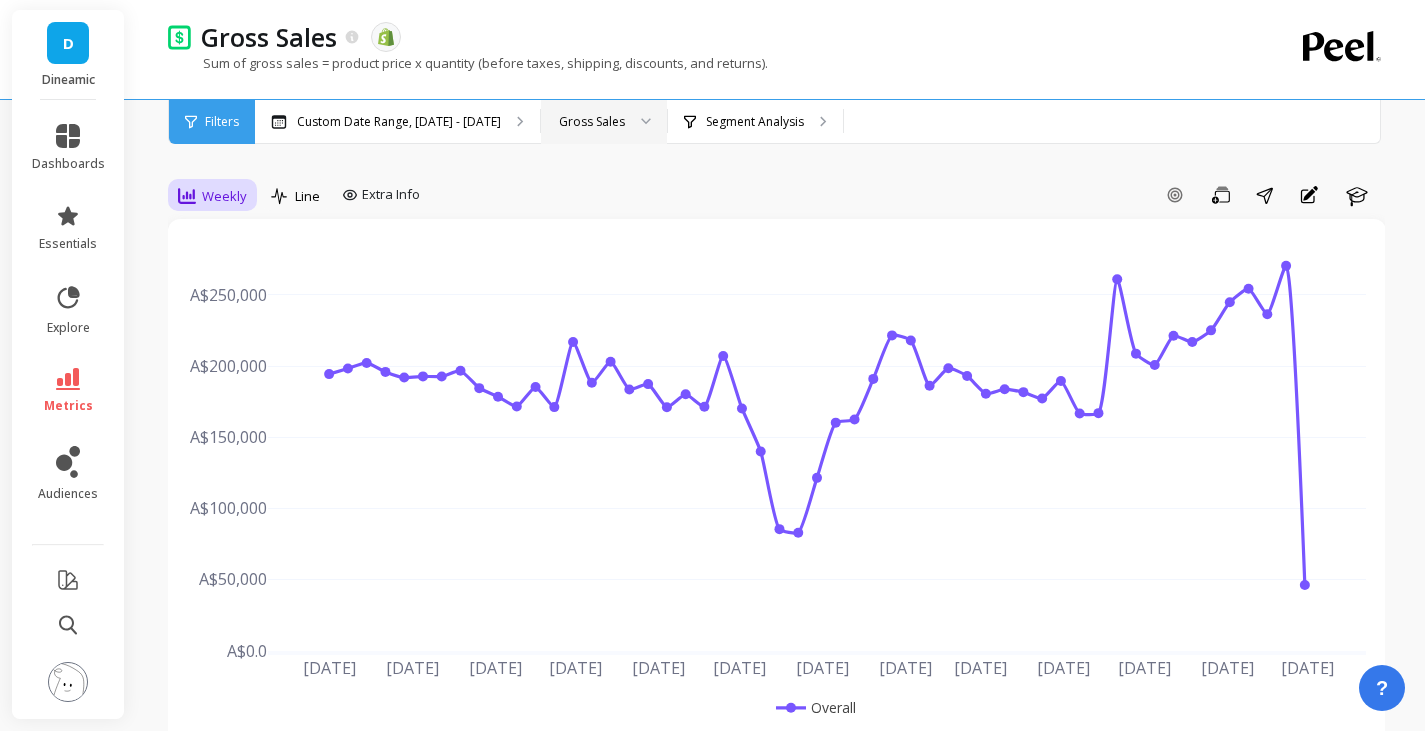 click on "Weekly" at bounding box center [224, 196] 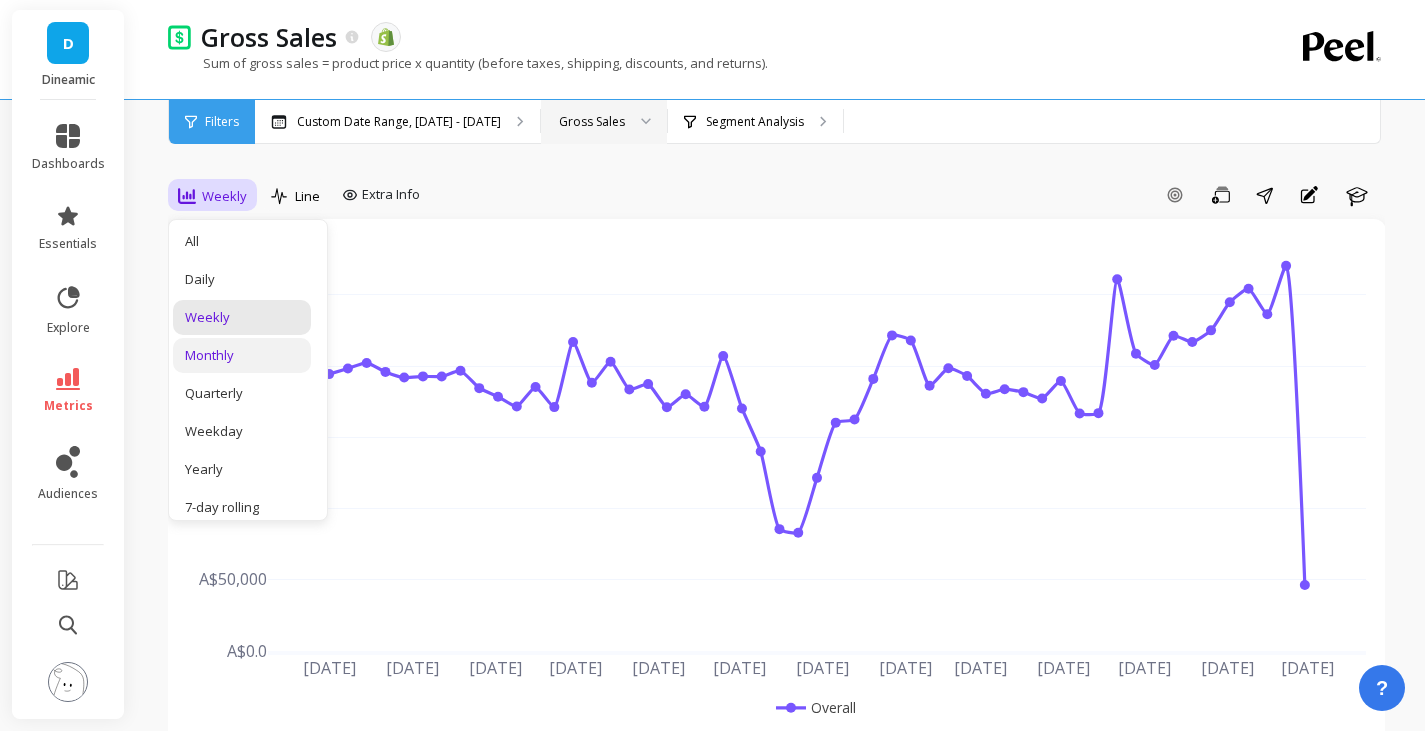 click on "Monthly" at bounding box center (242, 355) 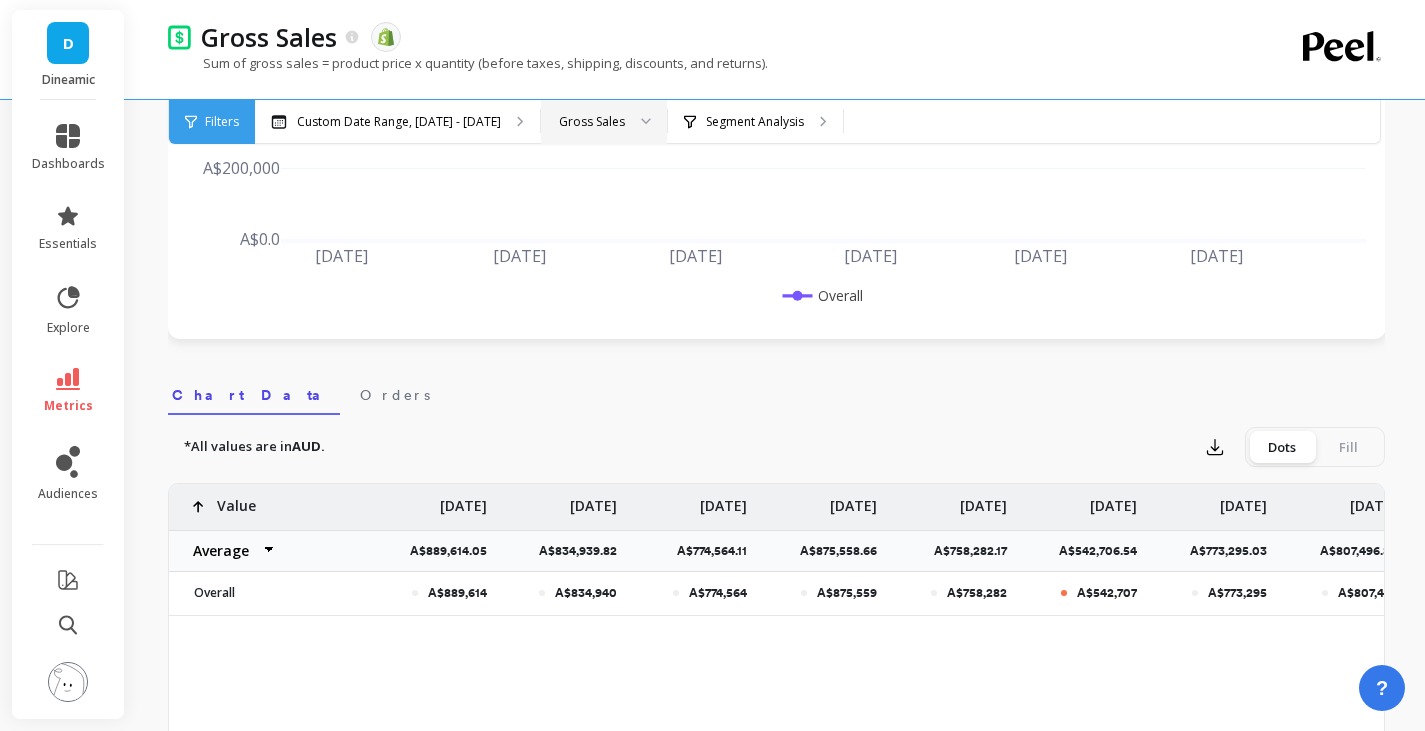 scroll, scrollTop: 413, scrollLeft: 0, axis: vertical 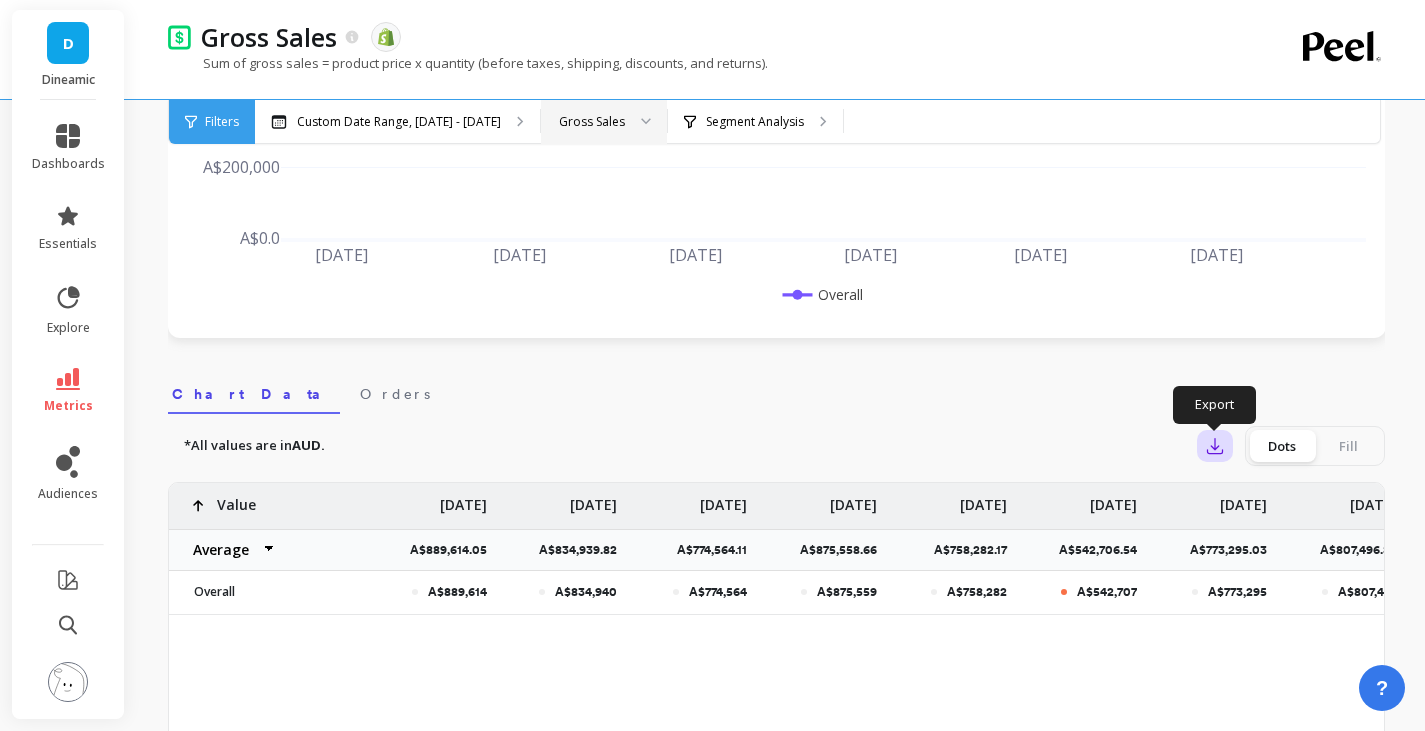 click 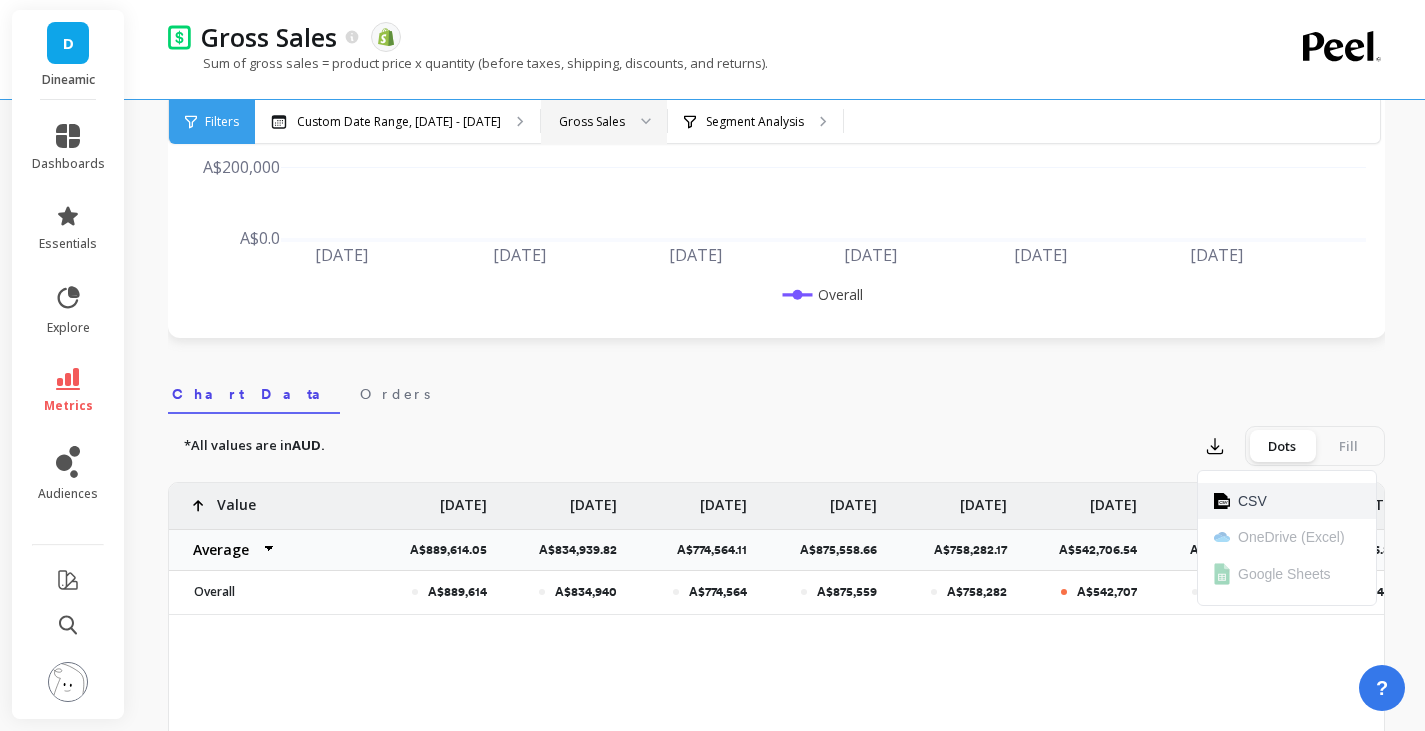click on "CSV" at bounding box center [1252, 501] 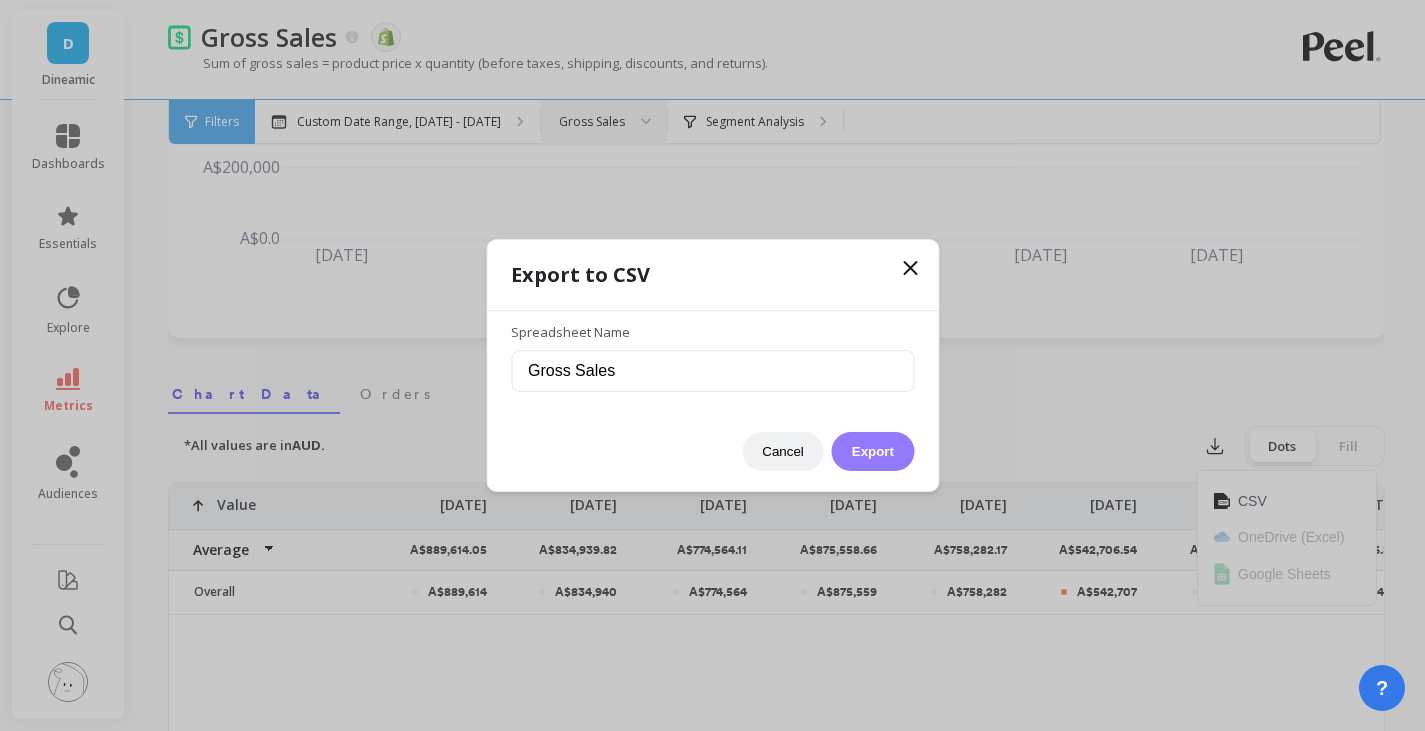 click on "Export" at bounding box center [873, 451] 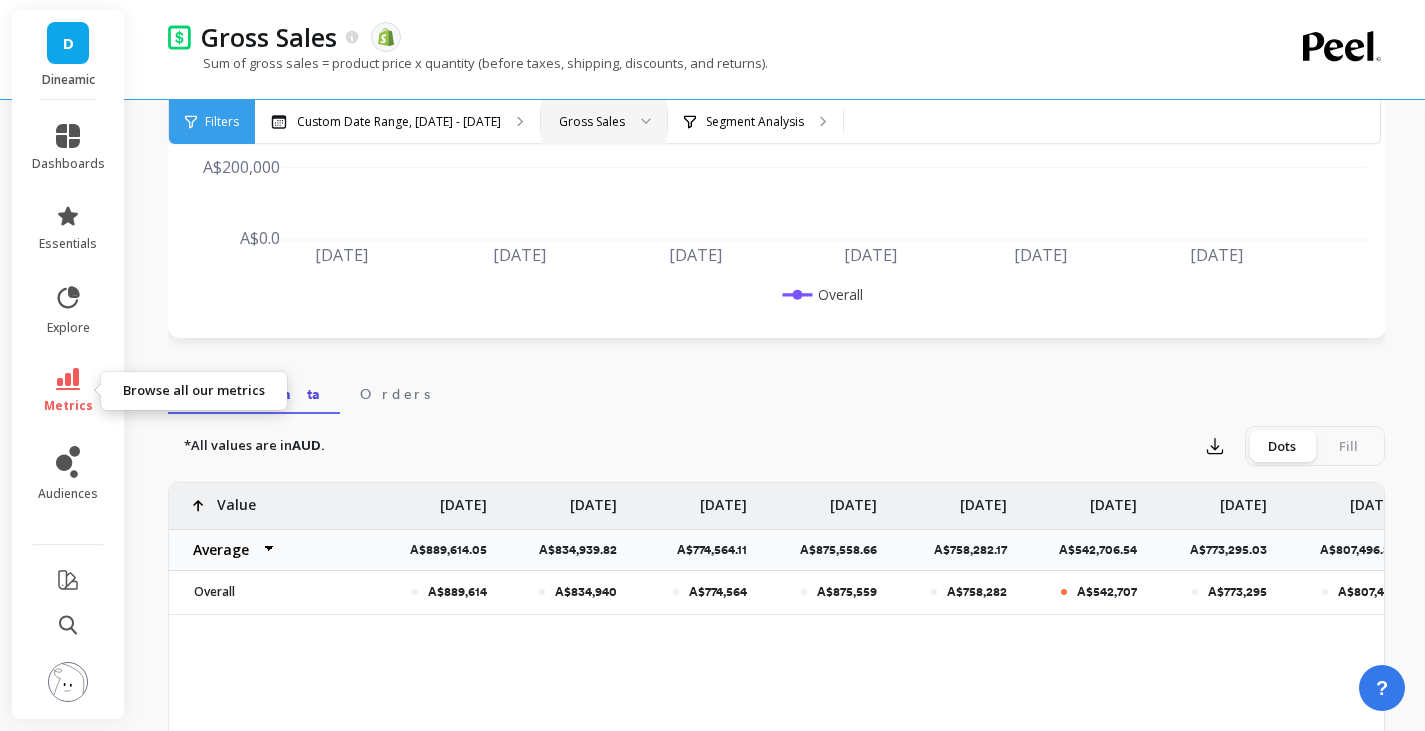 click on "metrics" at bounding box center (68, 391) 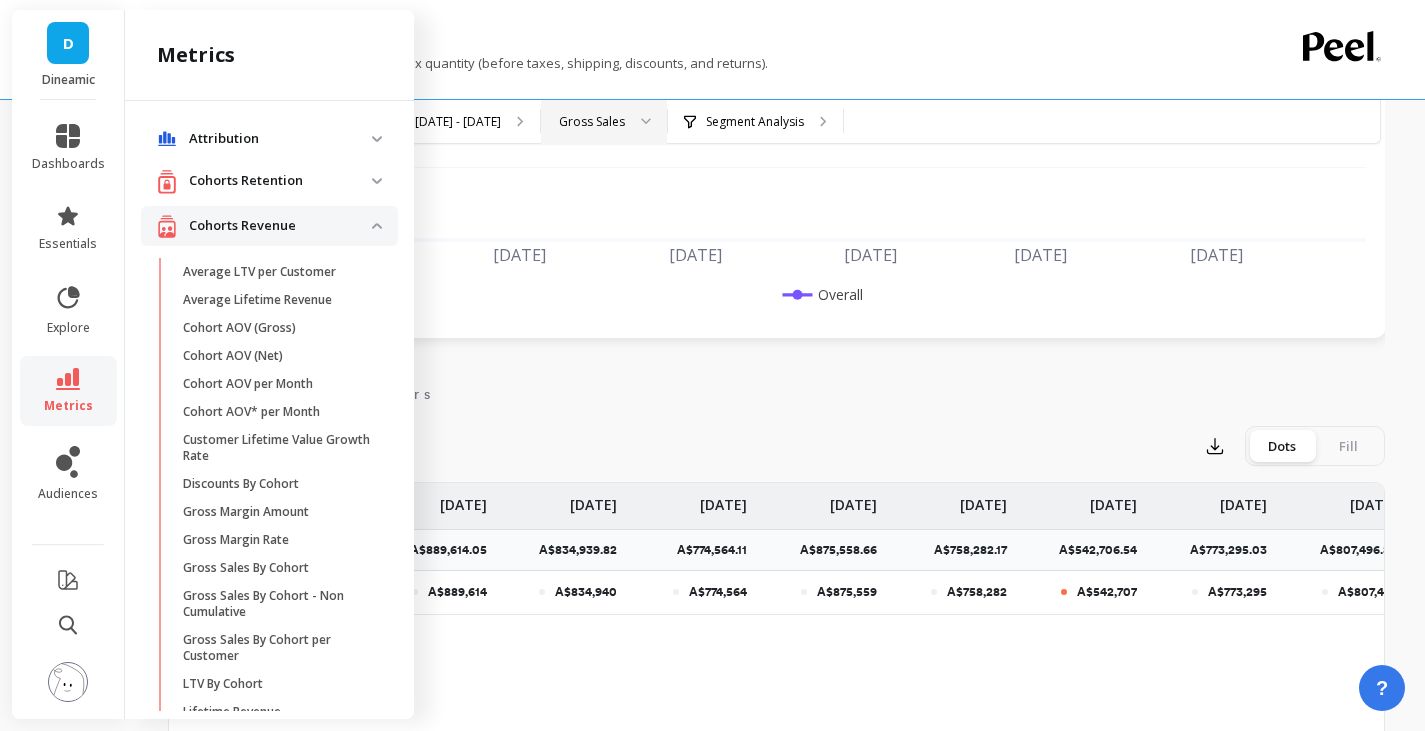 scroll, scrollTop: 1166, scrollLeft: 0, axis: vertical 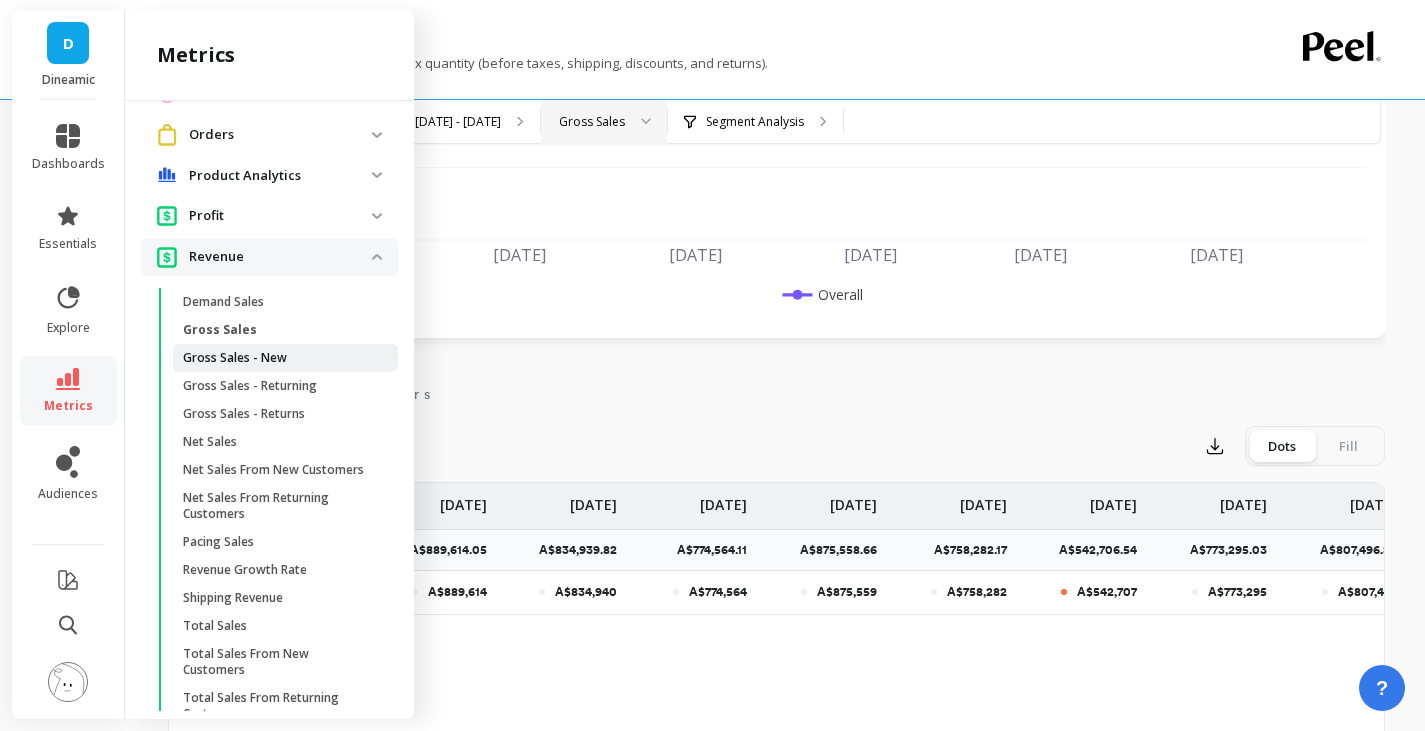 click on "Gross Sales - New" at bounding box center (235, 358) 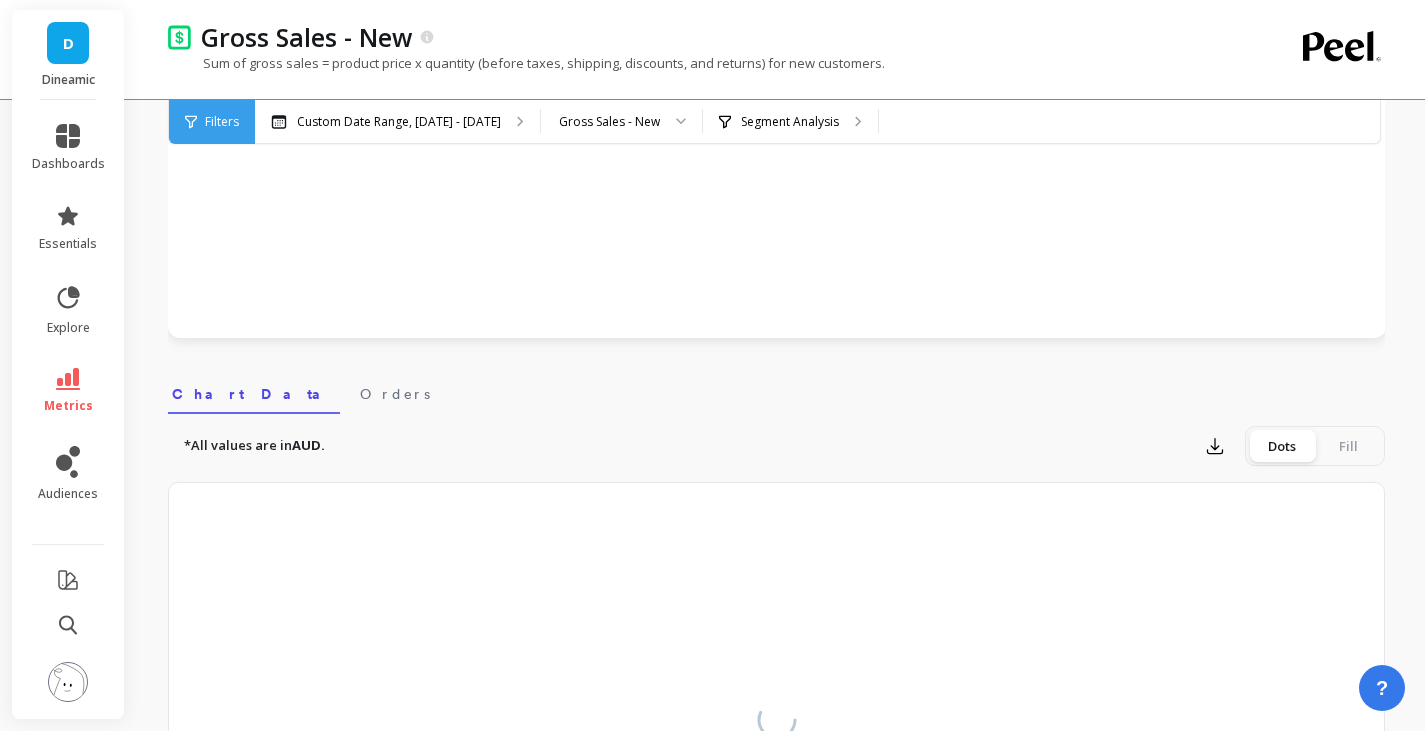 scroll, scrollTop: 0, scrollLeft: 0, axis: both 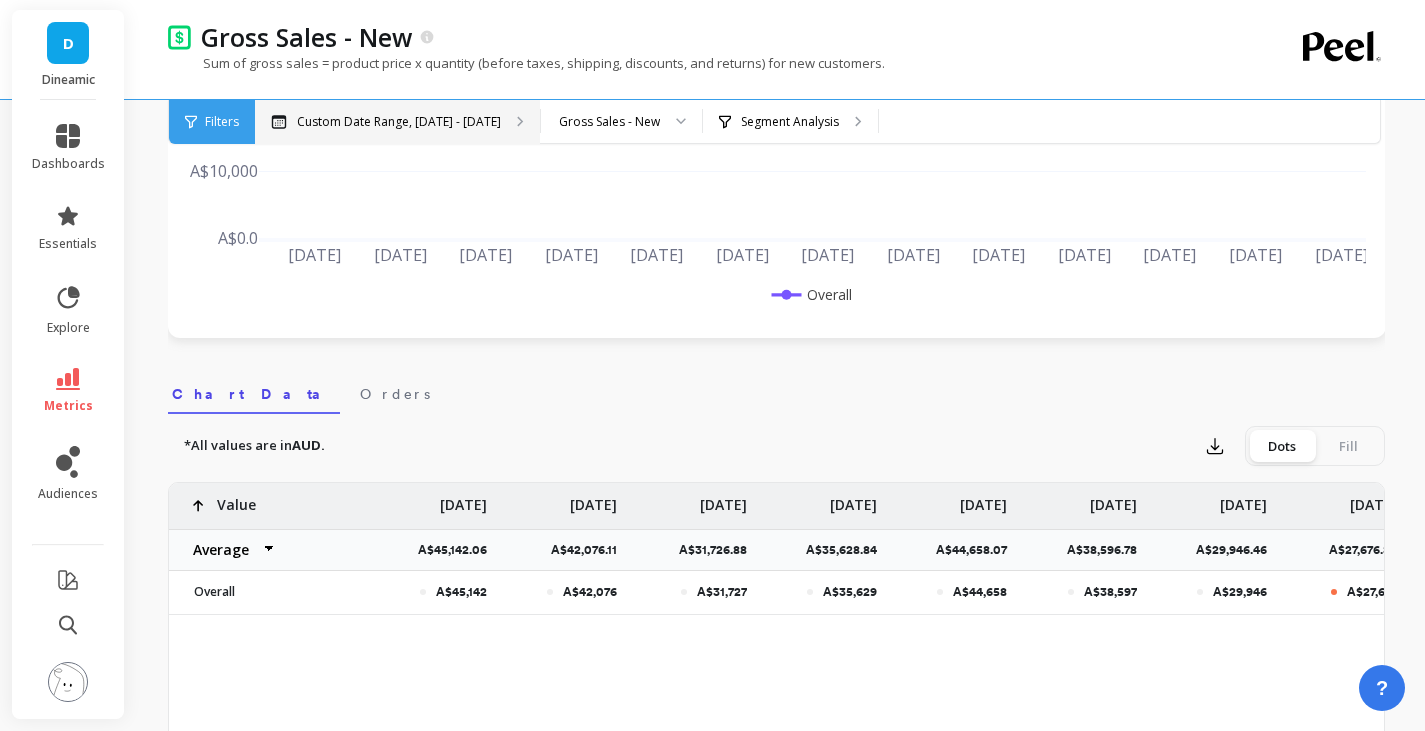 click on "Custom Date Range,  [DATE] - [DATE]" at bounding box center (399, 122) 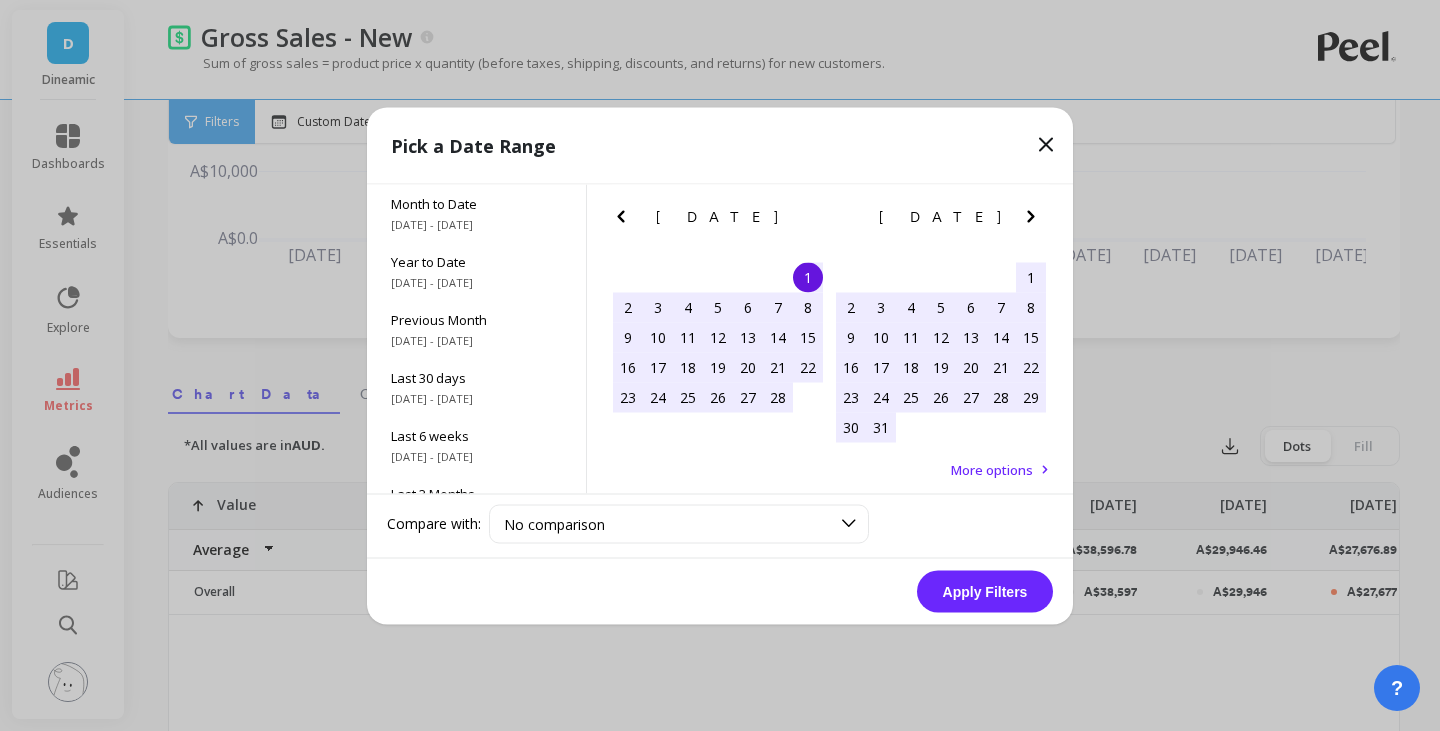 click 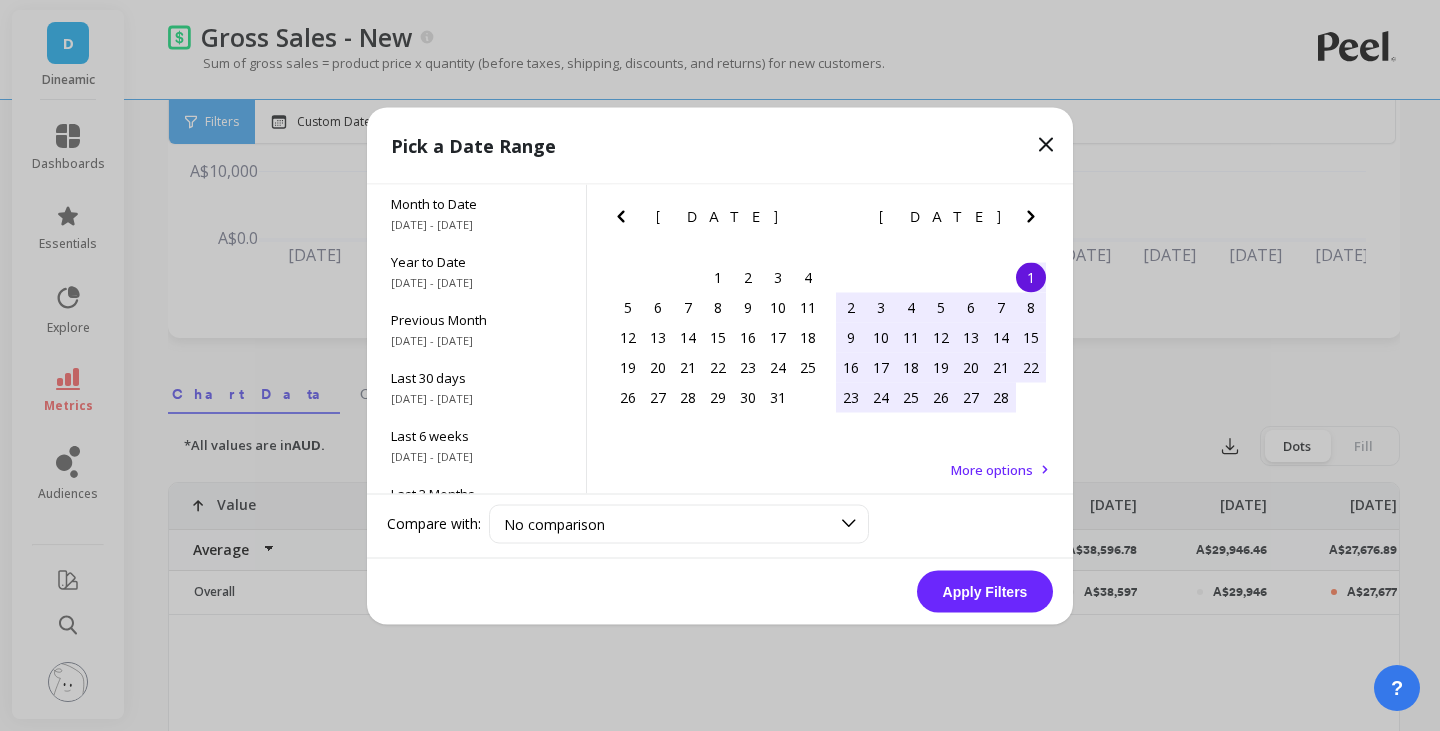 click 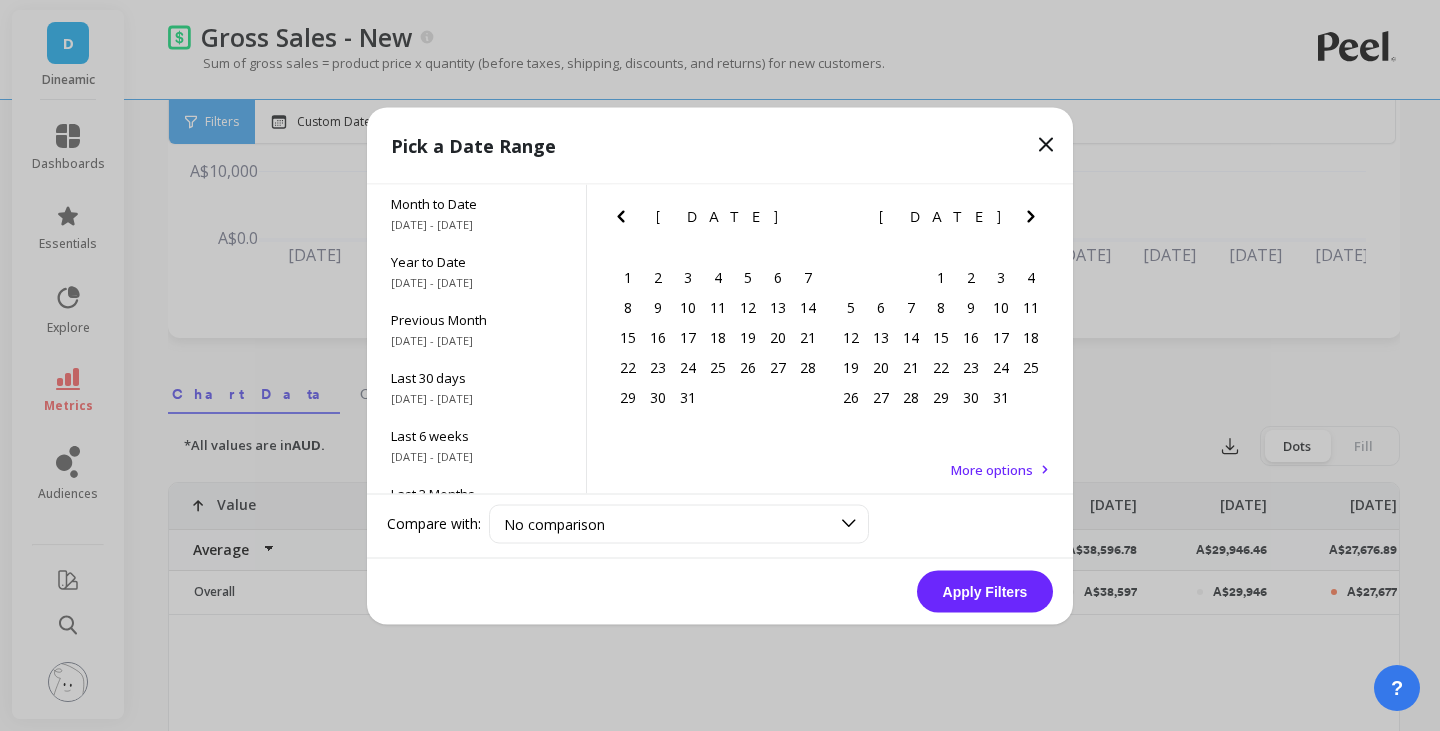 click 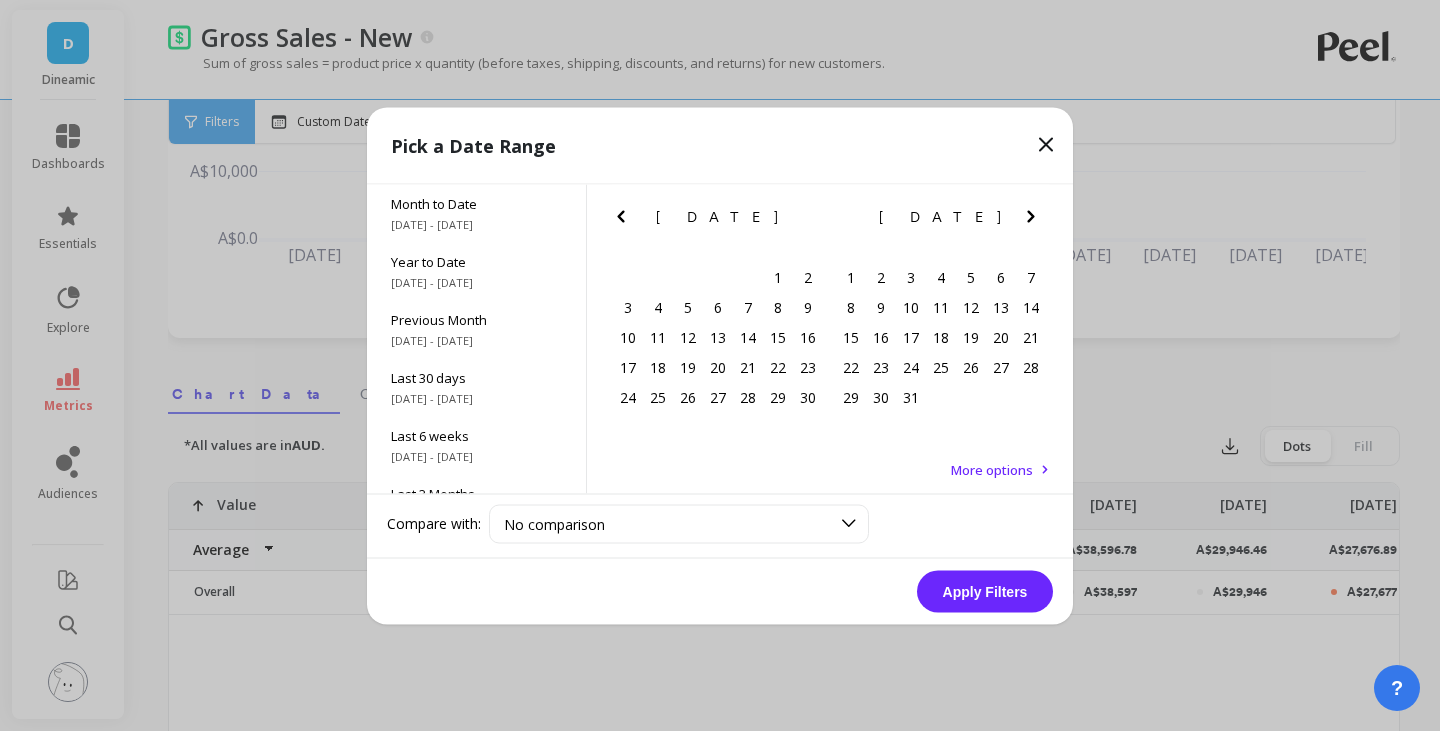 click 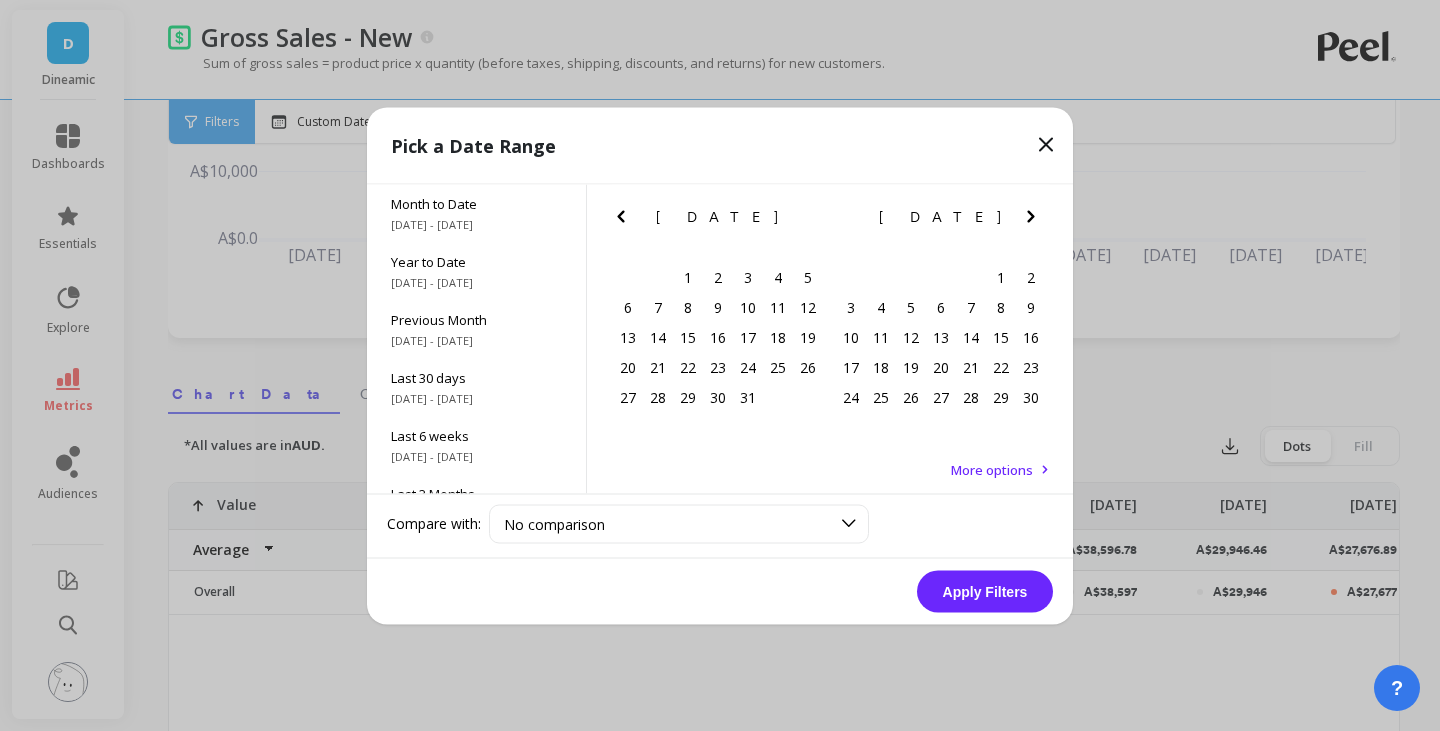click 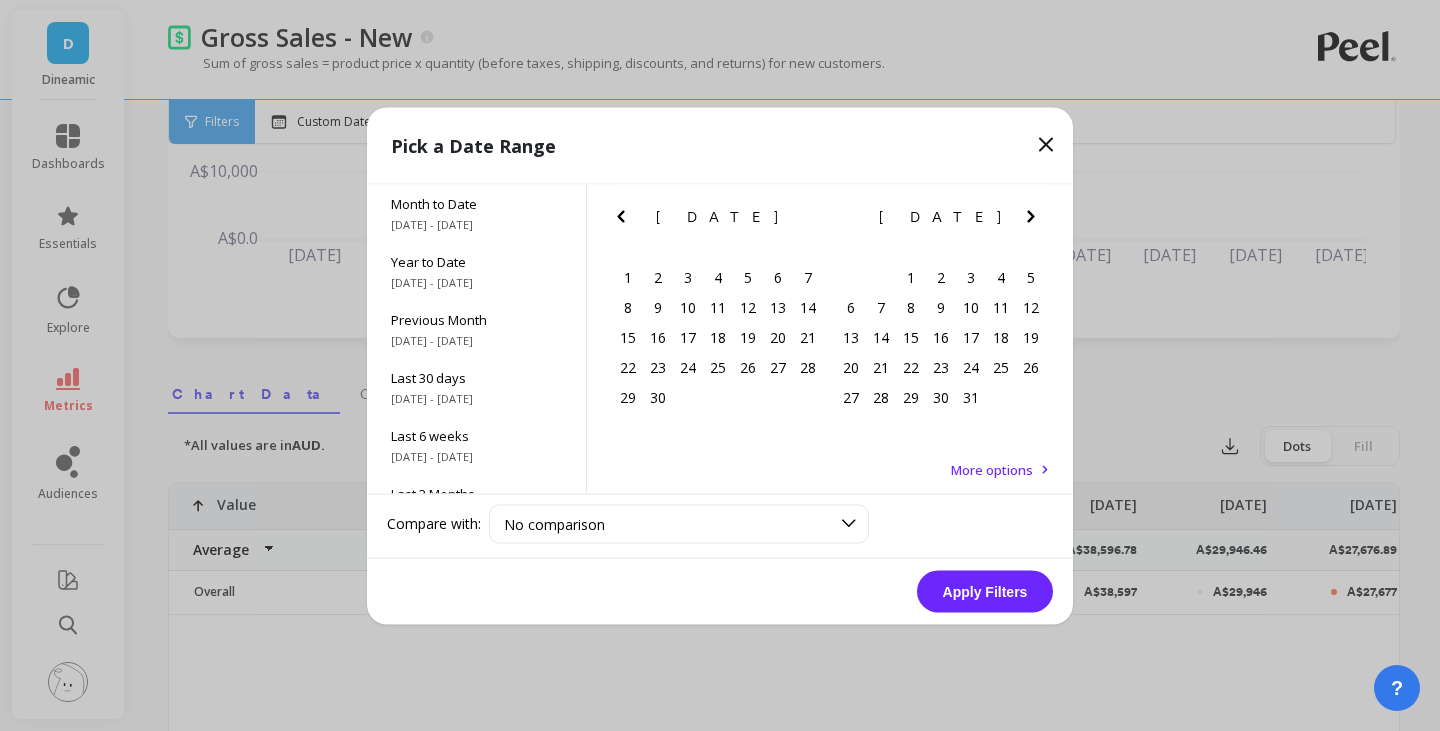 click 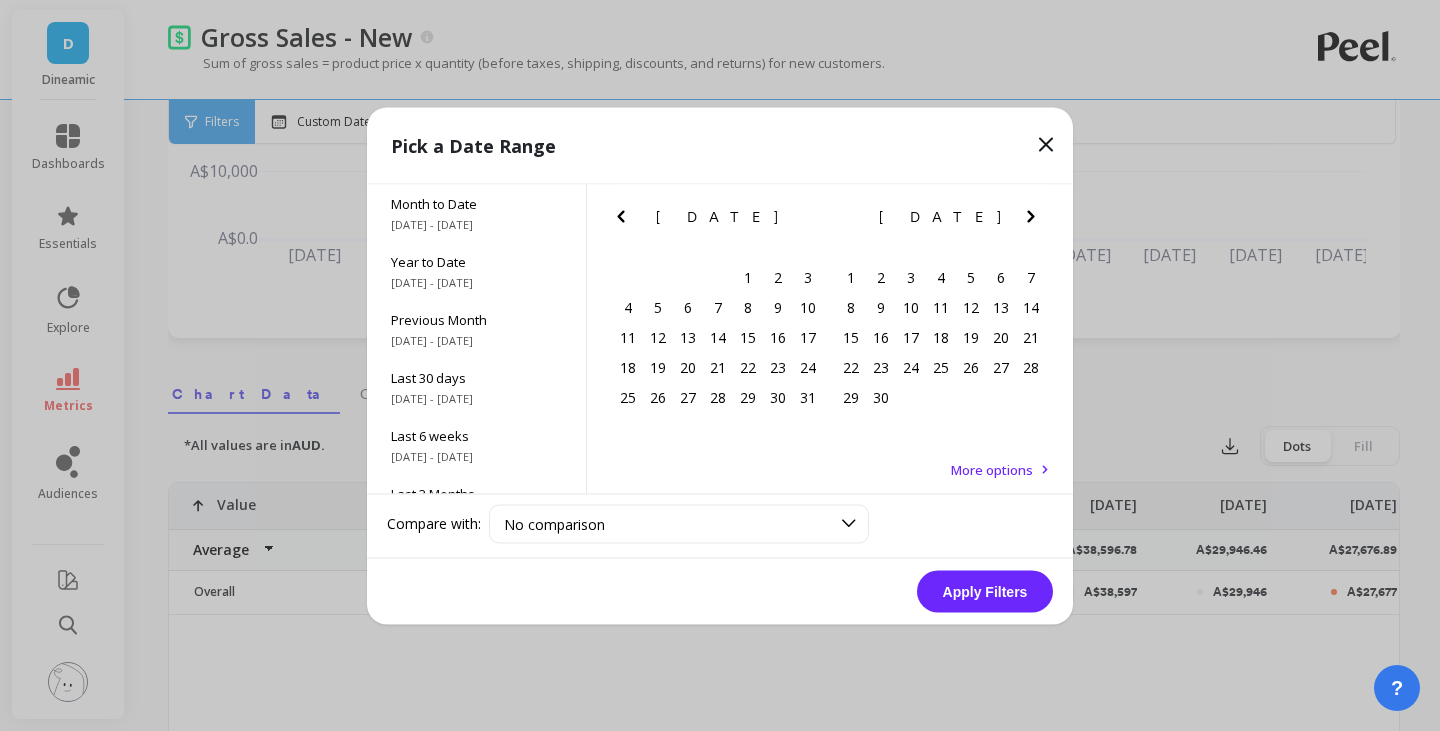 click 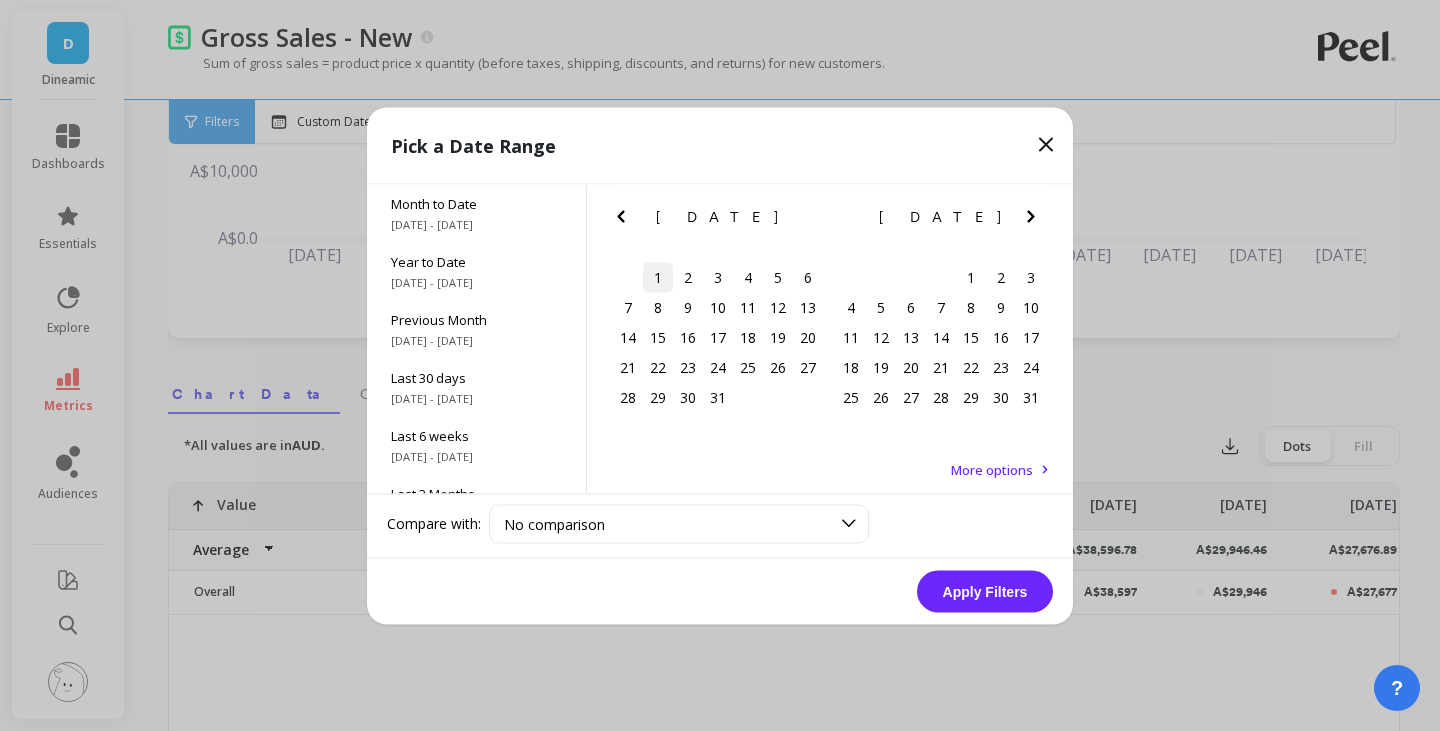 click on "1" at bounding box center (658, 277) 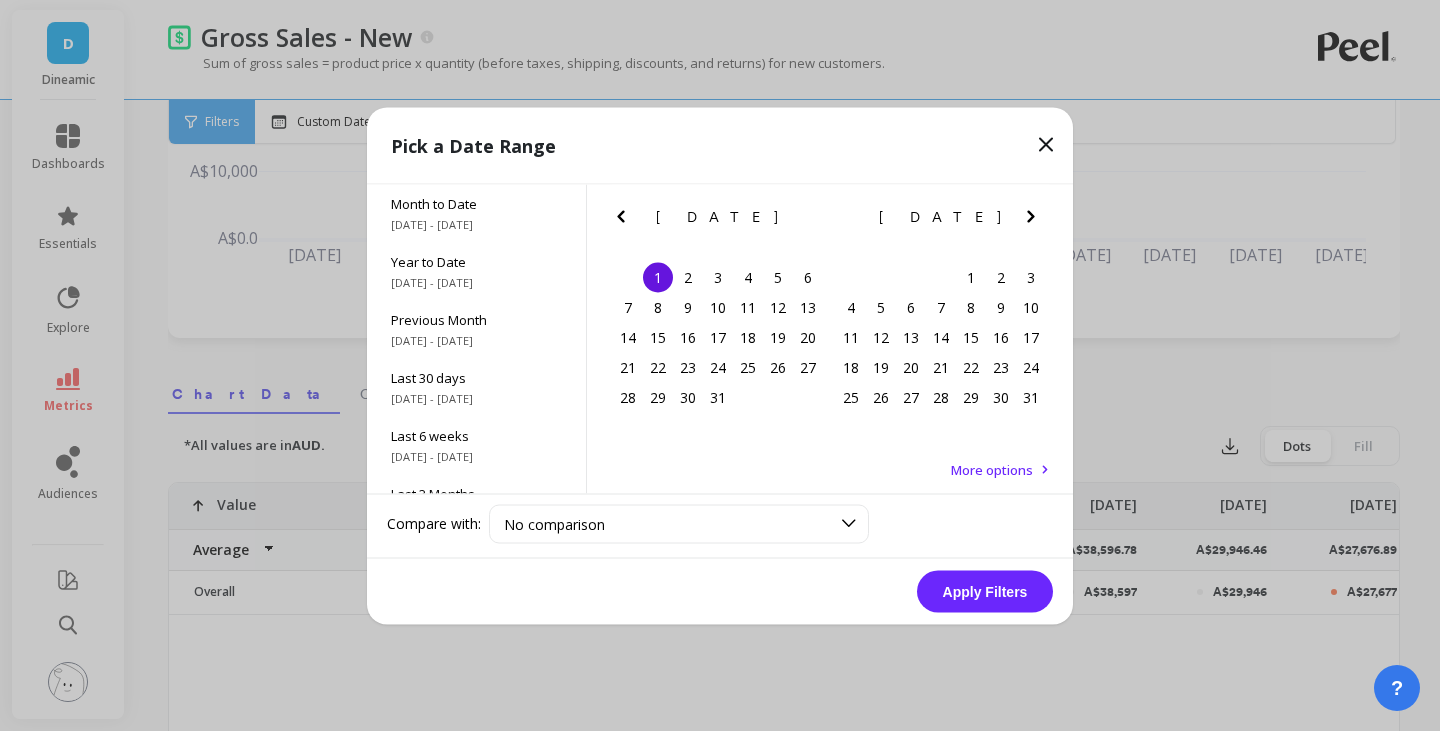 click 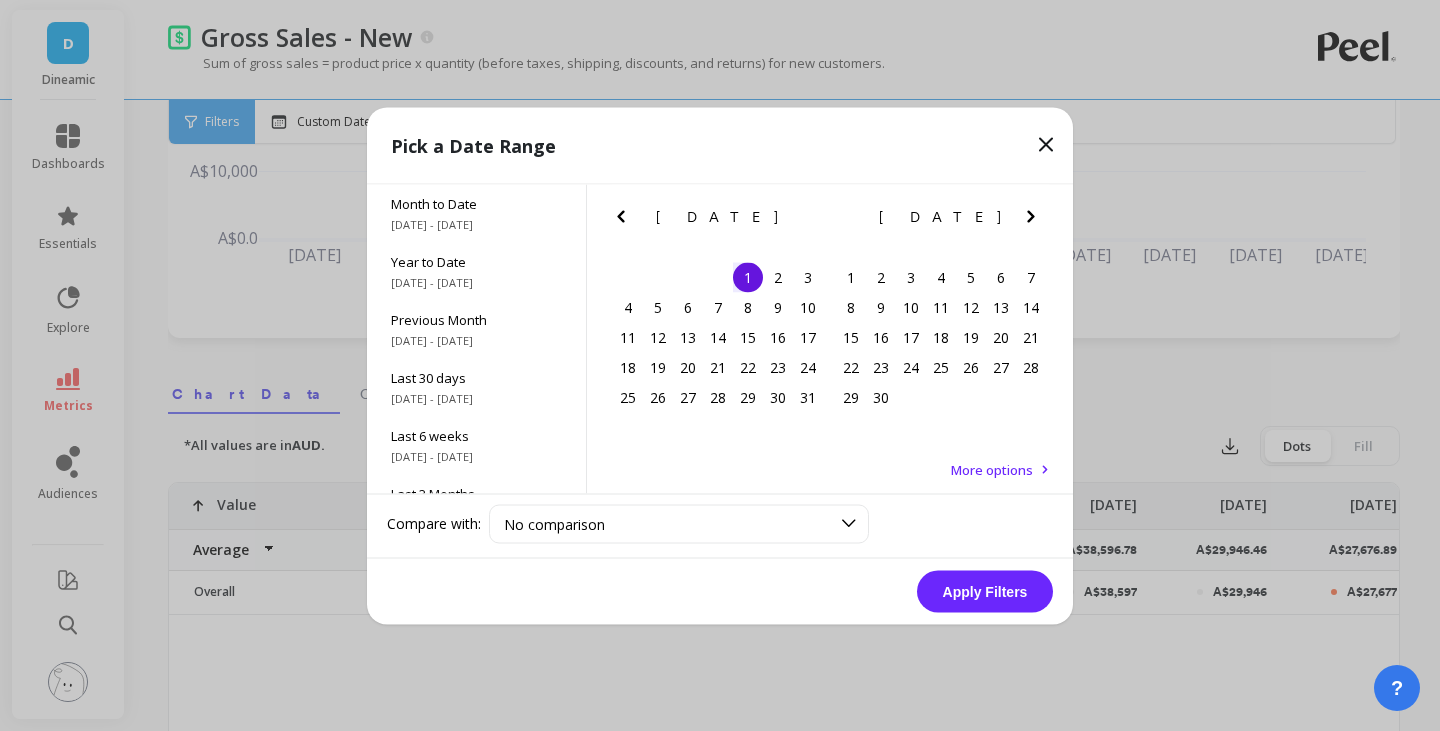 click 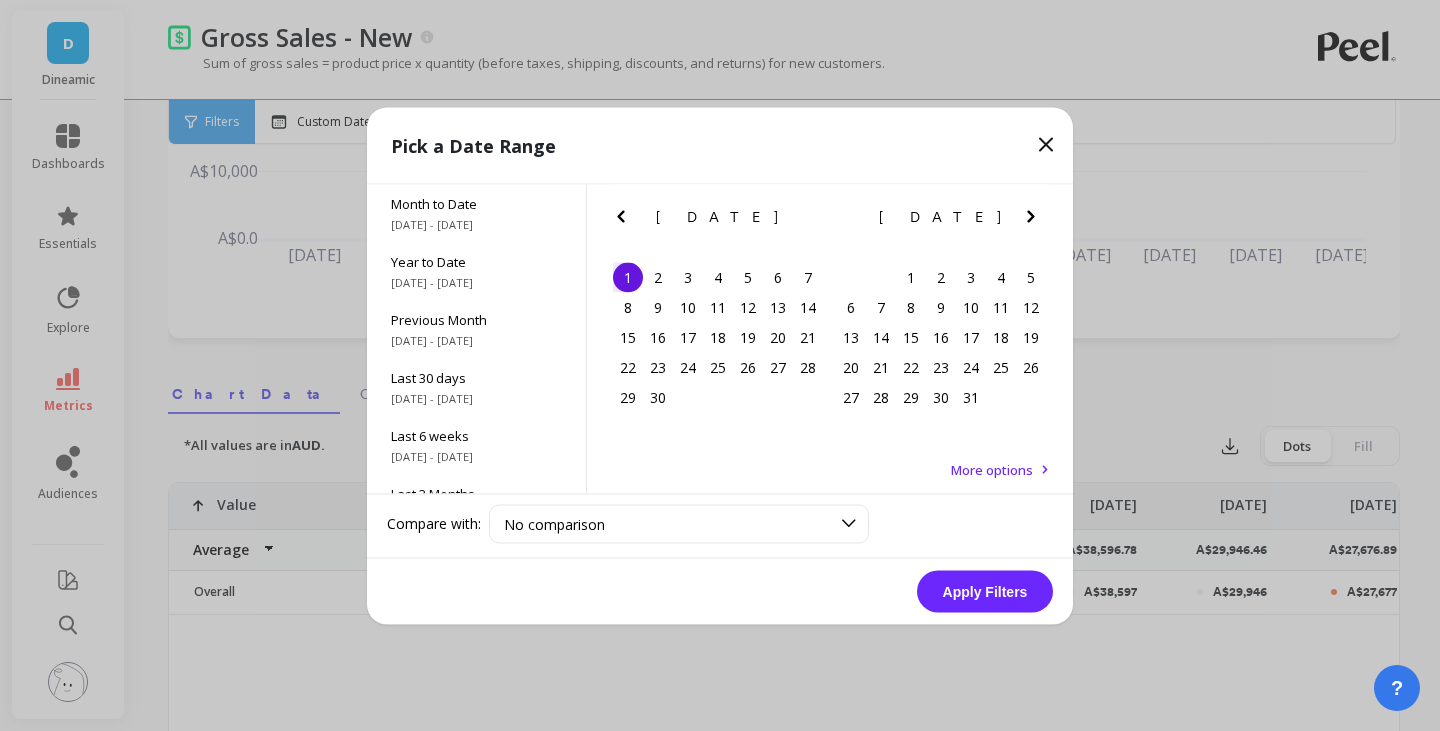 click 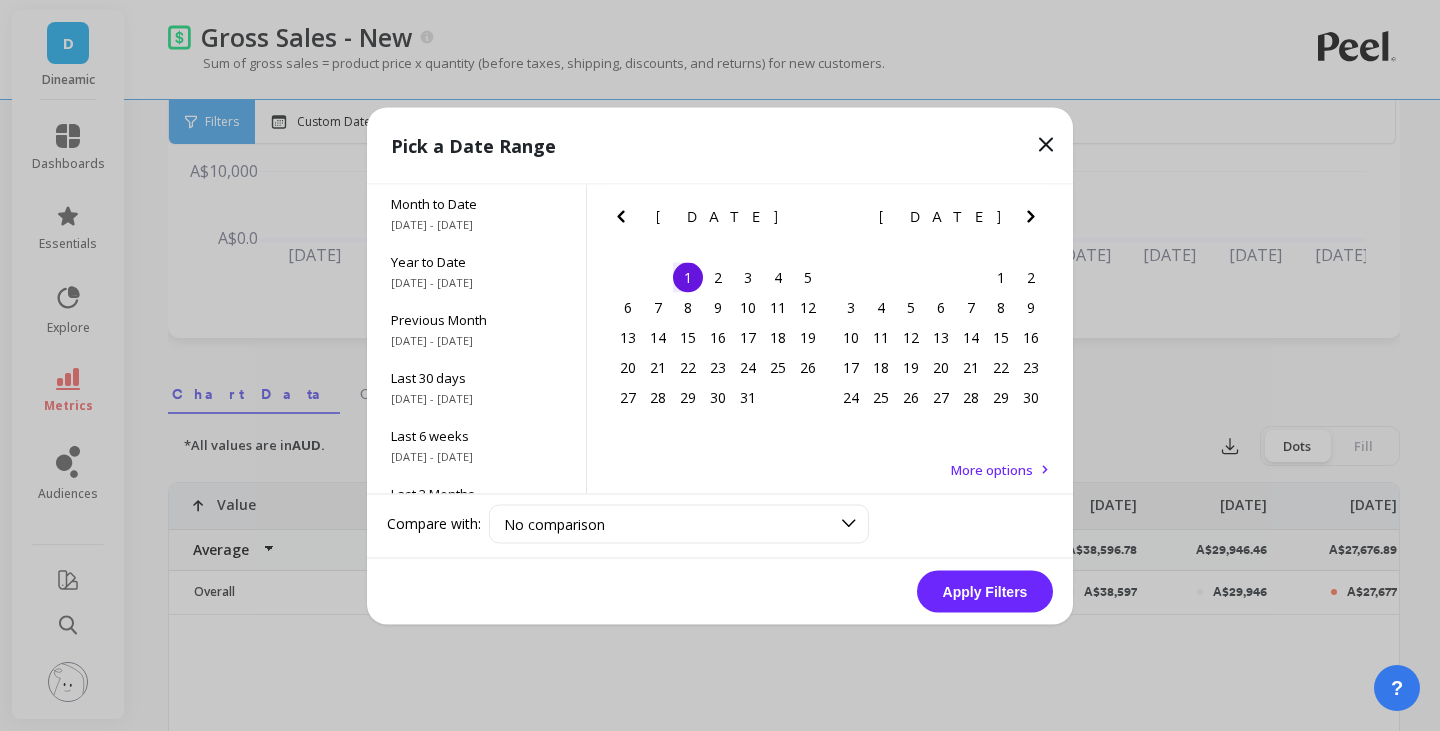 click 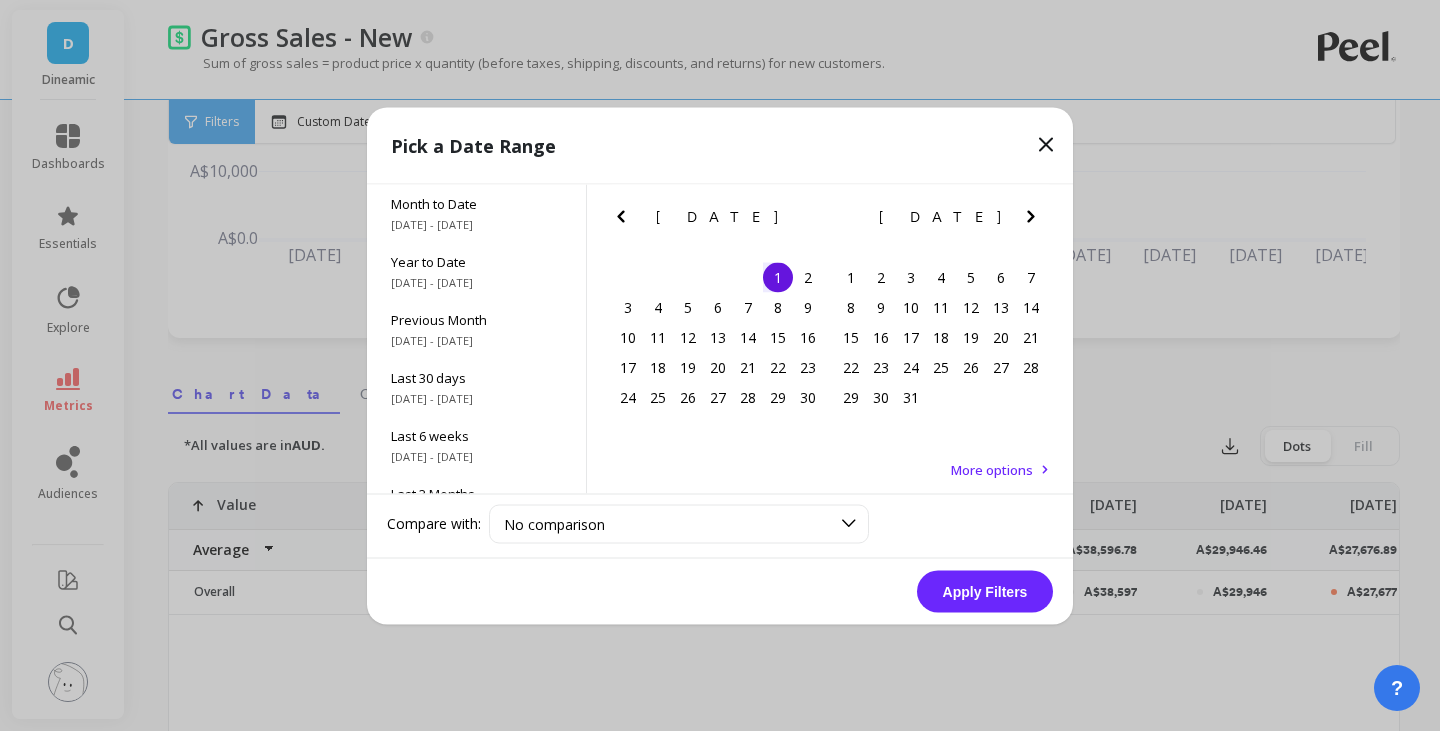 click 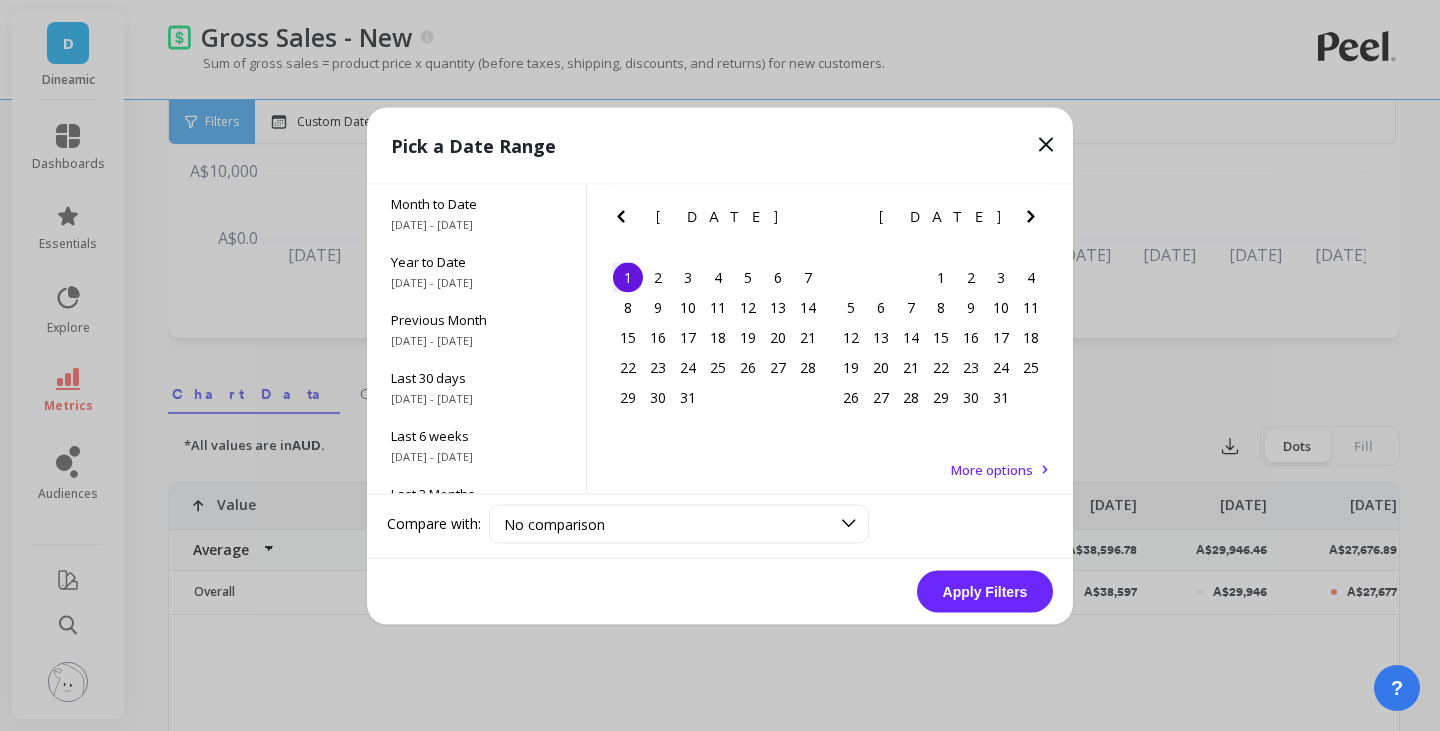 click 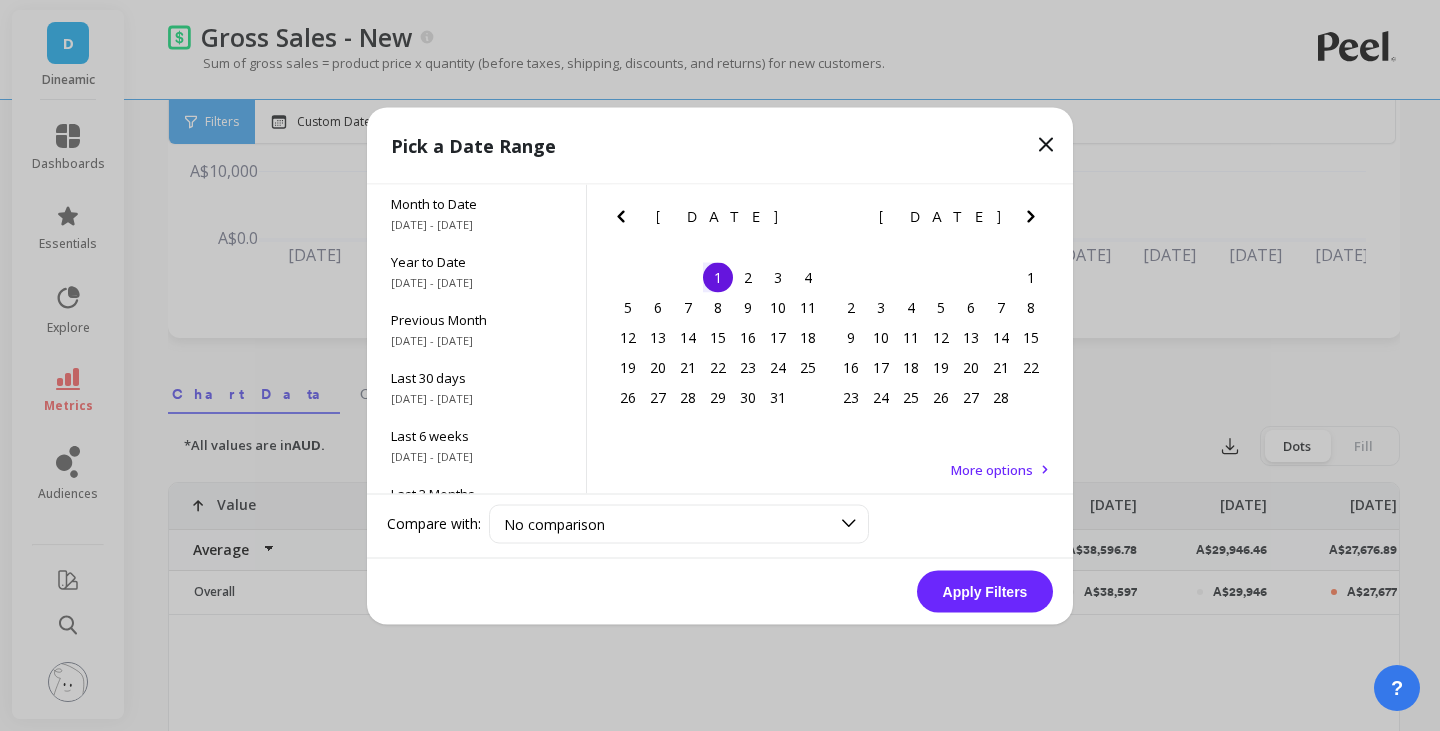 click 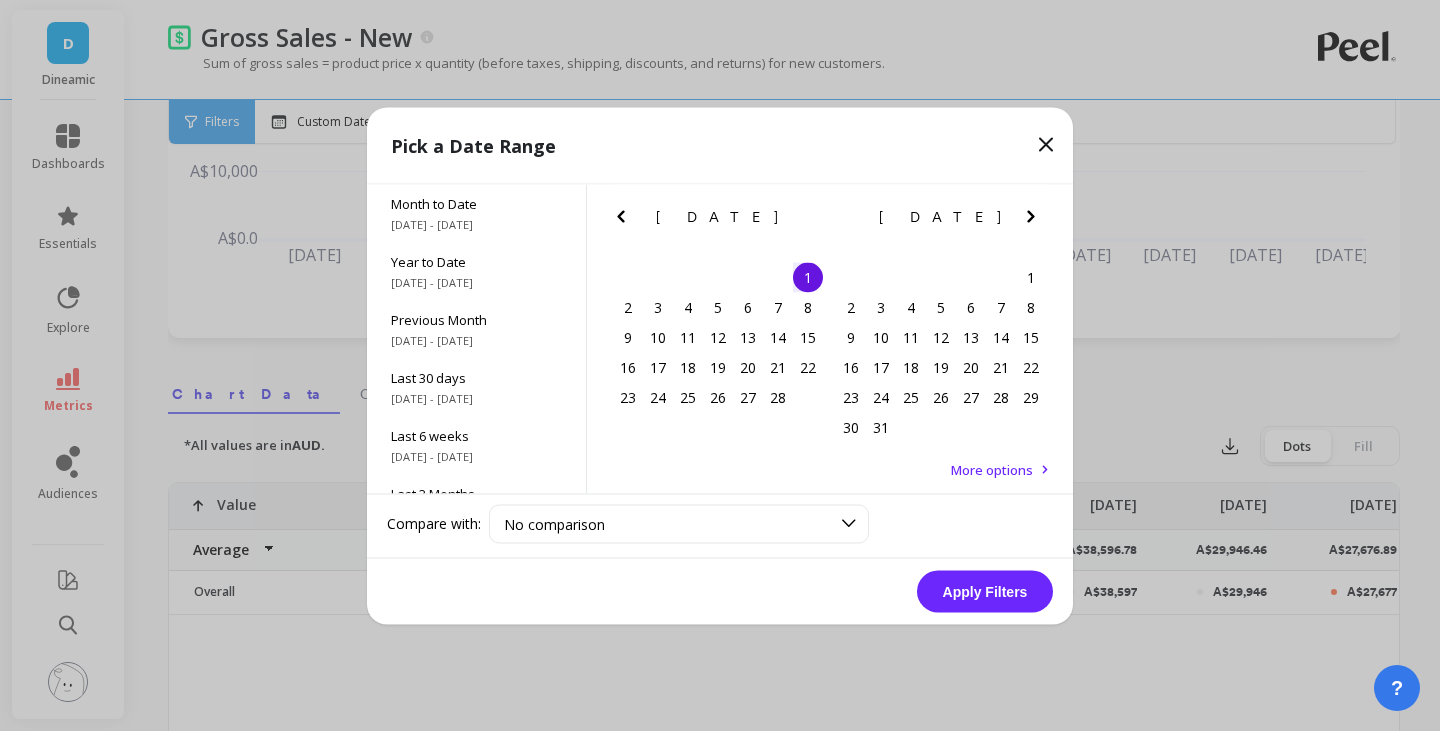 click 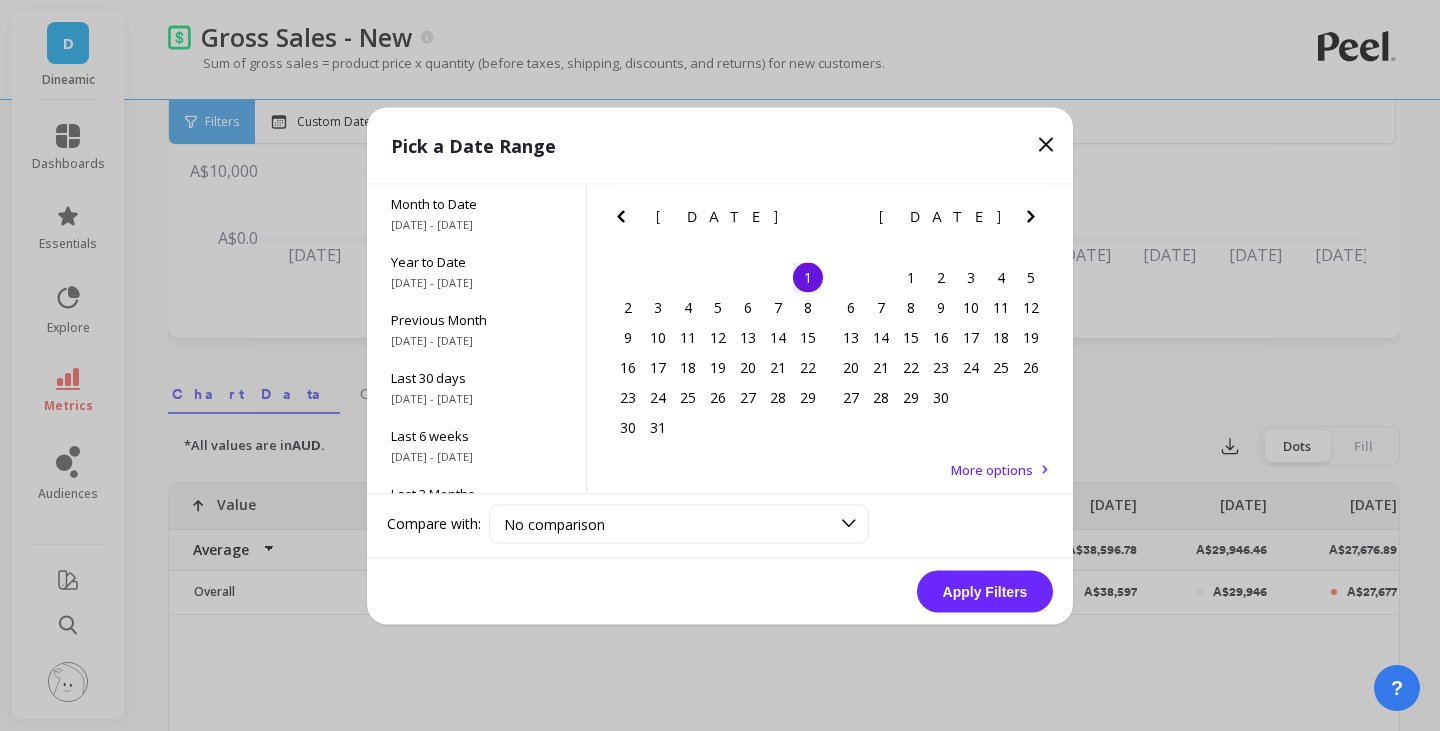 click 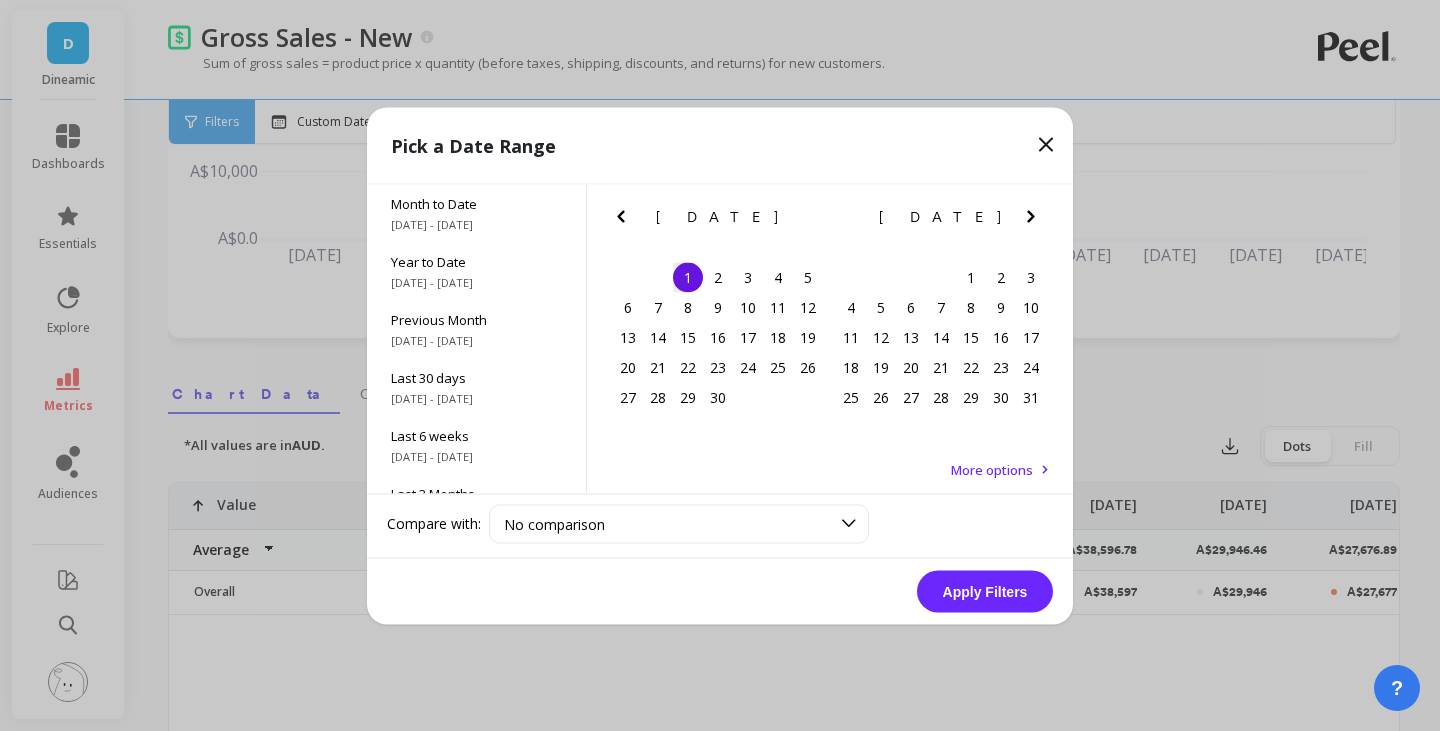 click 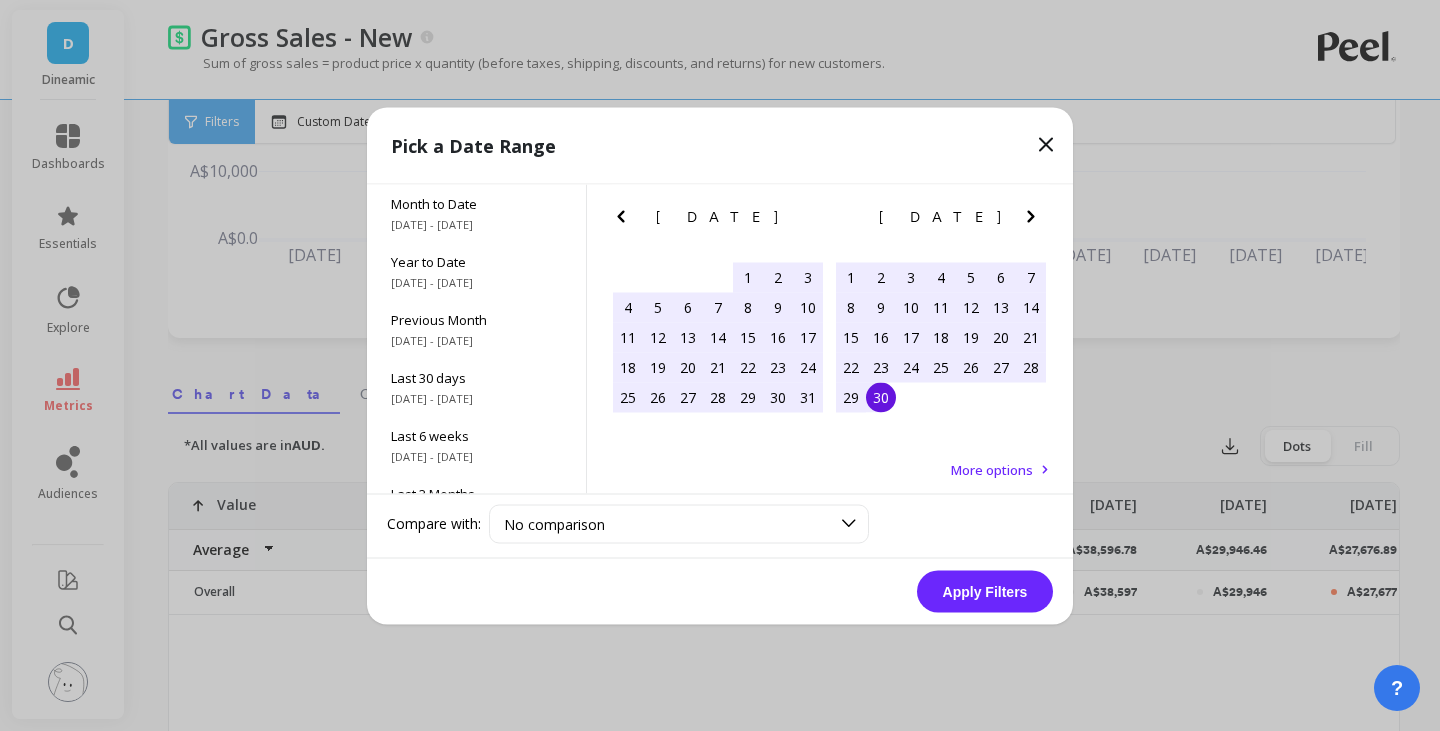 click on "30" at bounding box center [881, 397] 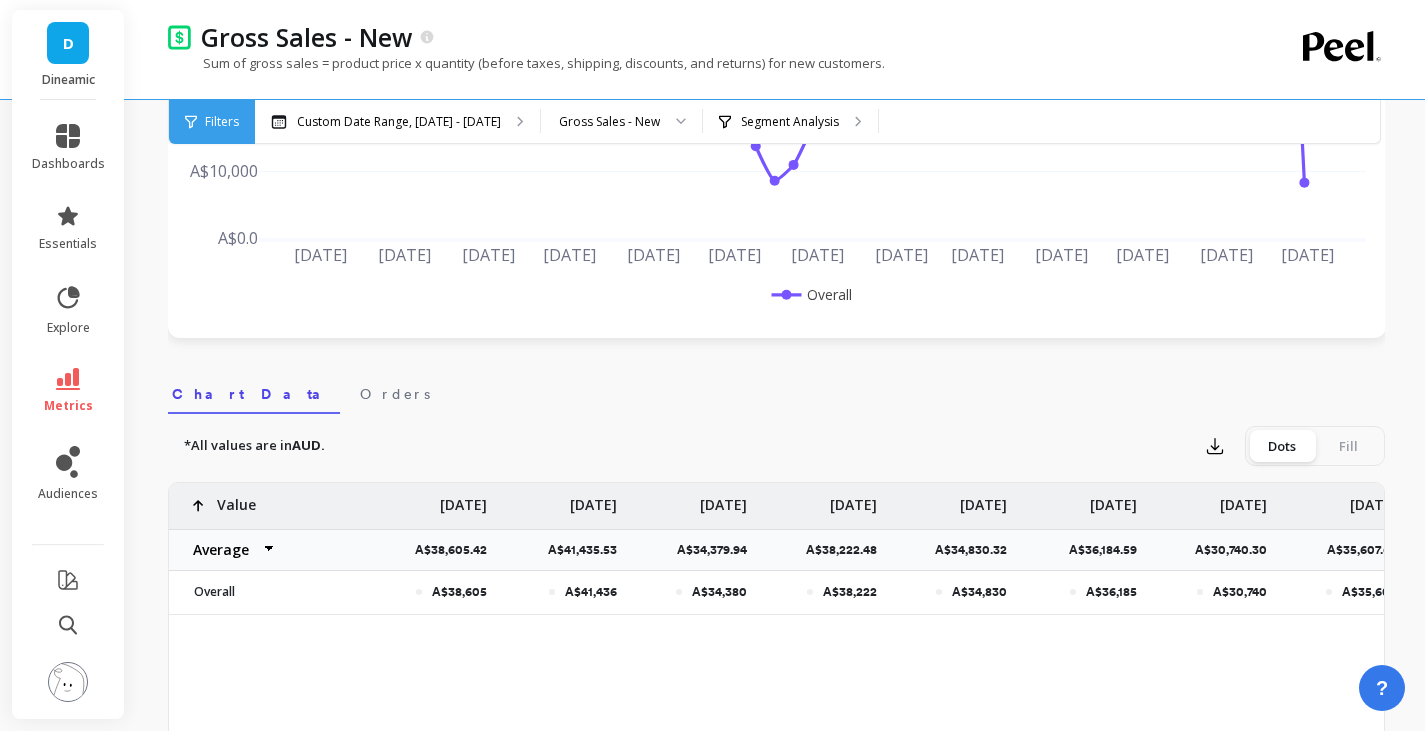 scroll, scrollTop: 0, scrollLeft: 0, axis: both 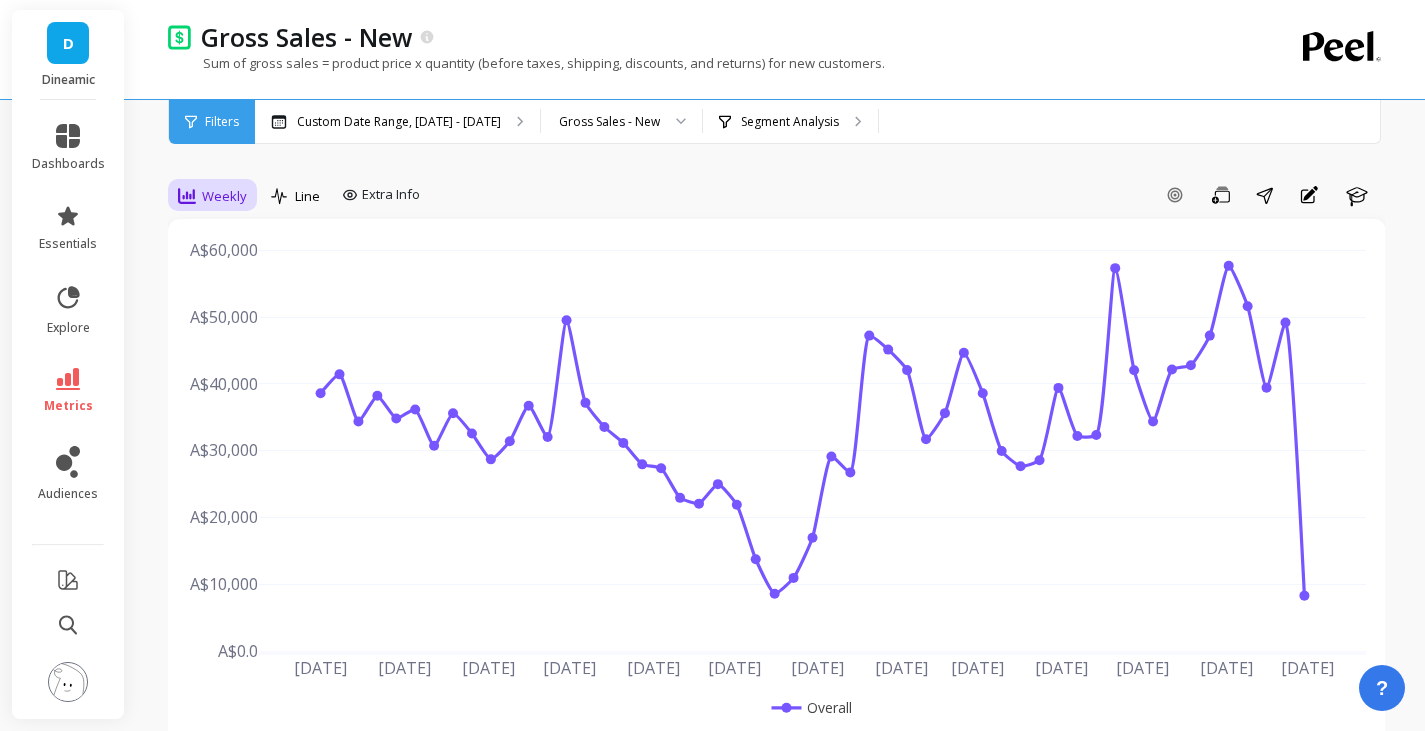 click on "Weekly" at bounding box center (224, 196) 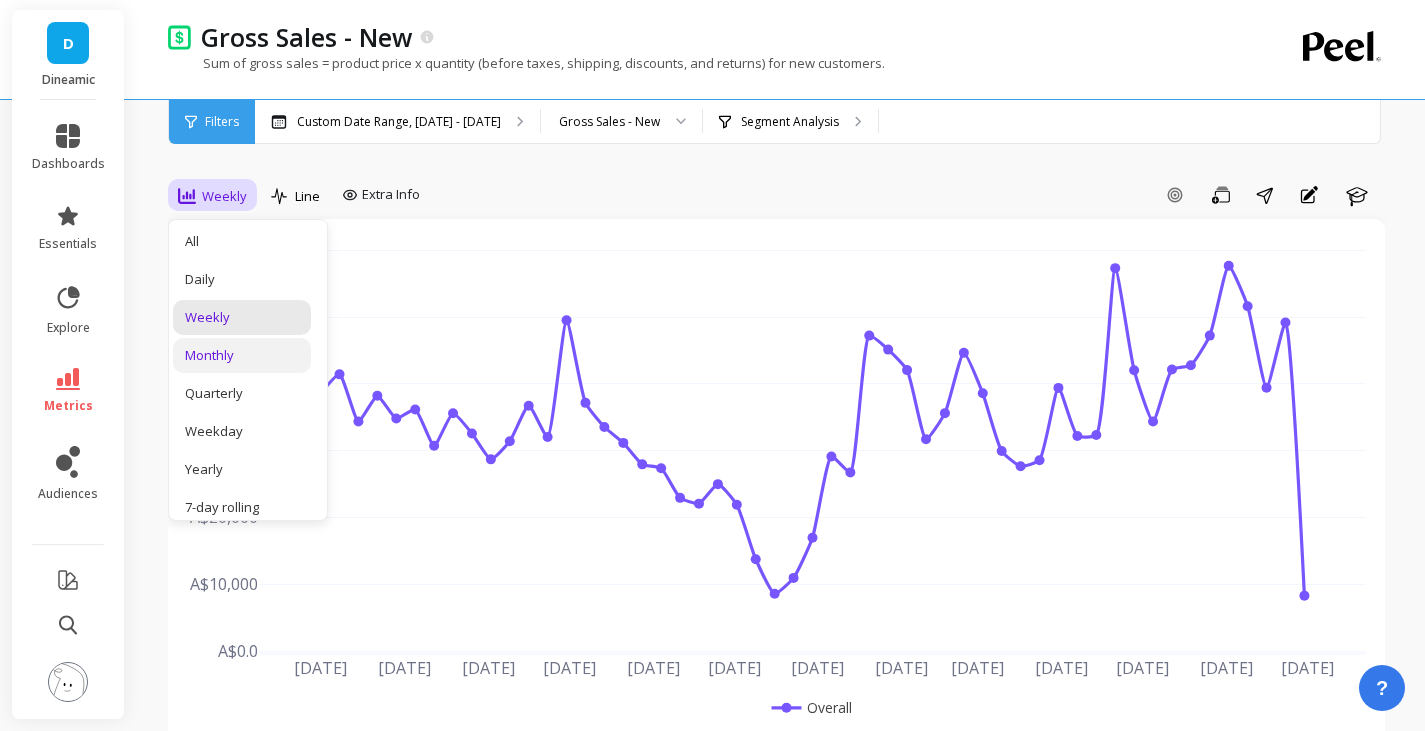 click on "Monthly" at bounding box center (242, 355) 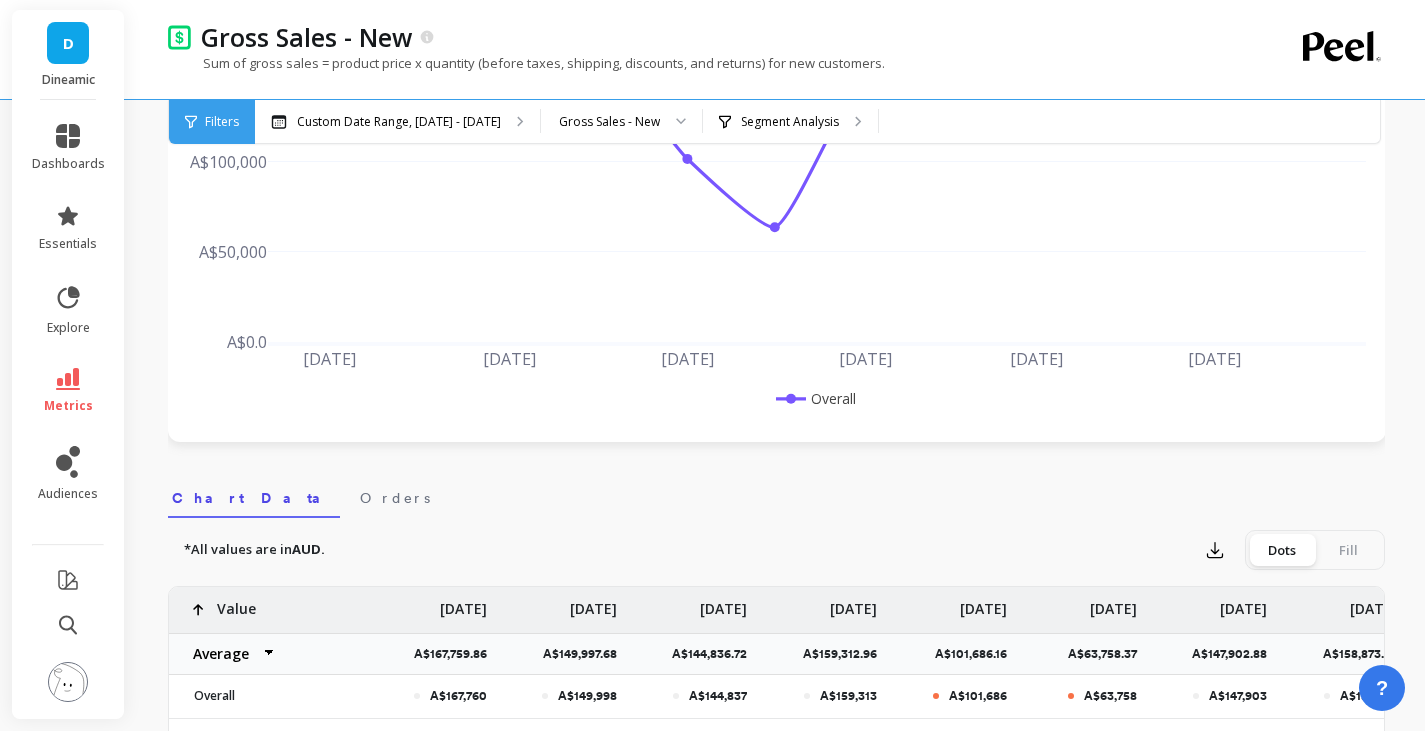 scroll, scrollTop: 310, scrollLeft: 0, axis: vertical 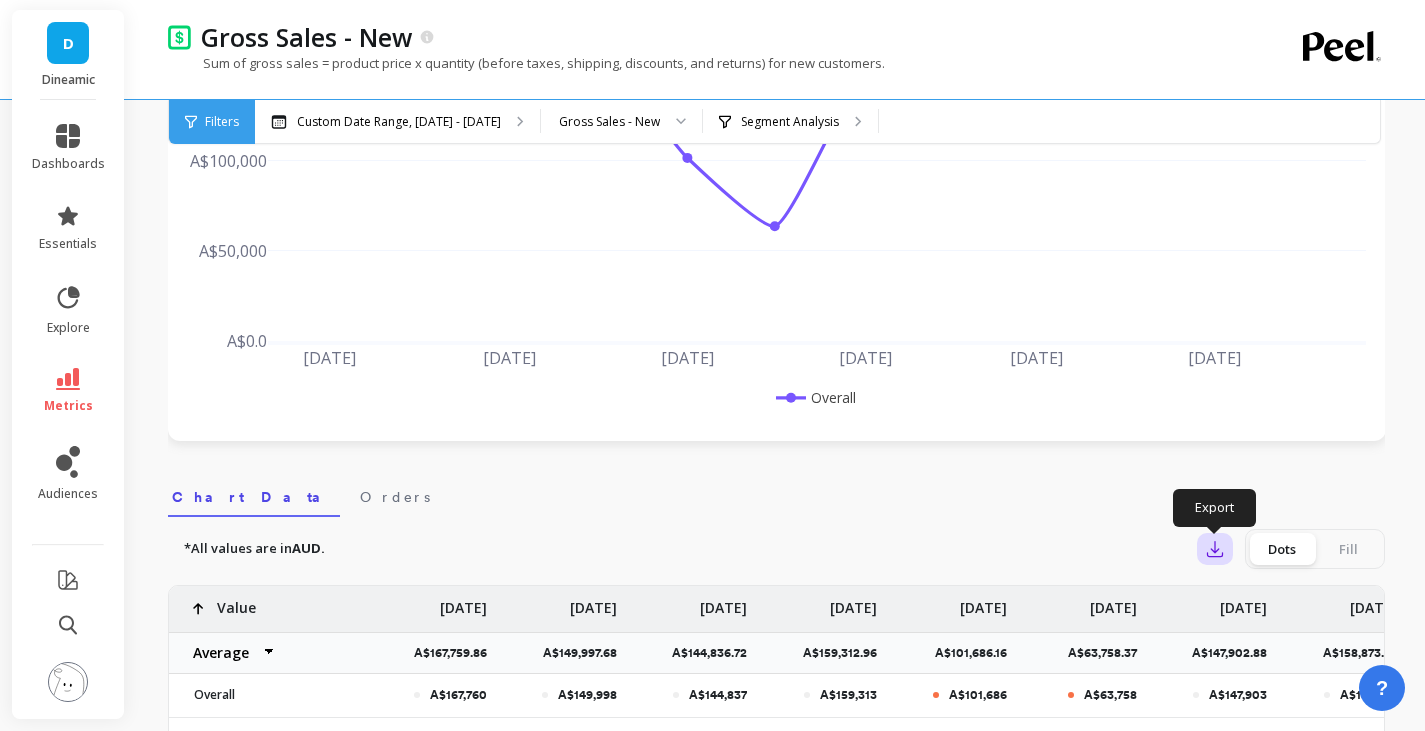 click 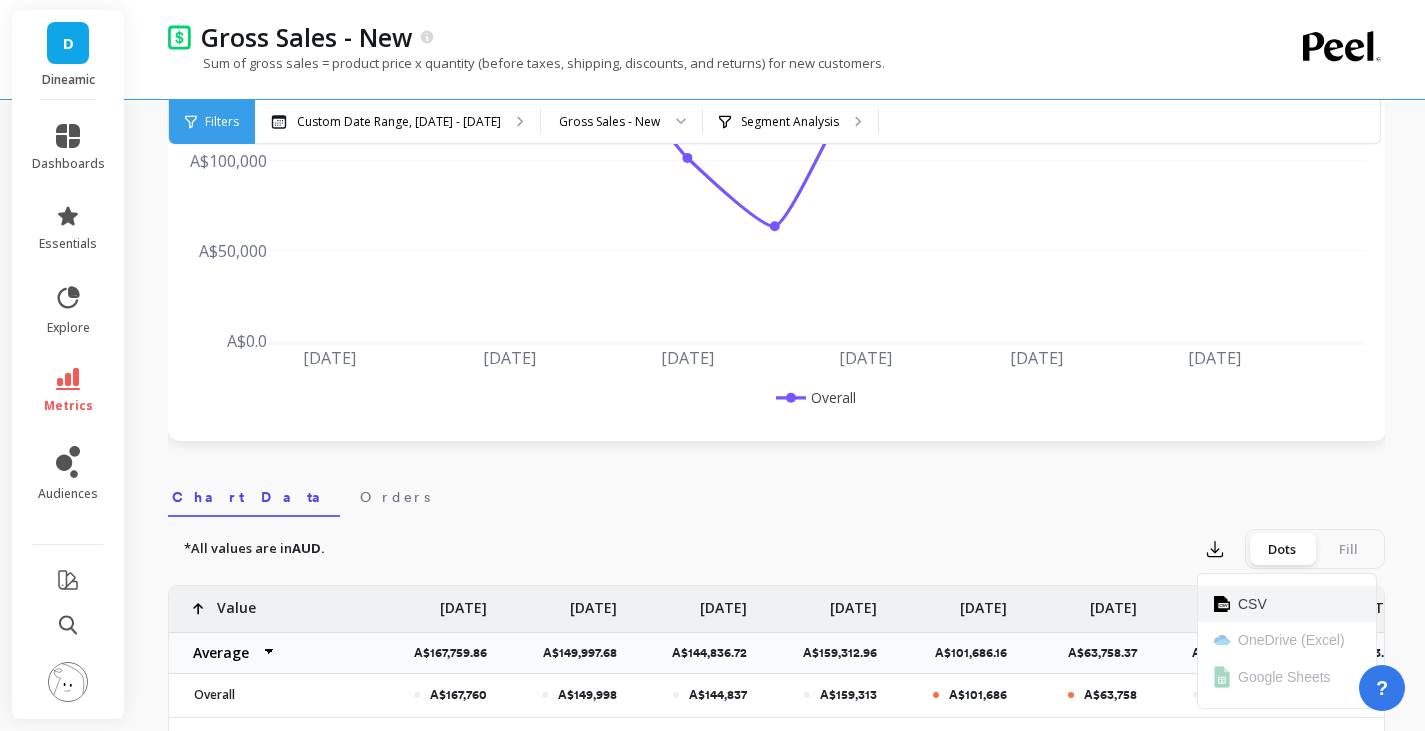 click on "CSV" at bounding box center (1252, 604) 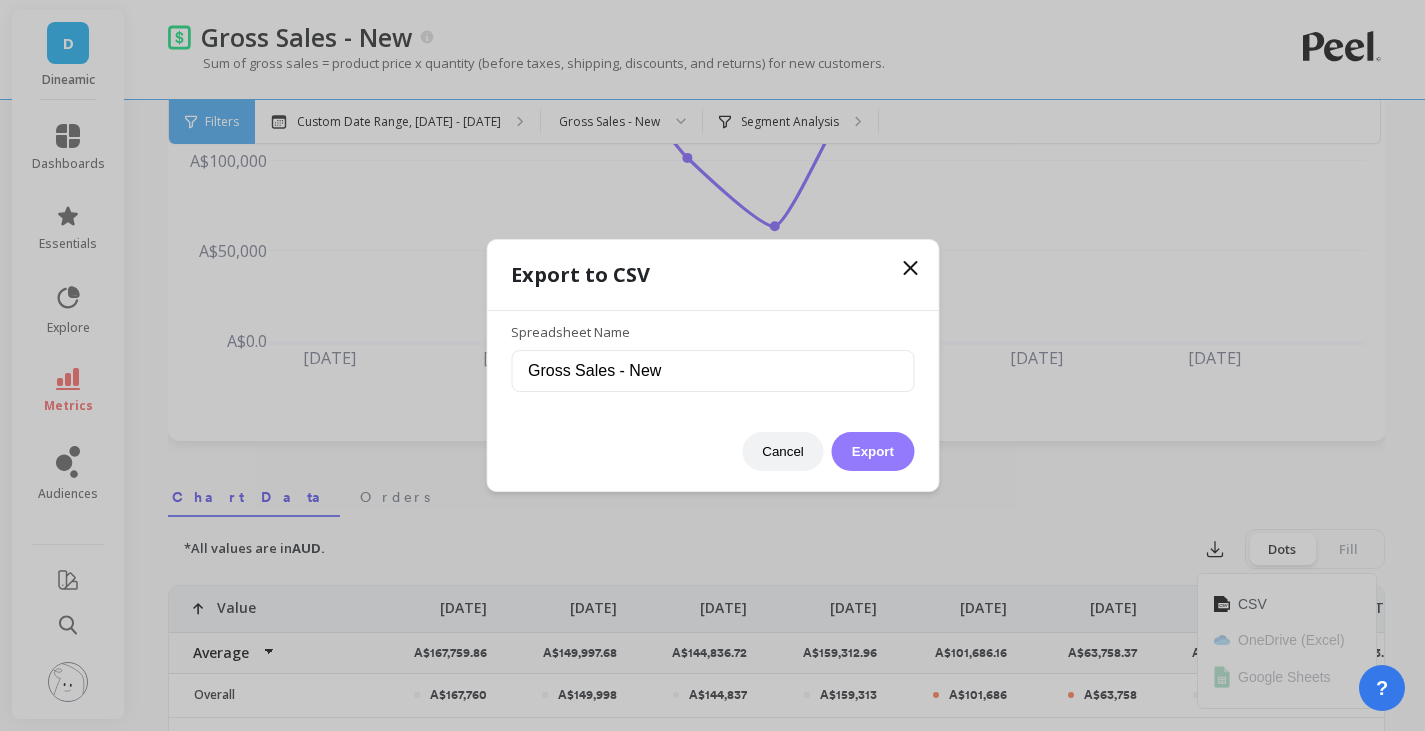 click on "Export" at bounding box center [873, 451] 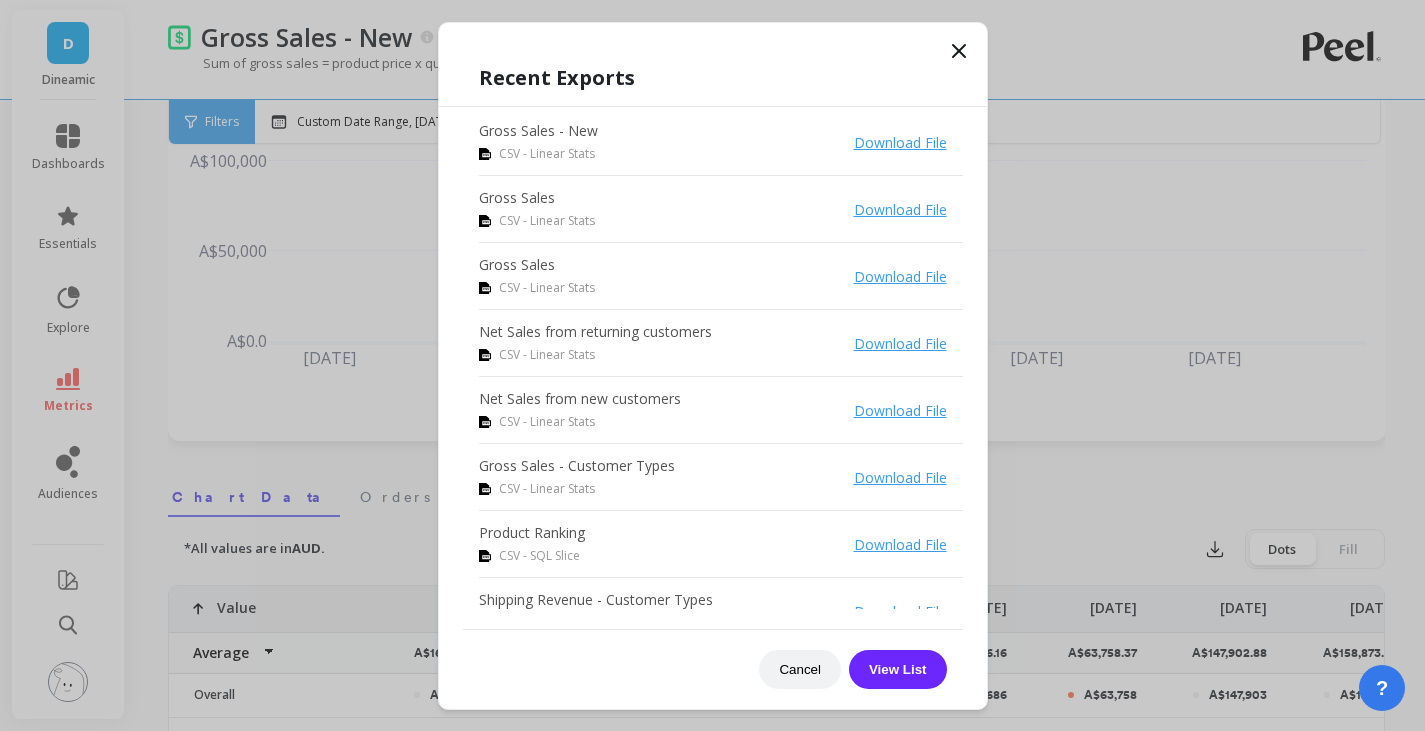 click 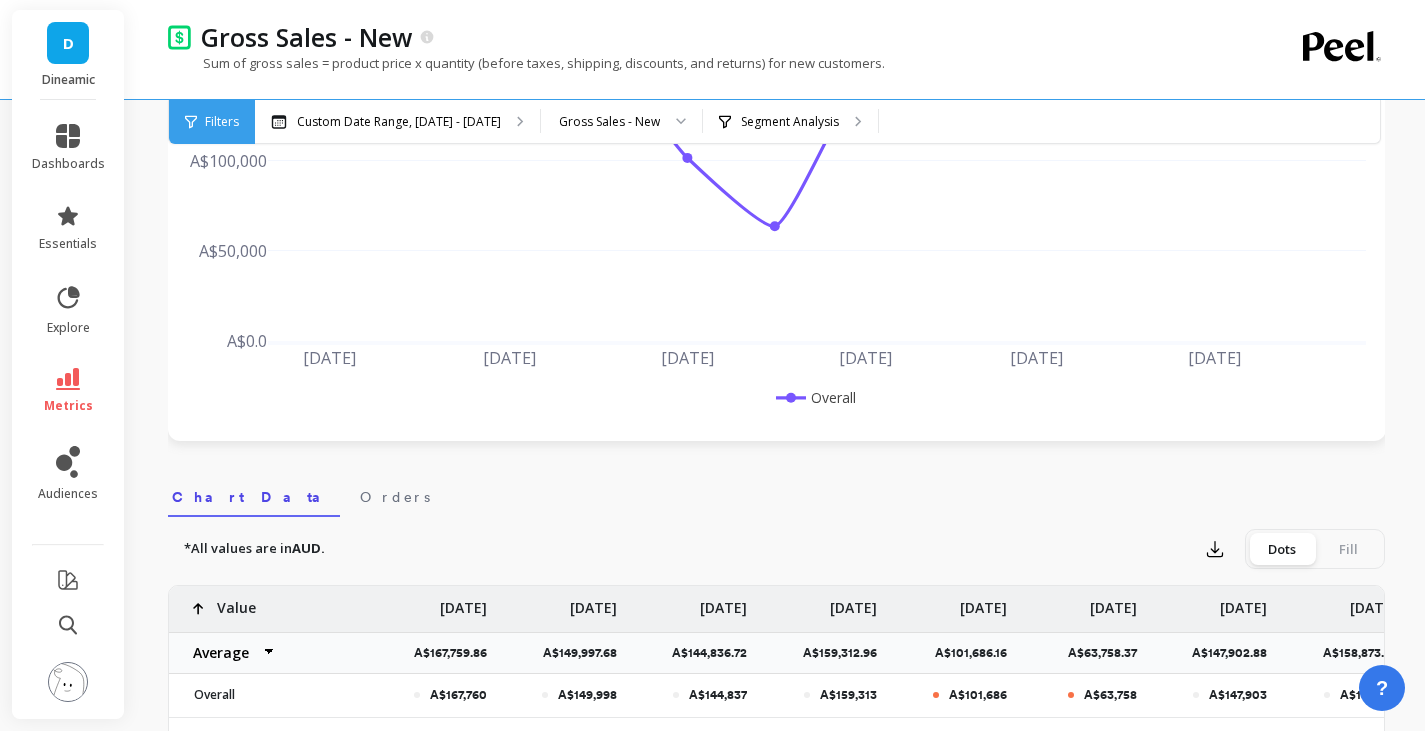 click on "metrics" at bounding box center (68, 391) 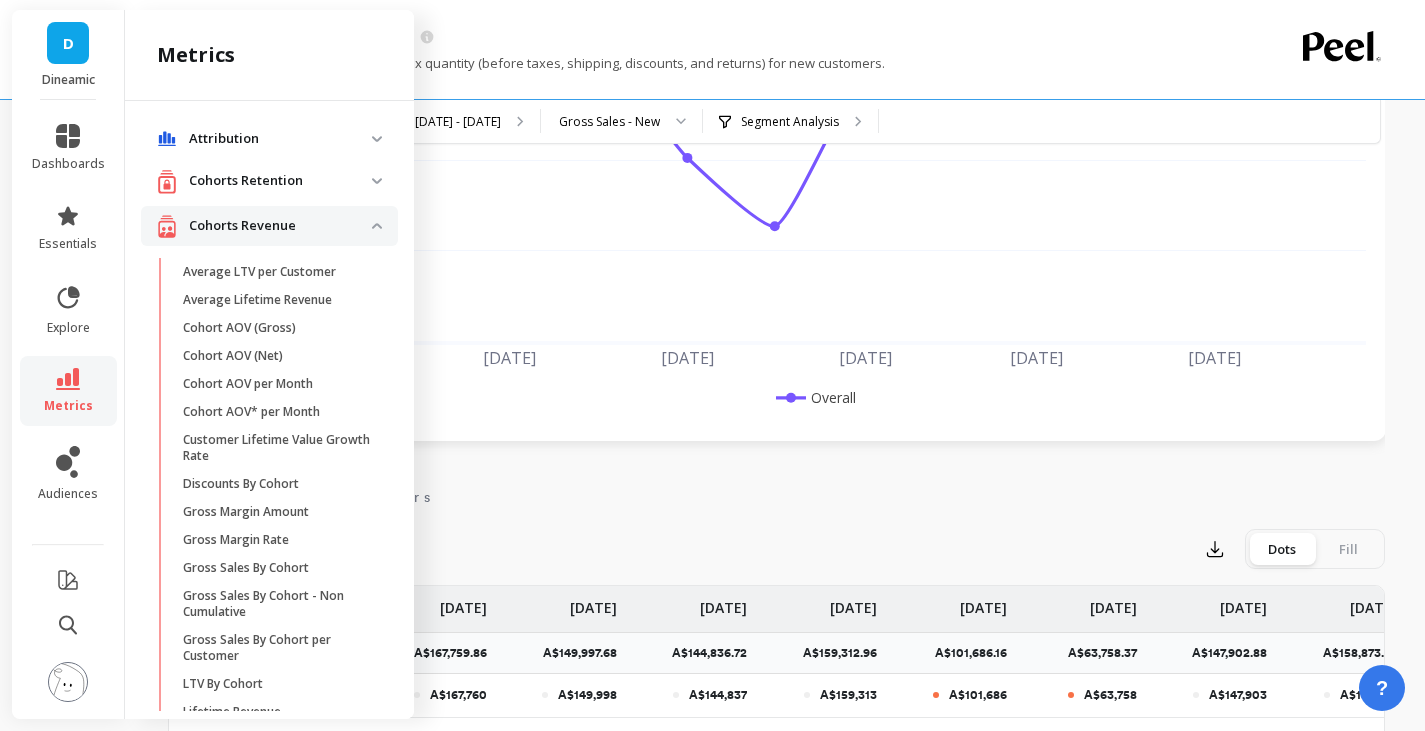 scroll, scrollTop: 1166, scrollLeft: 0, axis: vertical 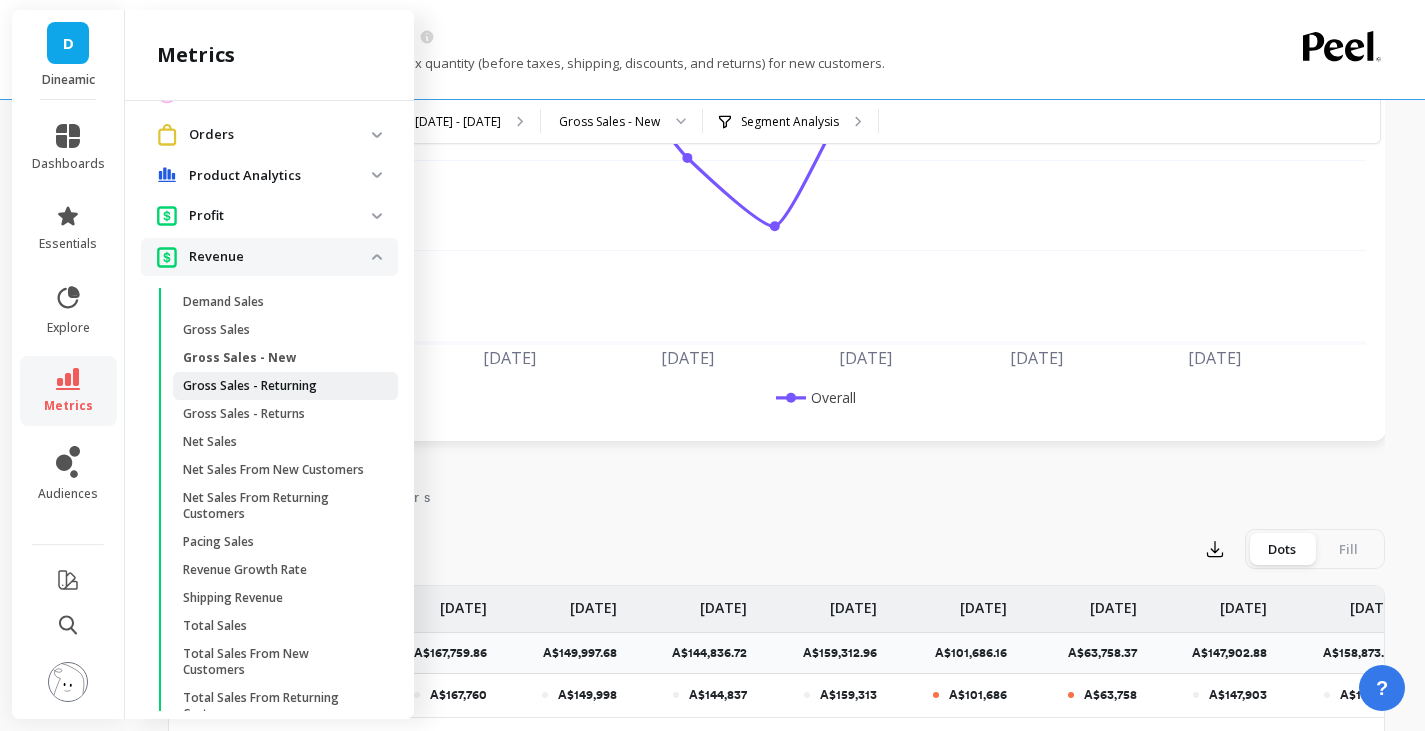 click on "Gross Sales - Returning" at bounding box center [250, 386] 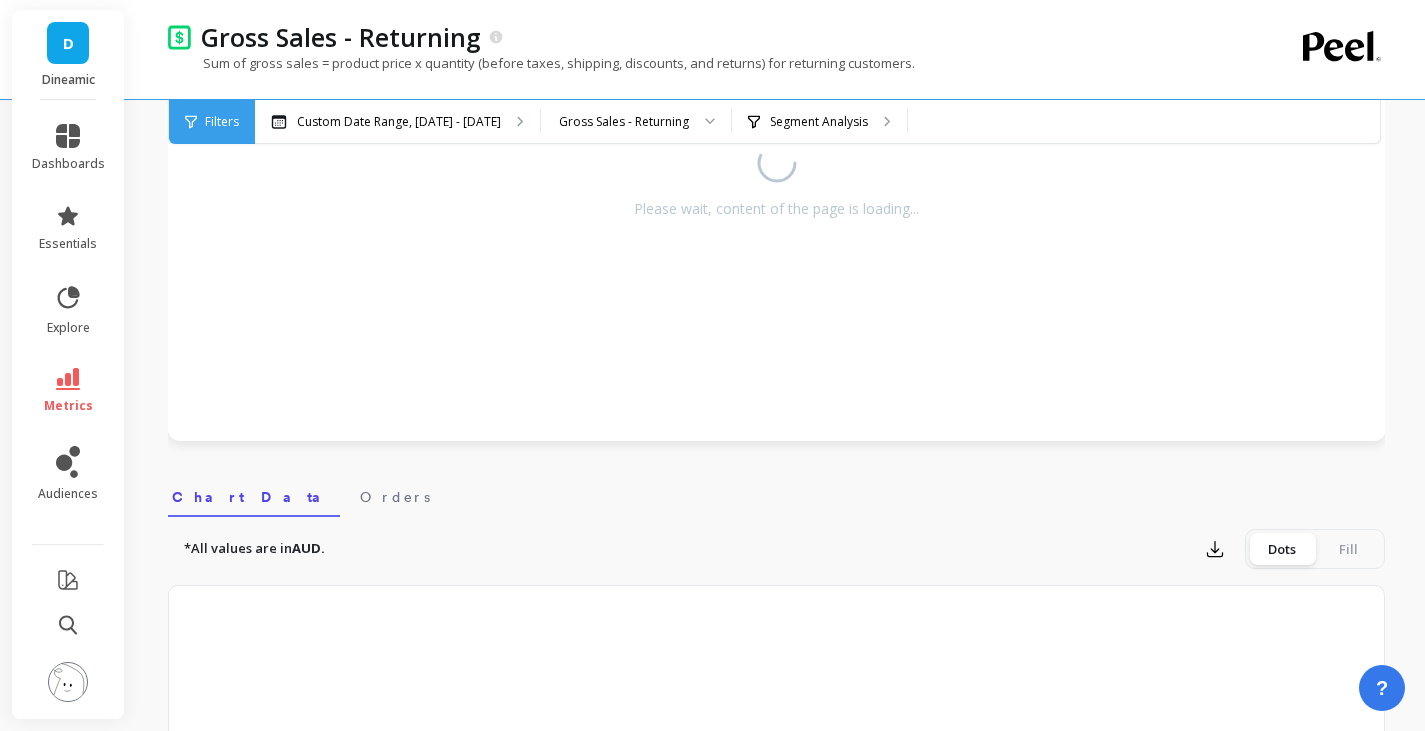 scroll, scrollTop: 0, scrollLeft: 0, axis: both 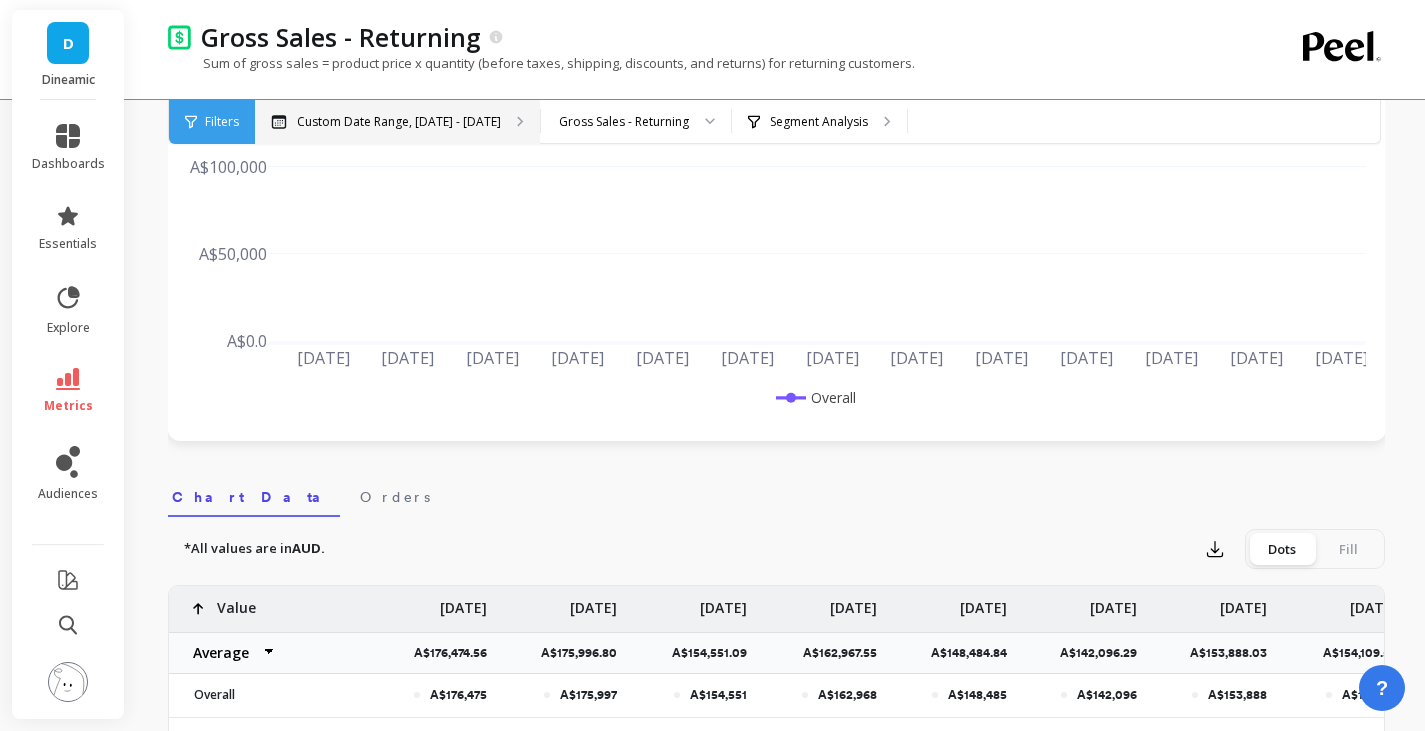 click on "Custom Date Range,  [DATE] - [DATE]" at bounding box center [399, 122] 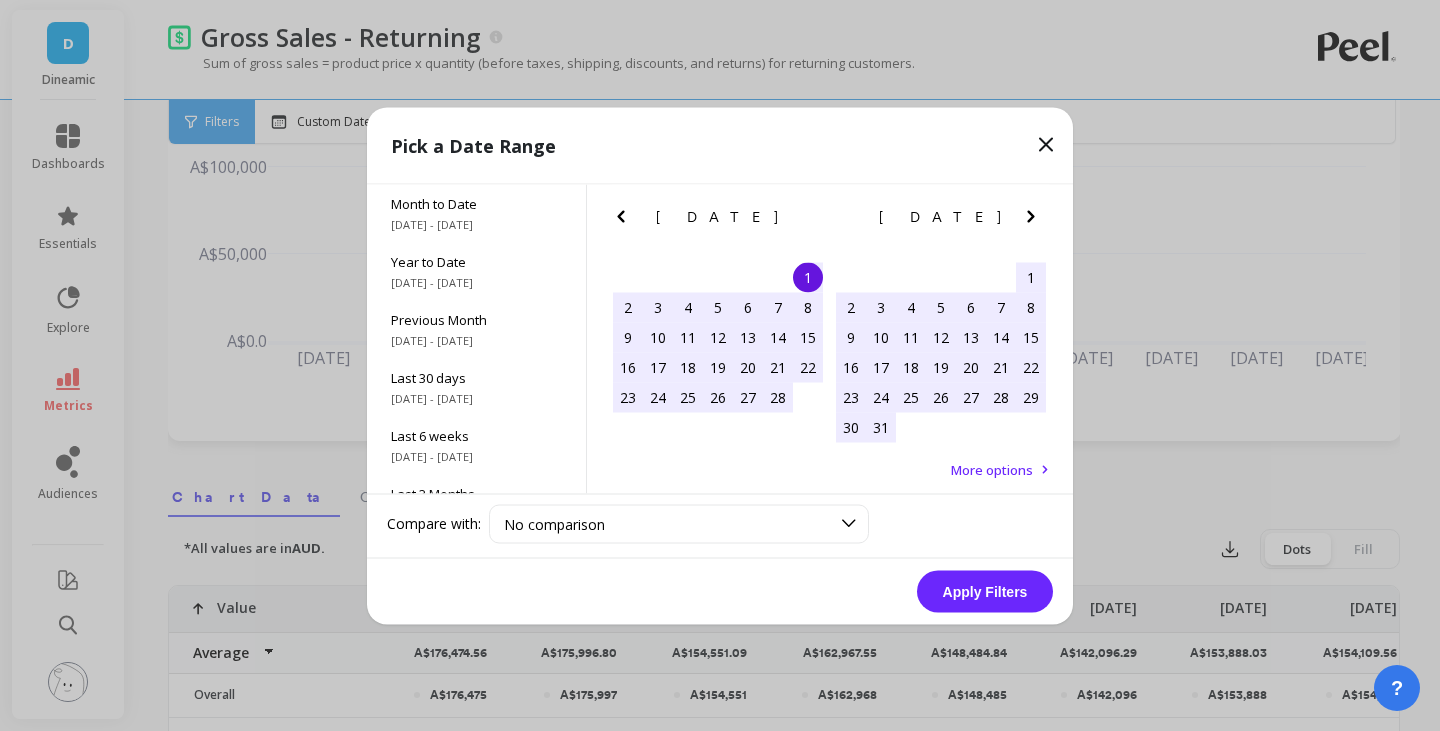 click 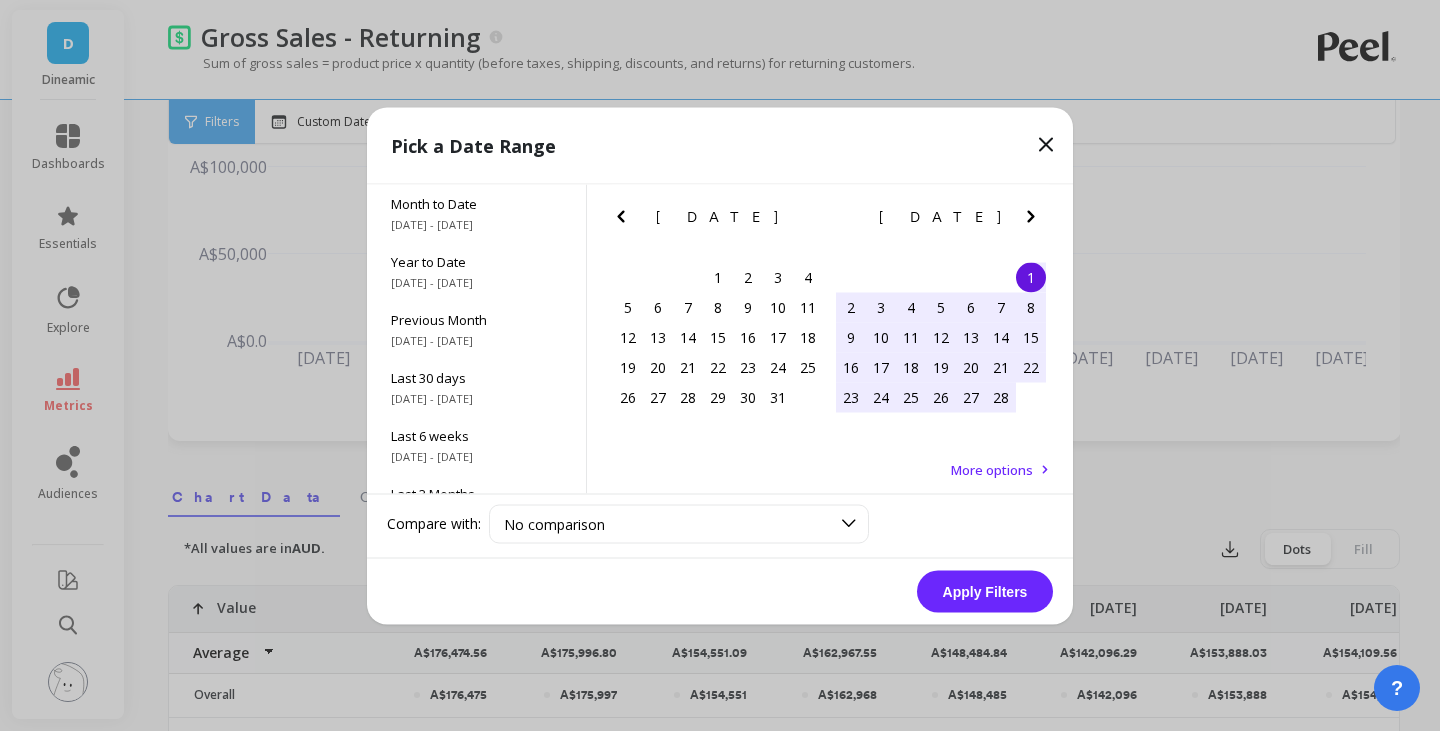 click 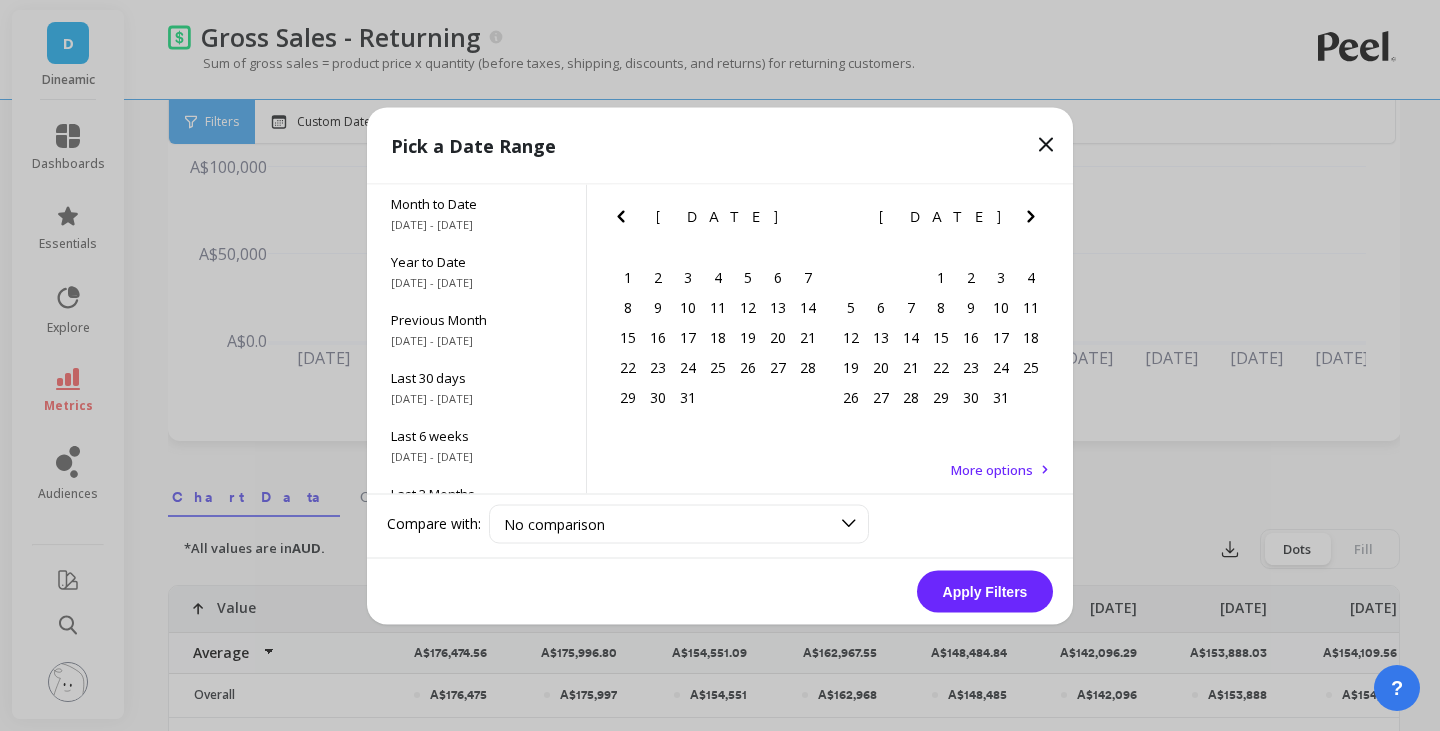 click 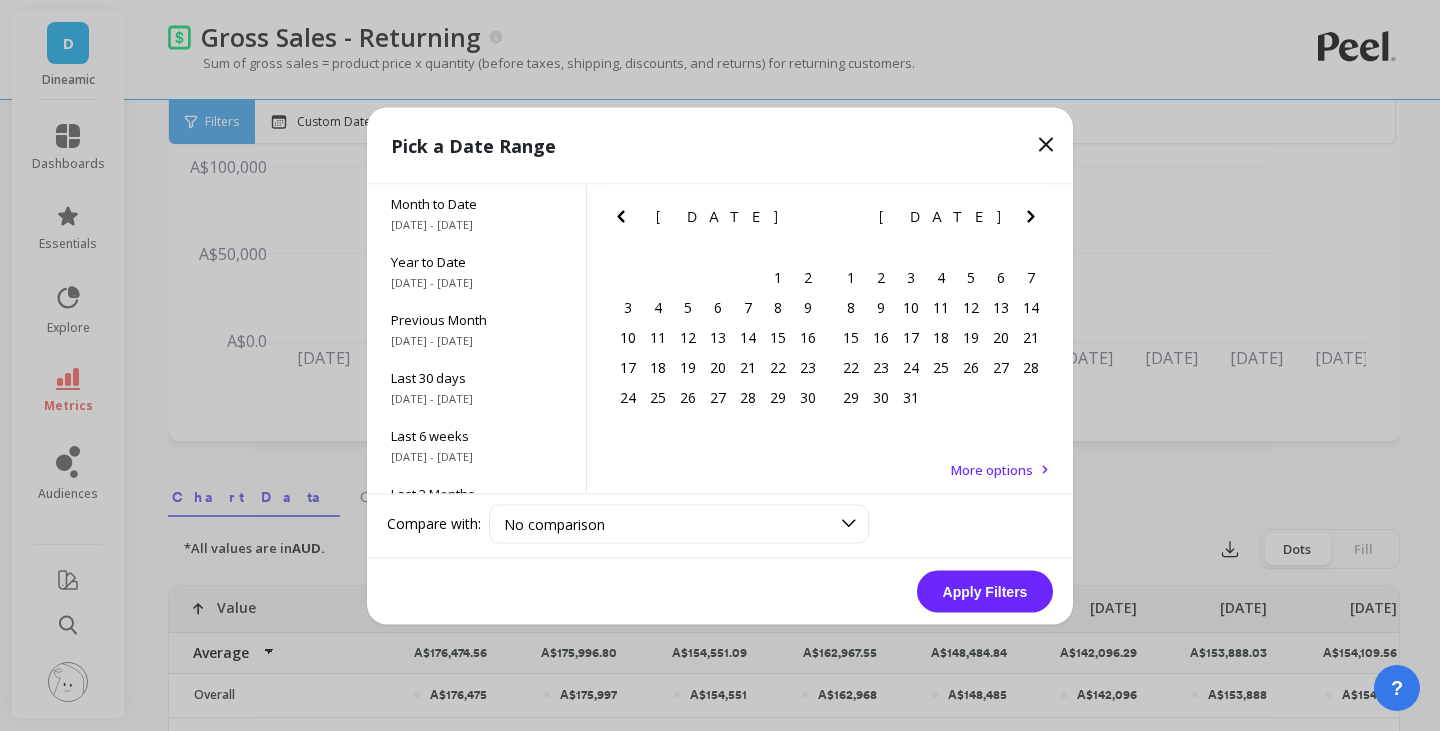 click 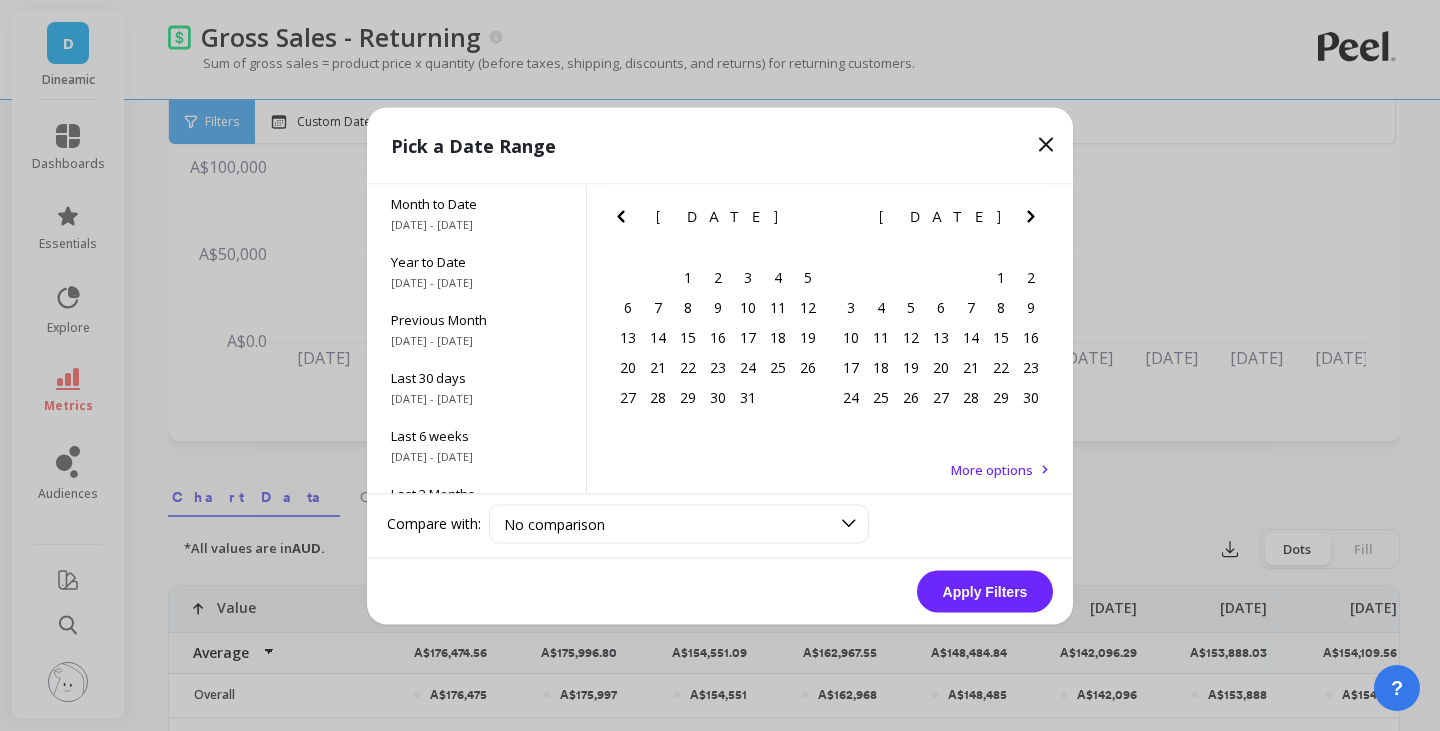 click 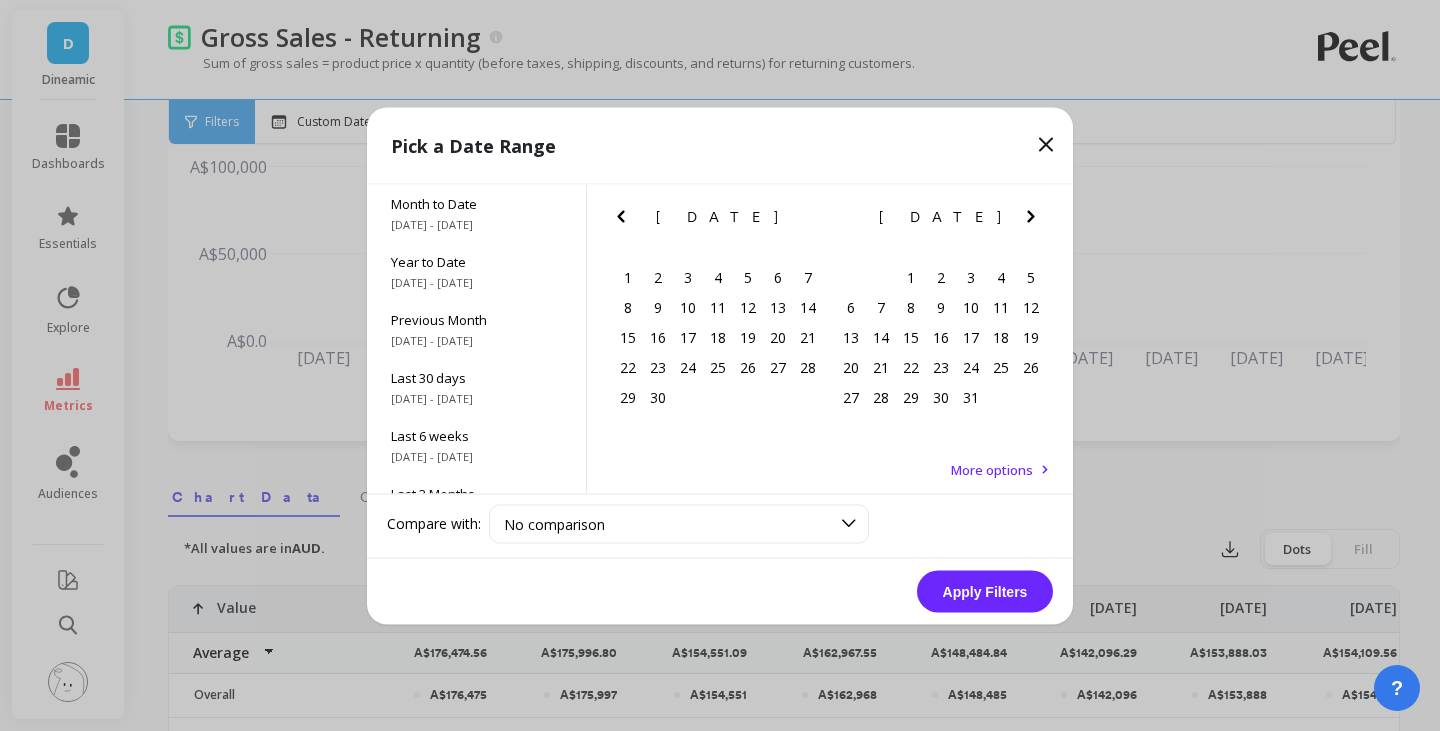 click 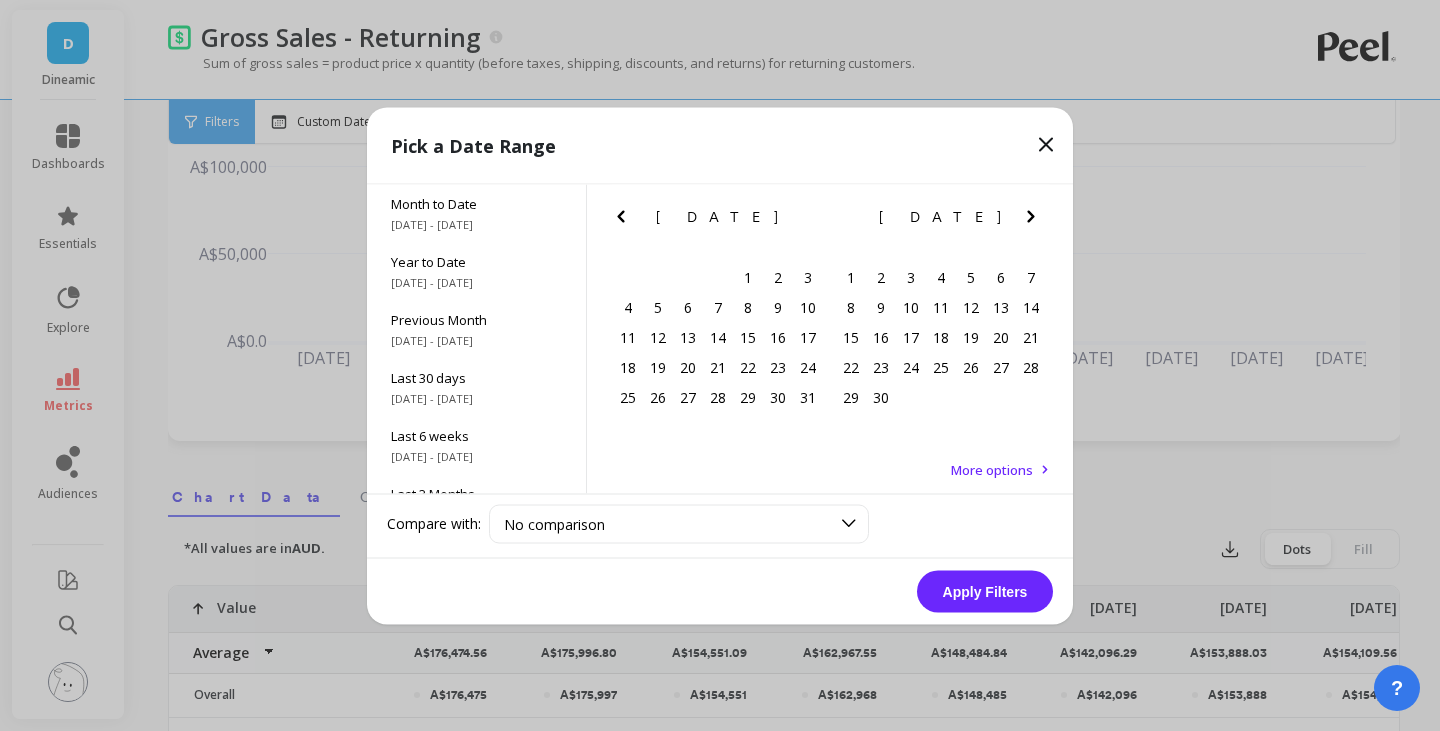 click 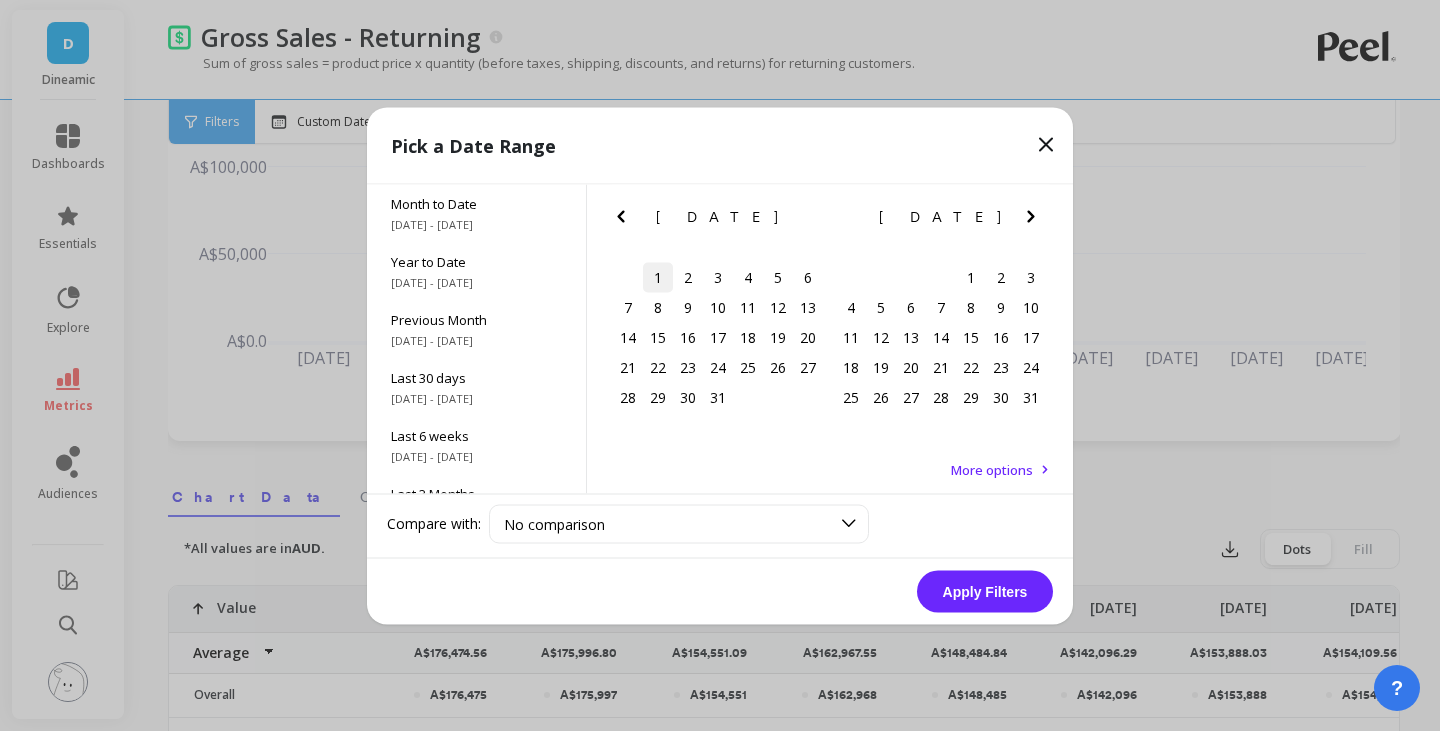 click on "1" at bounding box center [658, 277] 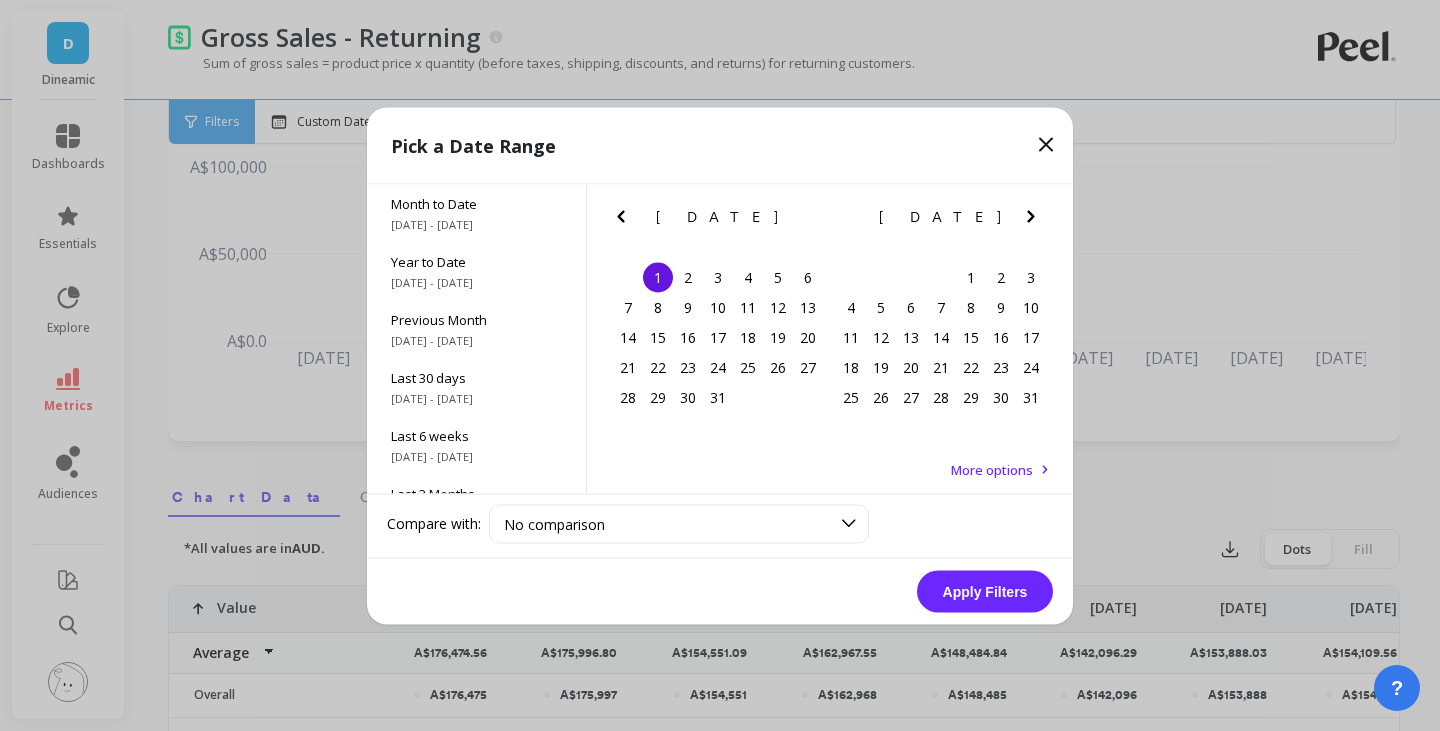 click 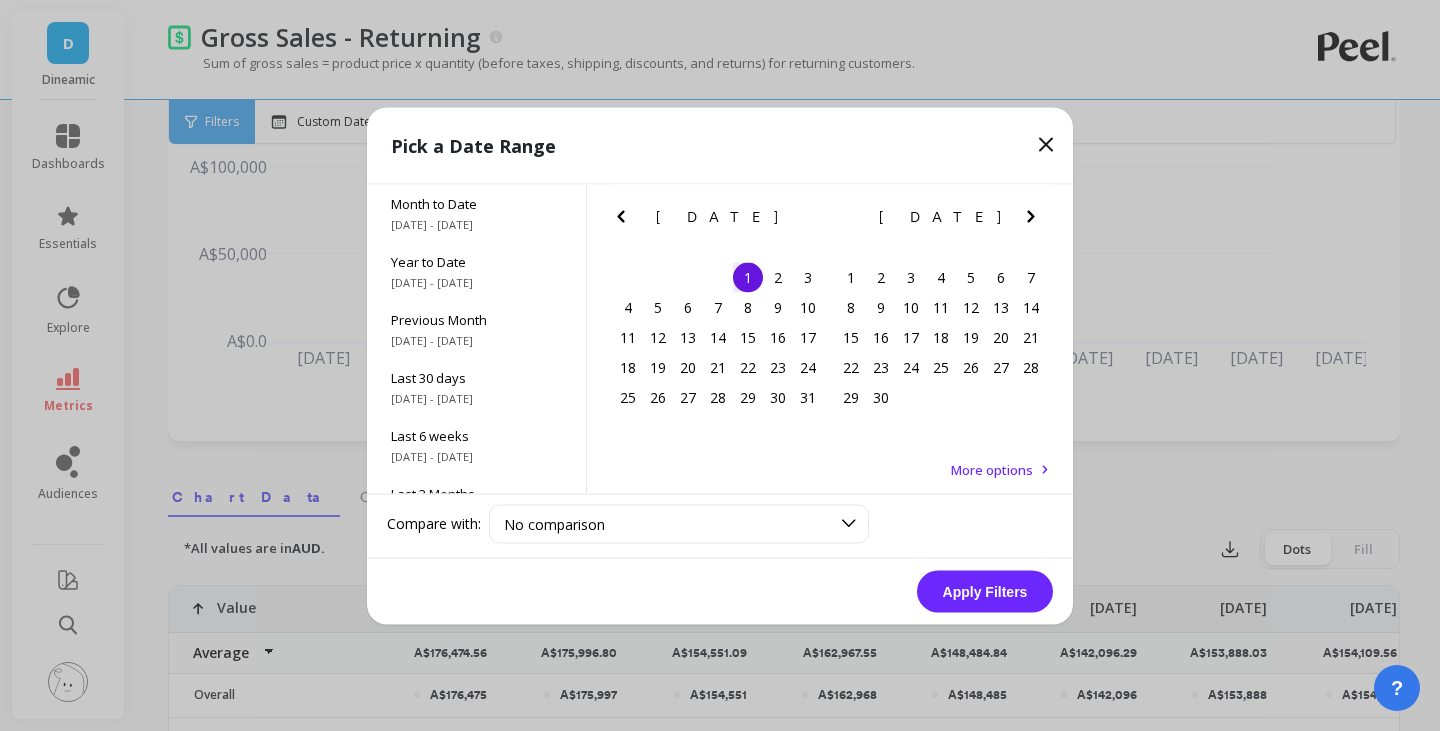 click 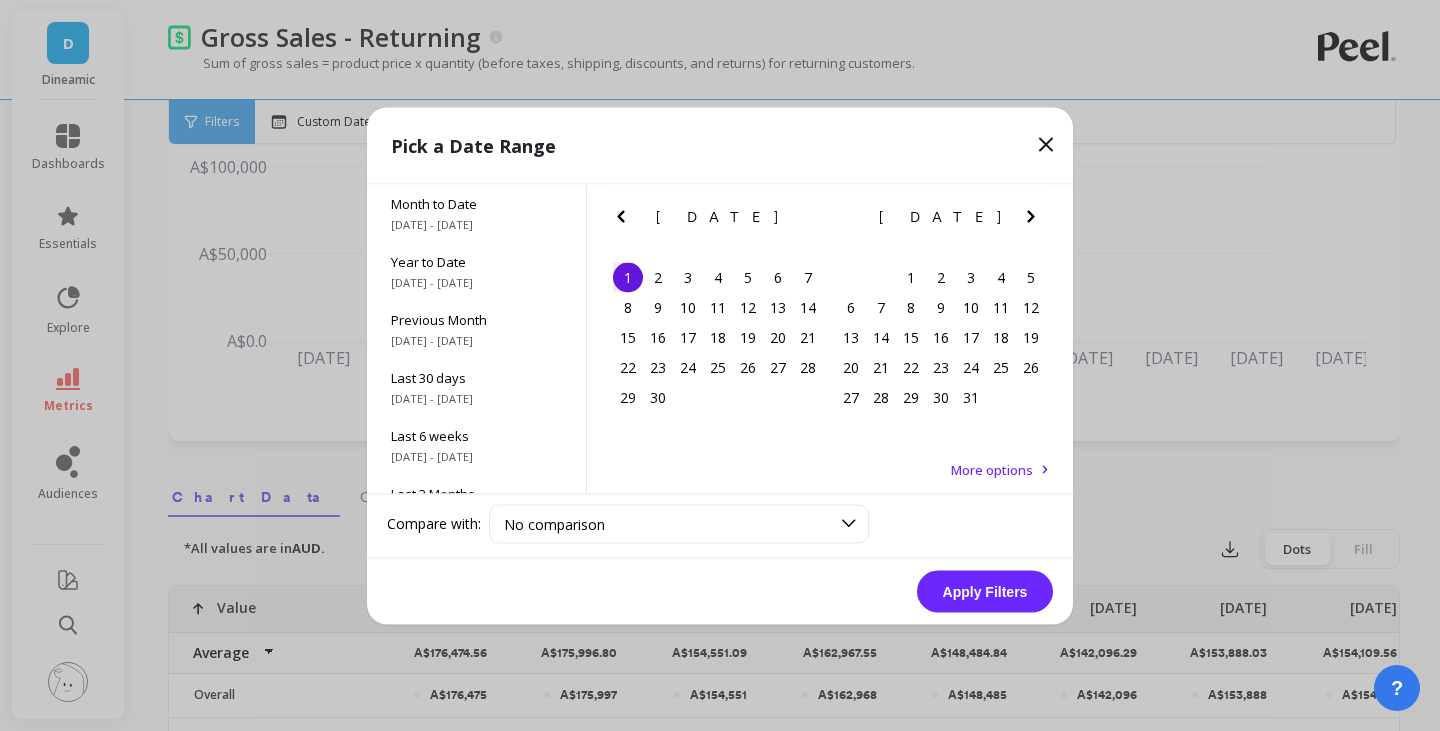 click 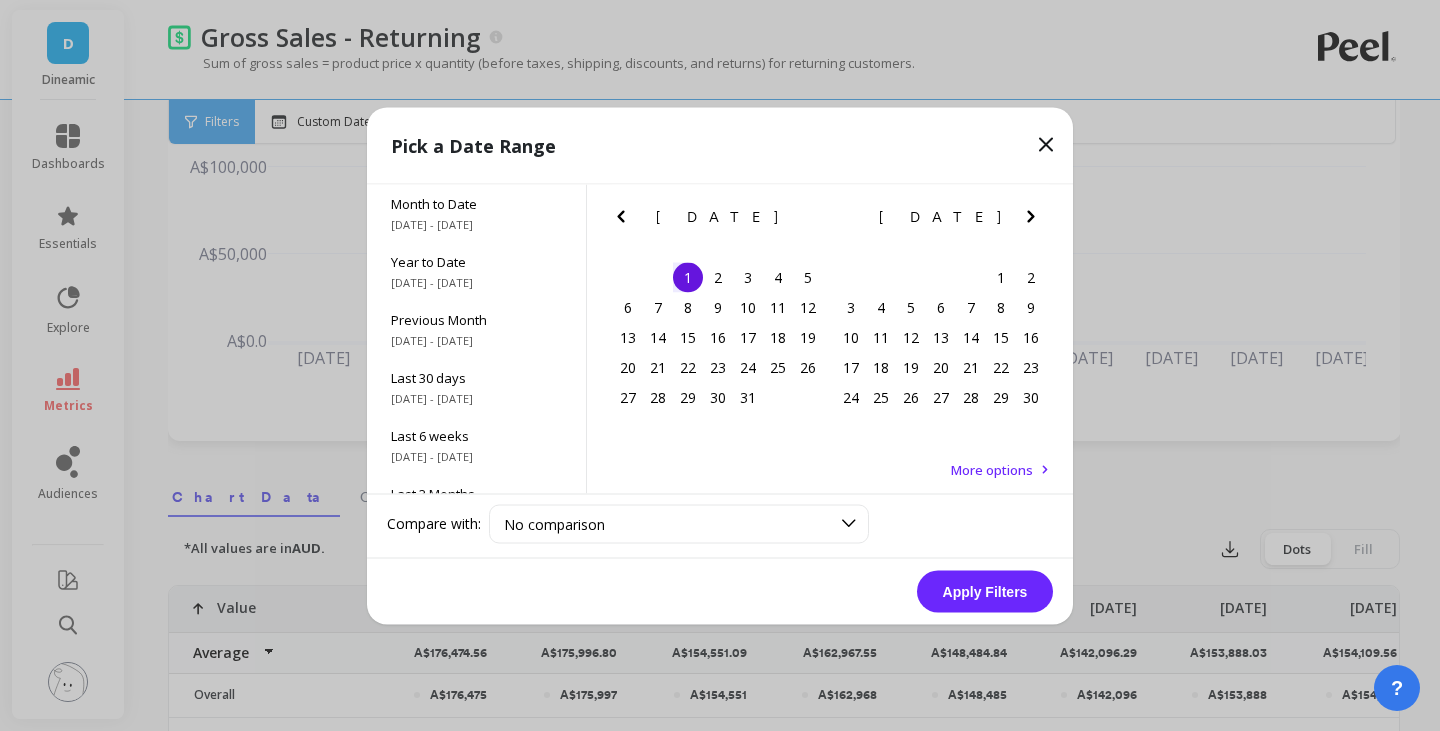 click 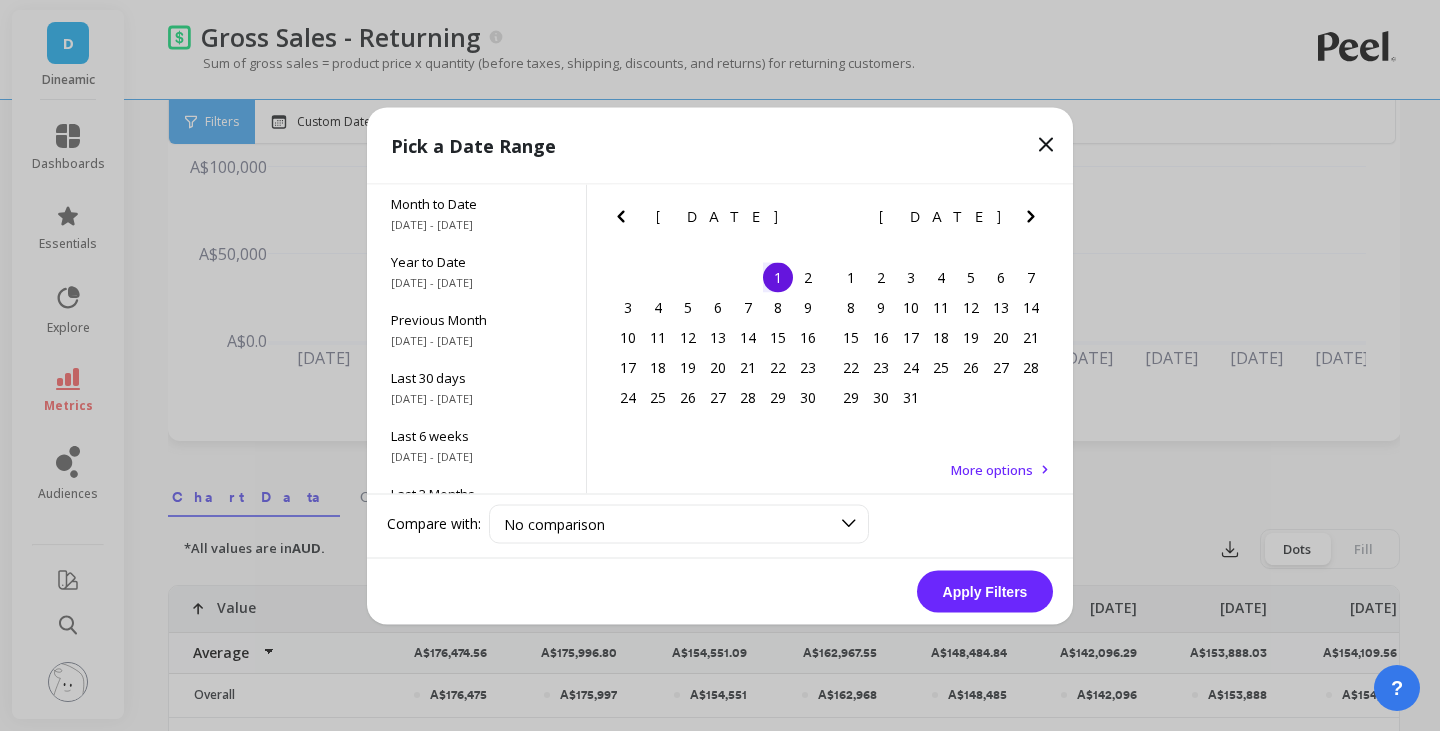 click 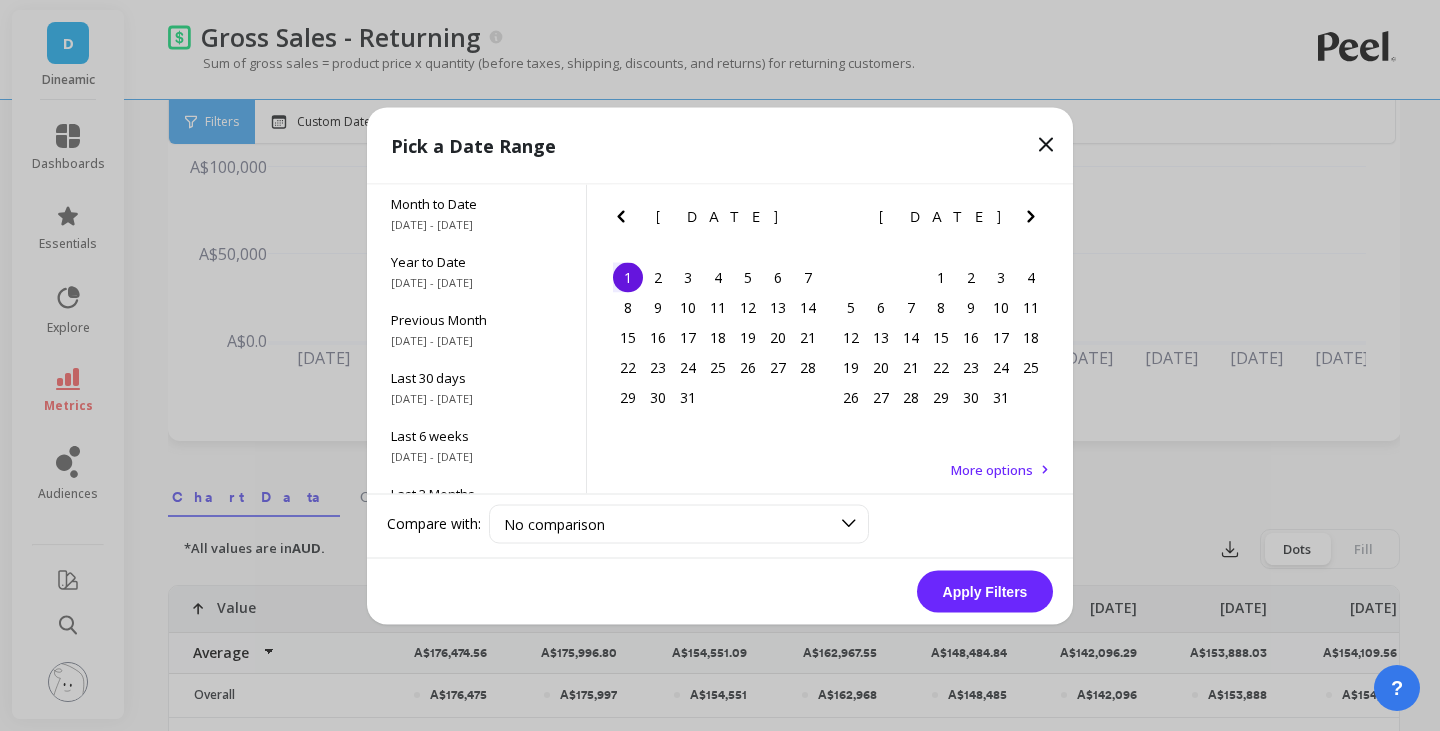 click 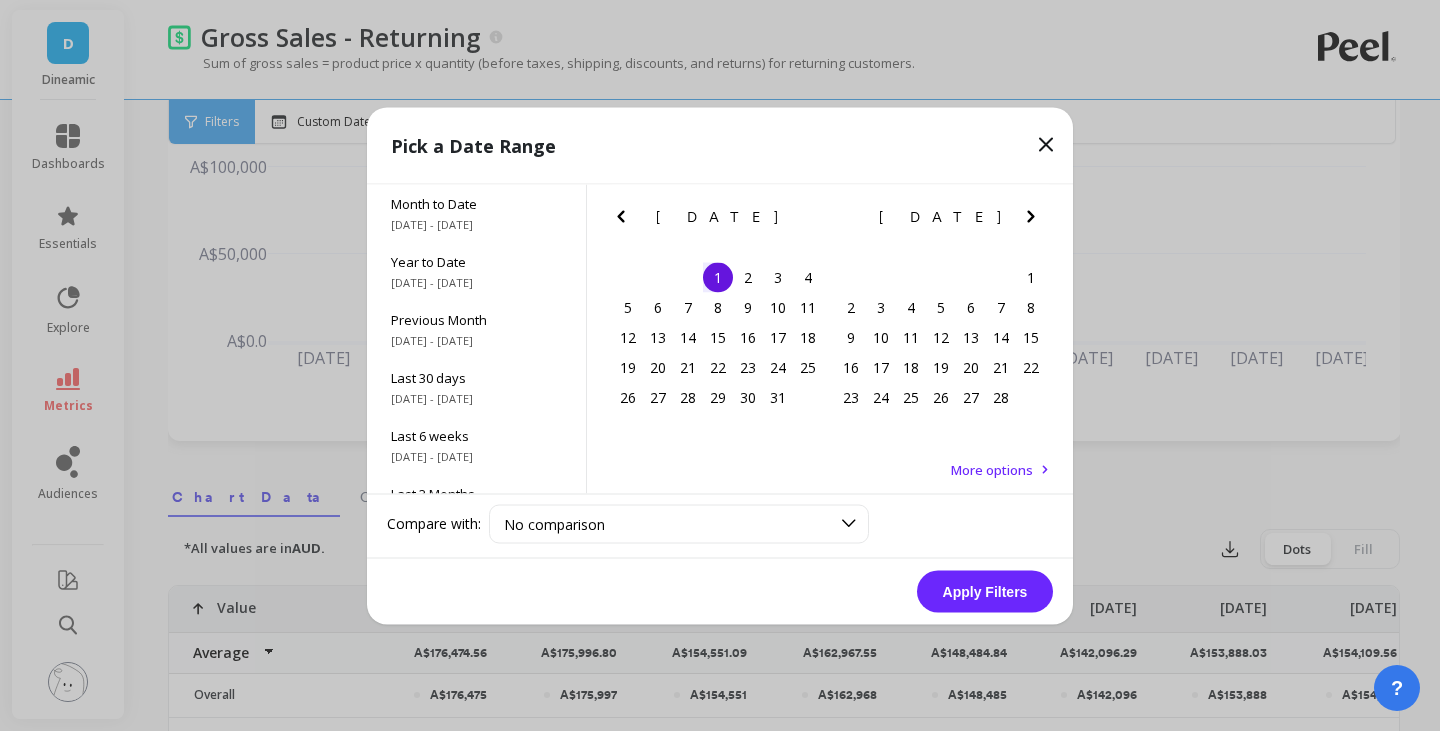 click 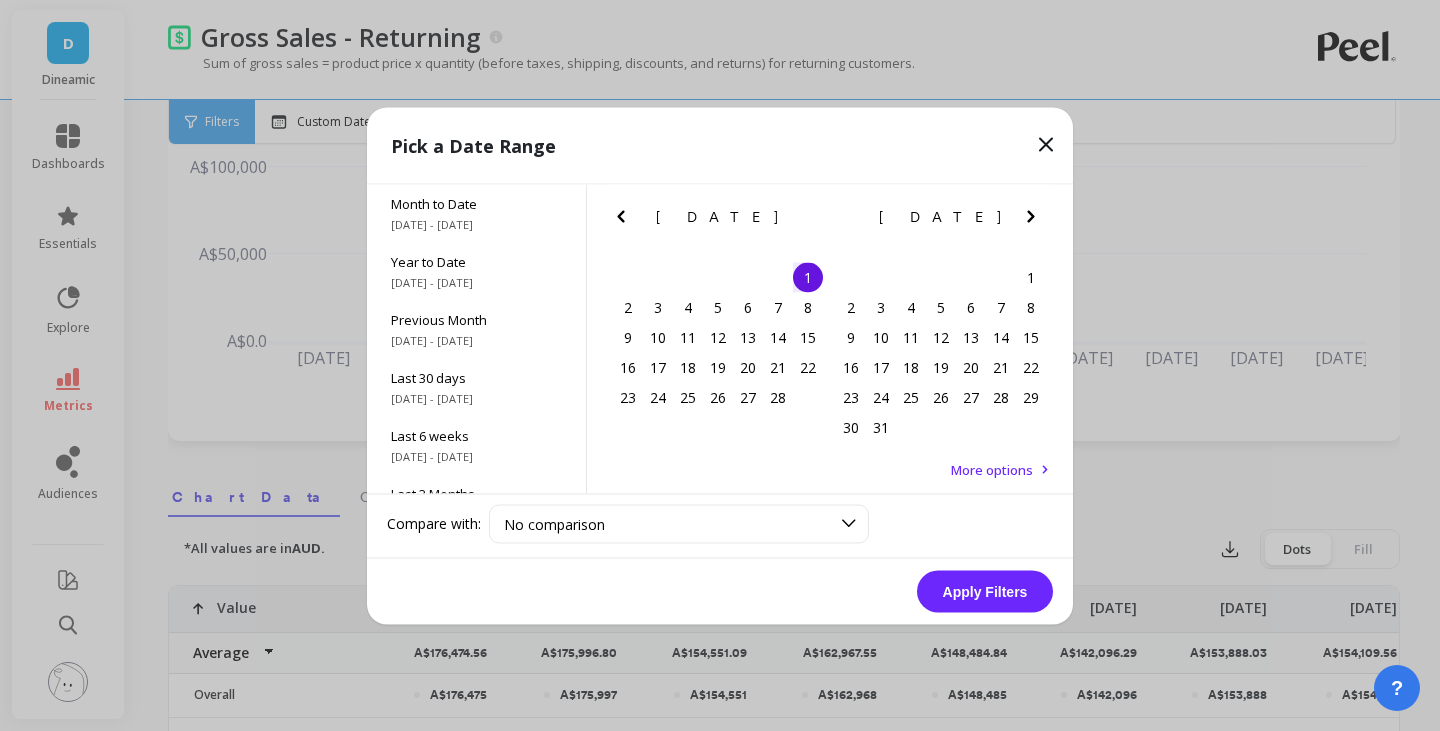click 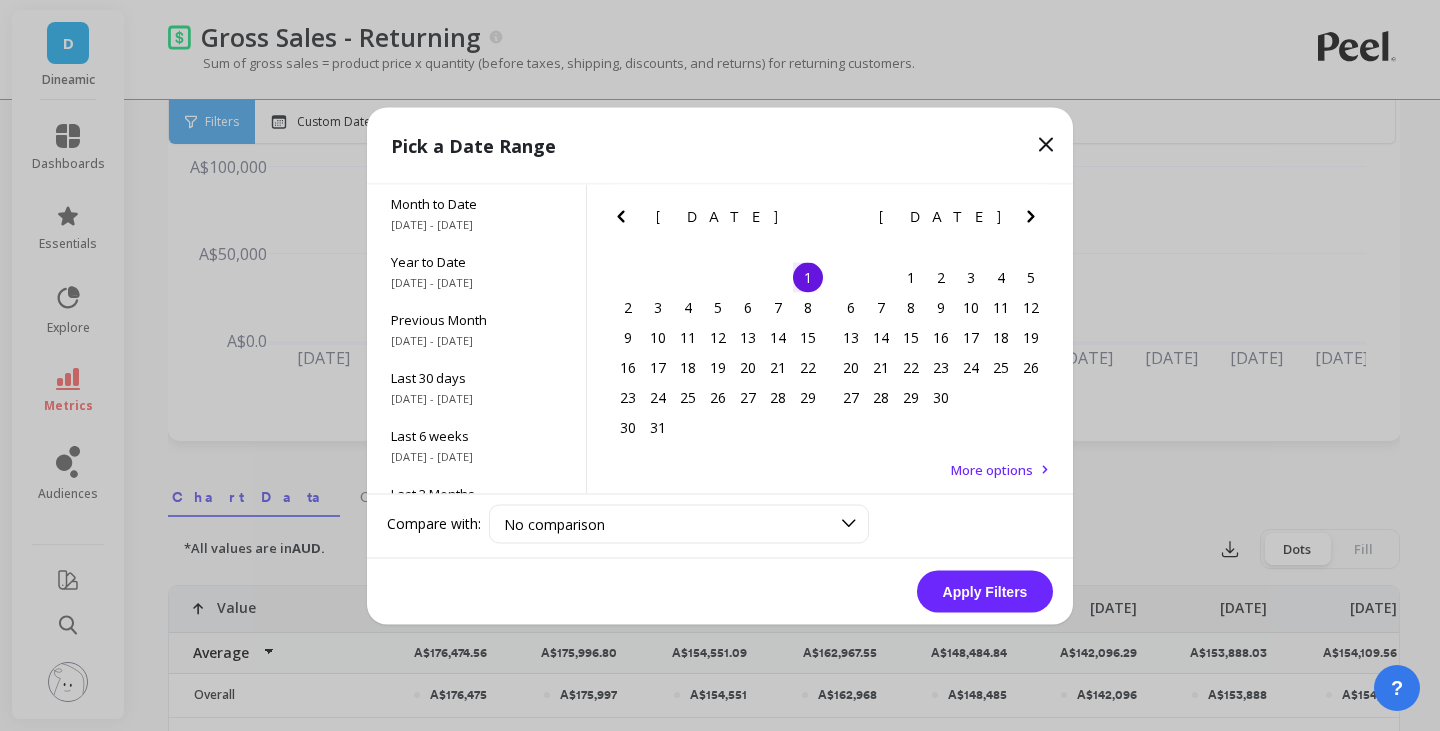 click 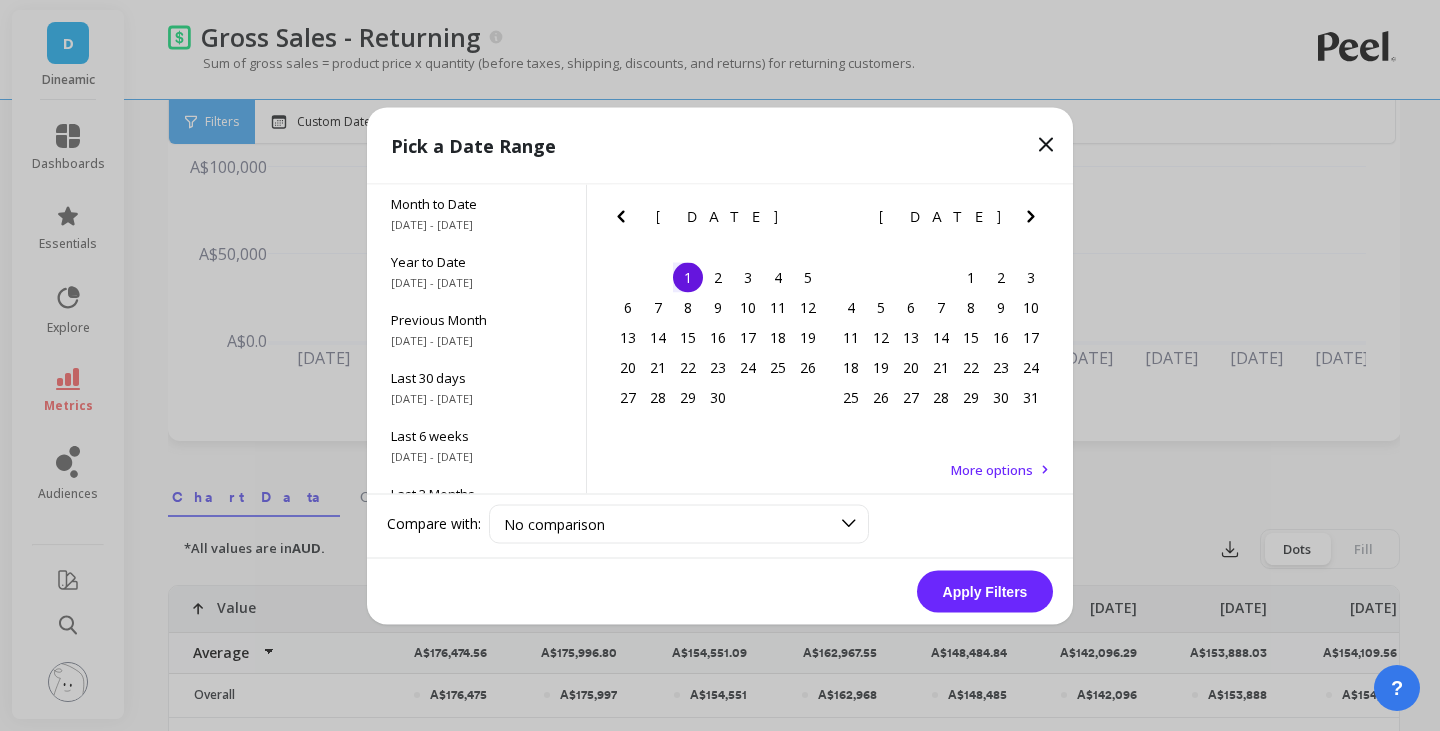 click 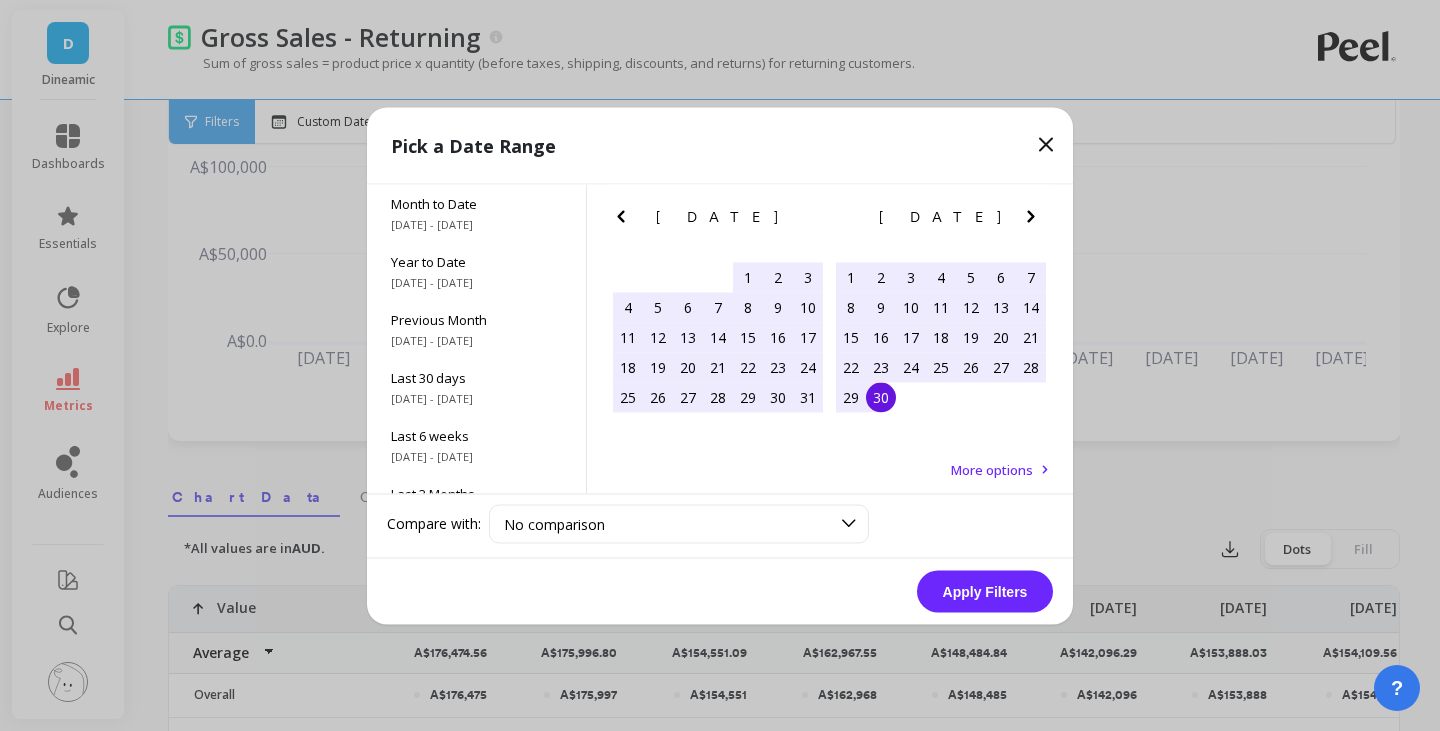 click on "30" at bounding box center (881, 397) 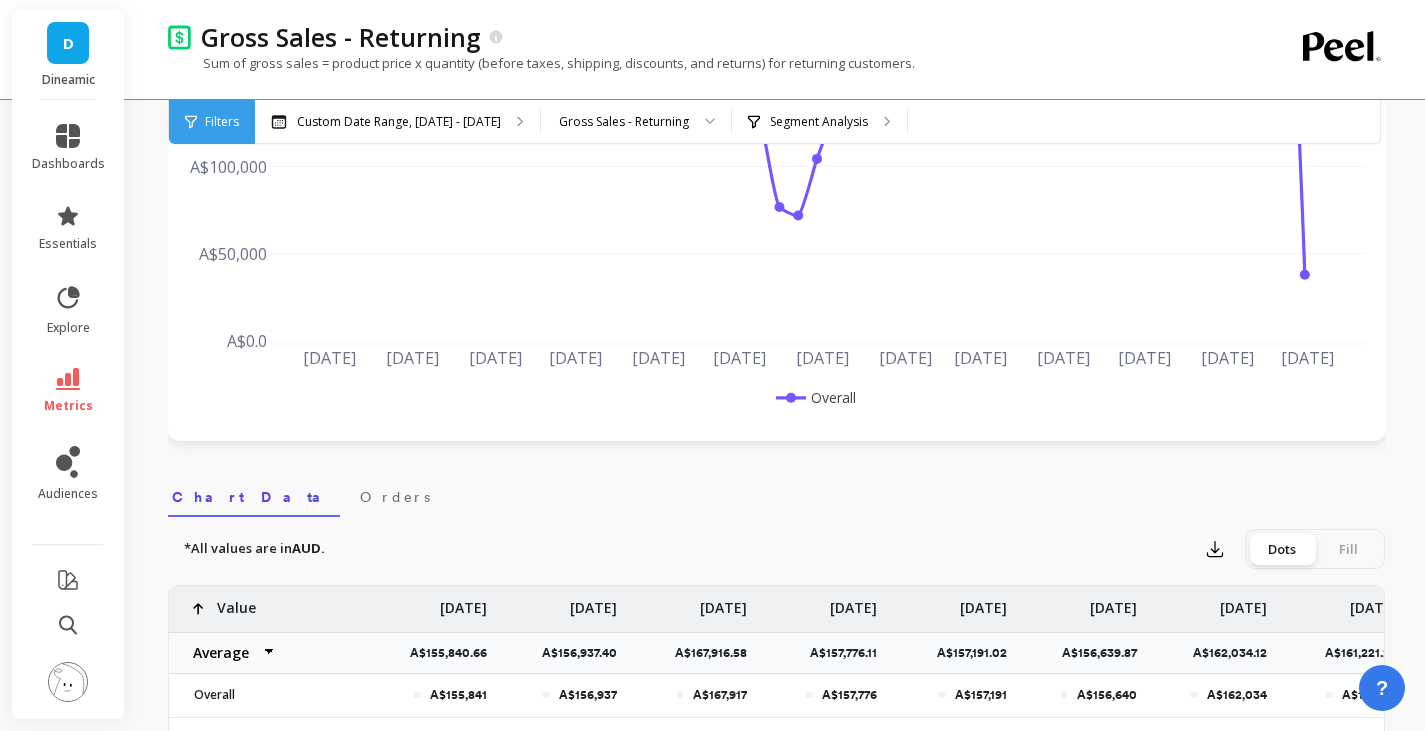 scroll, scrollTop: 0, scrollLeft: 0, axis: both 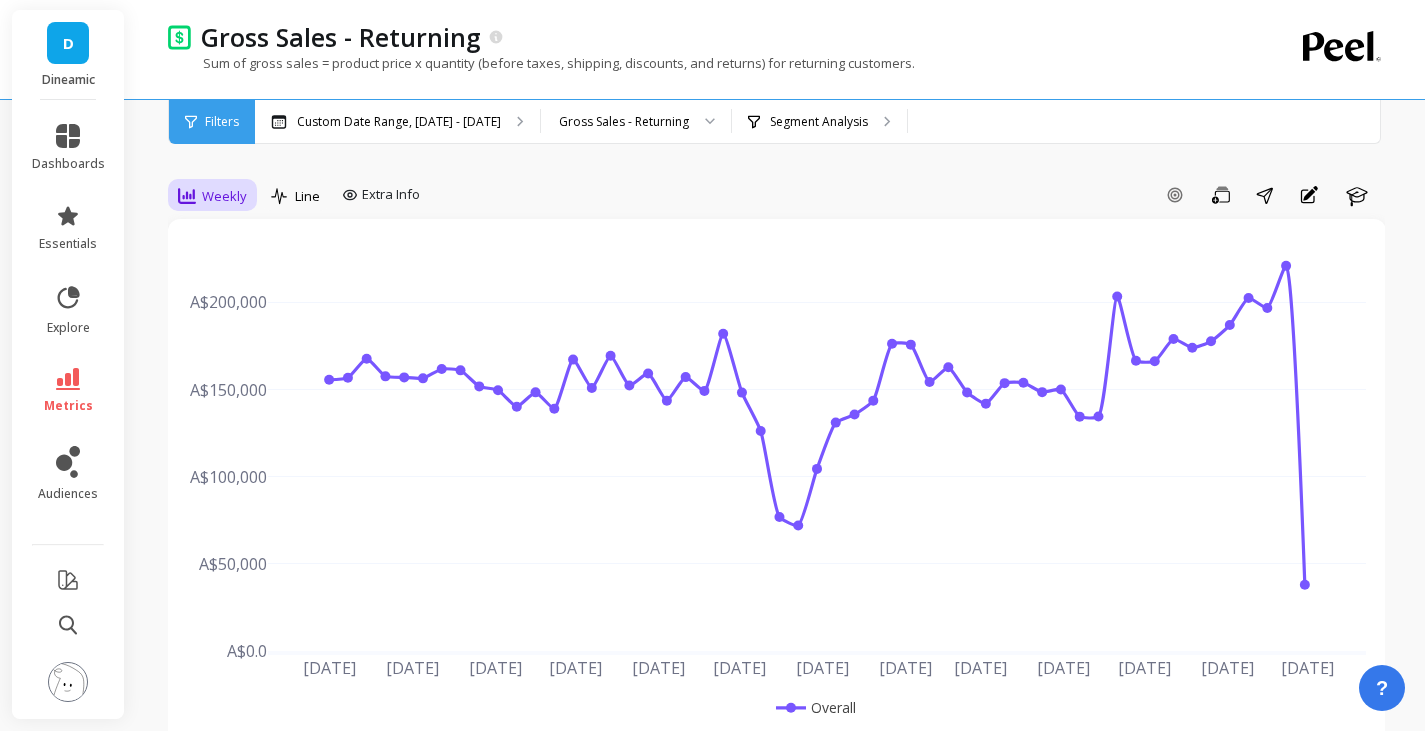 click on "Weekly" at bounding box center [212, 196] 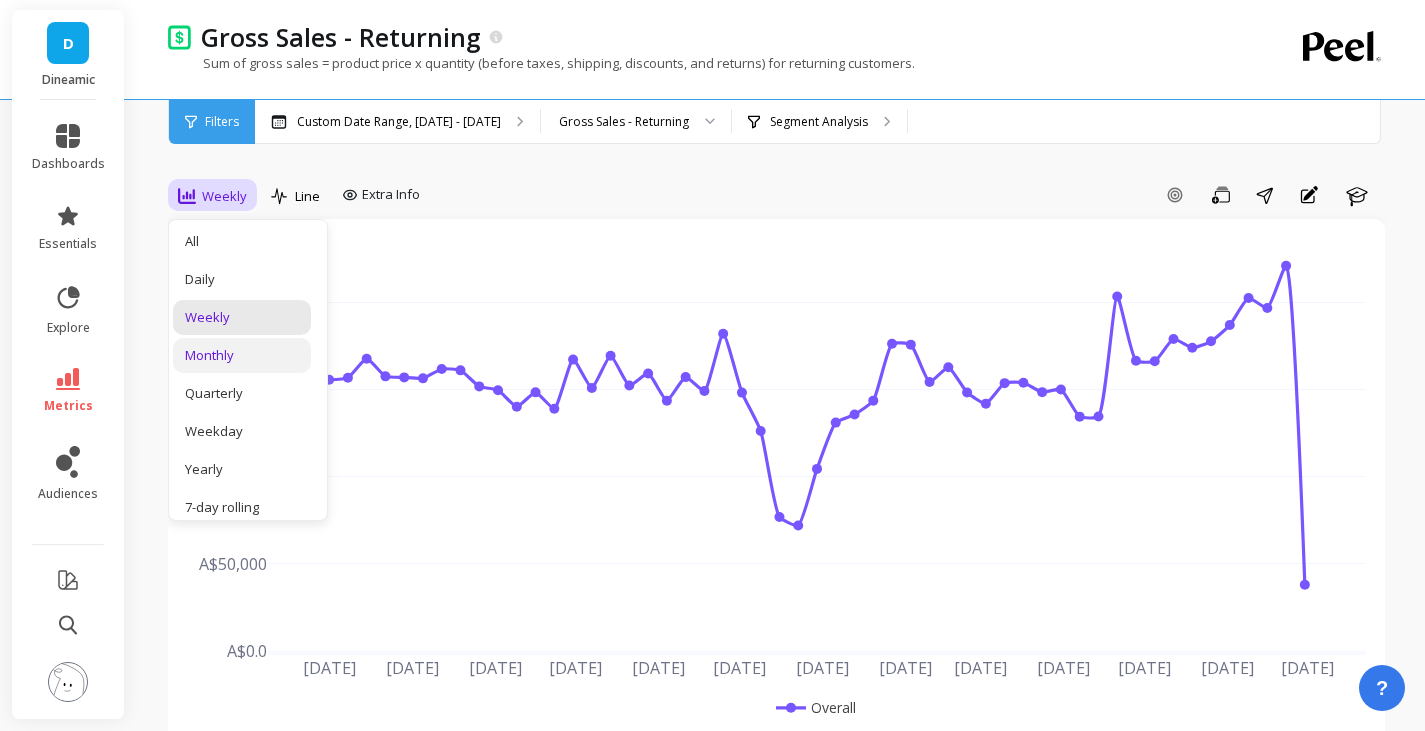 click on "Monthly" at bounding box center [242, 355] 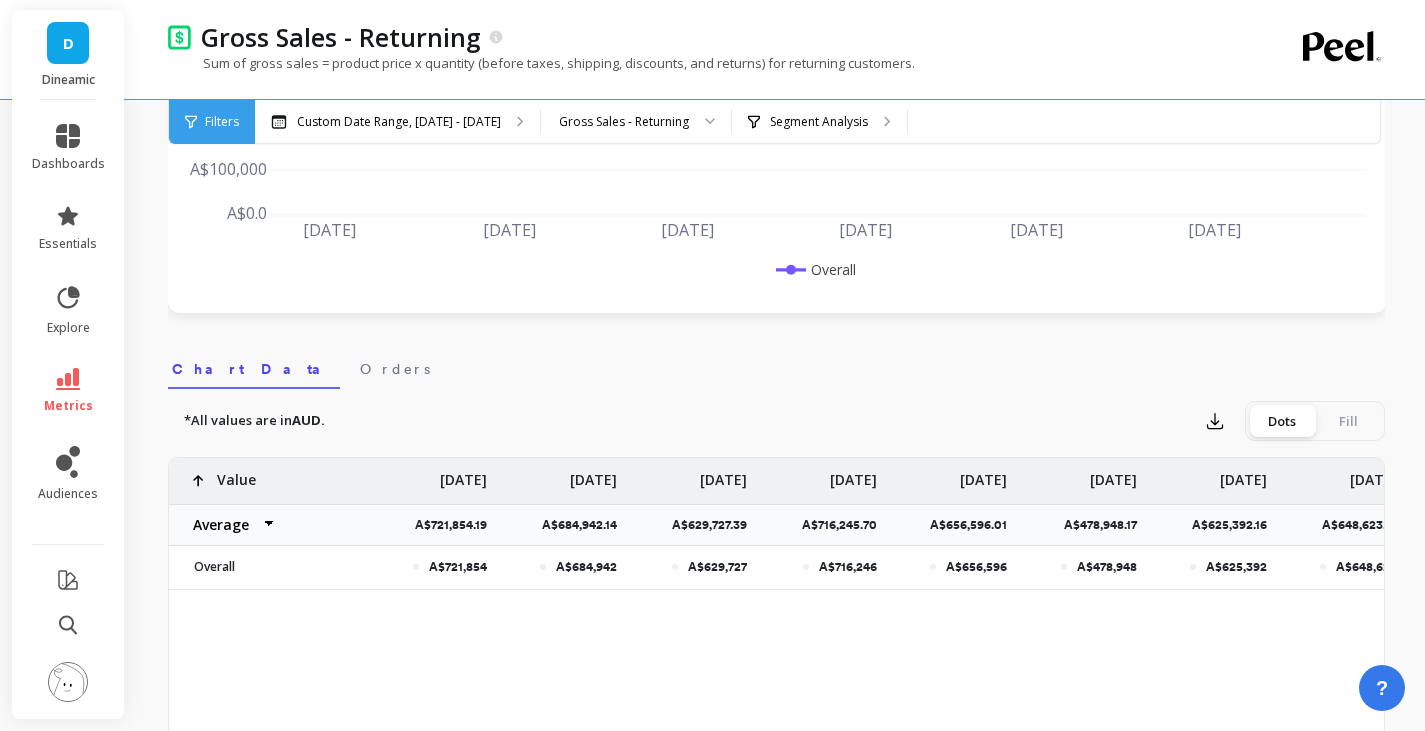scroll, scrollTop: 439, scrollLeft: 0, axis: vertical 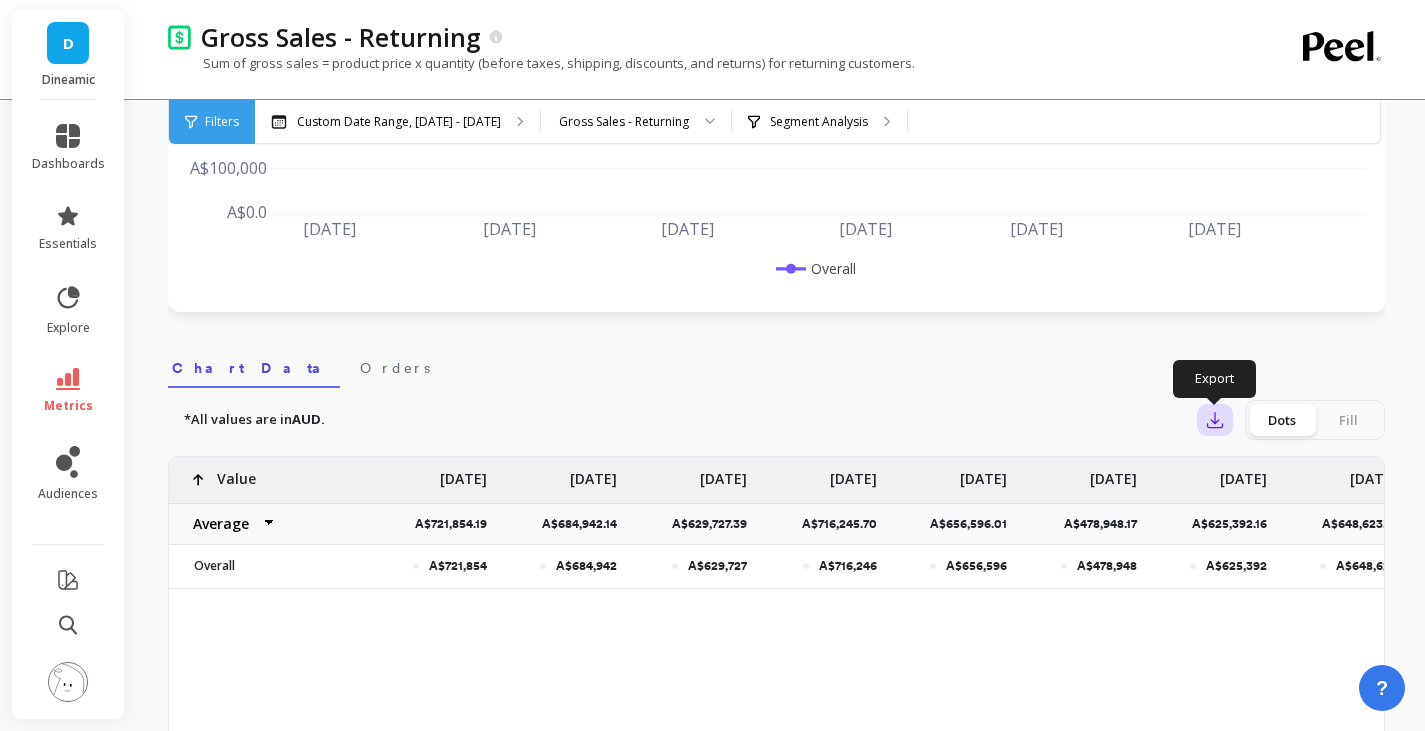 click 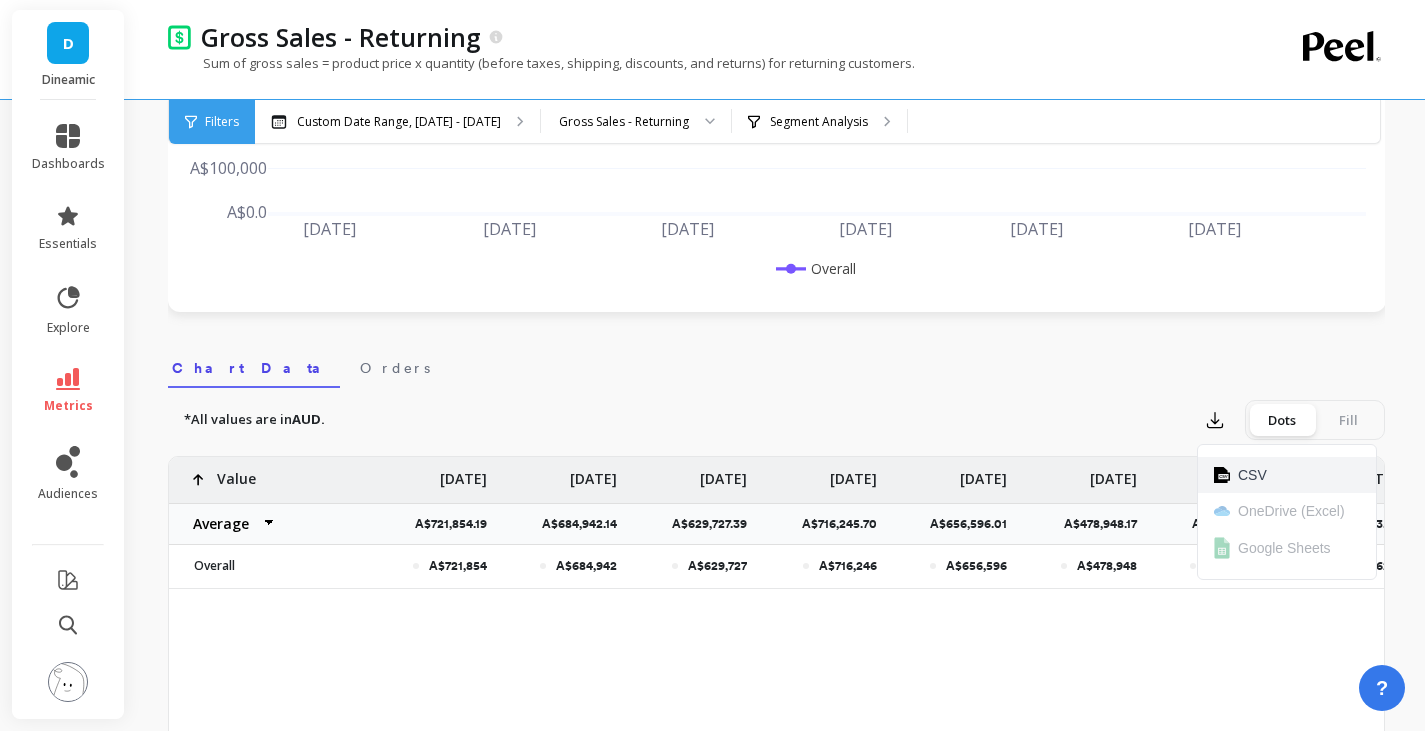 click on "CSV" at bounding box center [1252, 475] 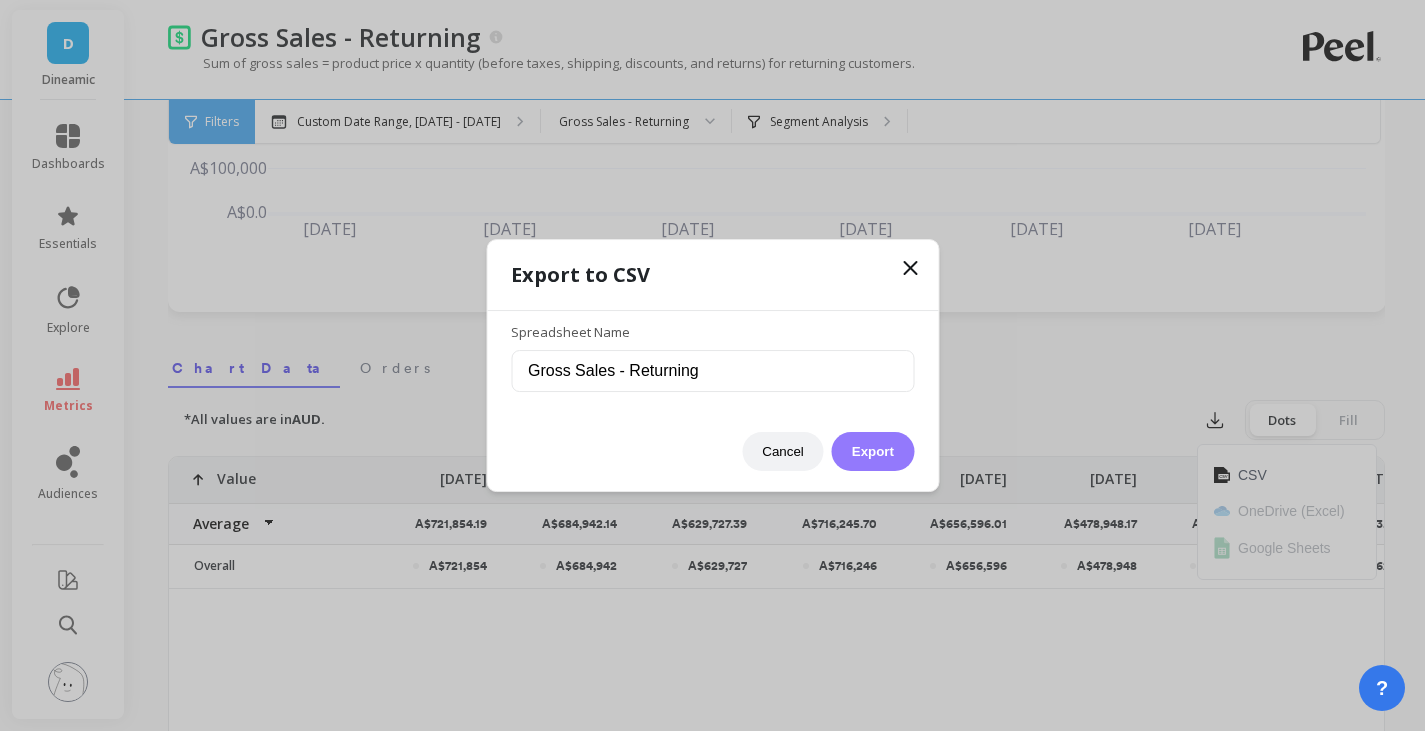 click on "Export" at bounding box center [873, 451] 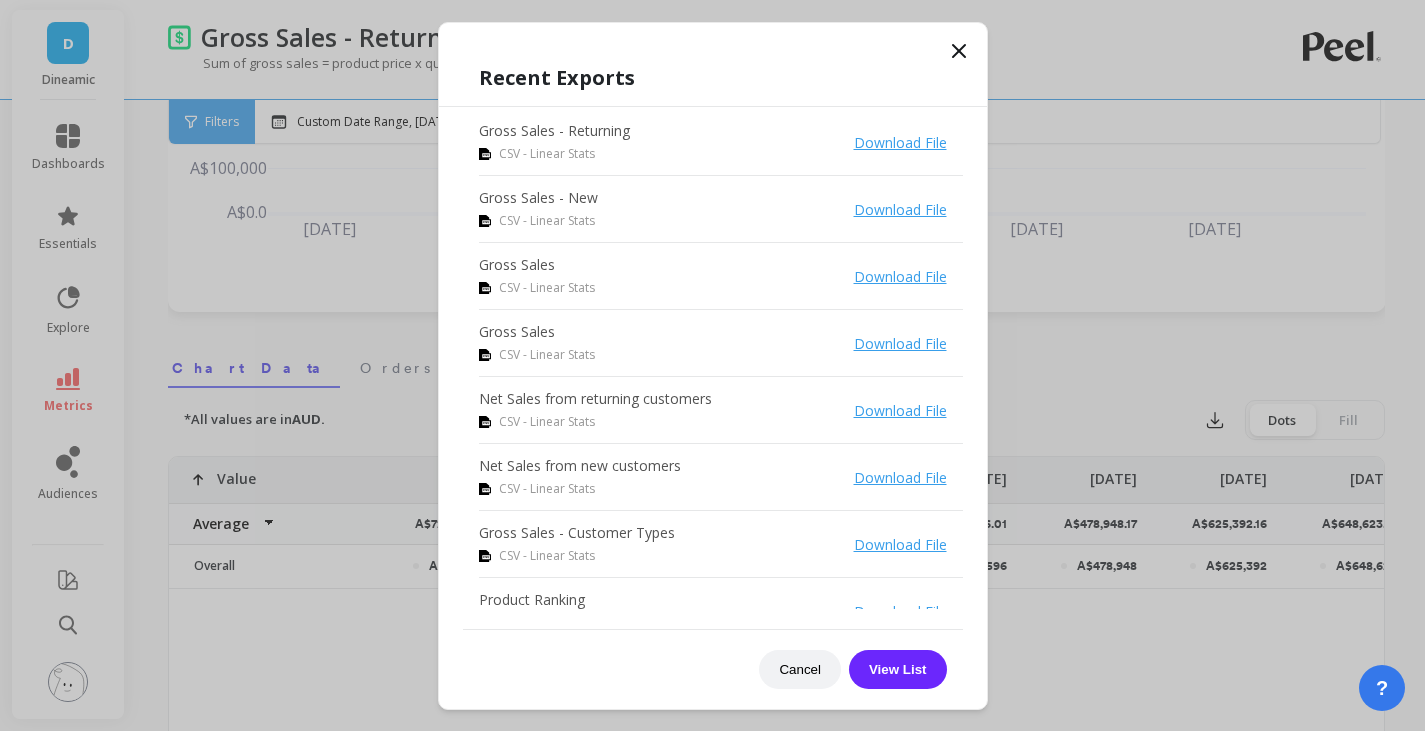 click 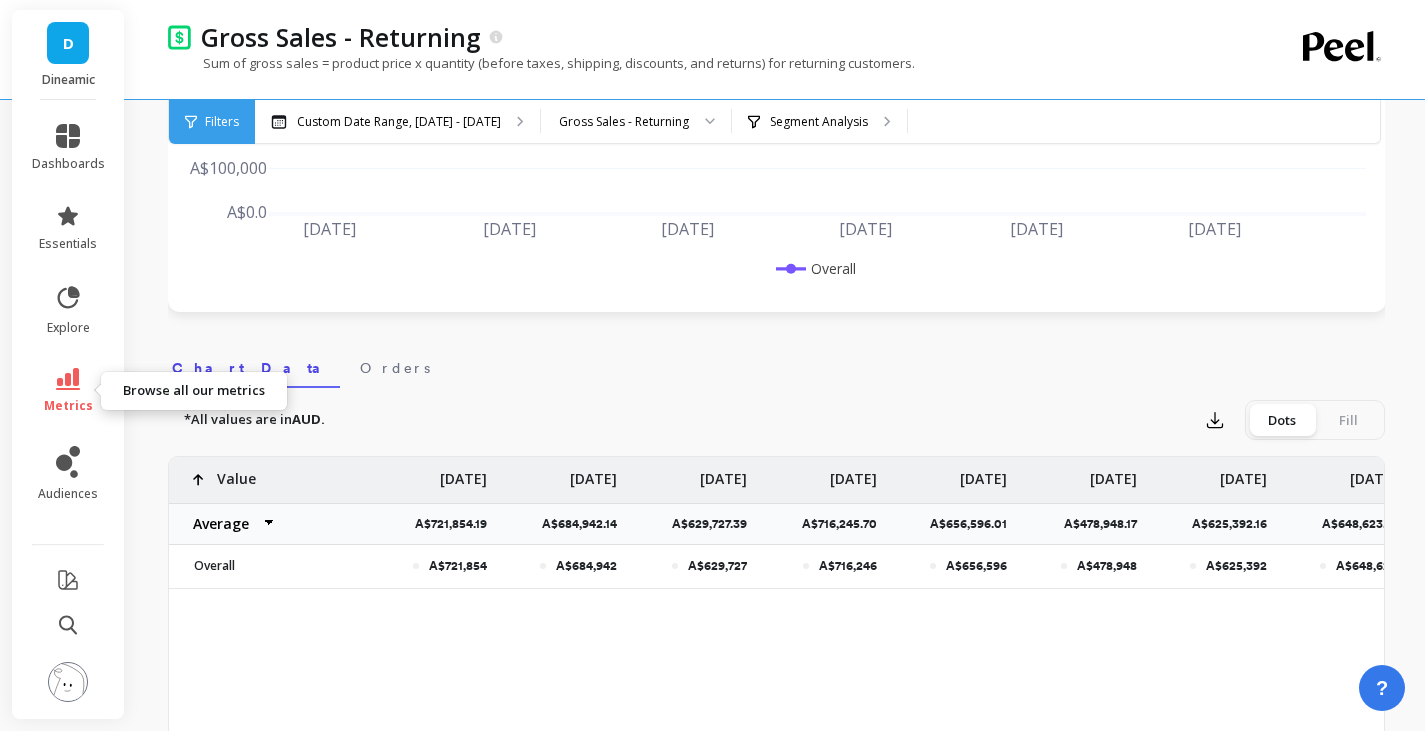 click on "metrics" at bounding box center [68, 391] 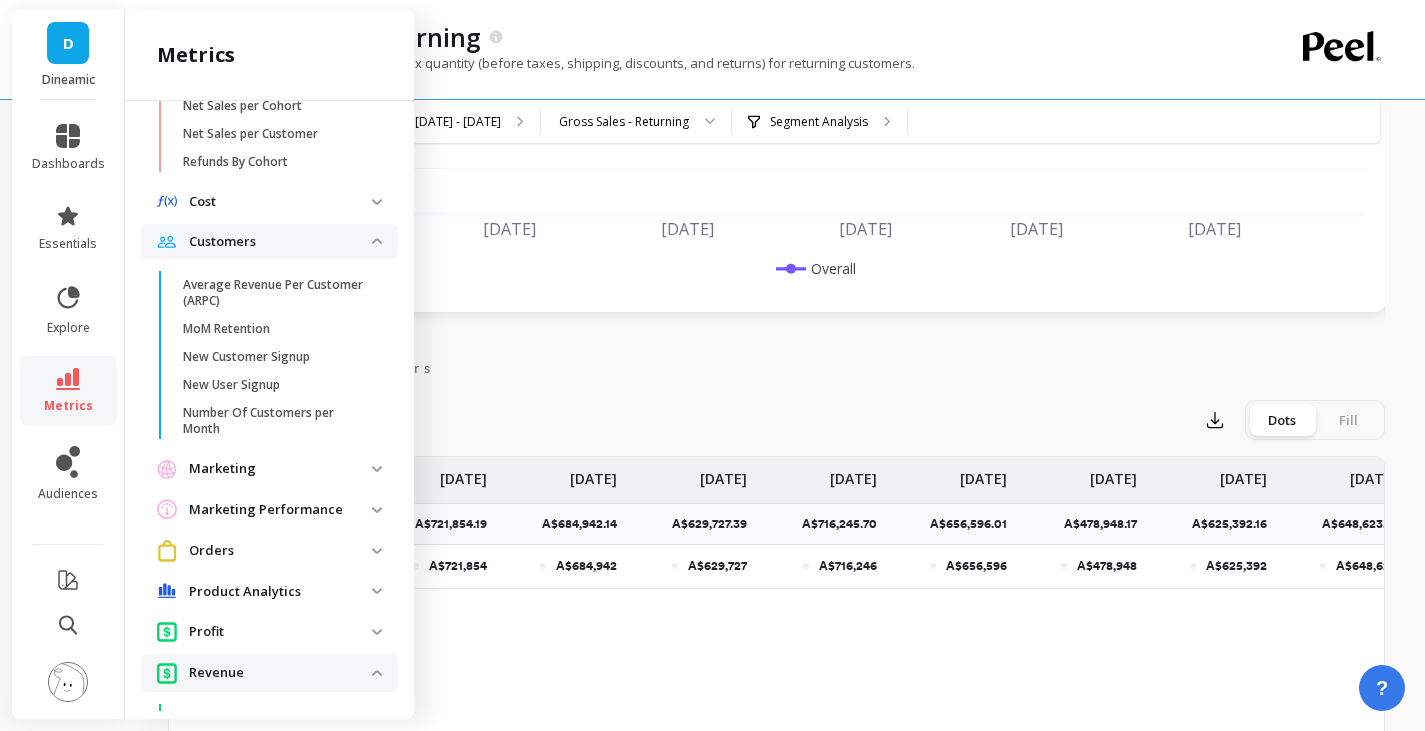 scroll, scrollTop: 725, scrollLeft: 0, axis: vertical 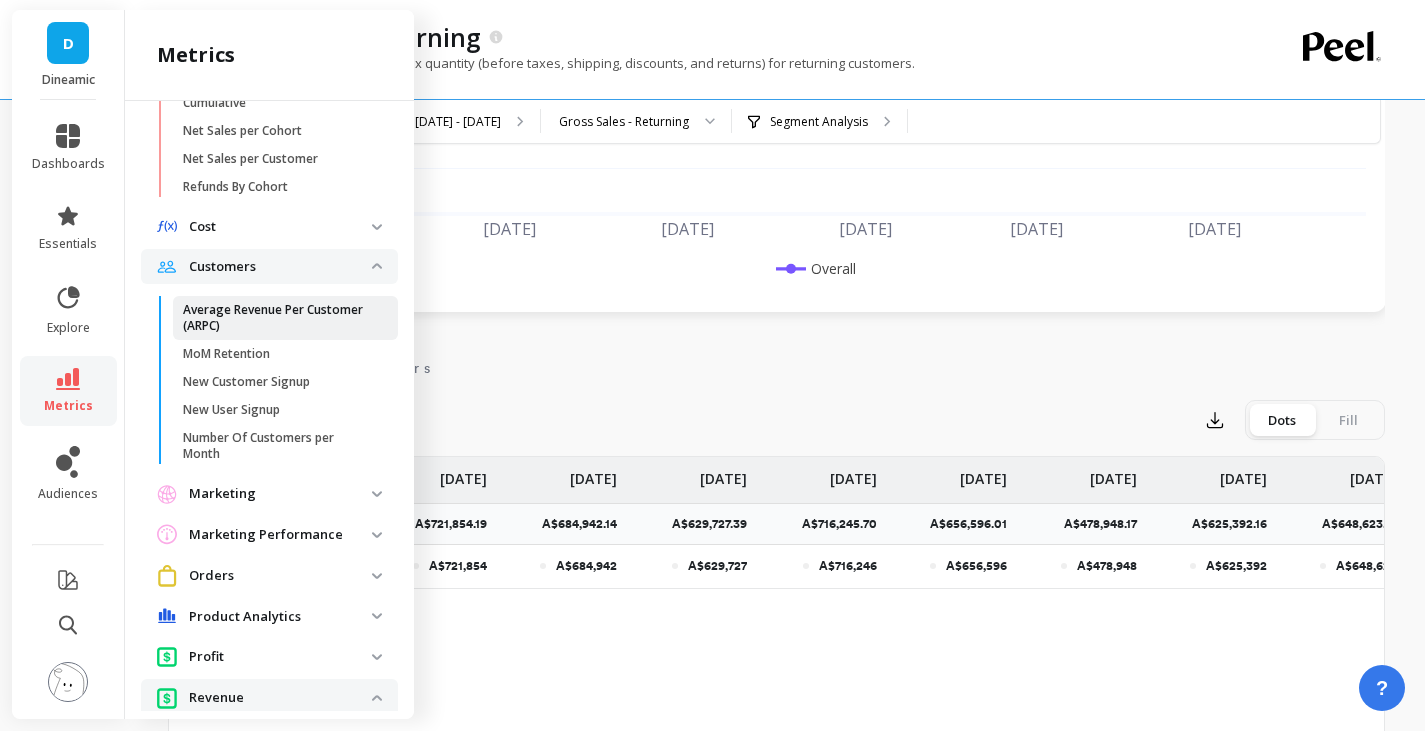 click on "Average Revenue Per Customer (ARPC)" at bounding box center [278, 318] 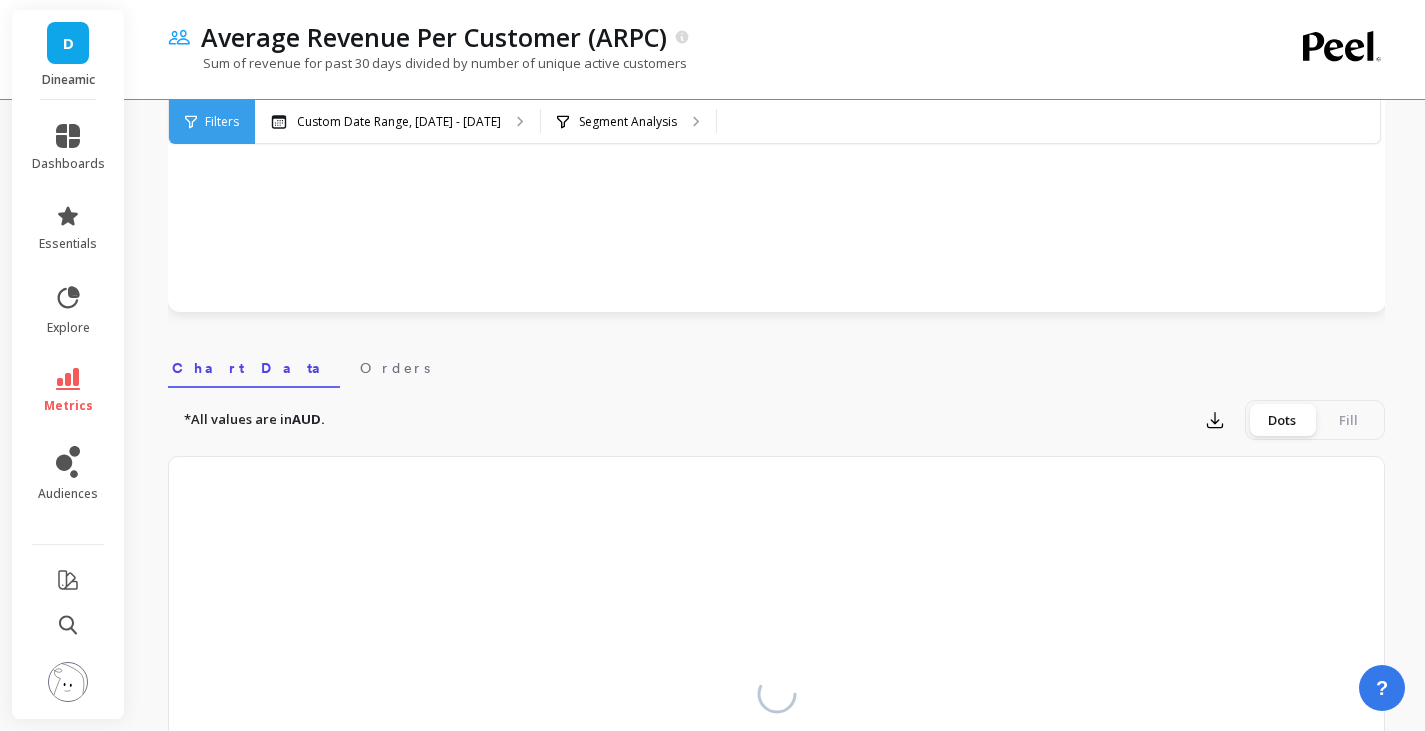 scroll, scrollTop: 0, scrollLeft: 0, axis: both 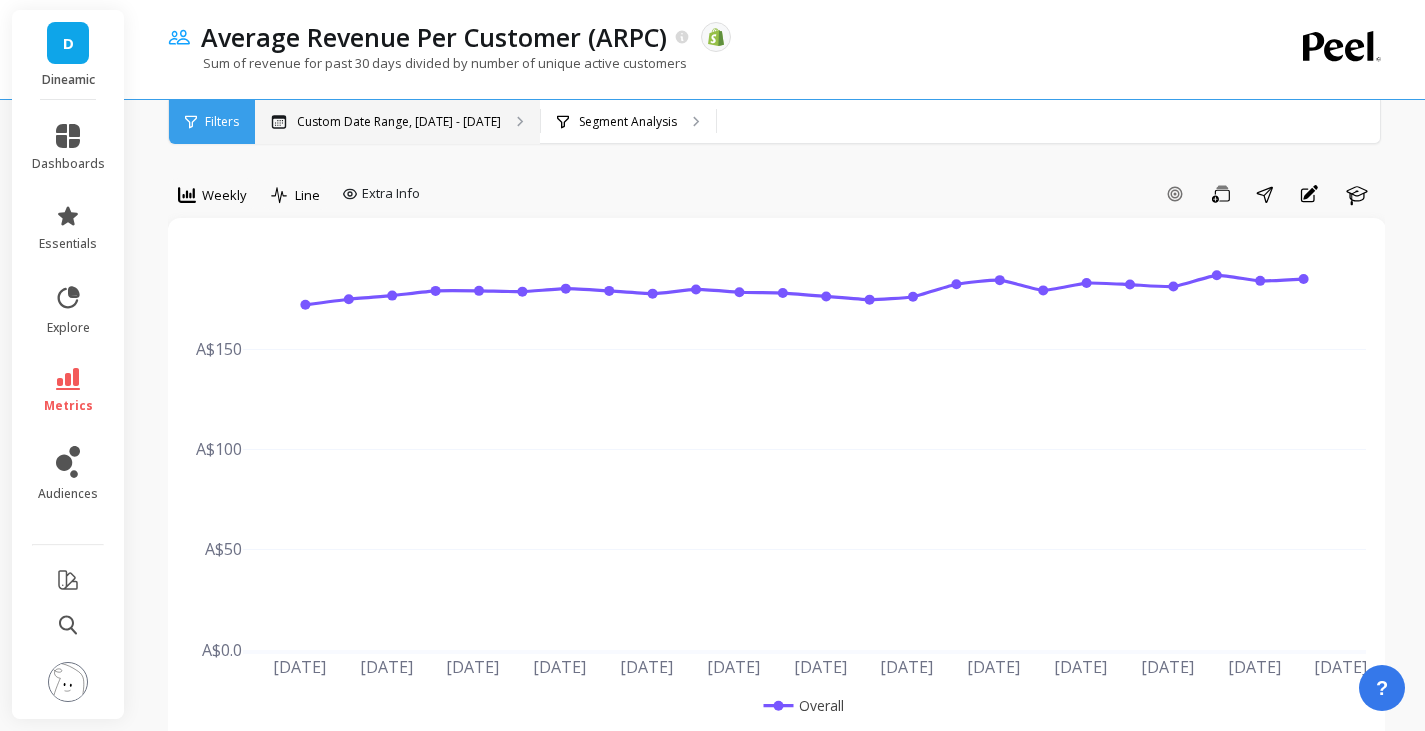 click on "Custom Date Range,  [DATE] - [DATE]" at bounding box center [397, 122] 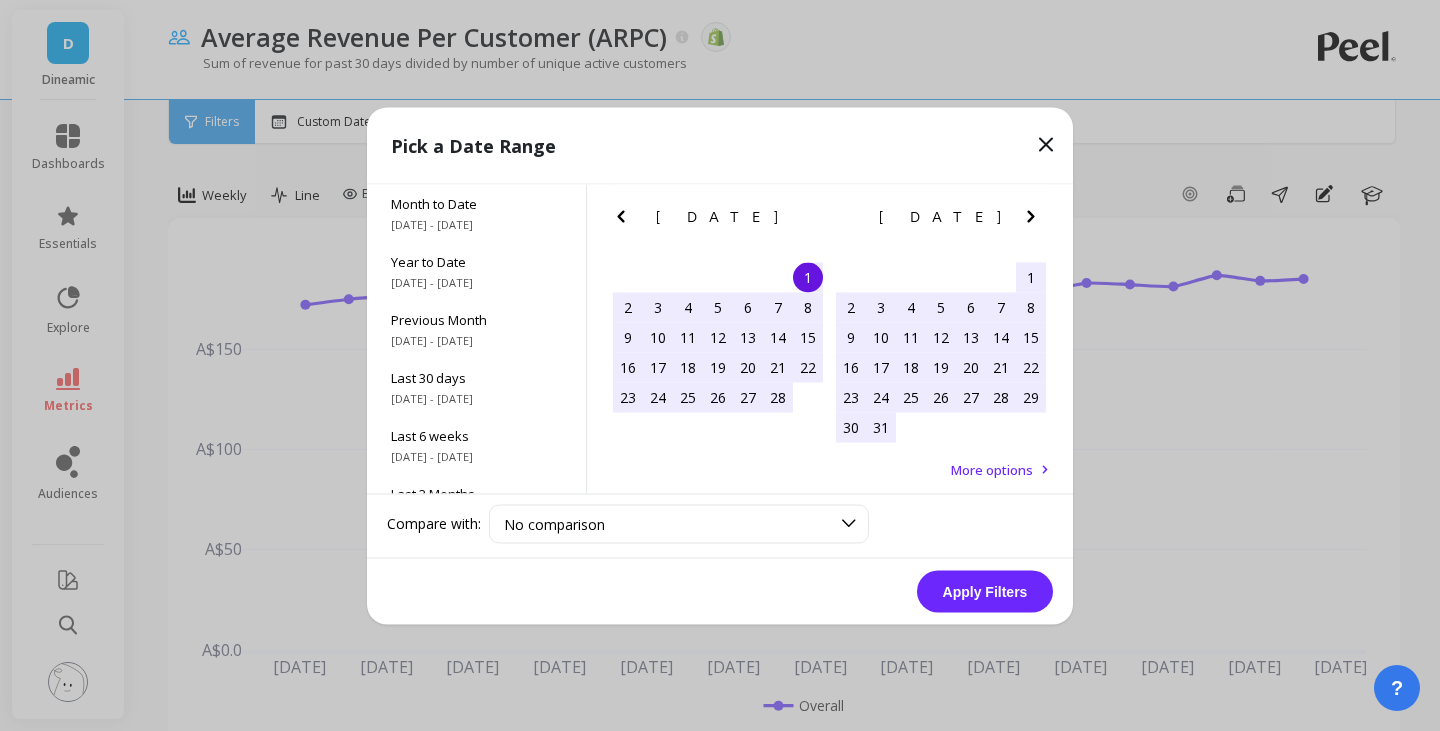 click 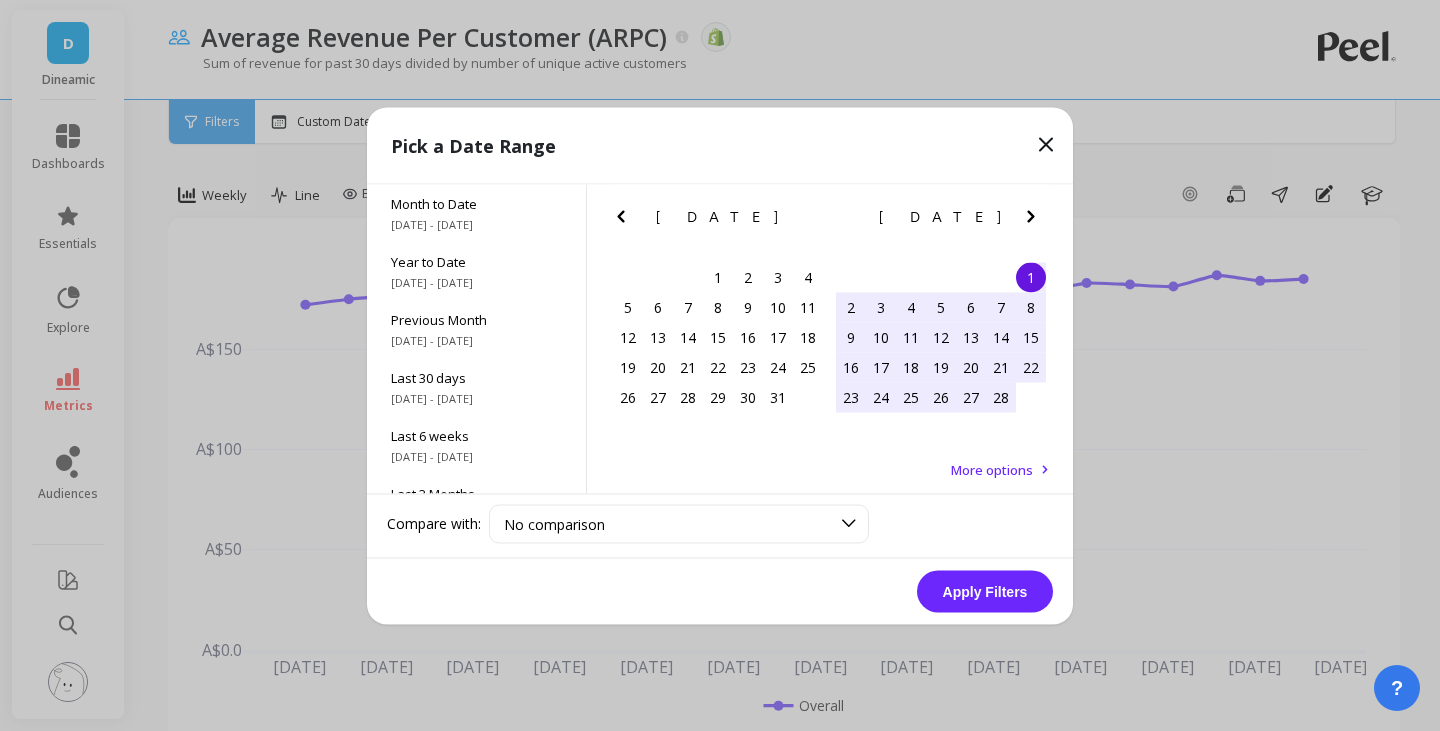 click 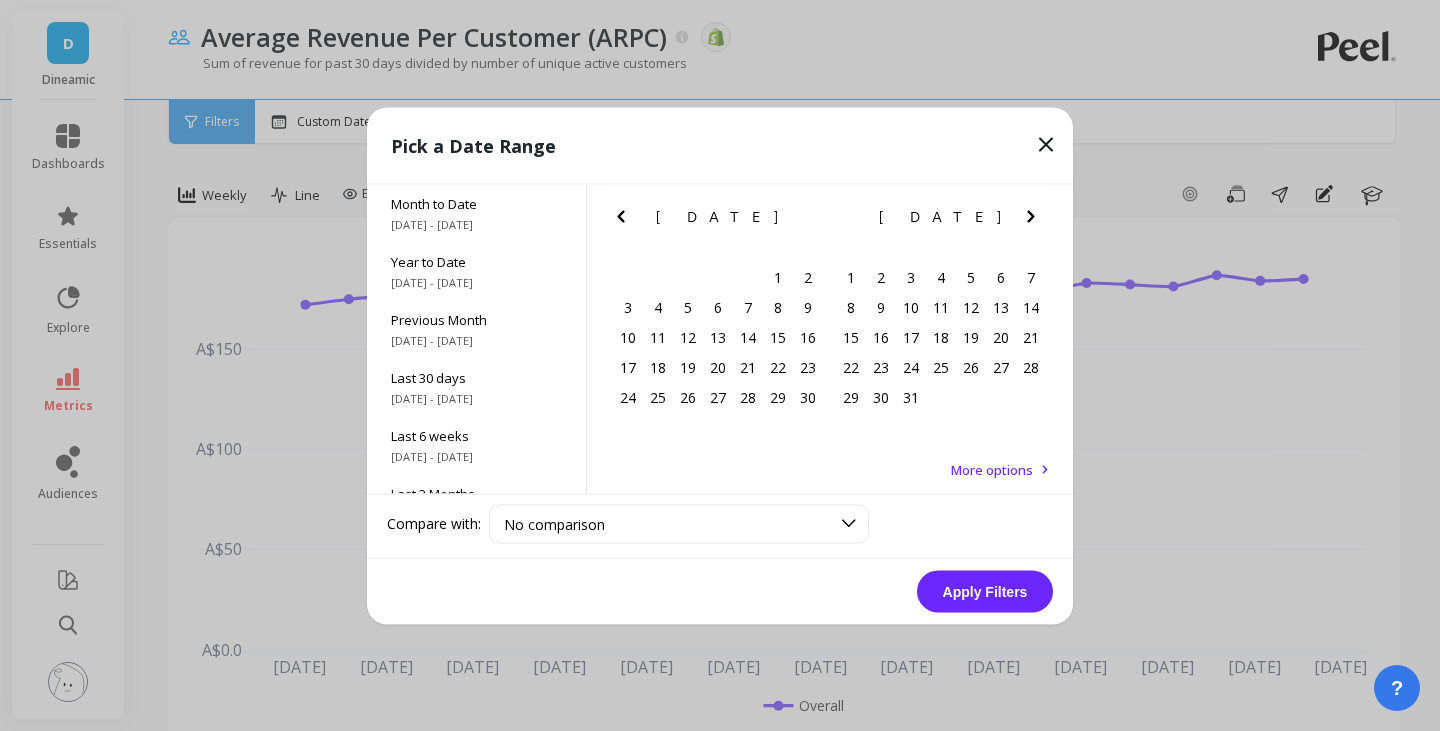click 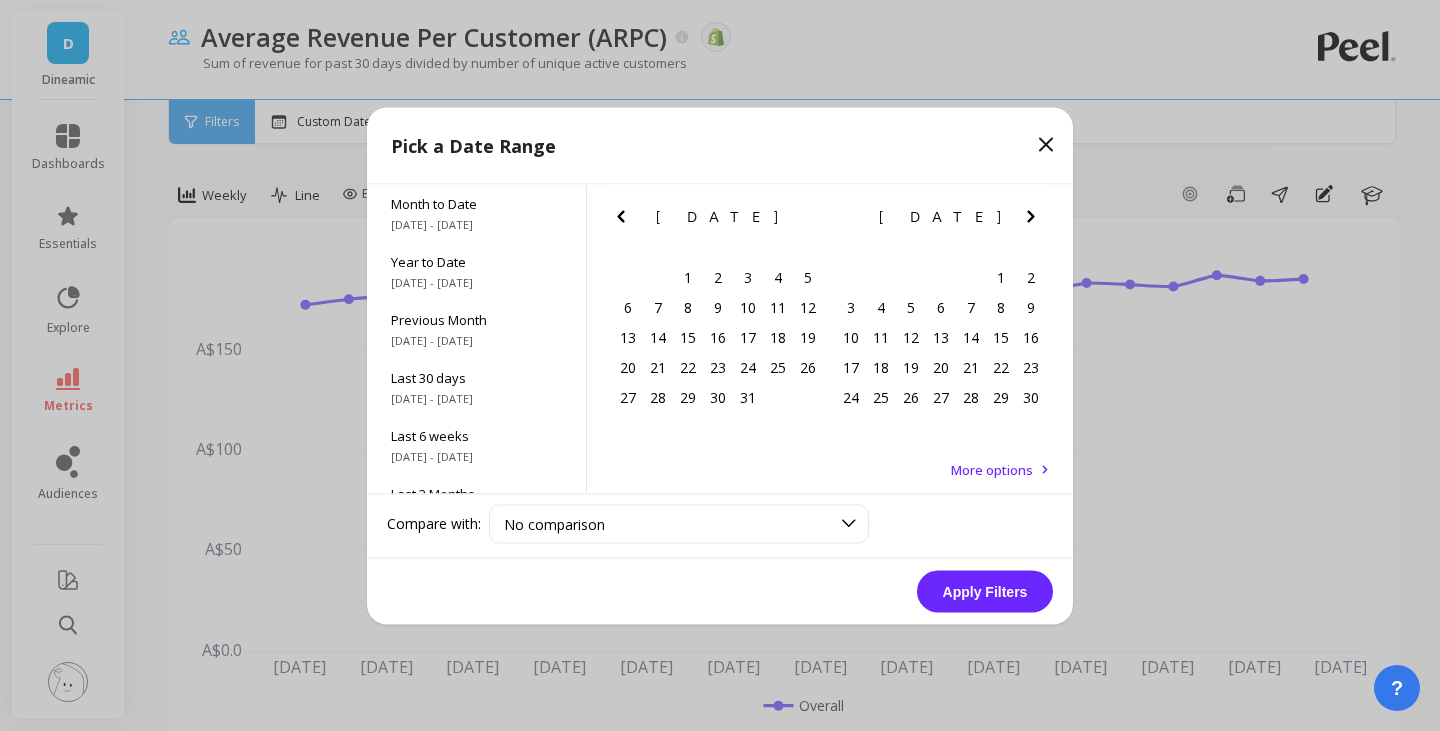 click 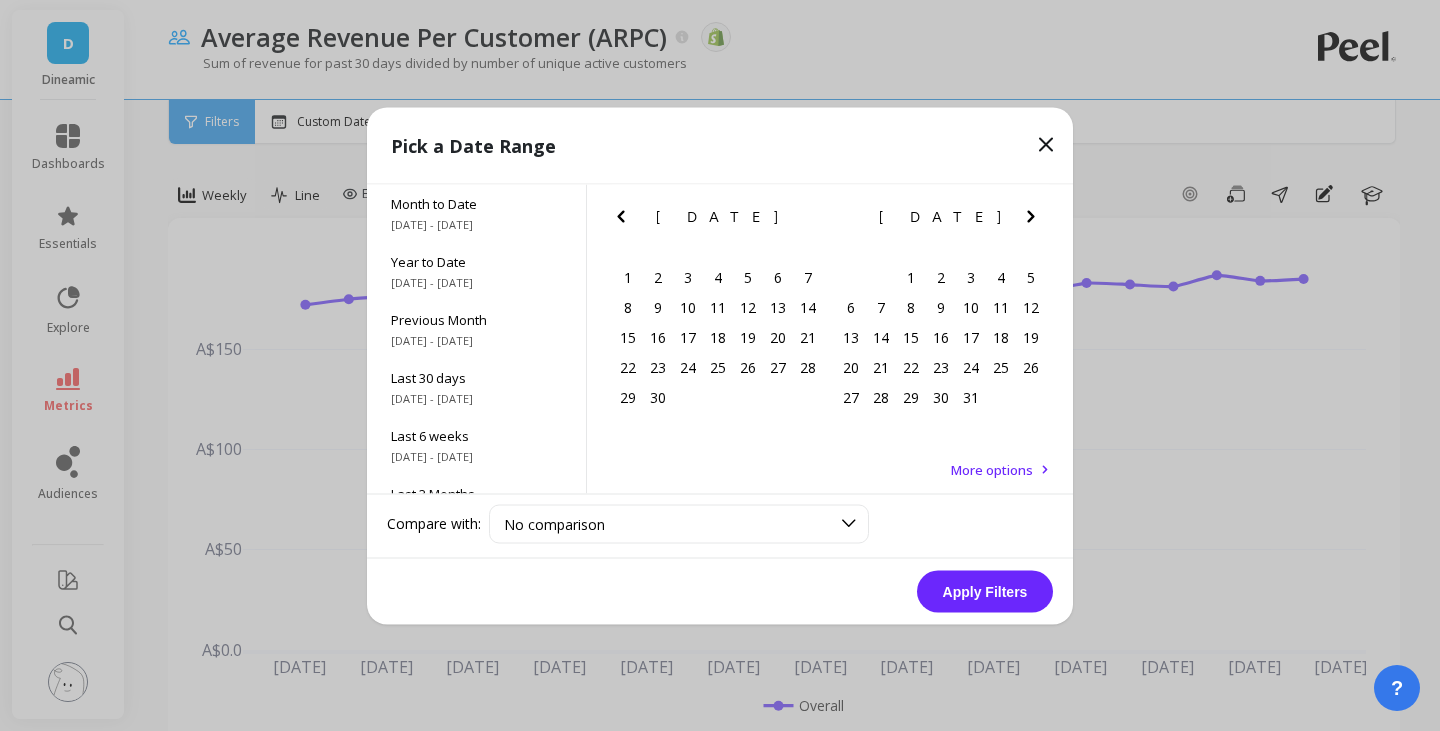 click 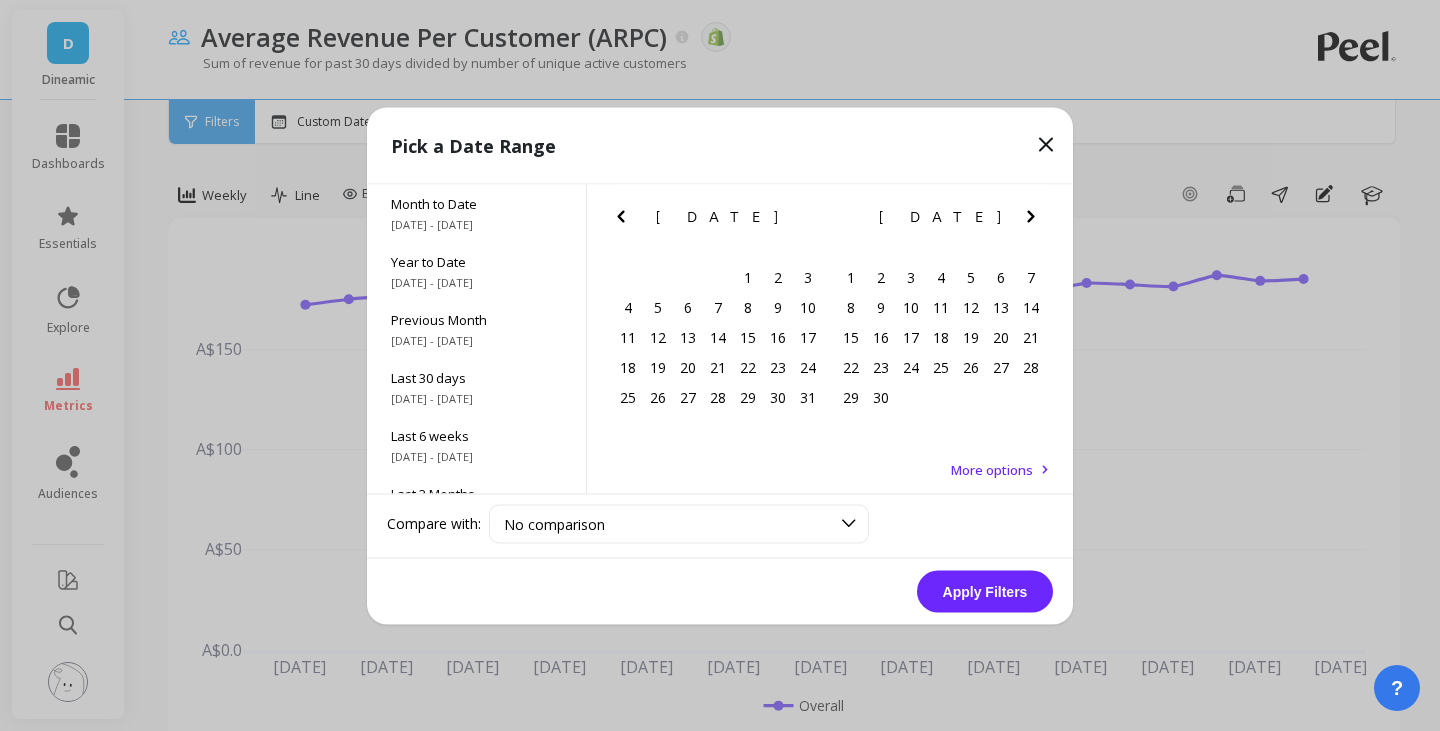click 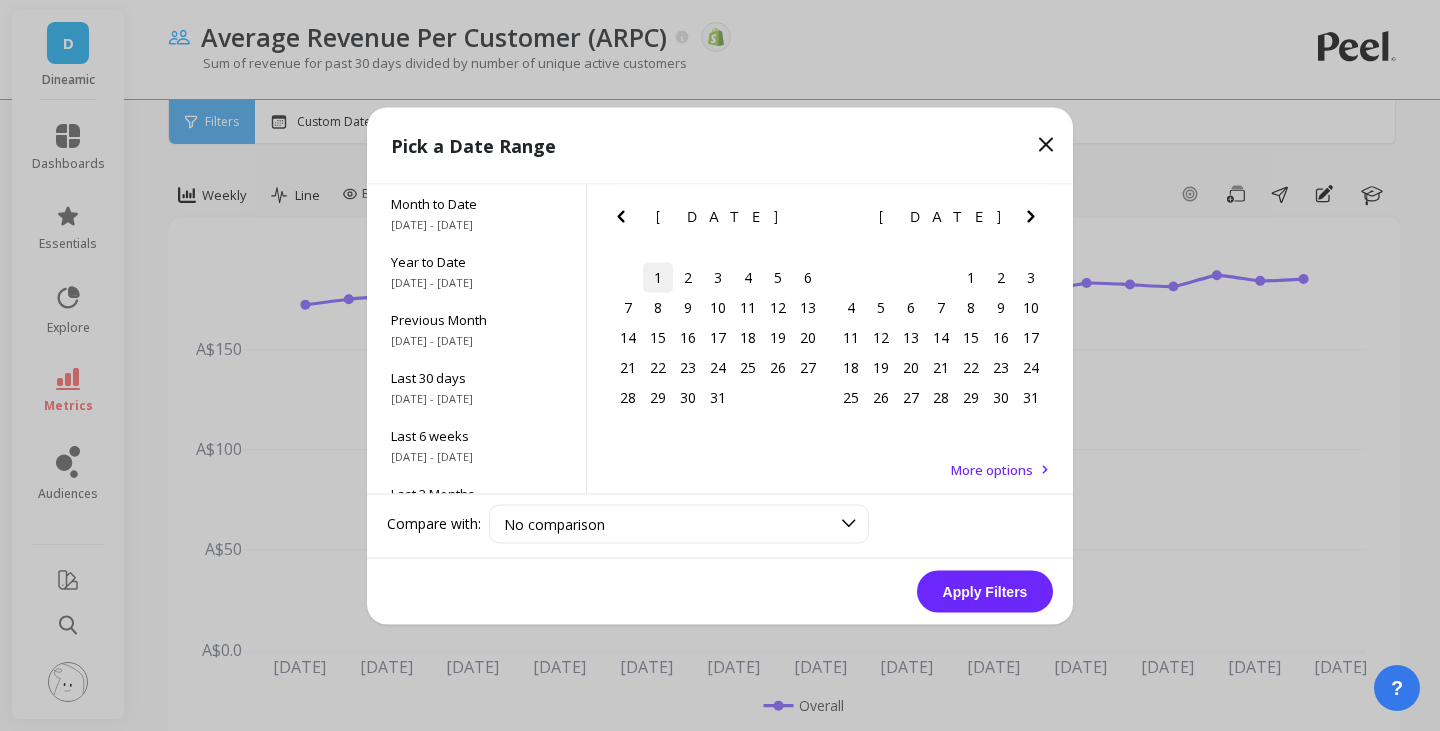 click on "1" at bounding box center [658, 277] 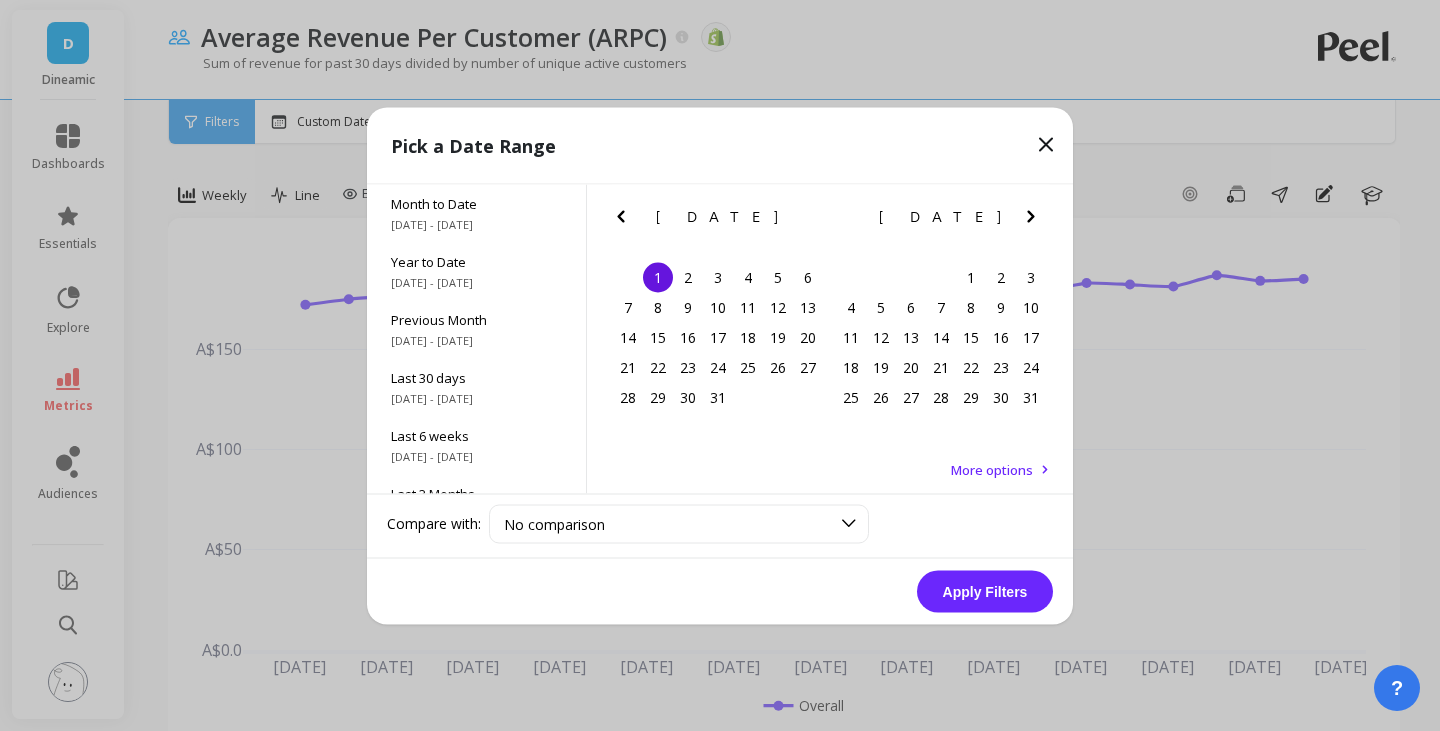 click 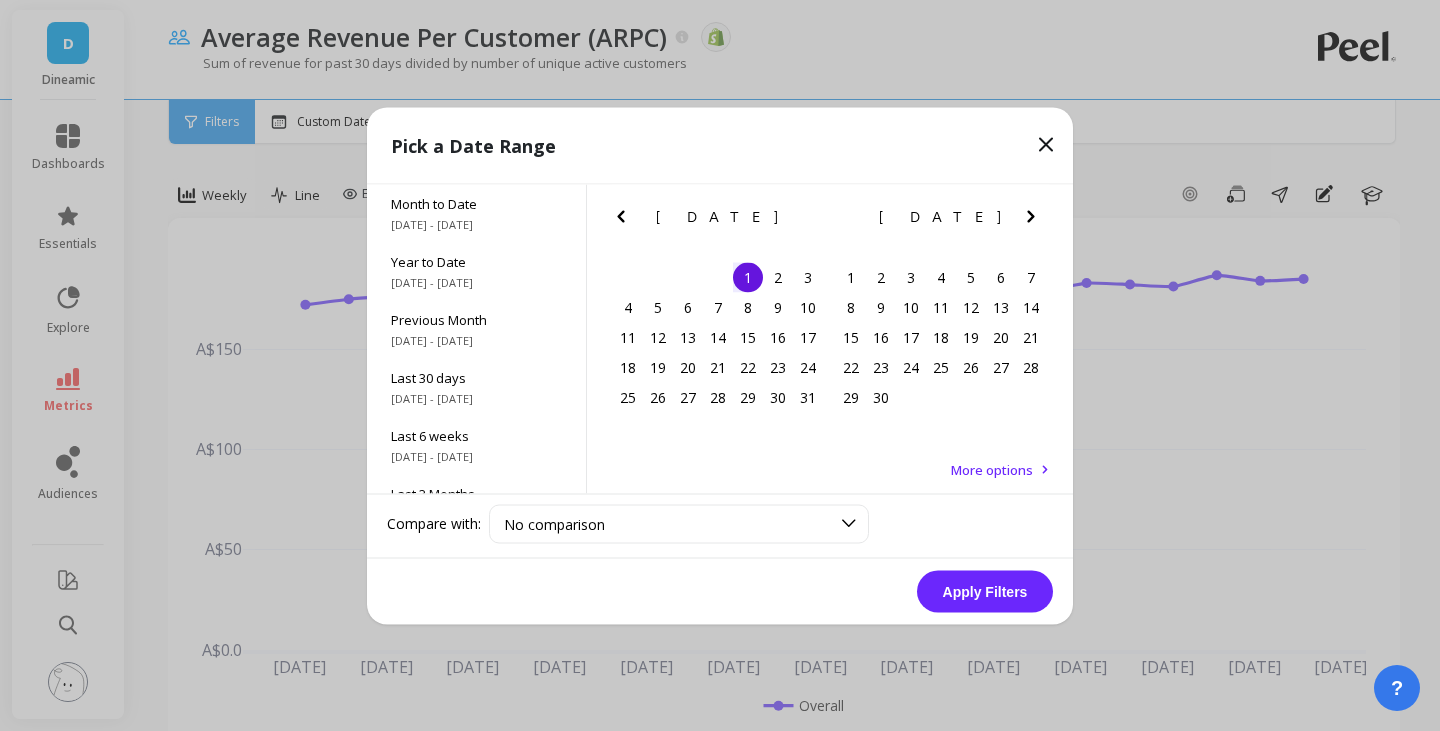 click 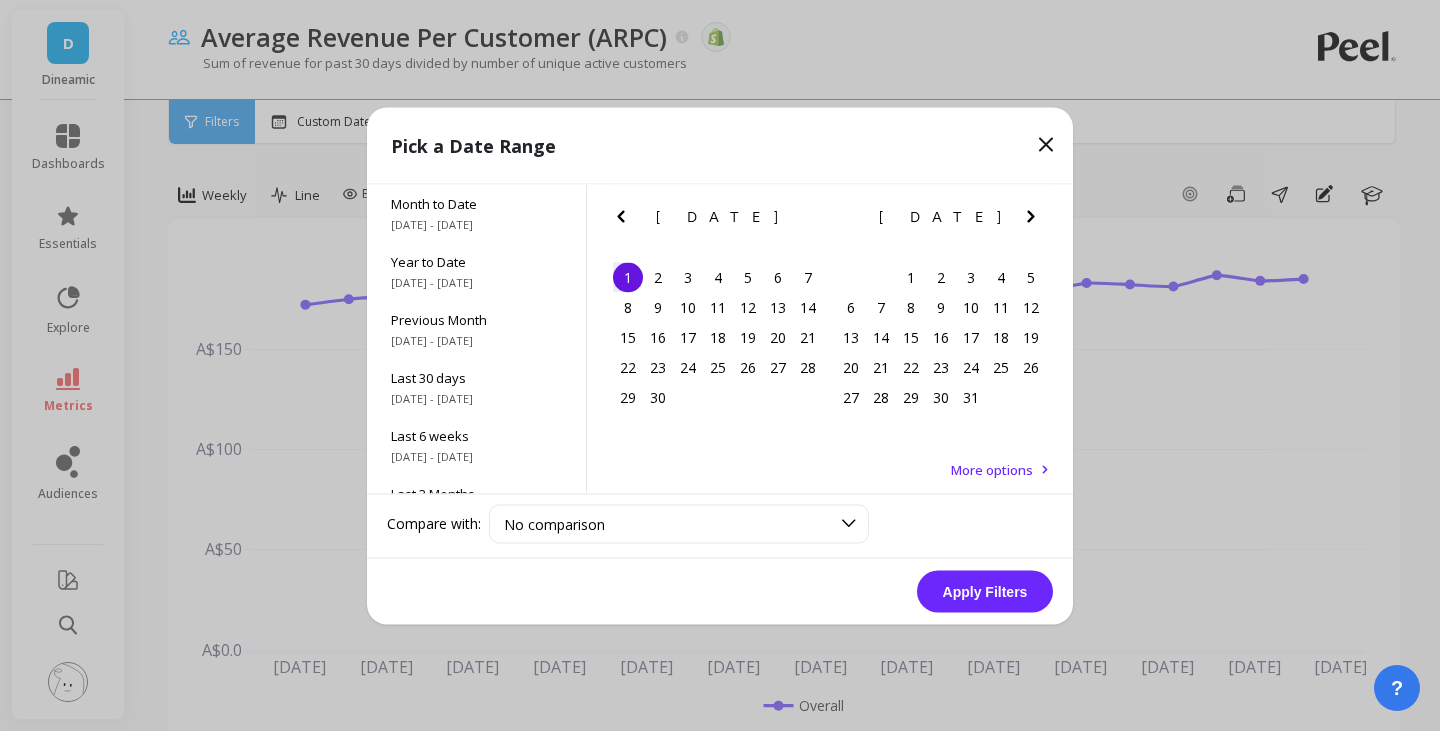 click 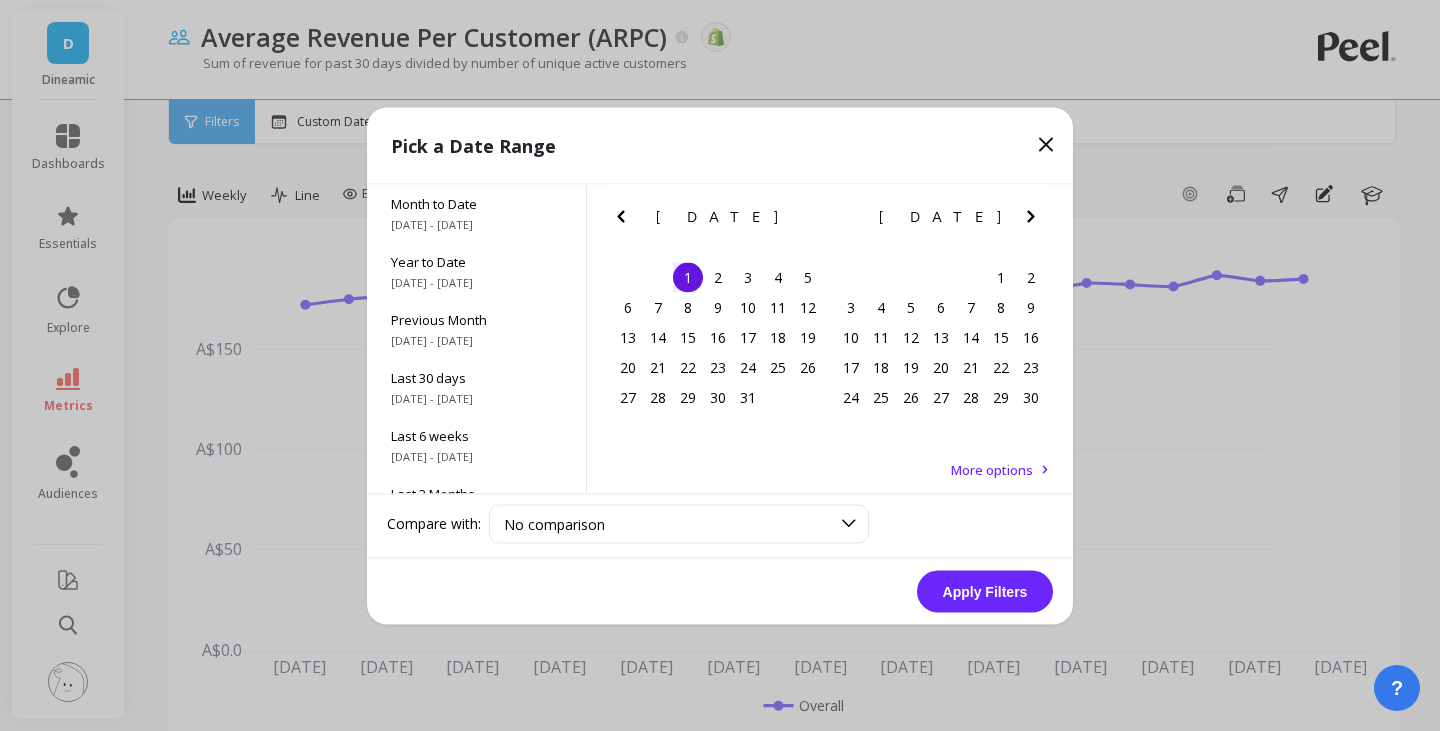 click 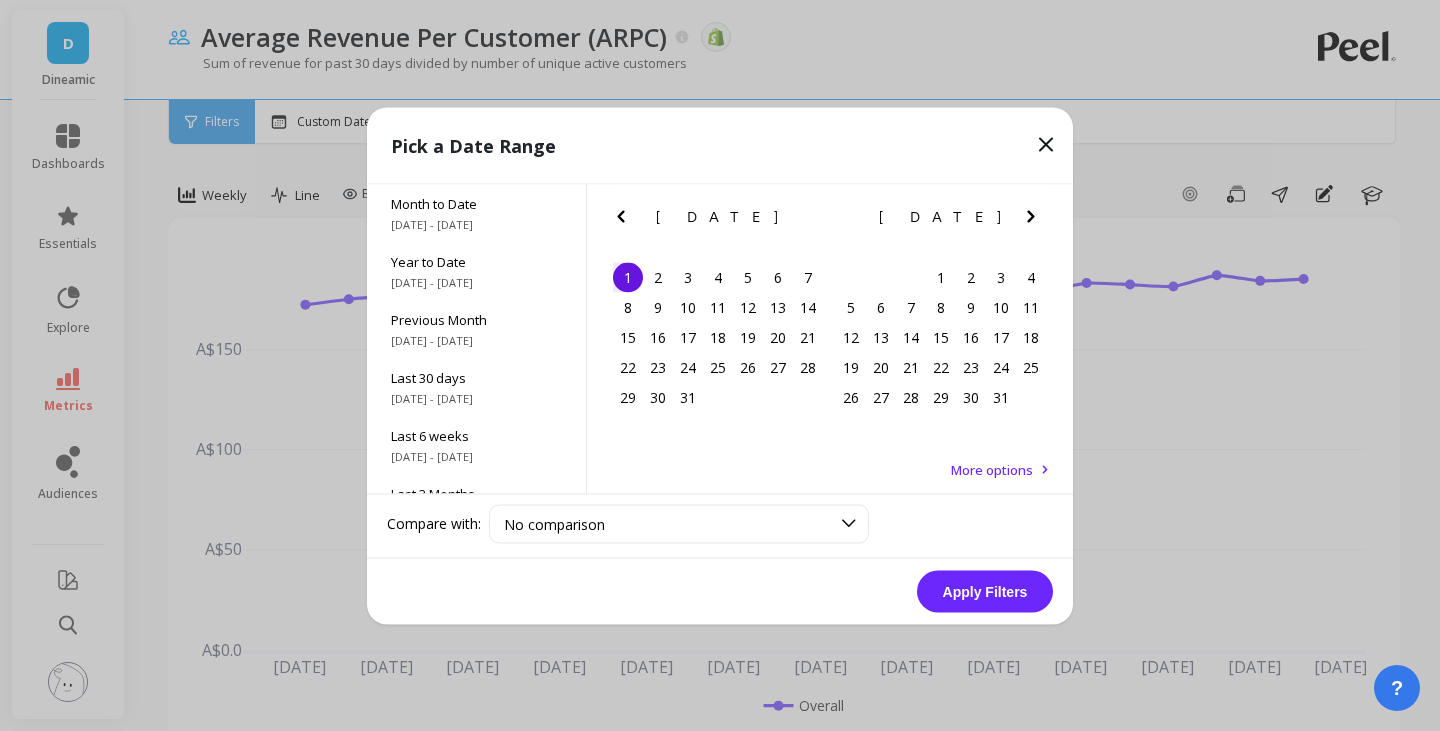 click 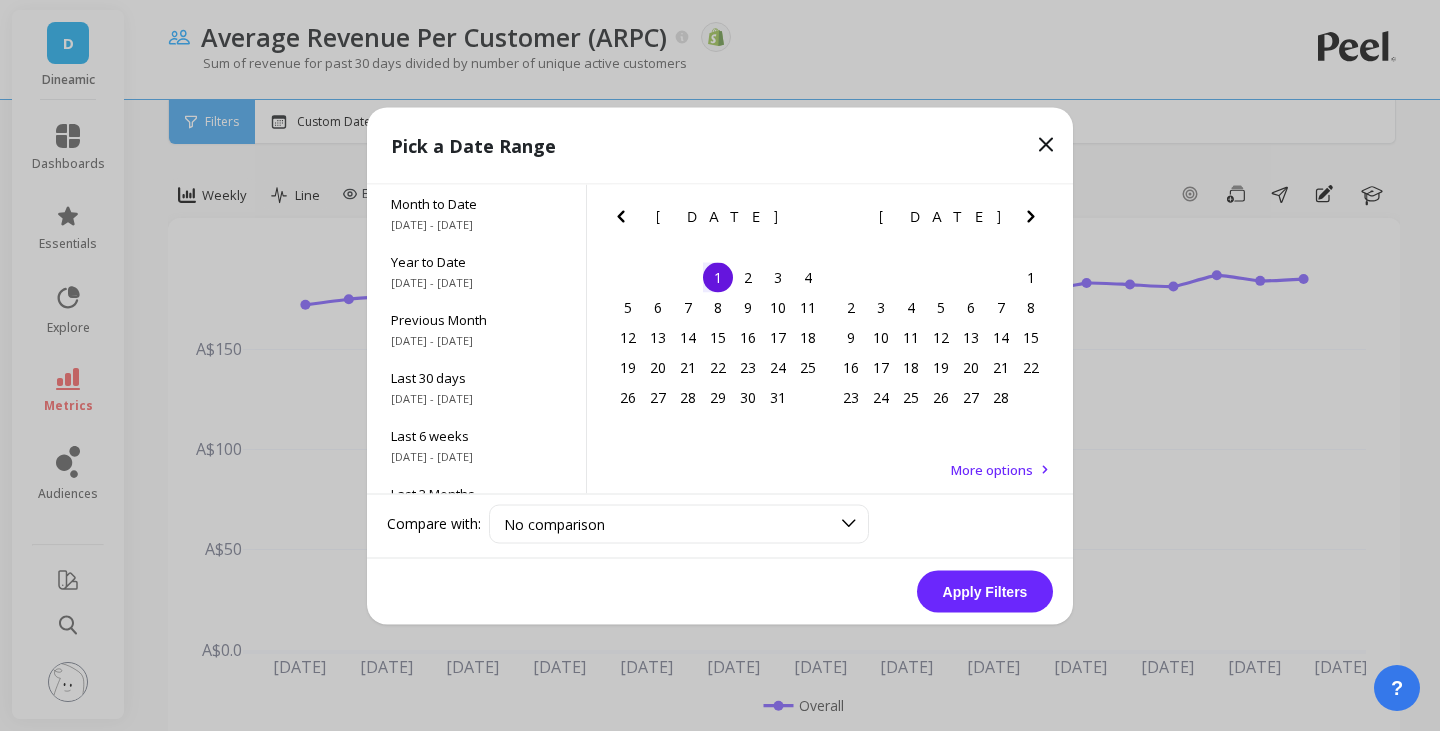 click 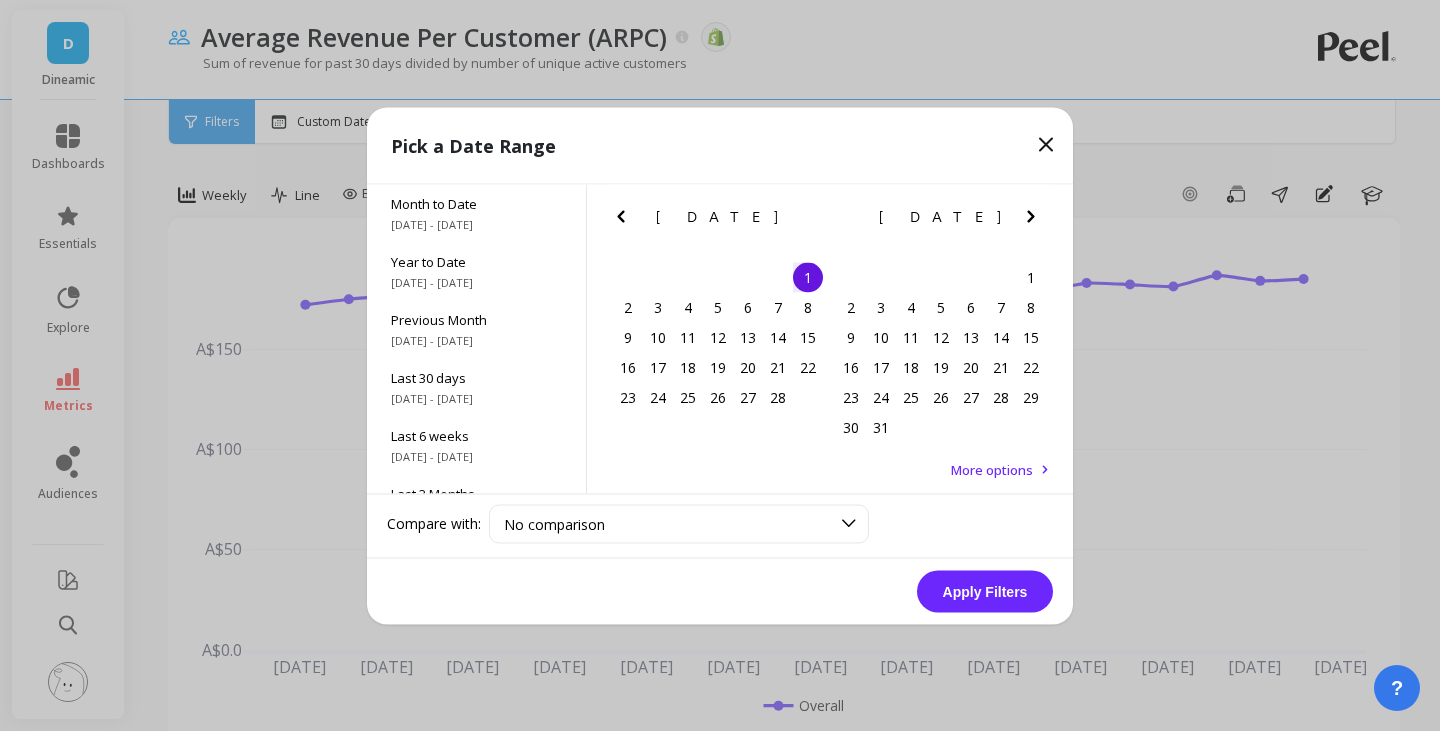 click 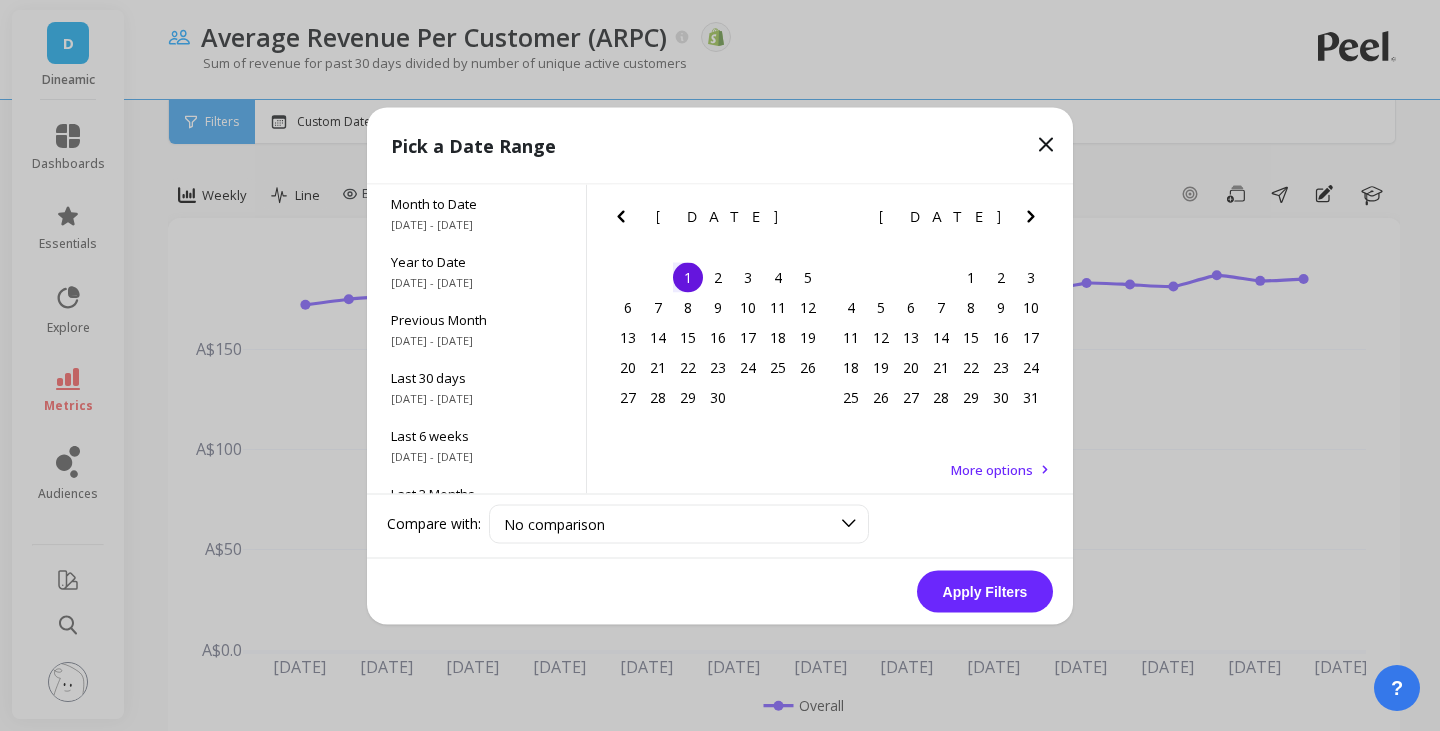 click 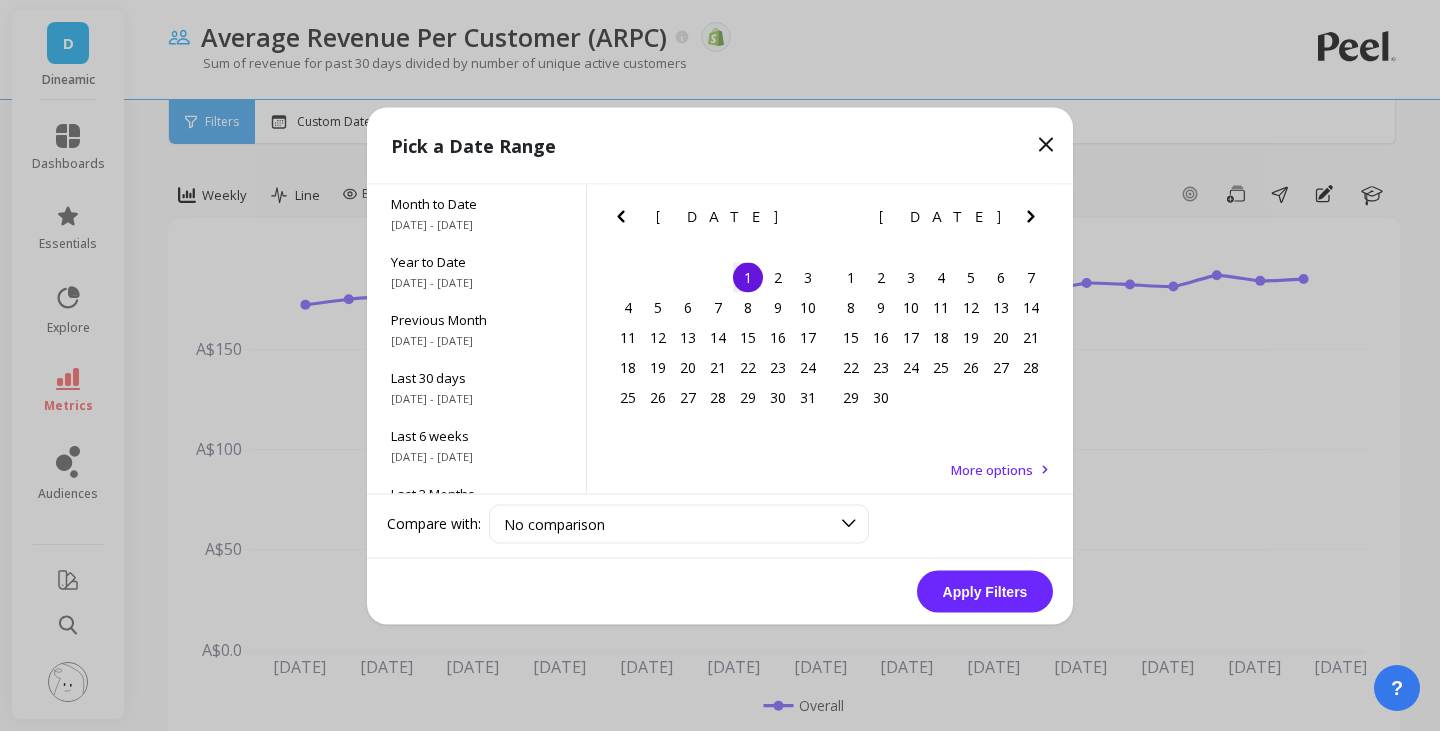 click 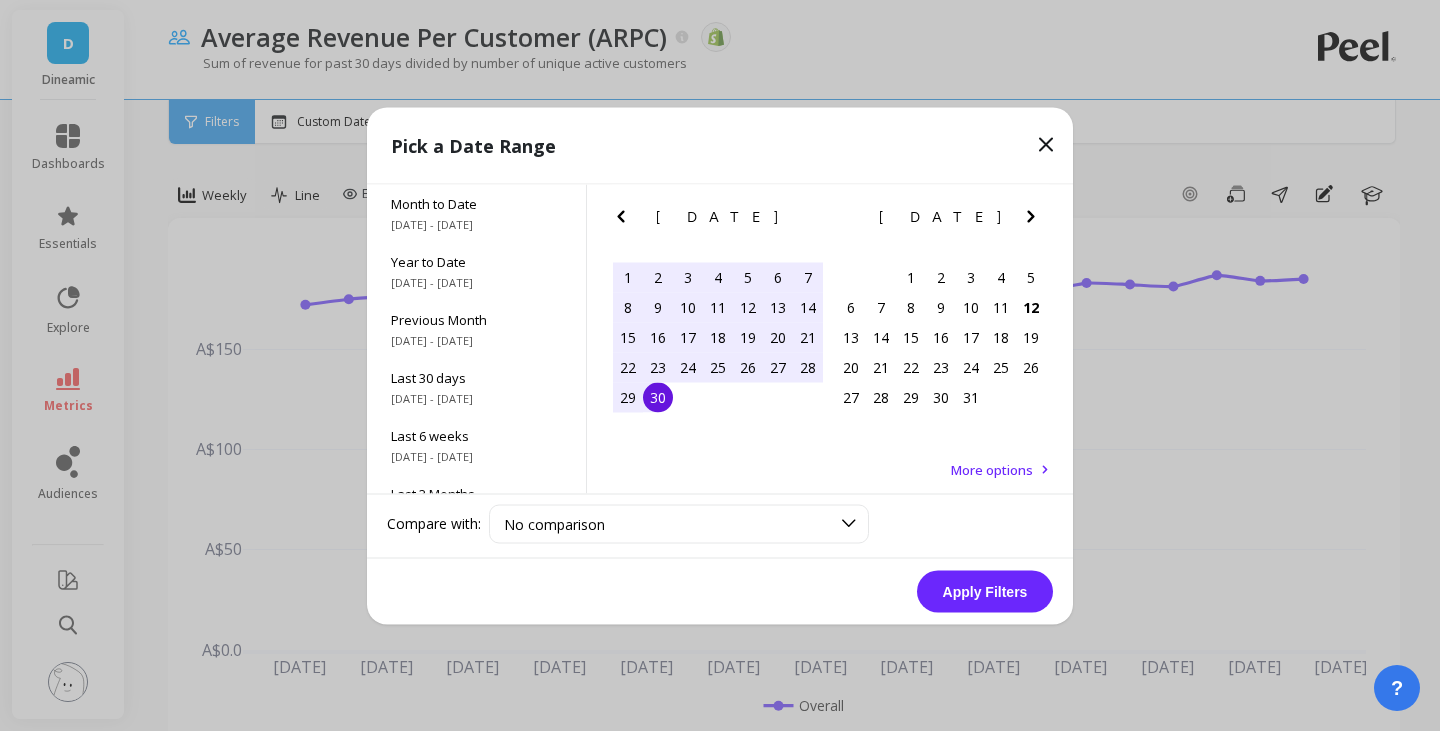 click on "30" at bounding box center [658, 397] 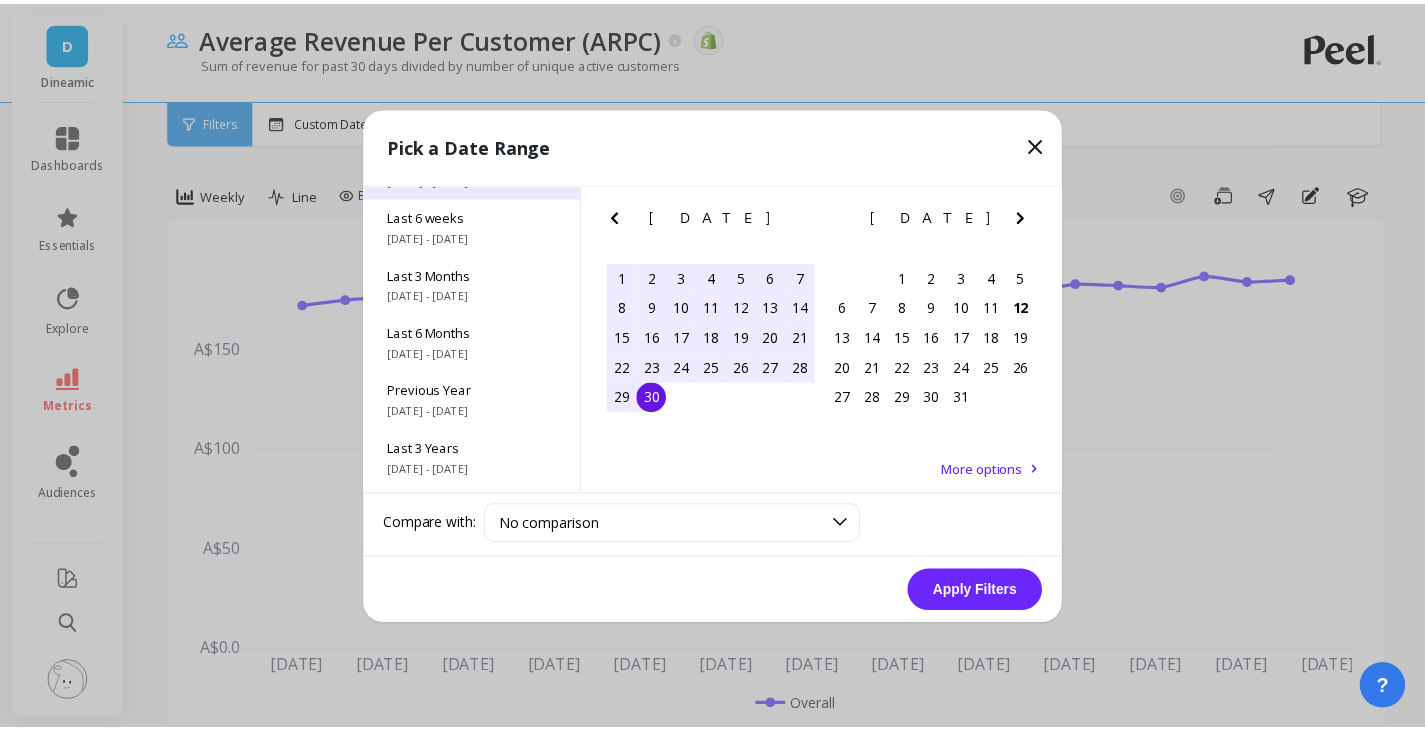 scroll, scrollTop: 271, scrollLeft: 0, axis: vertical 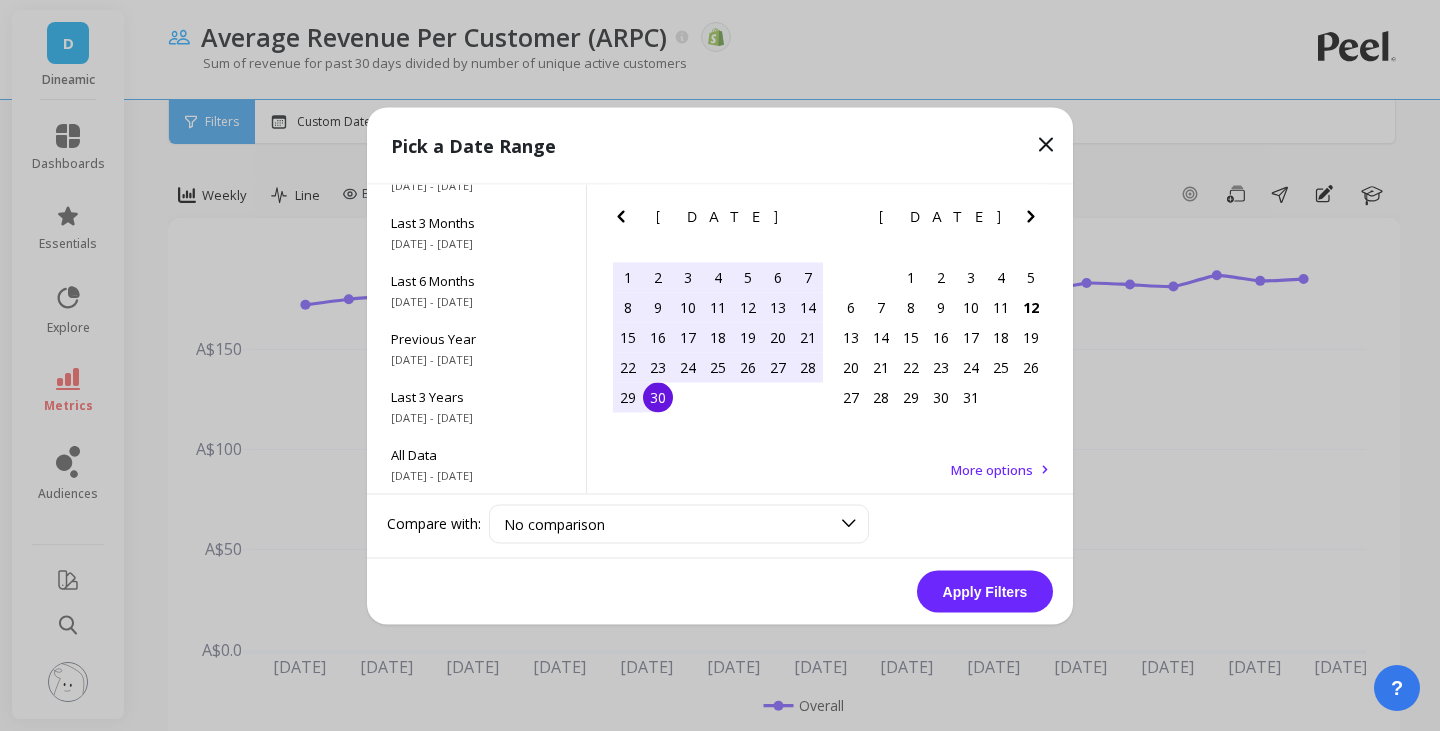 click on "Apply Filters" at bounding box center (985, 591) 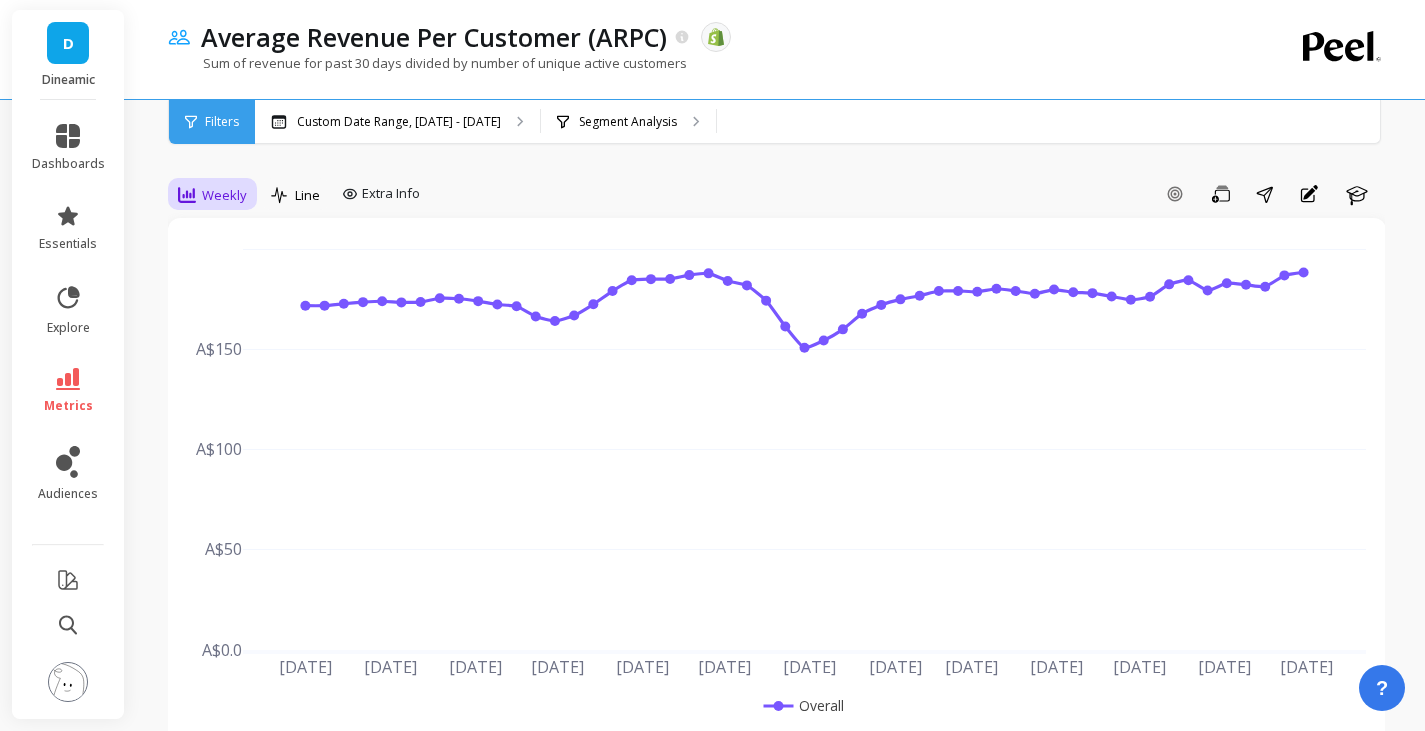 click on "Weekly" at bounding box center [224, 195] 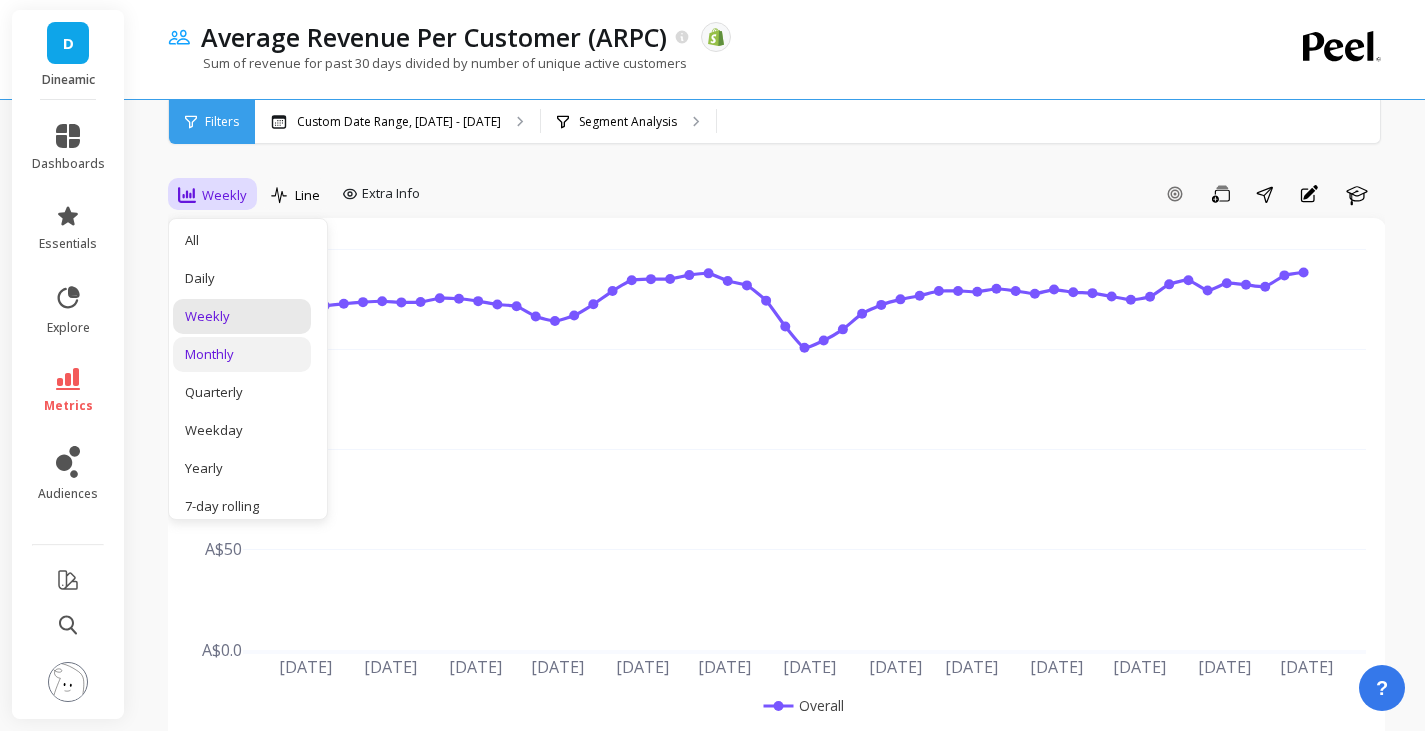 click on "Monthly" at bounding box center [242, 354] 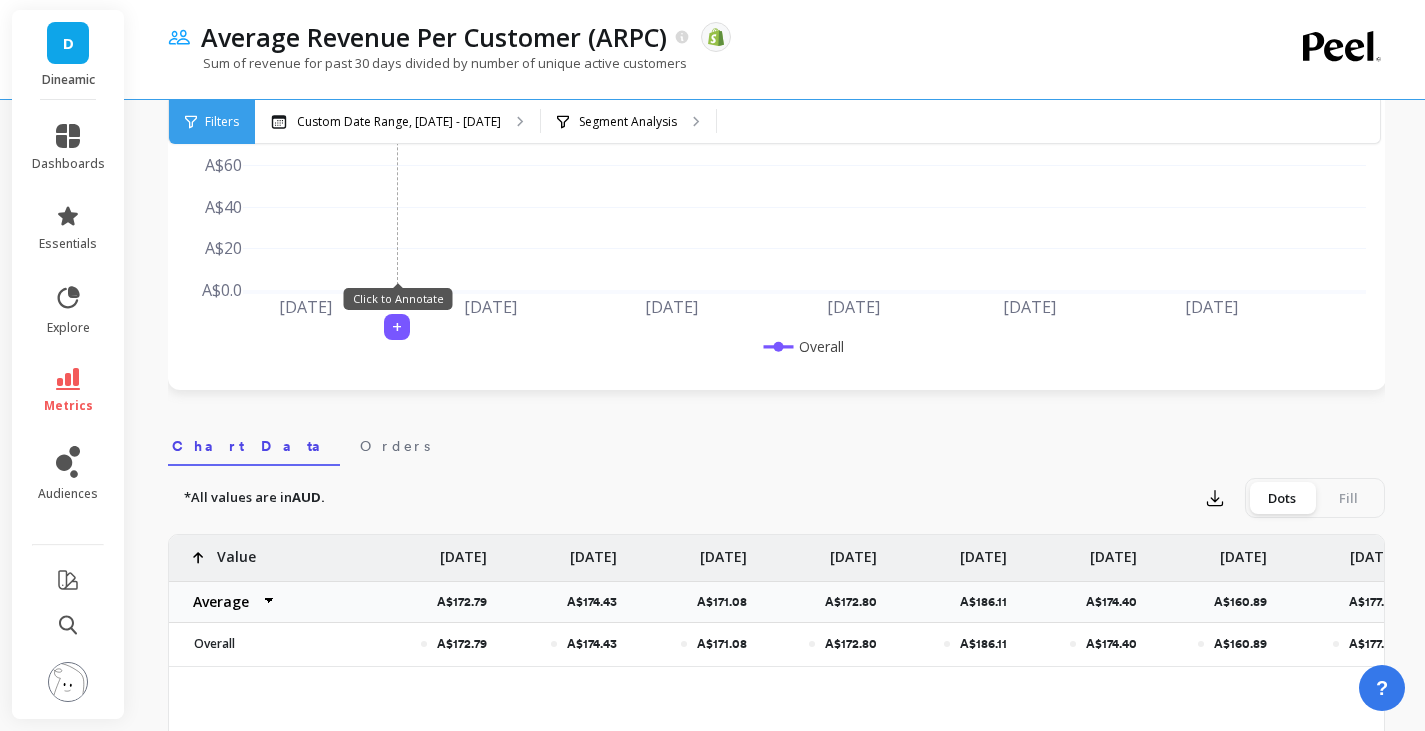 scroll, scrollTop: 387, scrollLeft: 0, axis: vertical 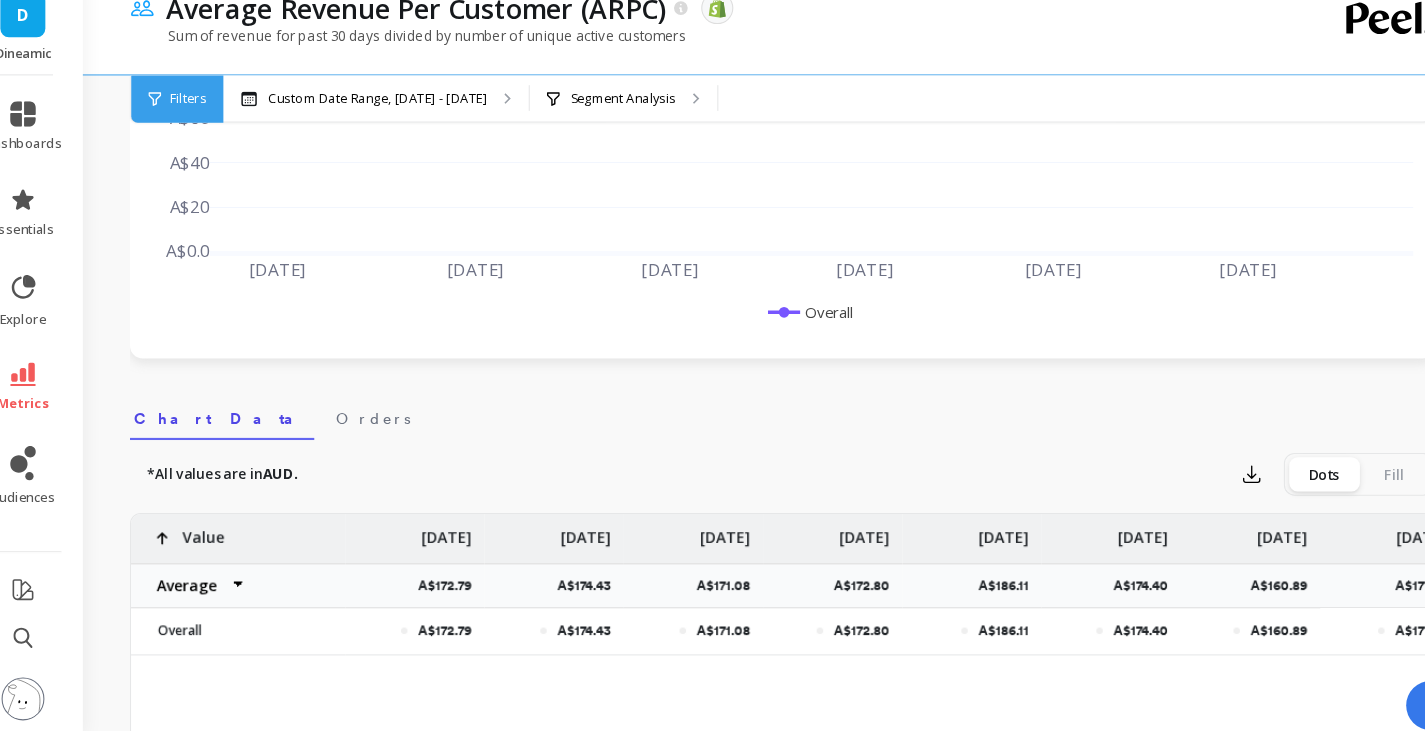 click on "option Monthly, selected. Monthly Line Extra Info Add Goal
Save
Share
Annotations
Learn
[DATE] [DATE] [DATE] [DATE] [DATE] [DATE] A$0.0 A$20 A$40 A$60 A$80 A$100 A$120 A$140 A$160 A$180 Overall Select a tab Chart Data Orders Chart Data Orders *All values are in  AUD. Export Dots Fill A$172.79 A$174.43 A$171.08 A$172.80 A$186.11 A$174.40 A$160.89 A$177.27 A$179.00 Value Average Sum Max Min [DATE]   A$172.79 [DATE]   A$174.43 [DATE]   A$171.08 [DATE]   A$172.80 [DATE]   A$186.11 [DATE]   A$174.40 [DATE]   A$160.89 [DATE]   A$177.27 [DATE]   A$179.00 Overall Overall Values are 30%  above  avg. Values are 30%  below  avg. Goals for Average Revenue Per Customer (ARPC) Active Goals Create a goal Peel will monitor how you're pacing to reach your company goals
Add" at bounding box center (776, 760) 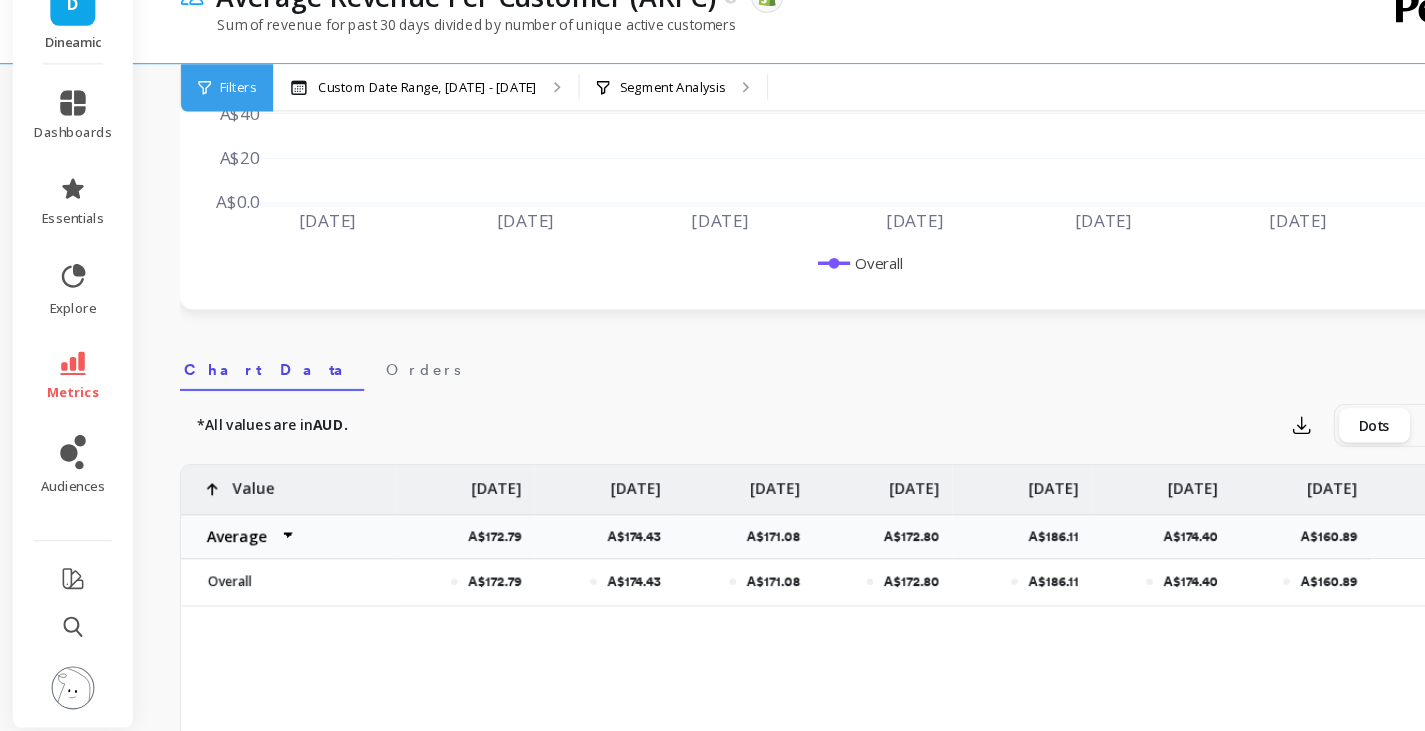 click on "metrics" at bounding box center [68, 391] 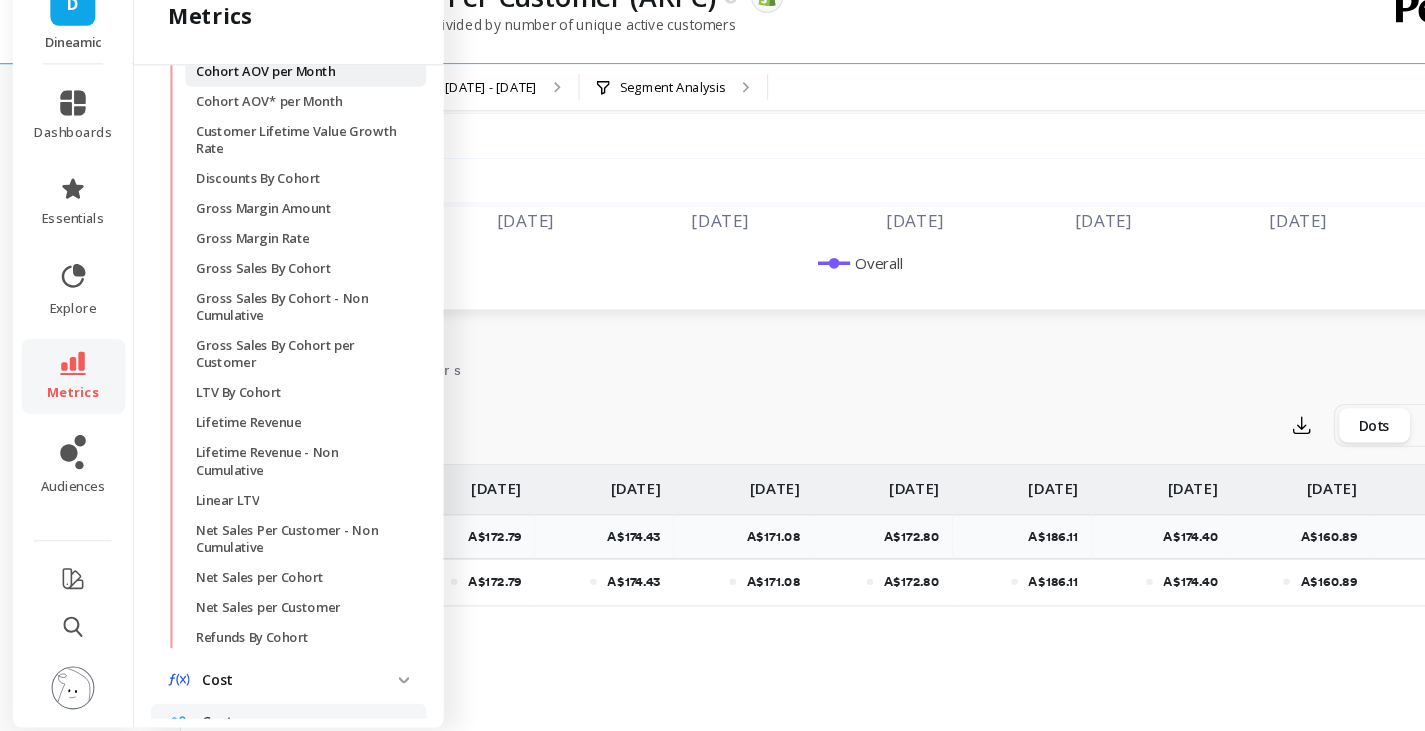 scroll, scrollTop: 0, scrollLeft: 0, axis: both 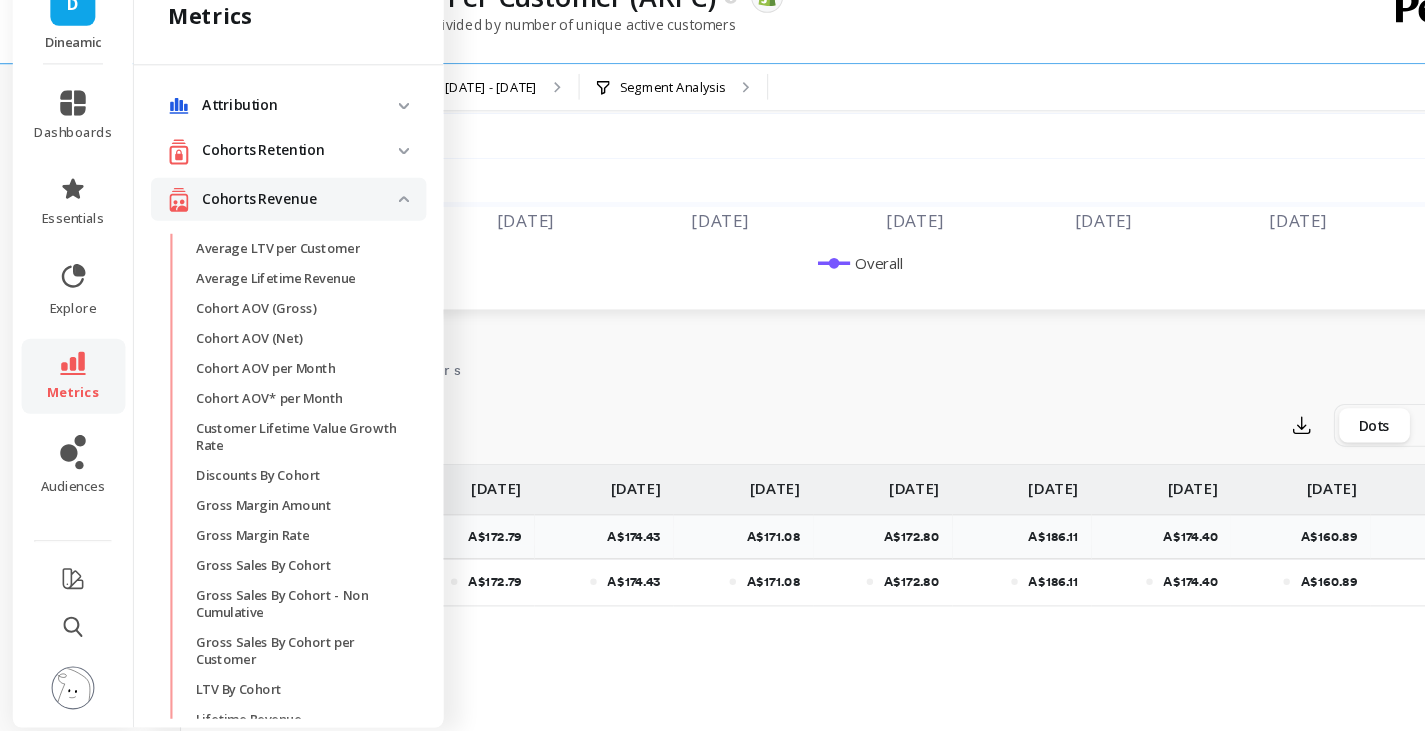 click on "Attribution" at bounding box center (269, 139) 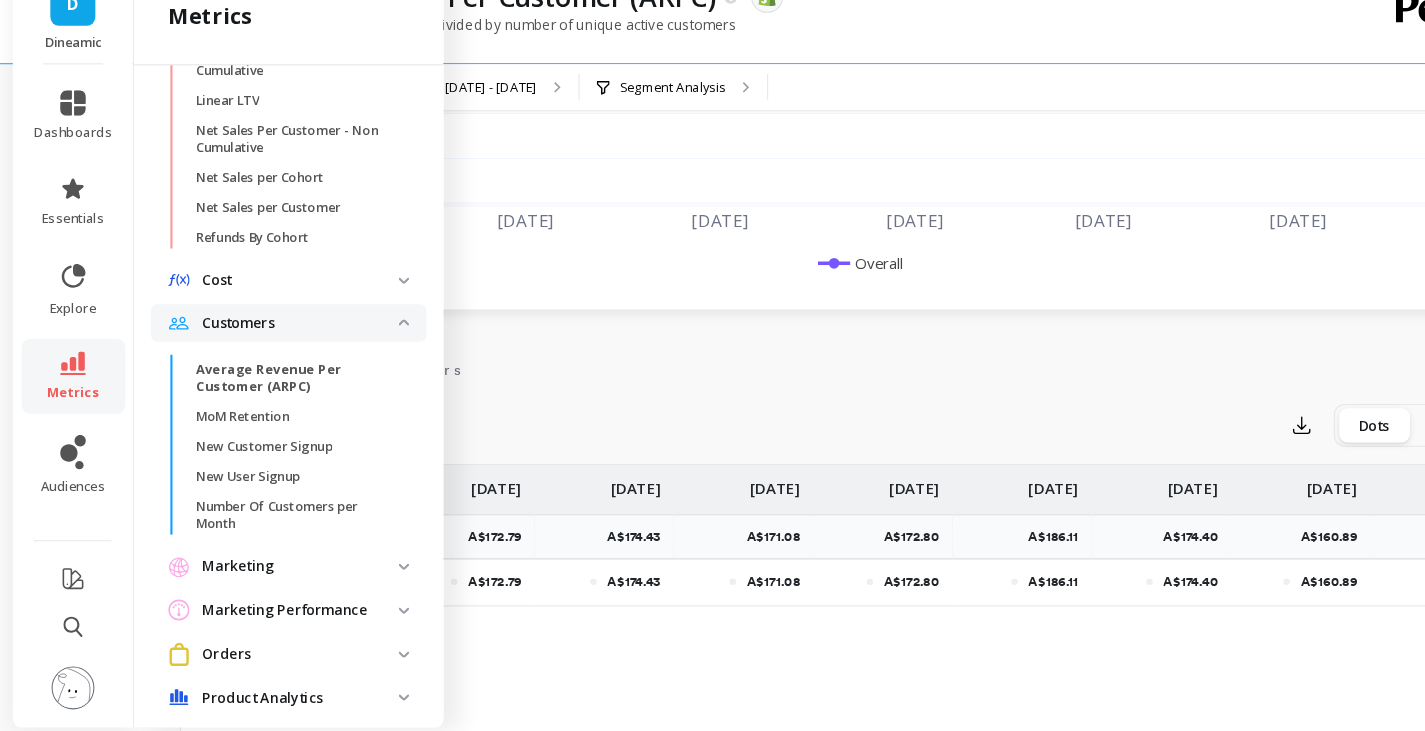 scroll, scrollTop: 836, scrollLeft: 0, axis: vertical 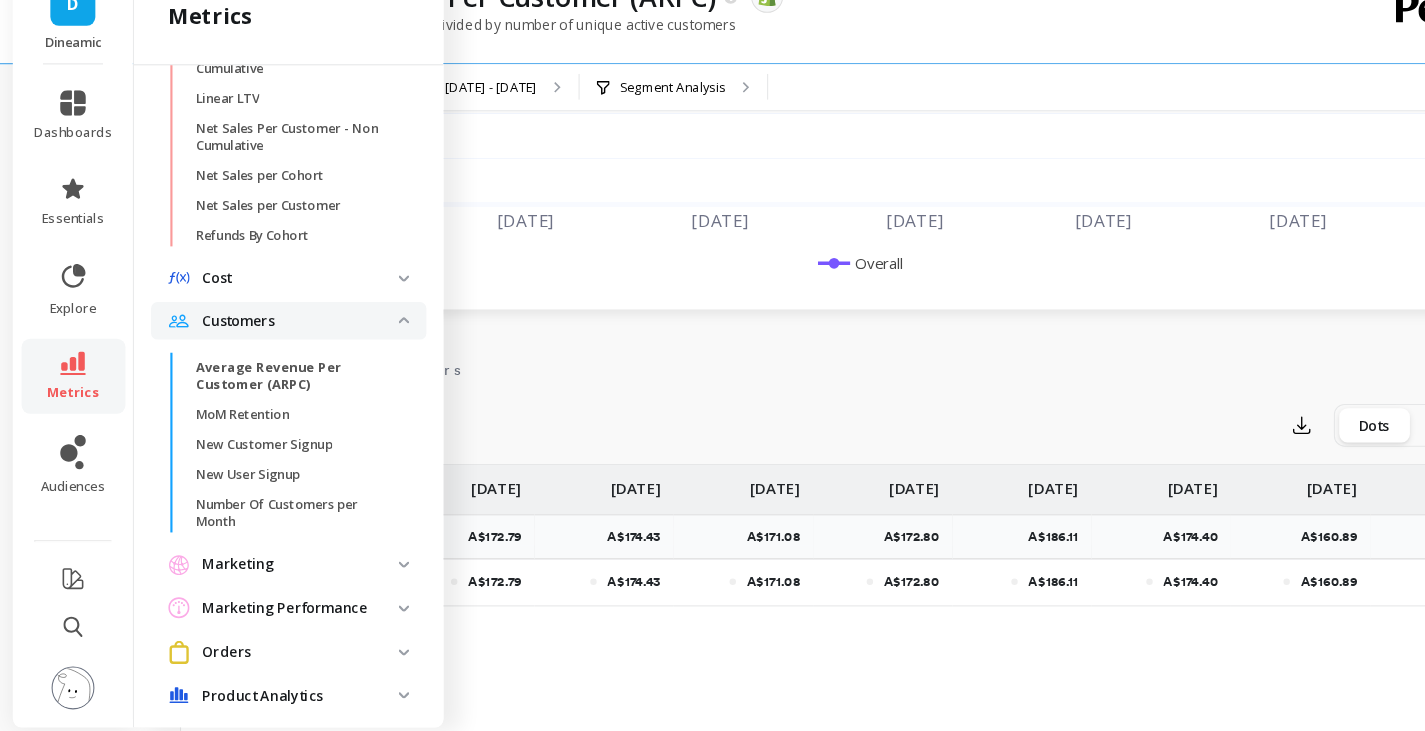 click on "Cost" at bounding box center (280, 300) 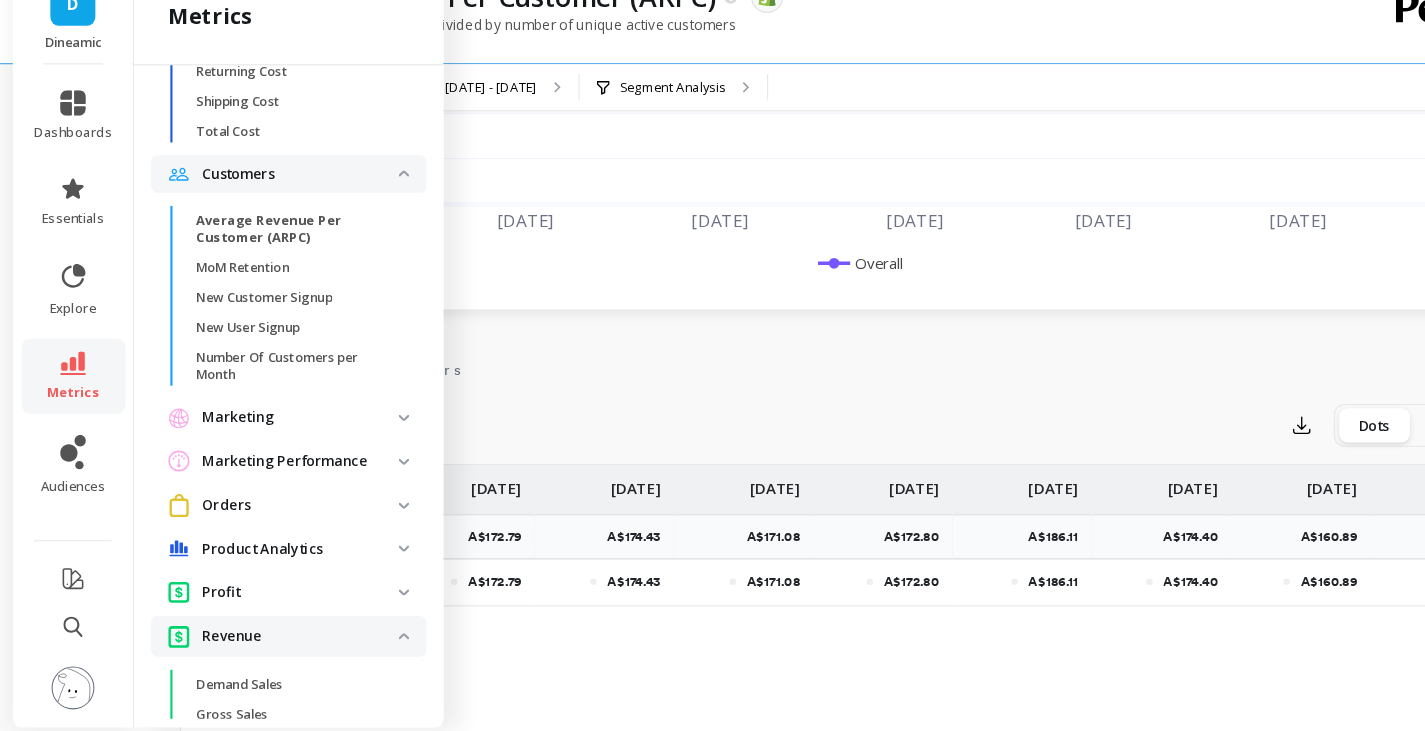 scroll, scrollTop: 1162, scrollLeft: 0, axis: vertical 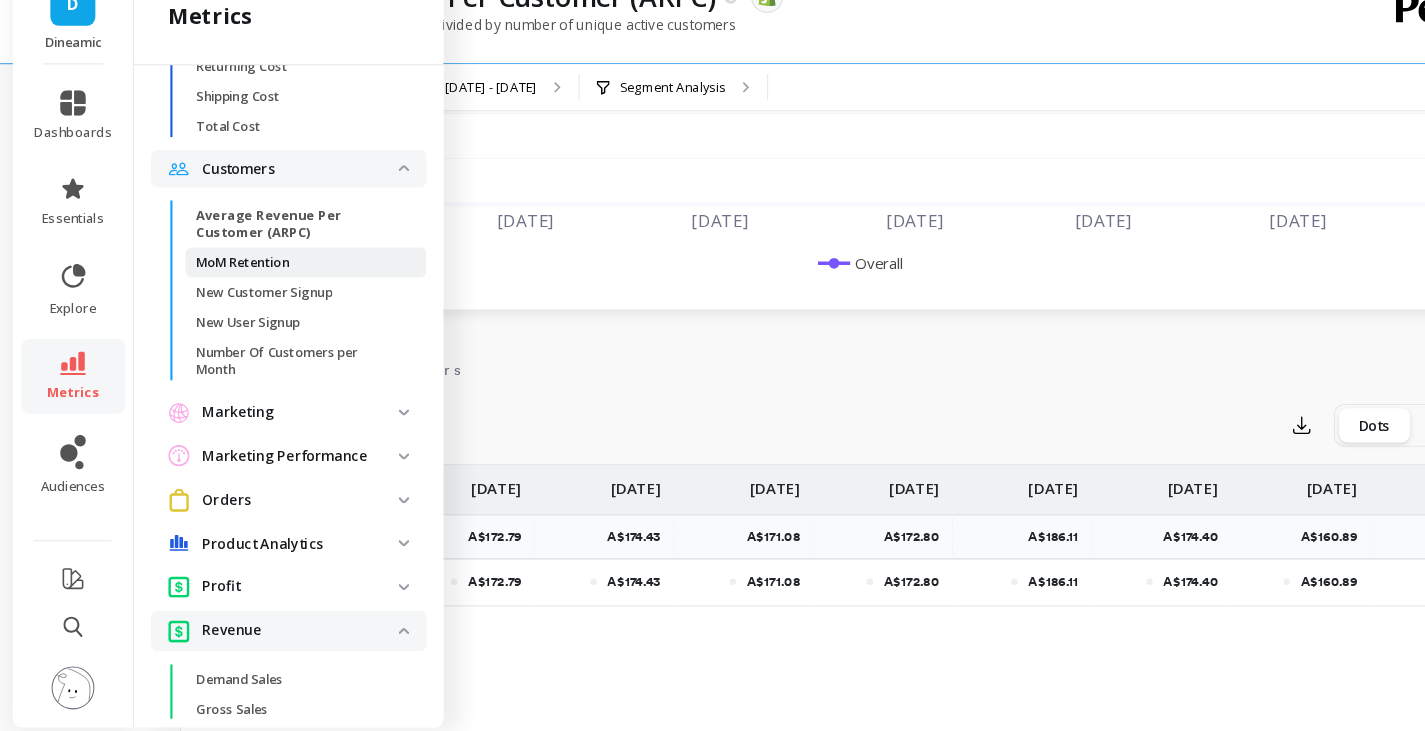click on "MoM Retention" at bounding box center [226, 285] 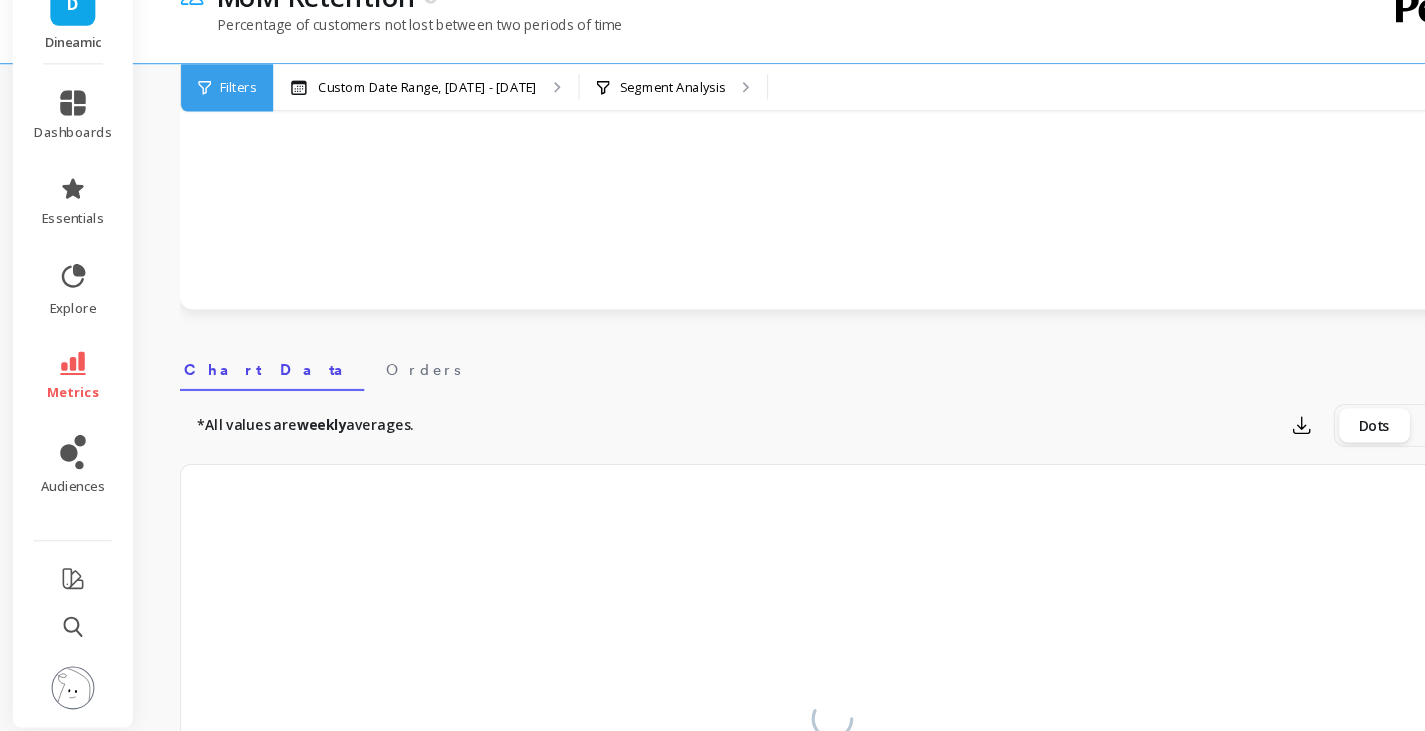 scroll, scrollTop: 0, scrollLeft: 0, axis: both 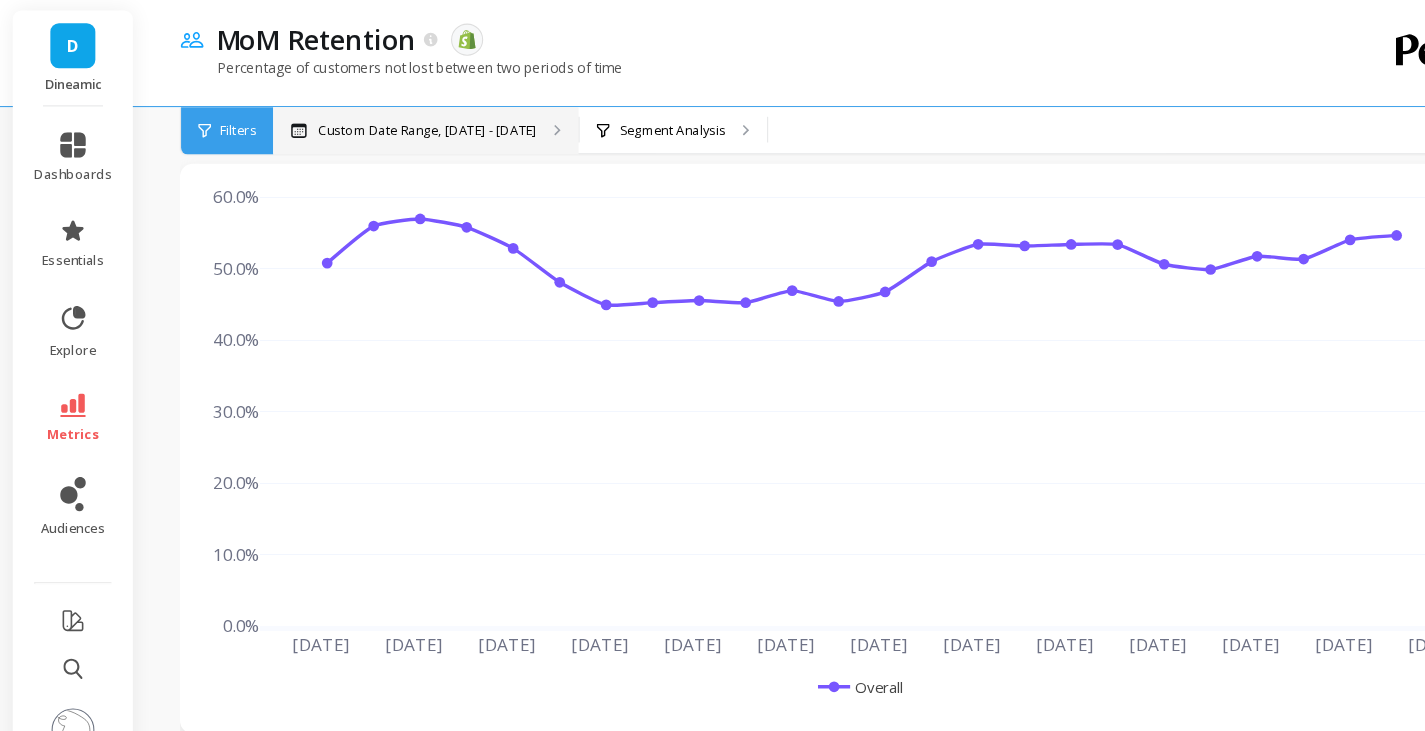click on "Custom Date Range,  [DATE] - [DATE]" at bounding box center [399, 122] 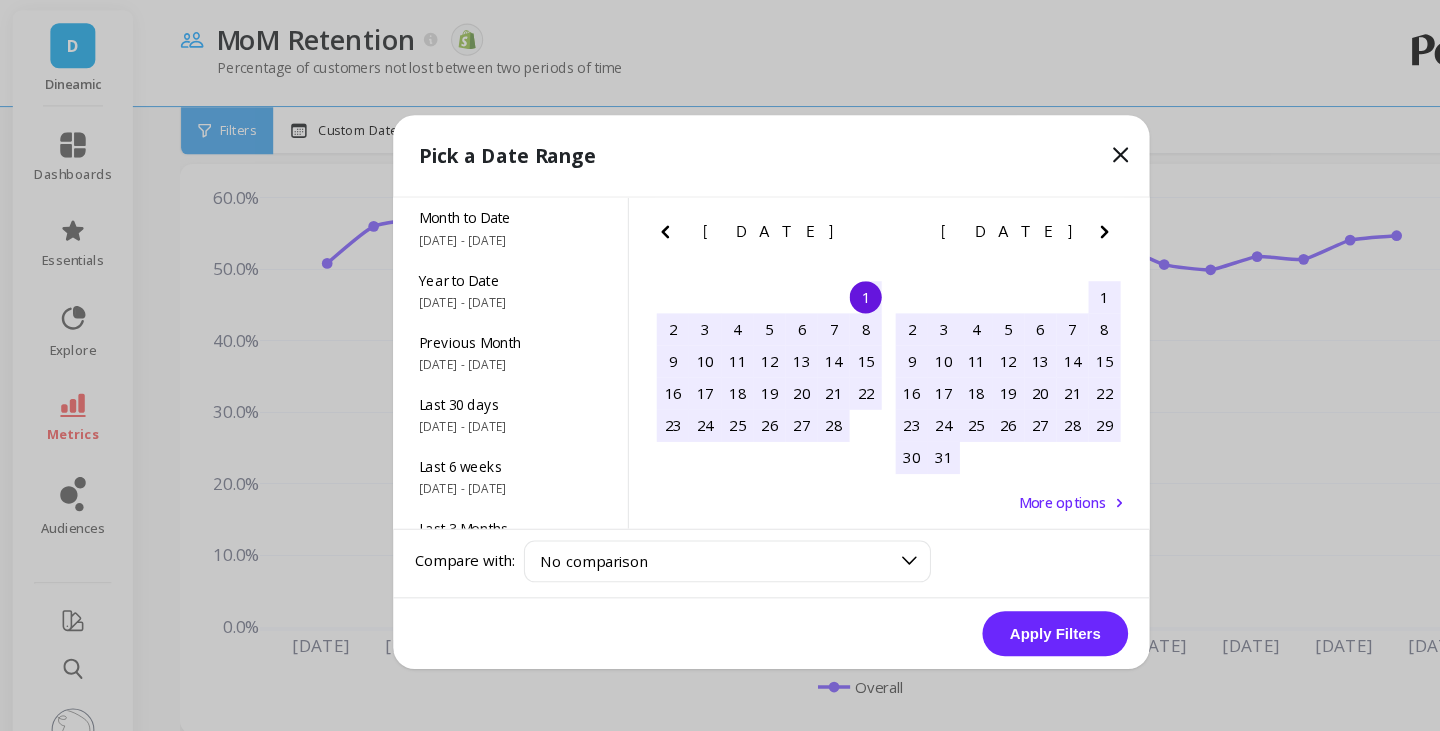 click 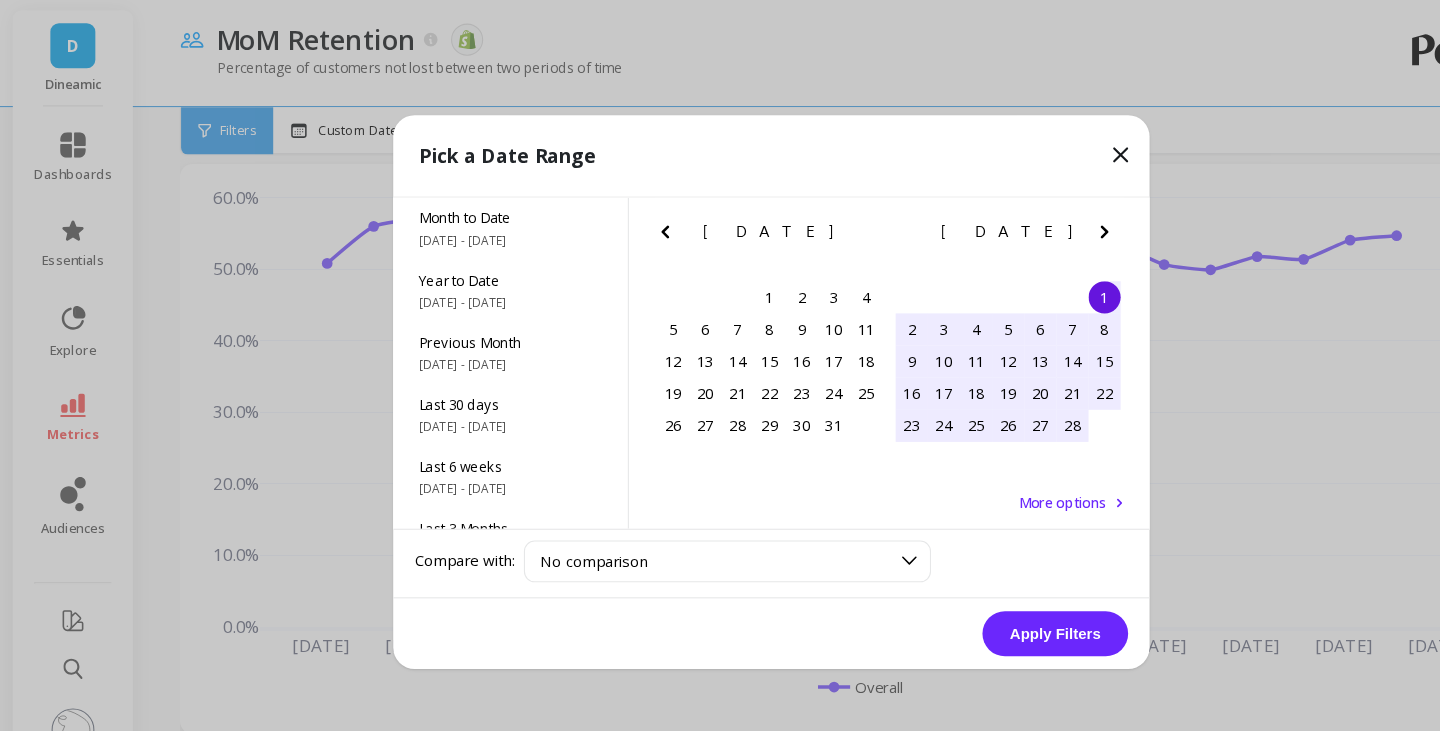 click 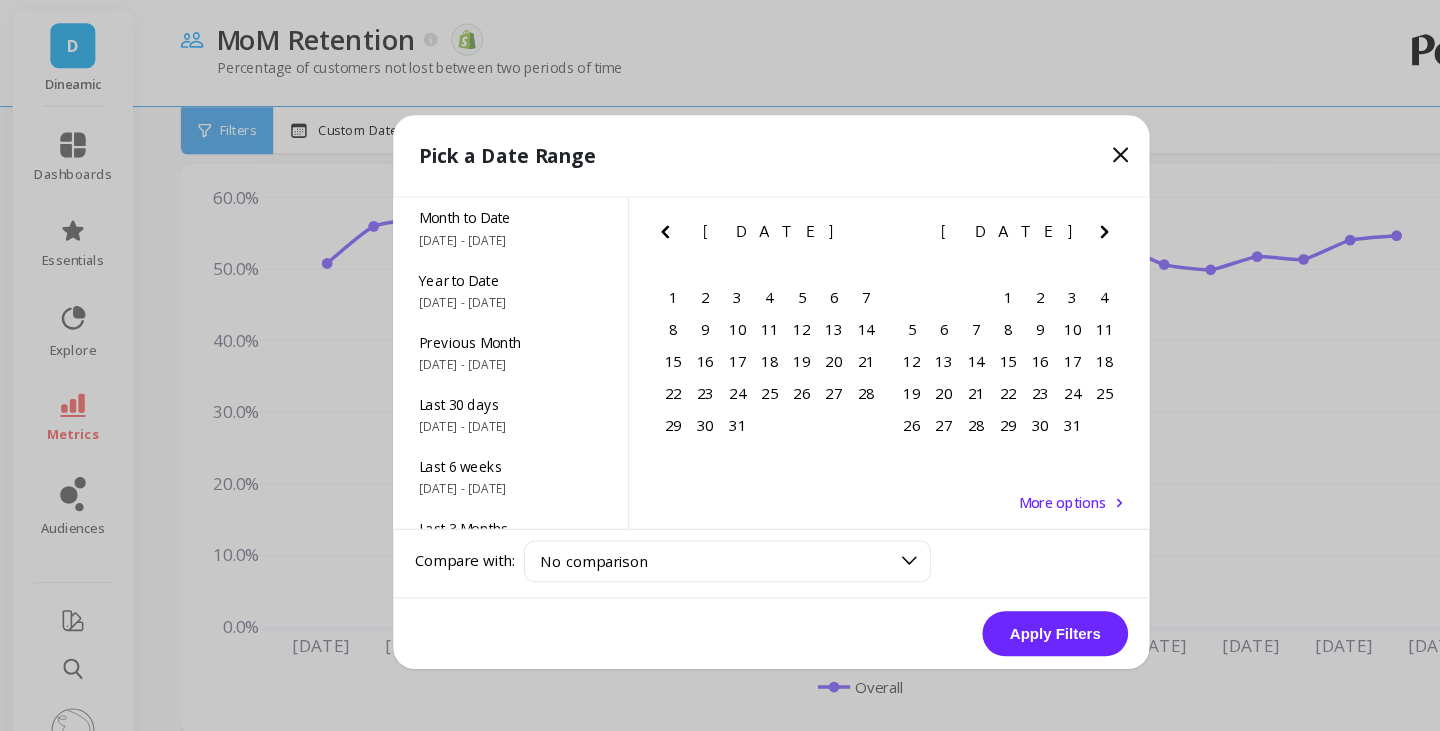 click 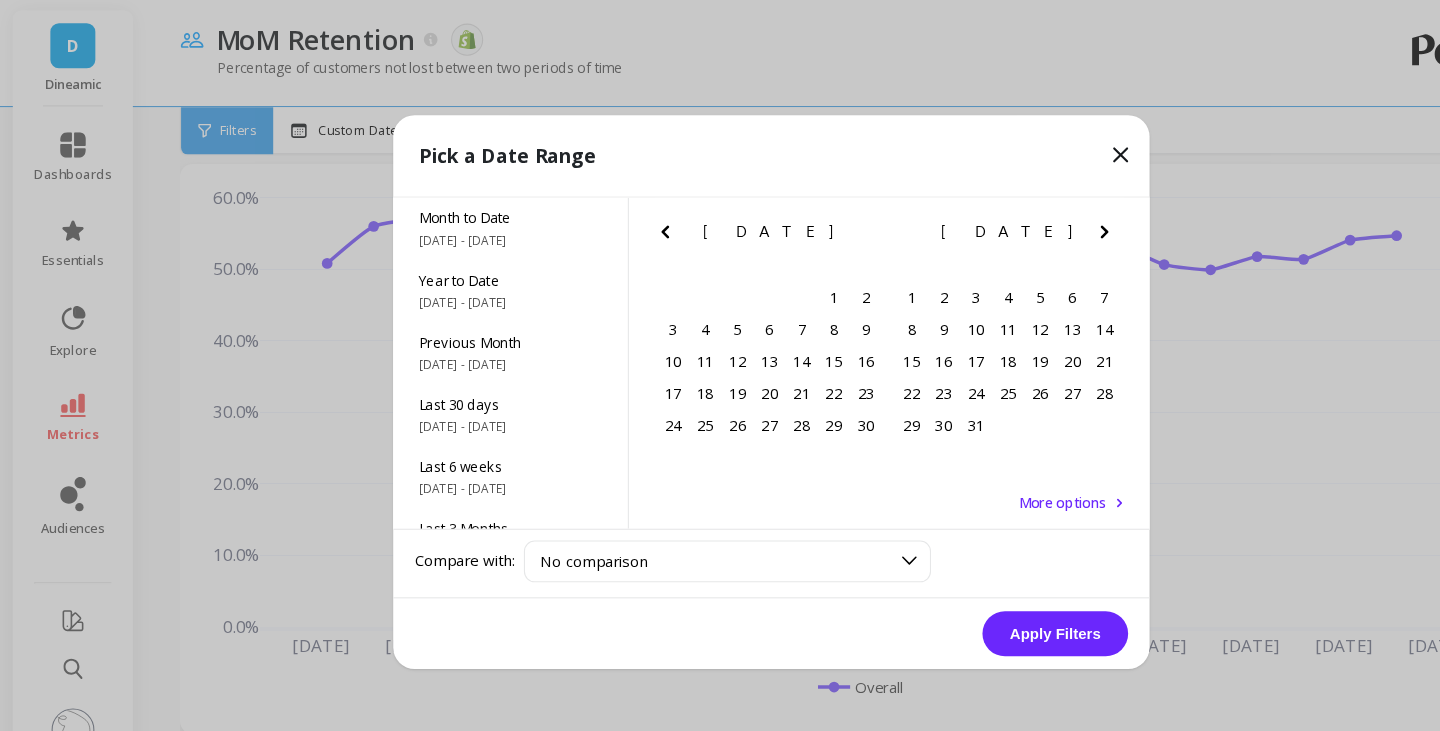 click 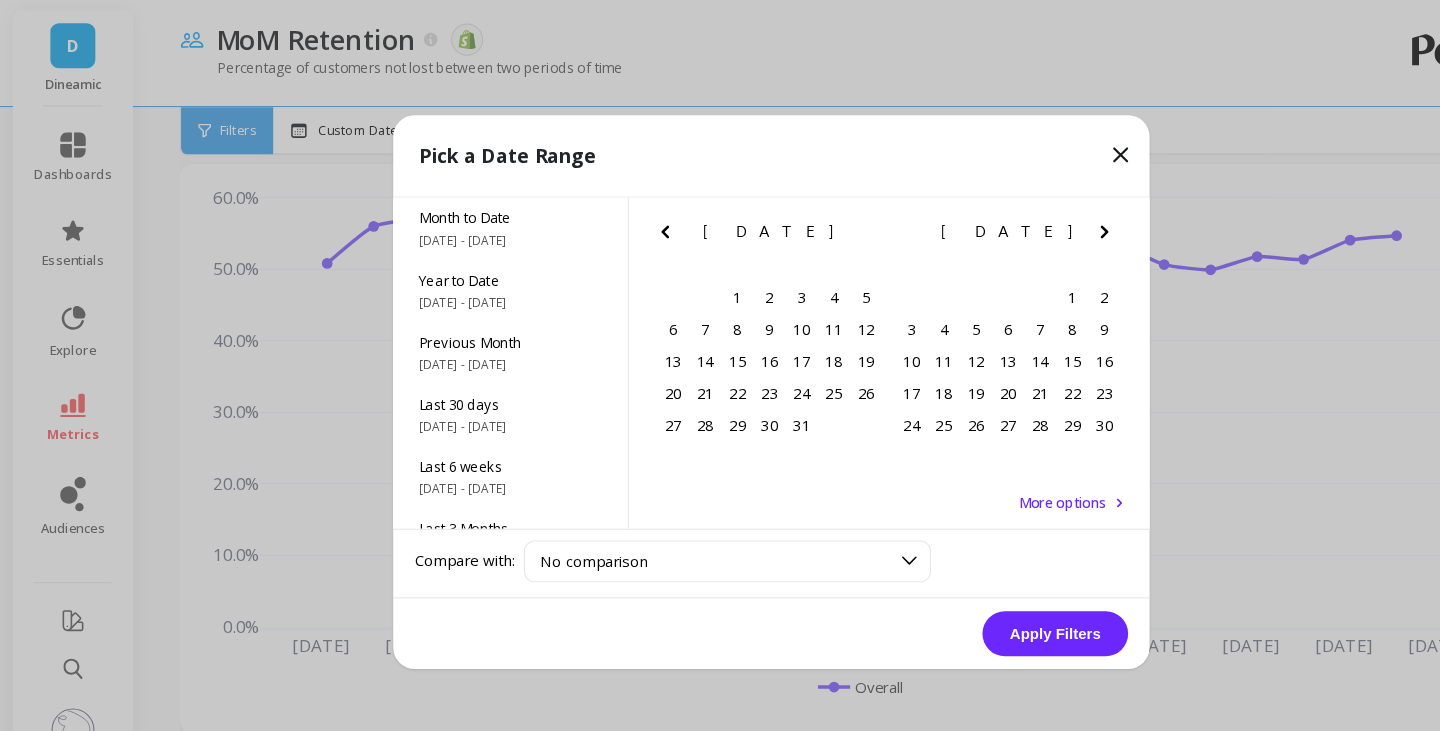 click 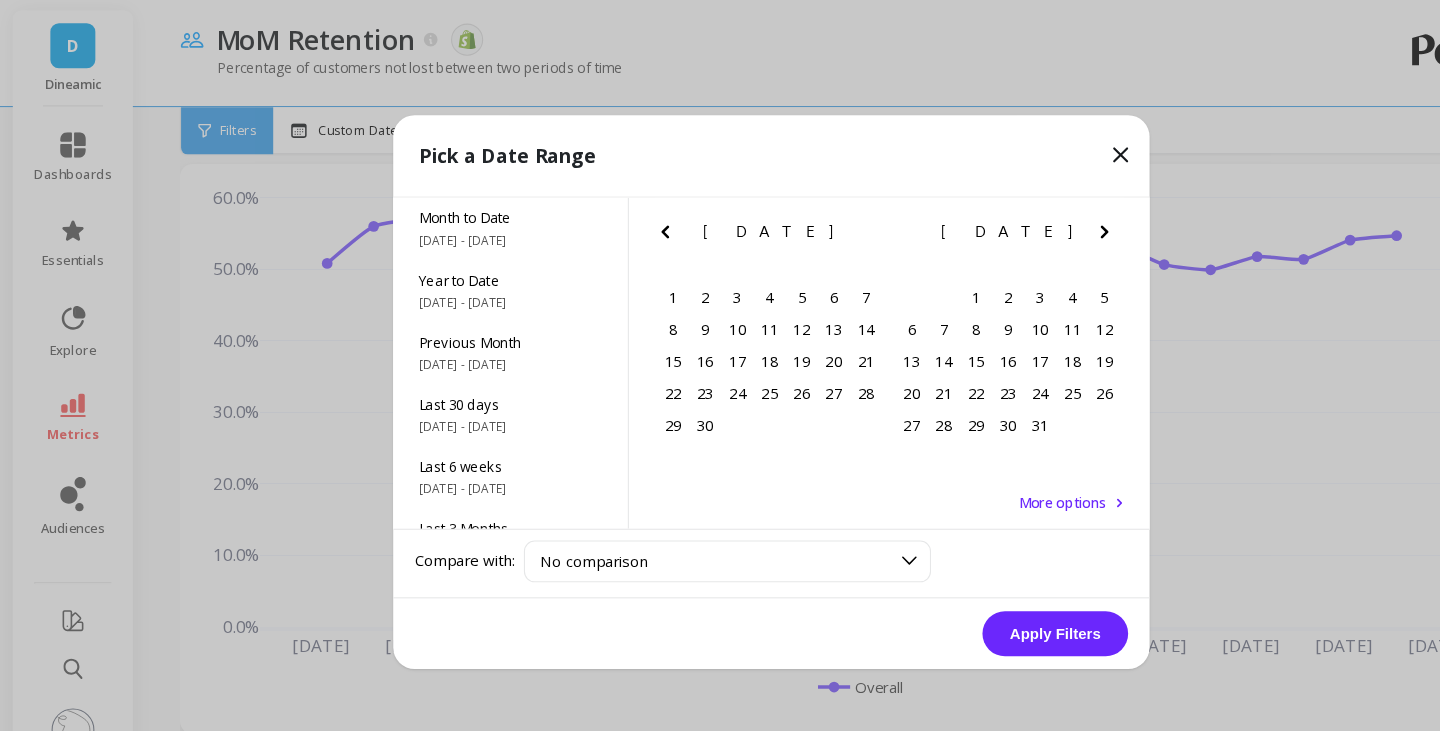 click 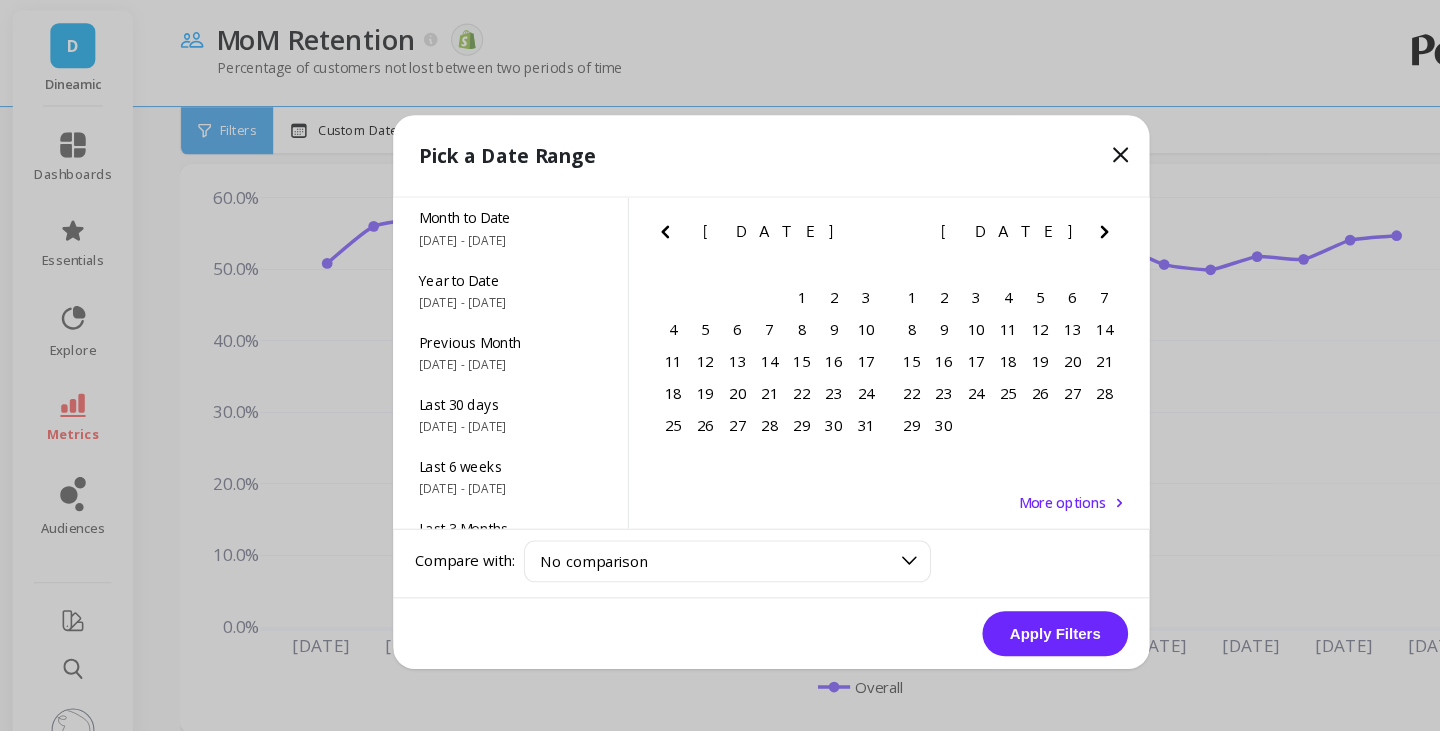 click 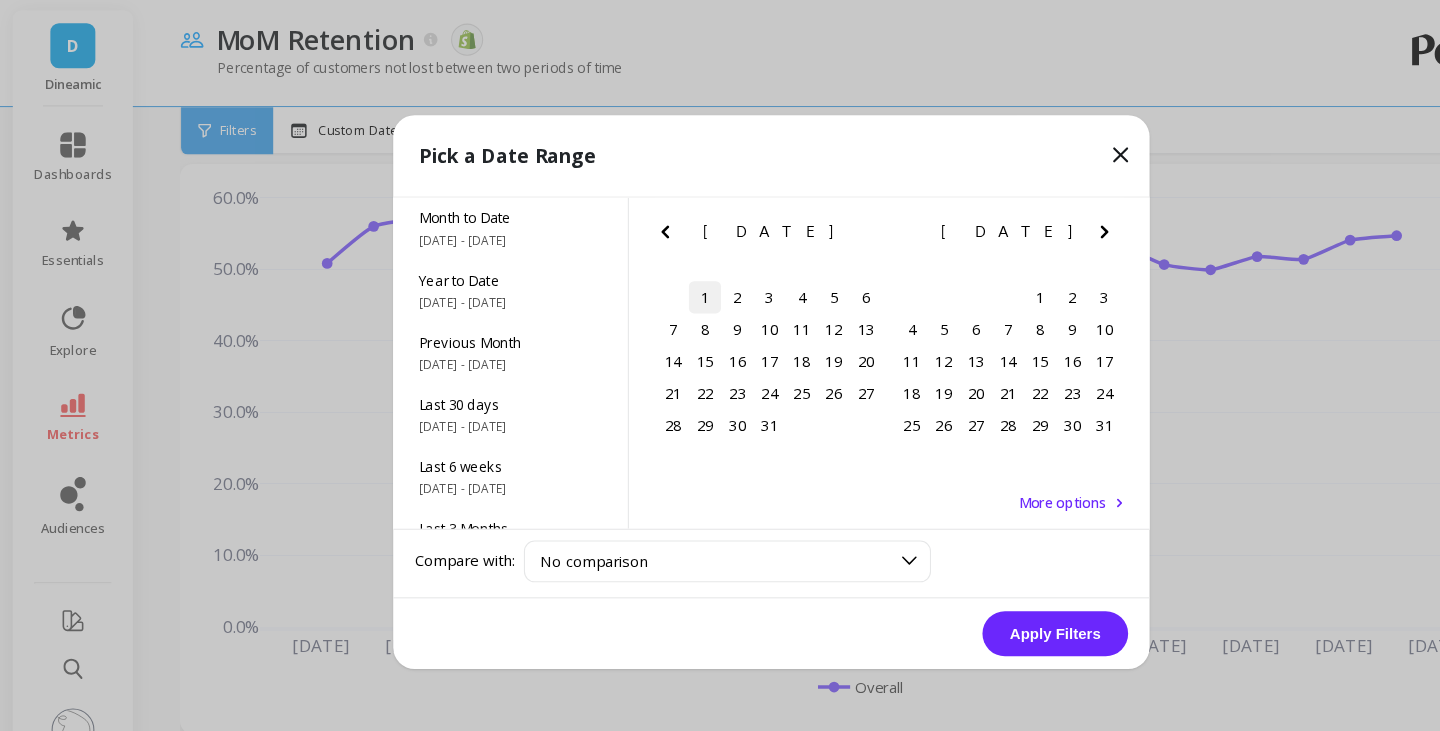 click on "1" at bounding box center (658, 277) 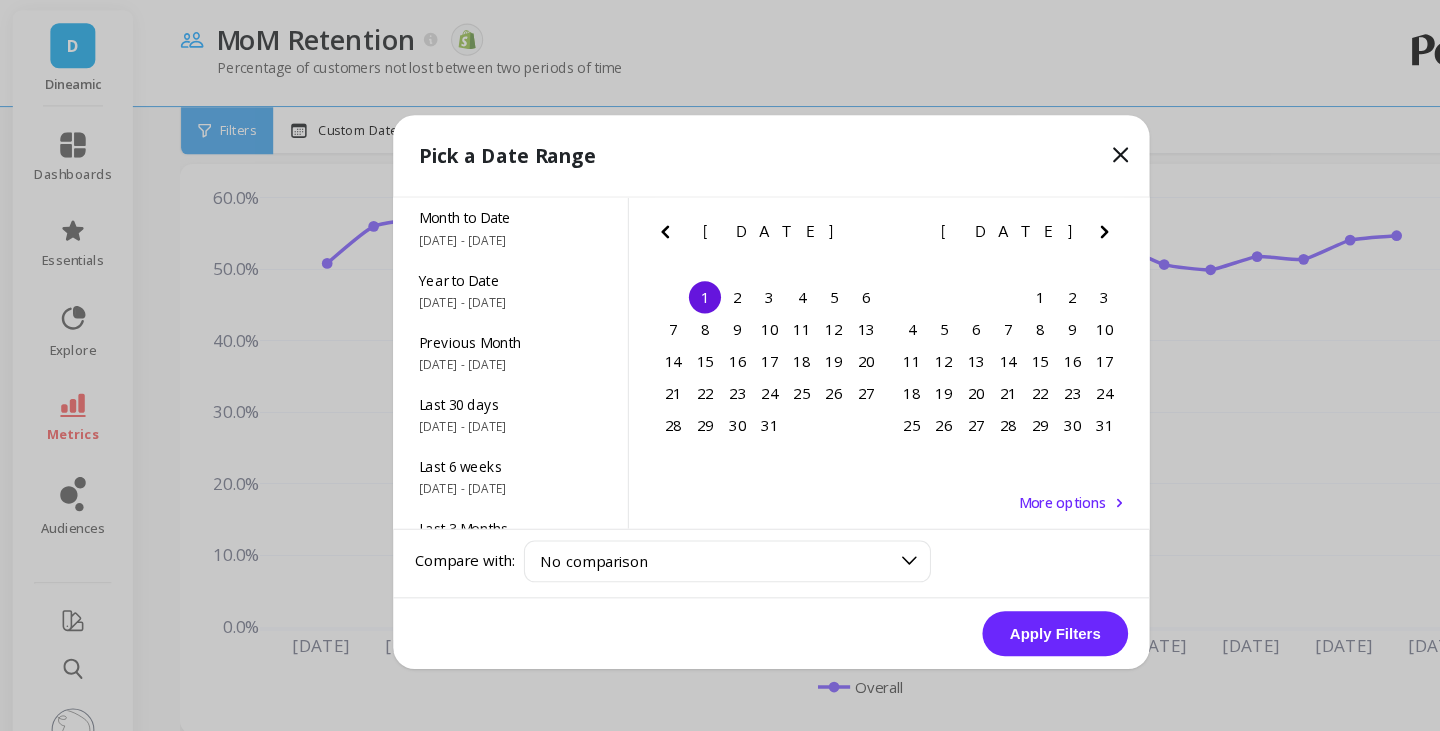 click 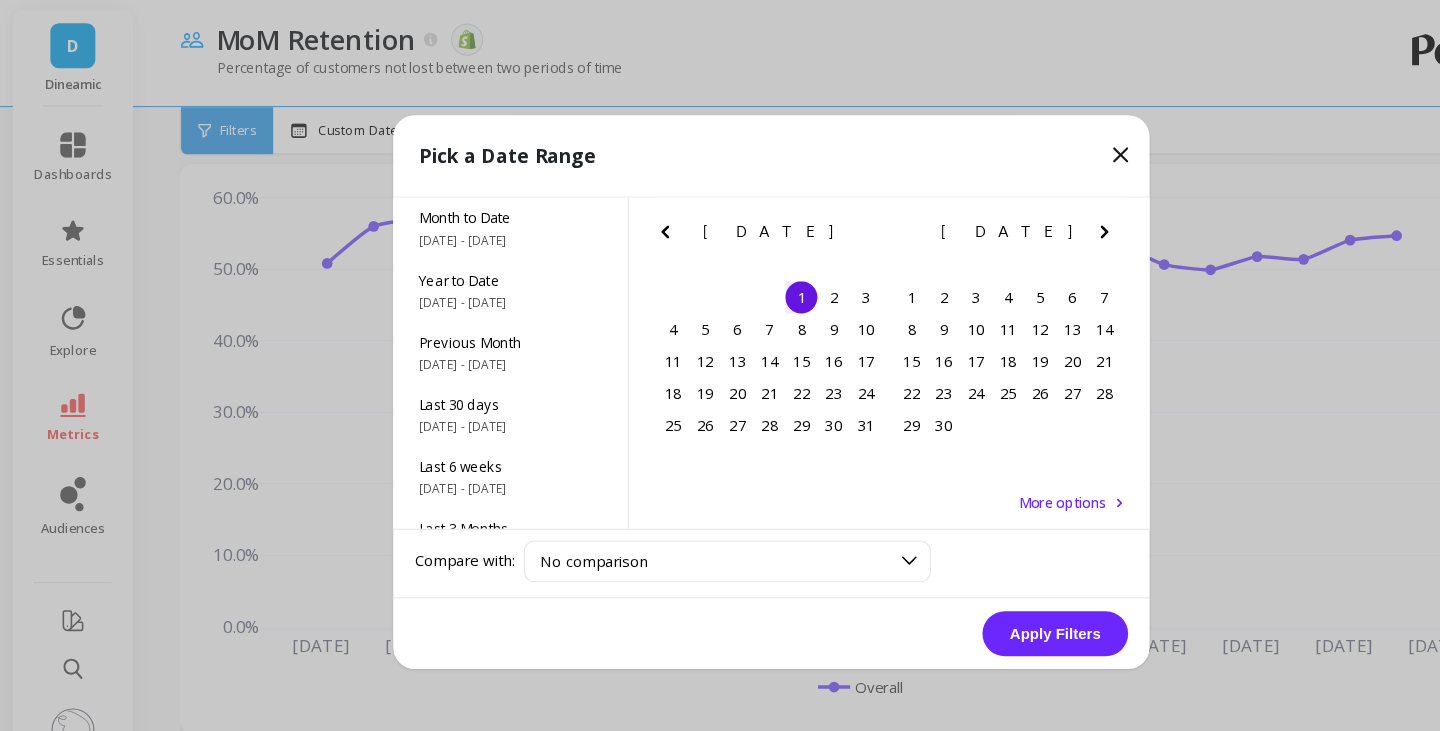 click 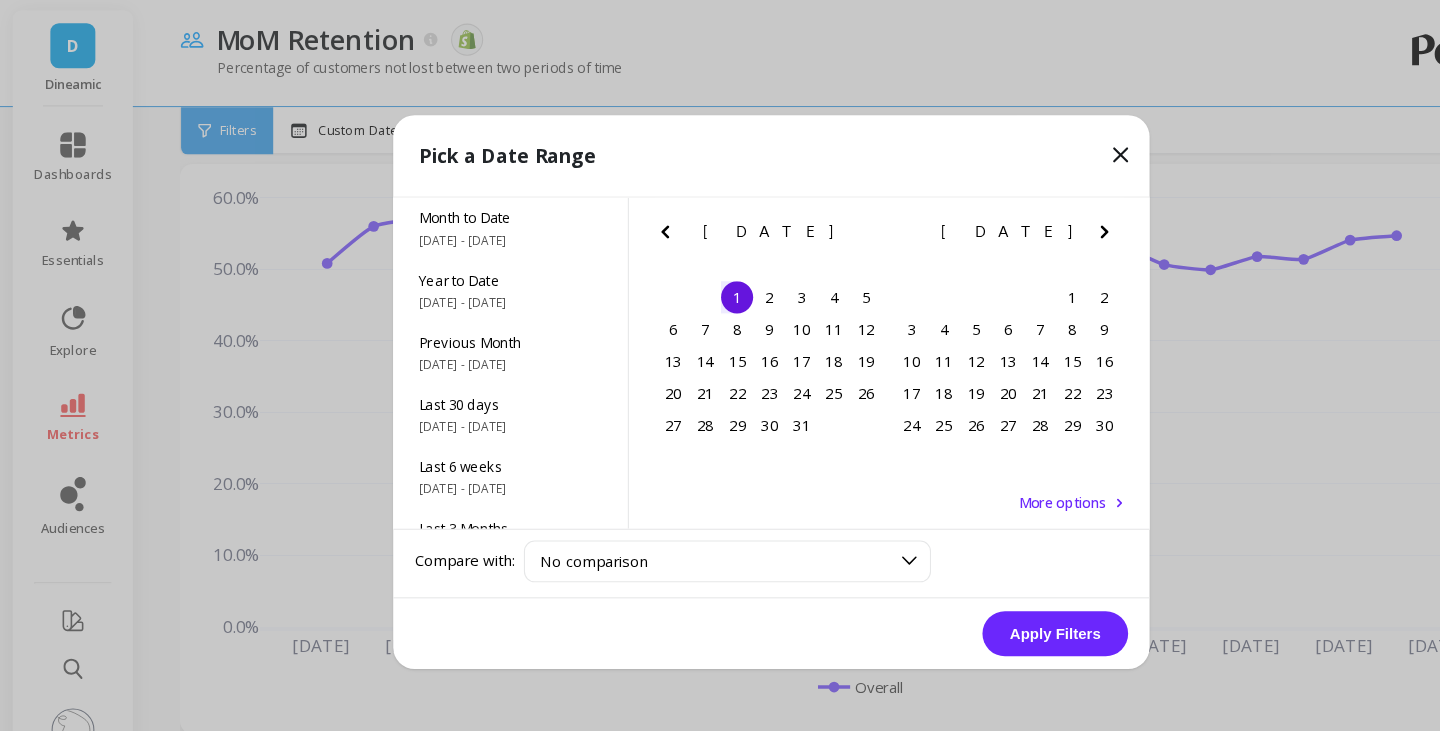 click 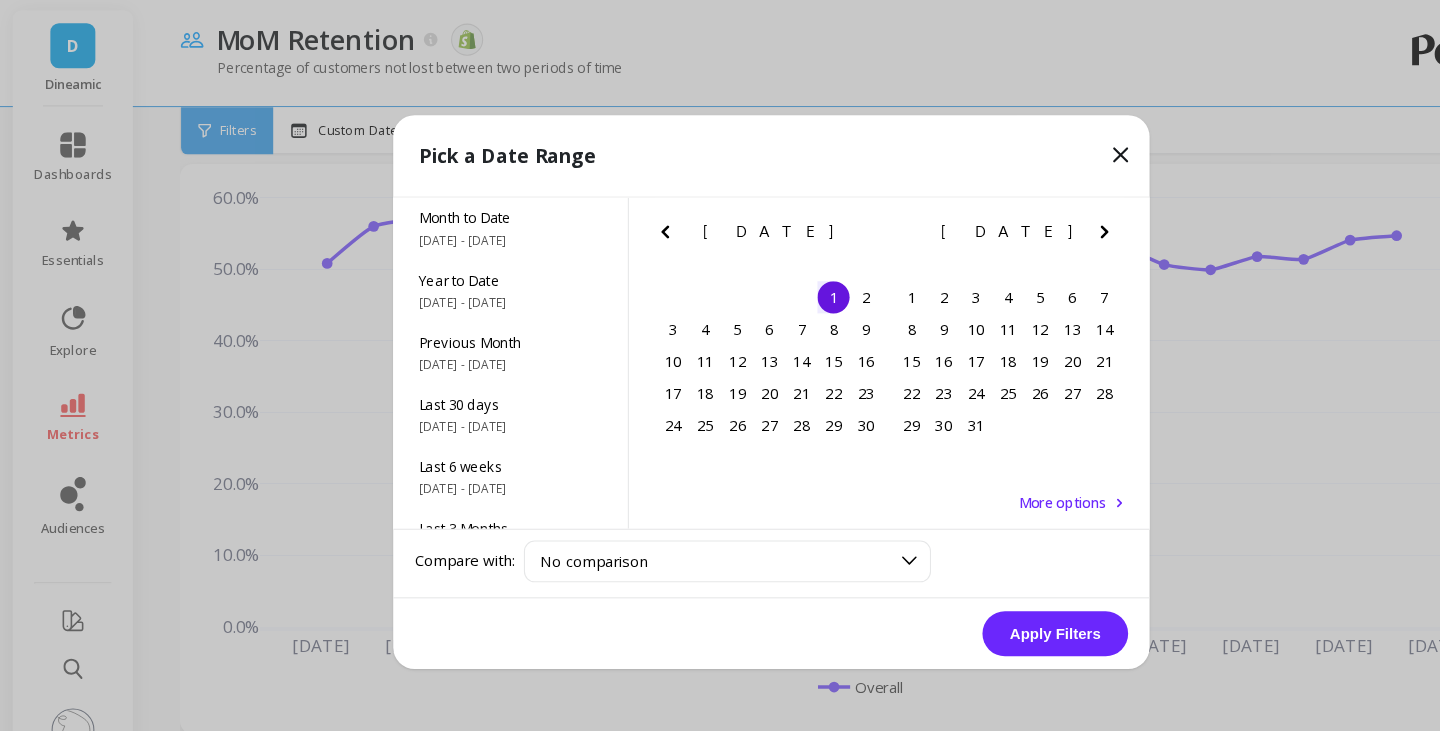 click 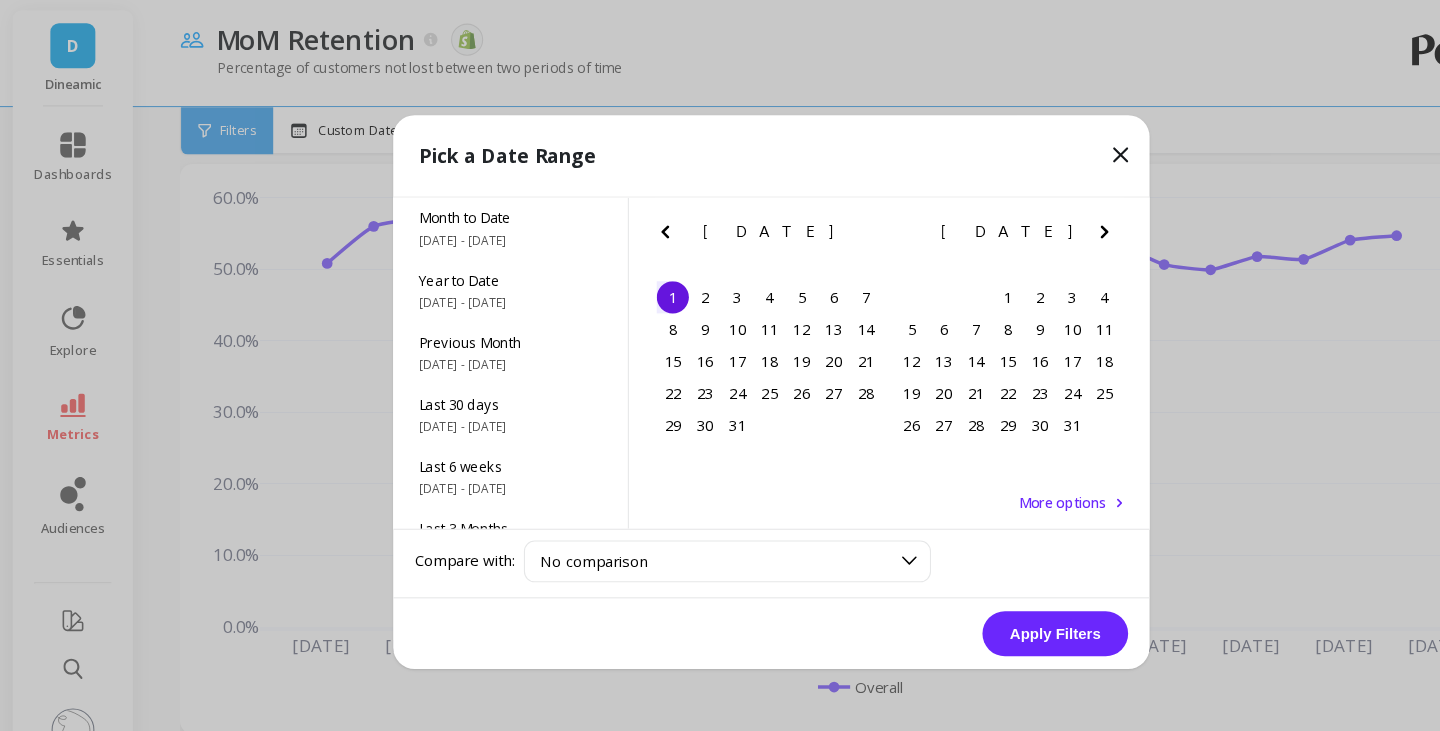 click 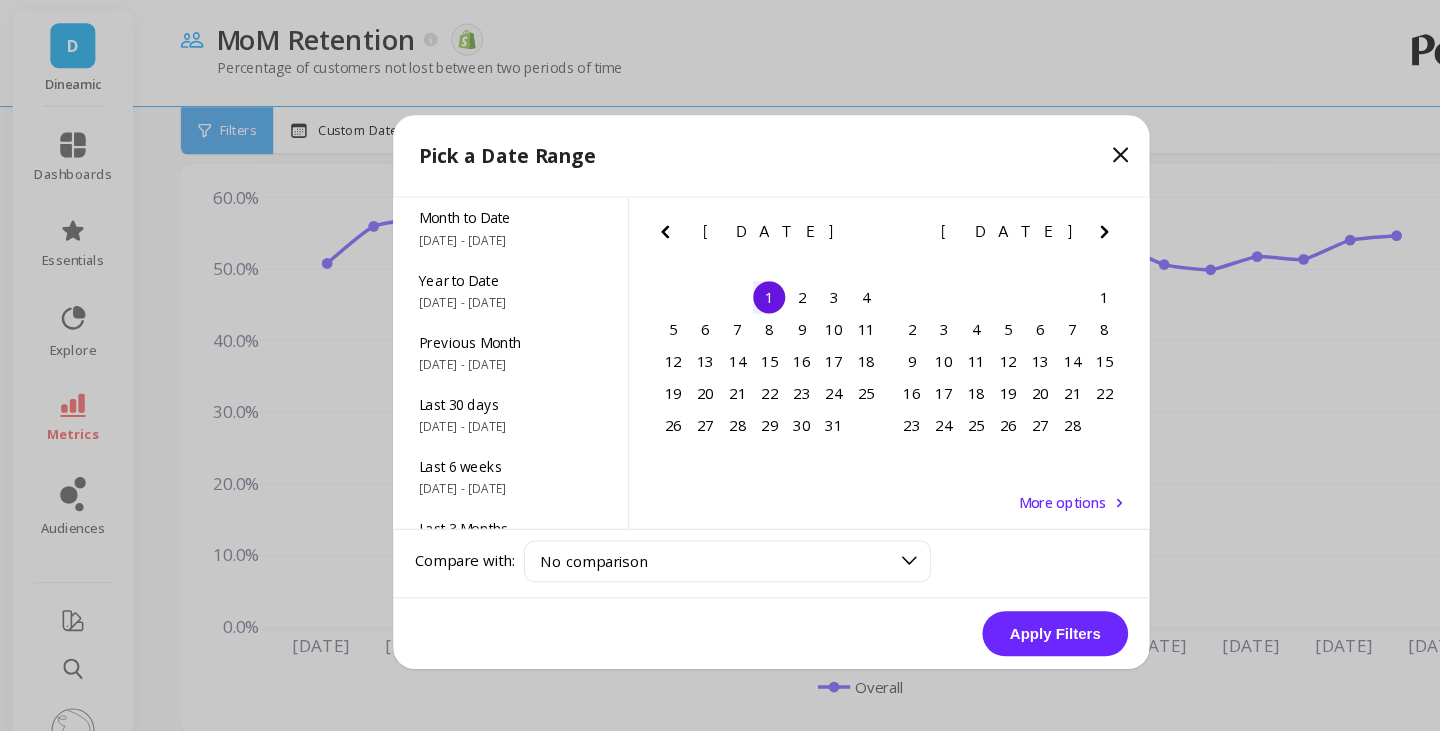 click 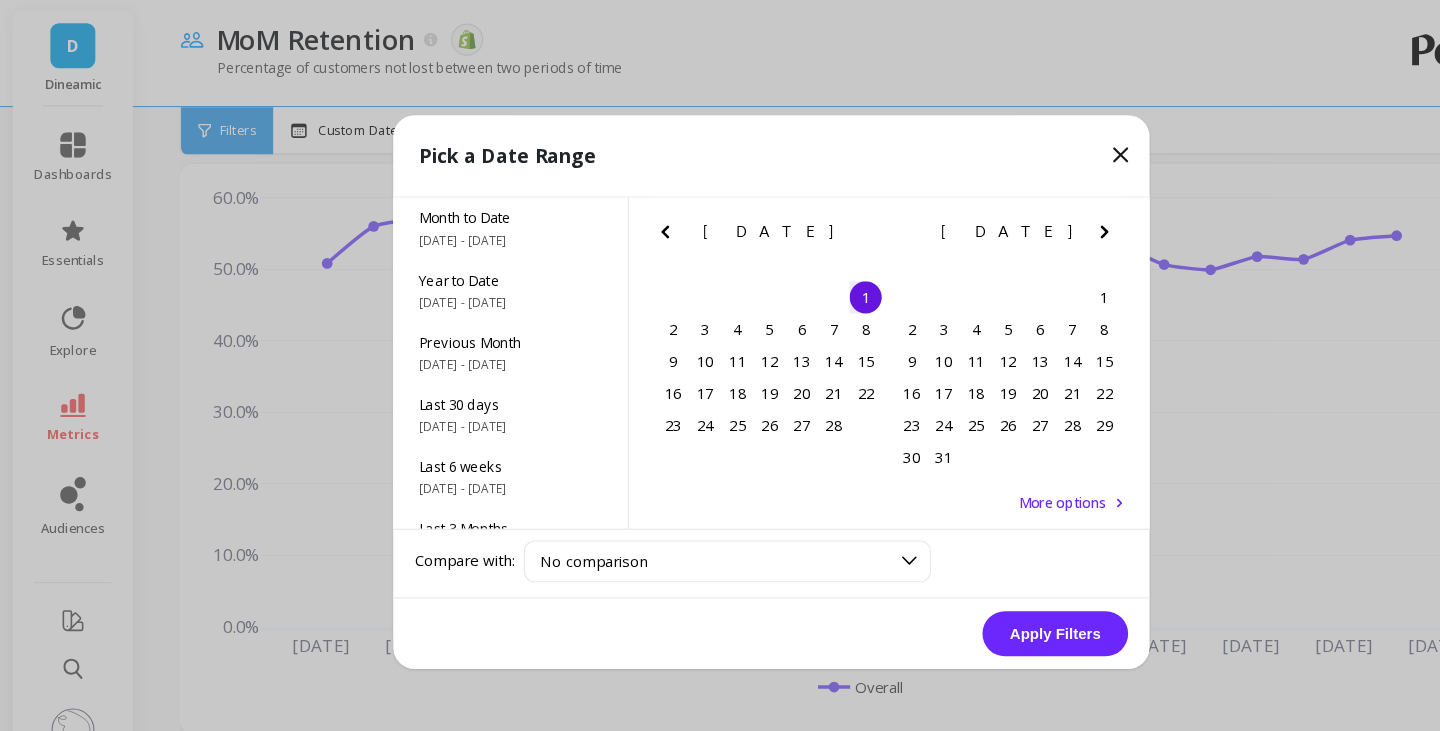 click 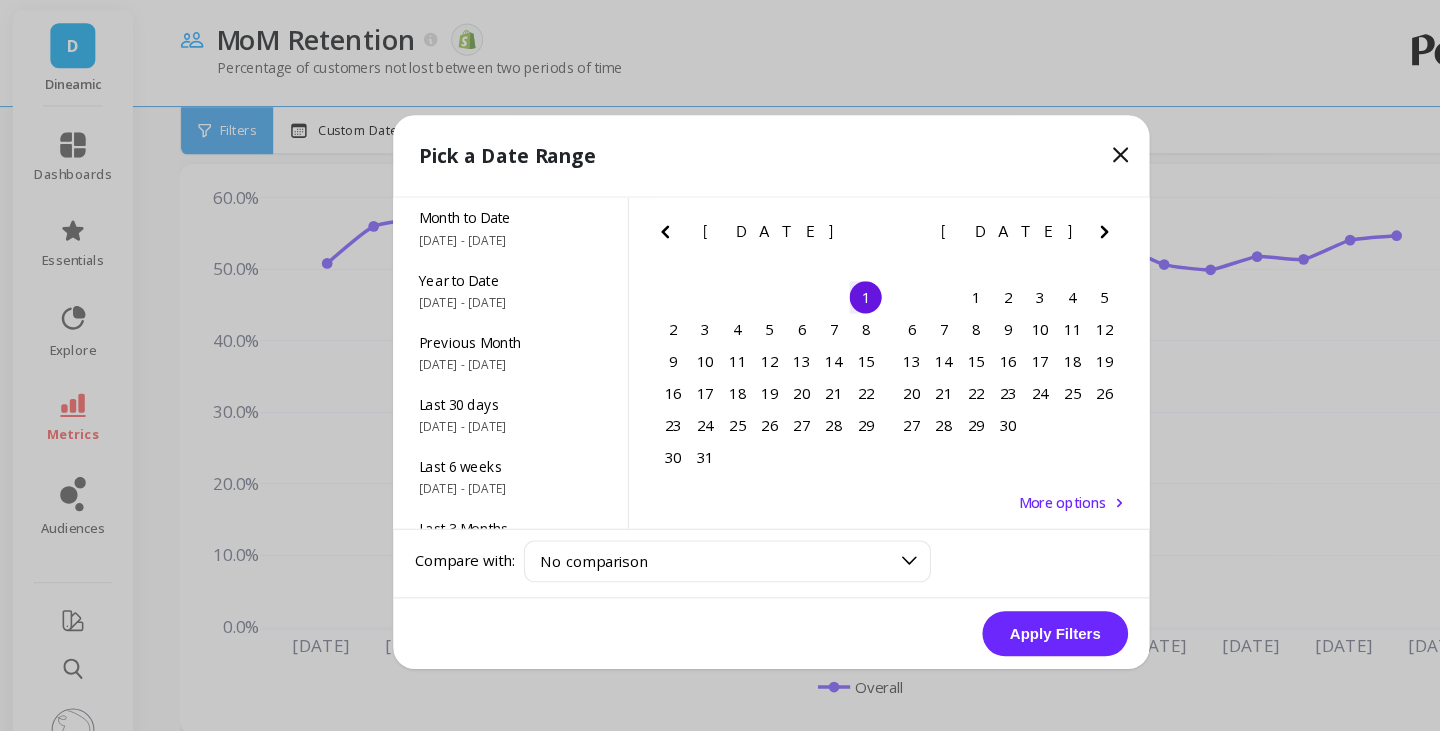 click 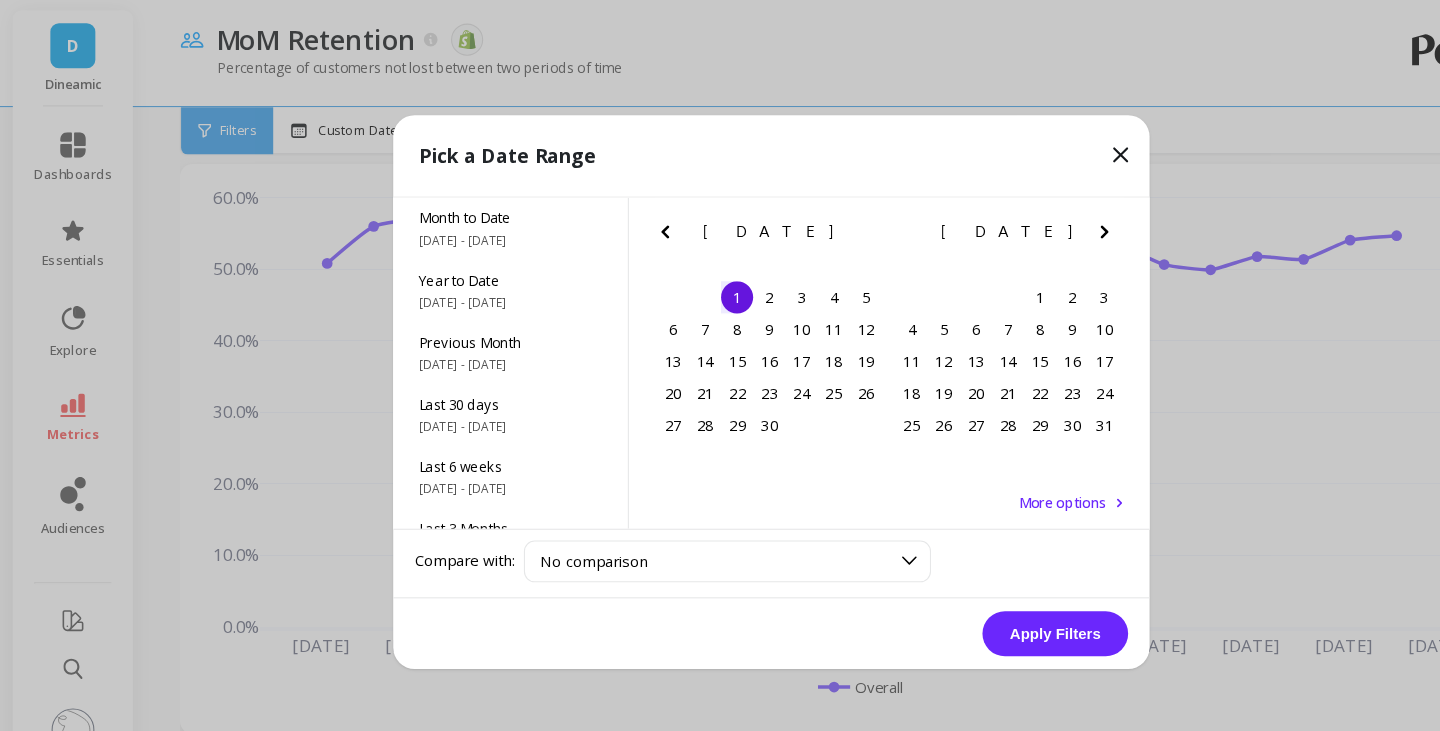 click 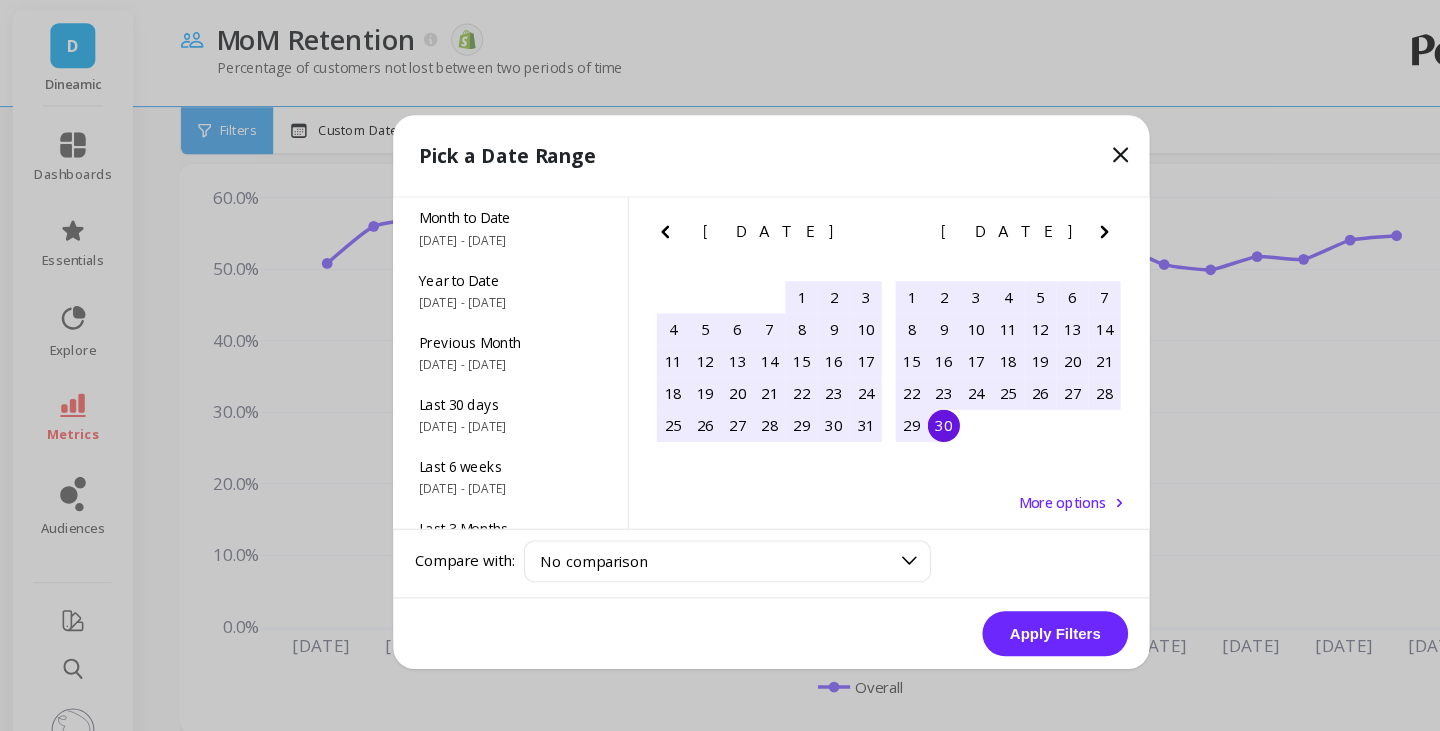 click on "30" at bounding box center [881, 397] 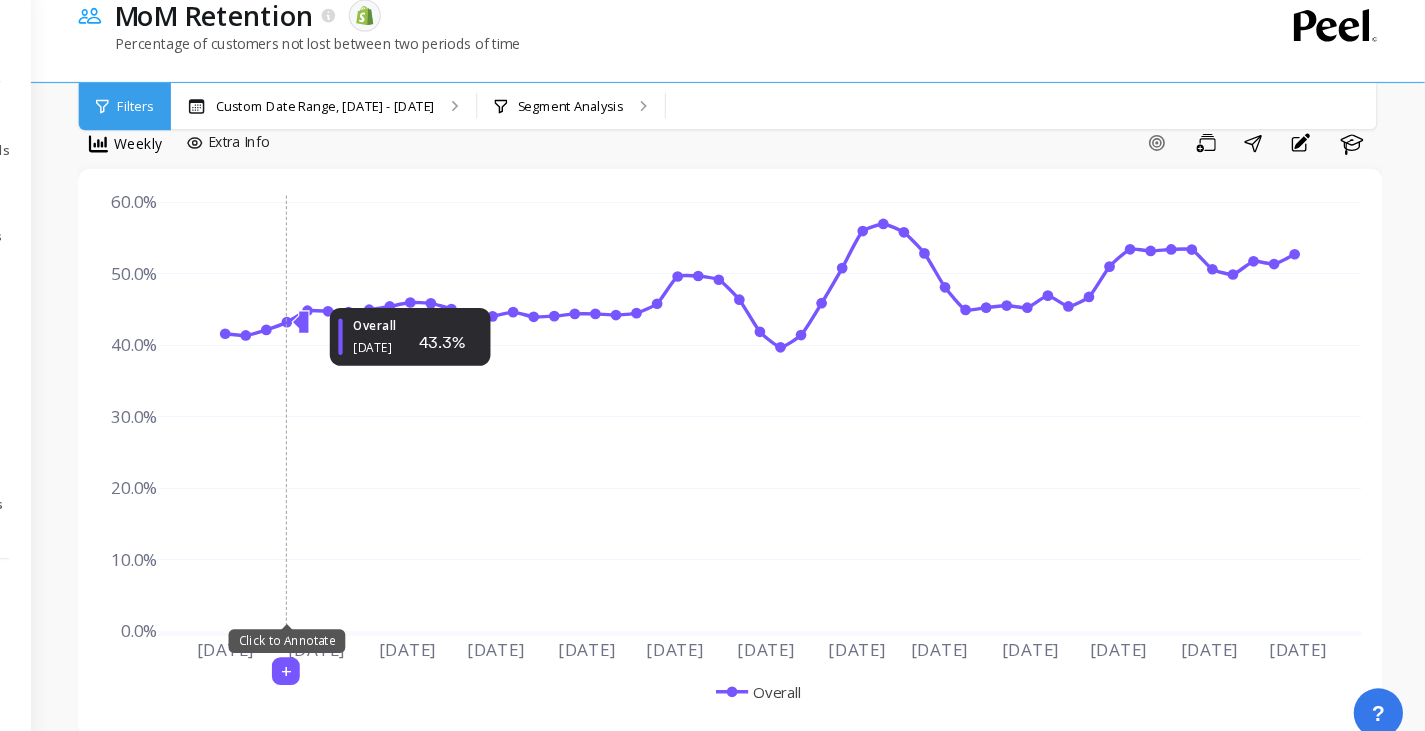 scroll, scrollTop: 0, scrollLeft: 0, axis: both 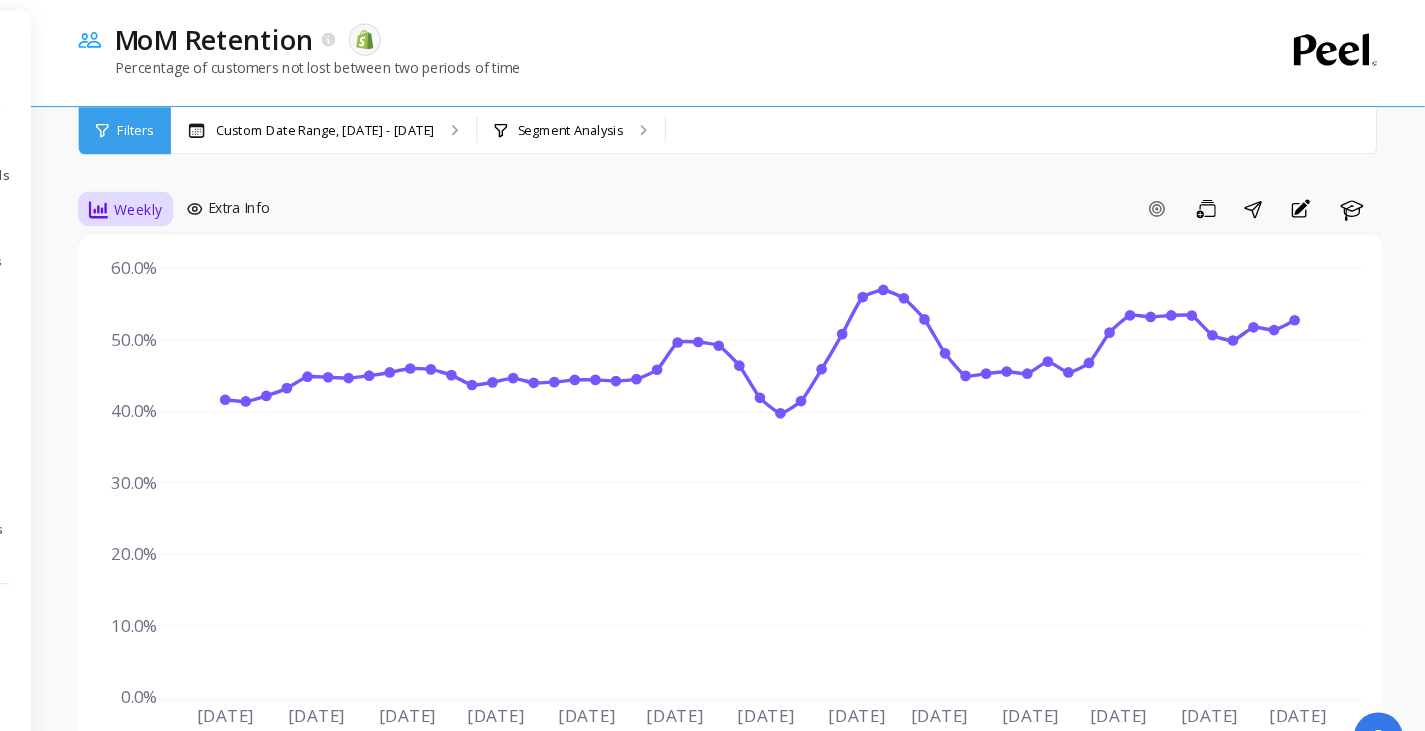 click on "Weekly" at bounding box center (224, 196) 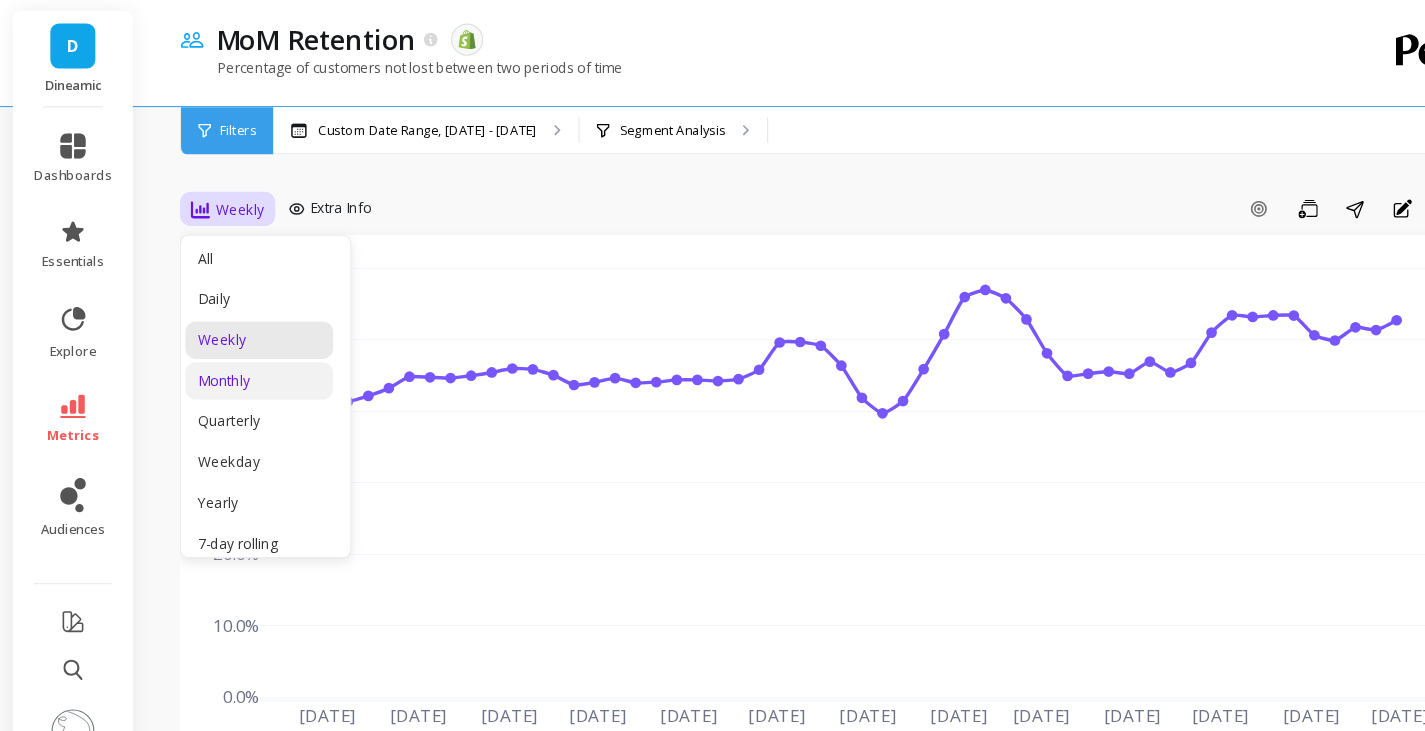click on "Monthly" at bounding box center [242, 355] 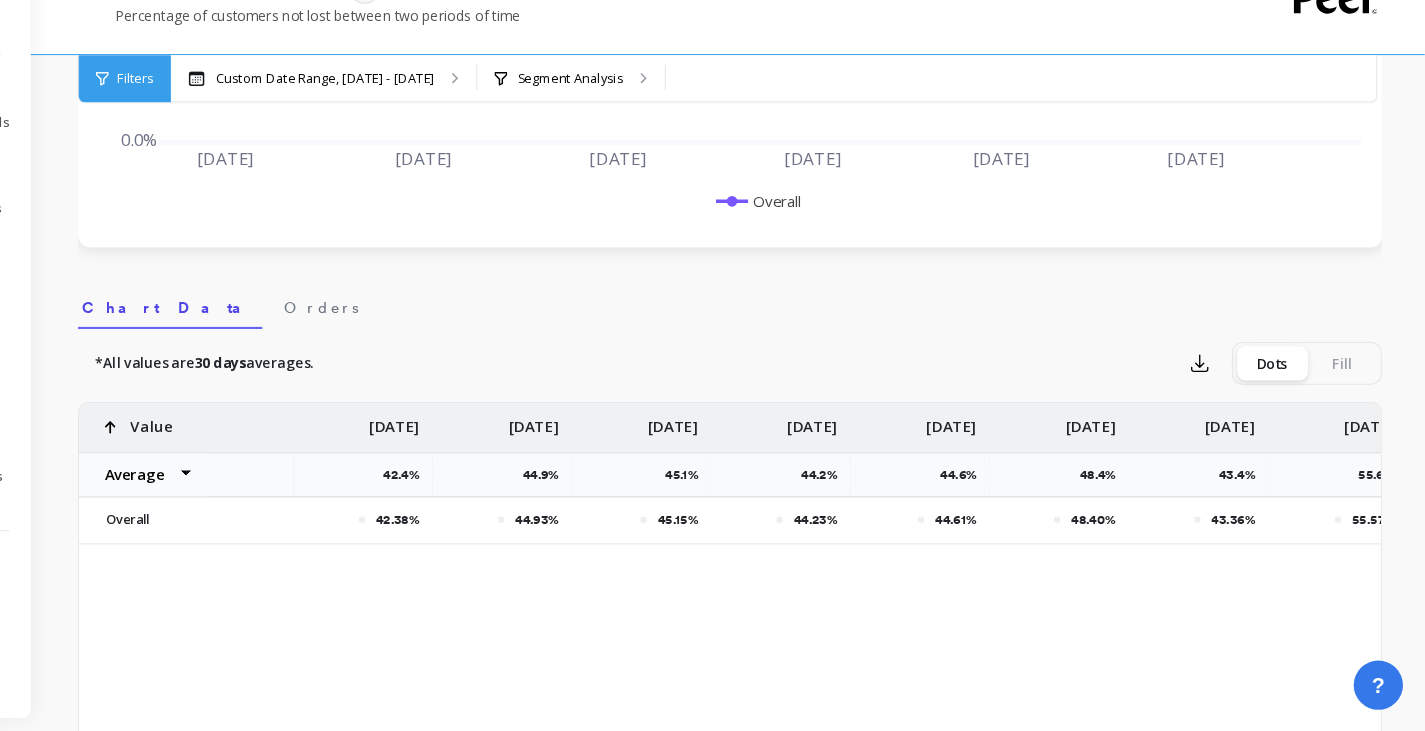 scroll, scrollTop: 472, scrollLeft: 0, axis: vertical 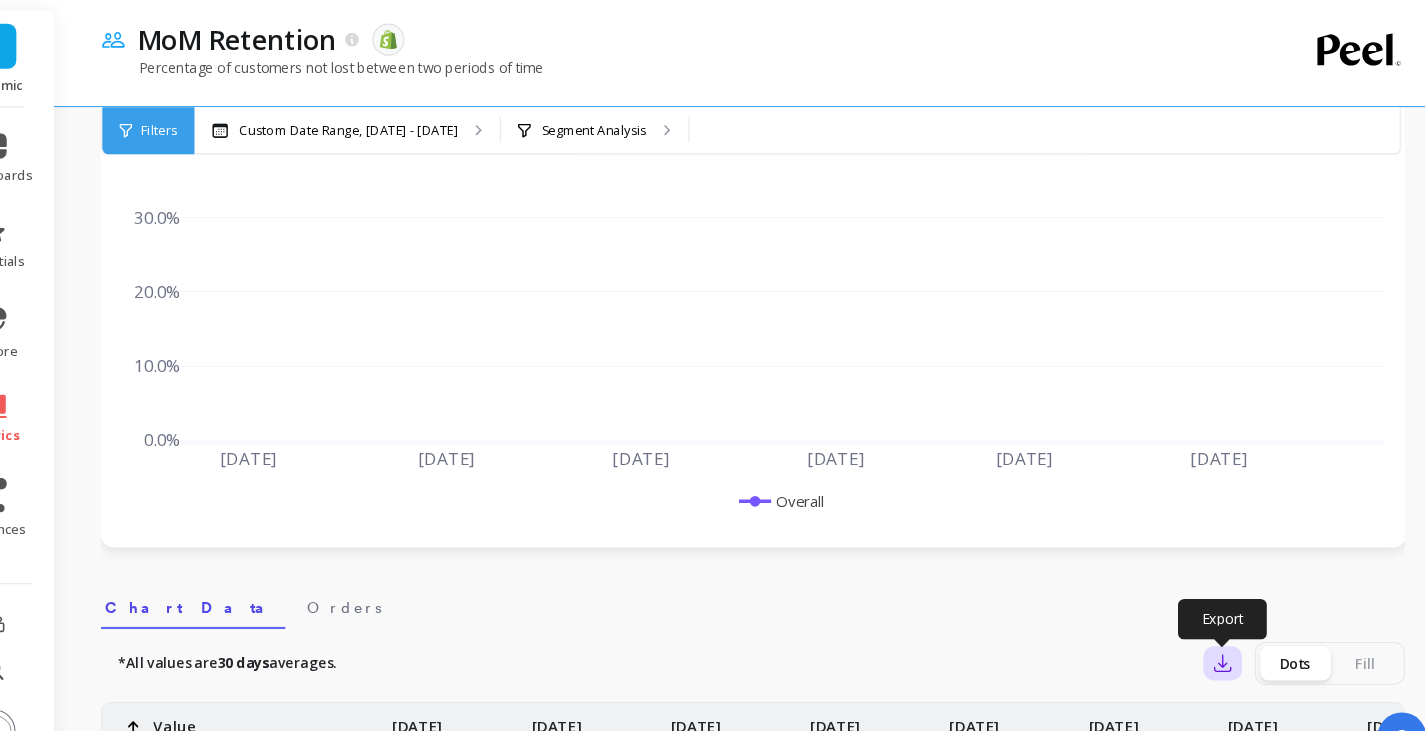 click 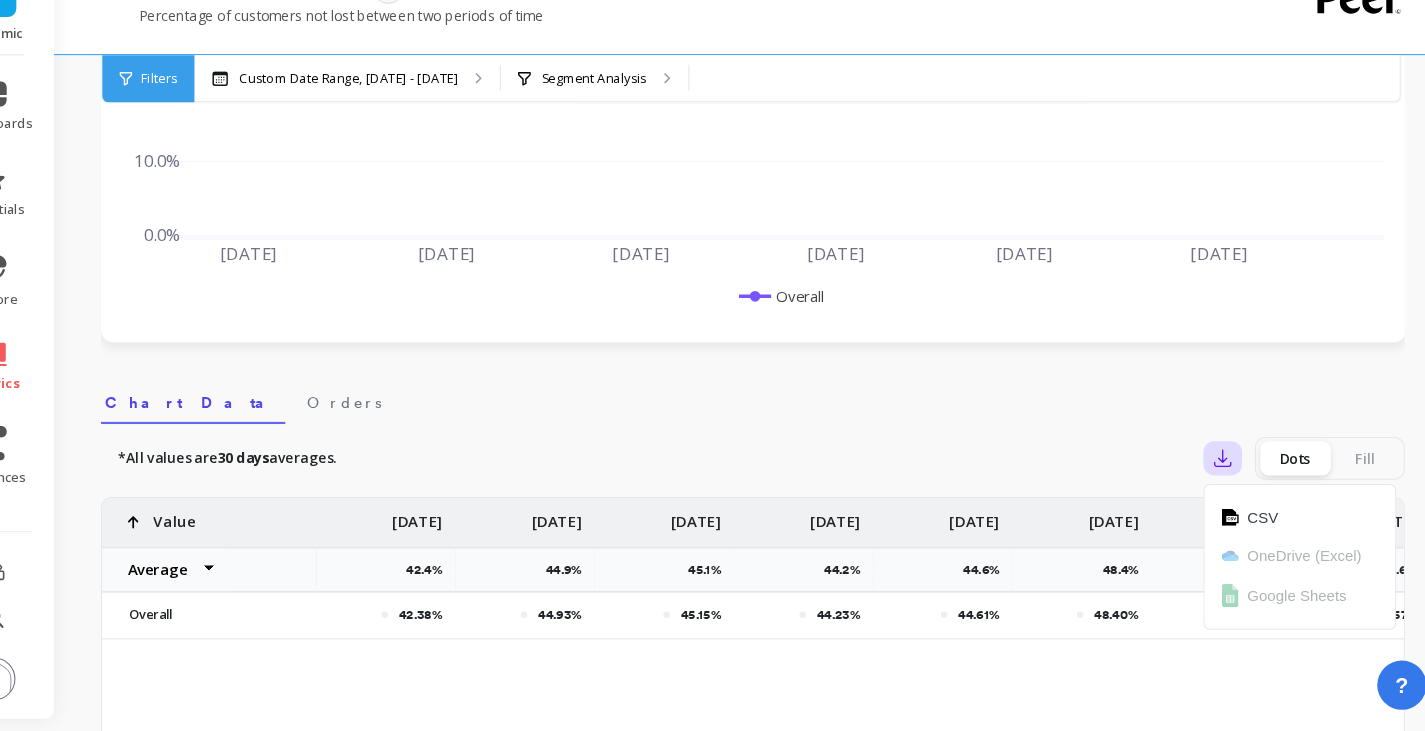 scroll, scrollTop: 395, scrollLeft: 0, axis: vertical 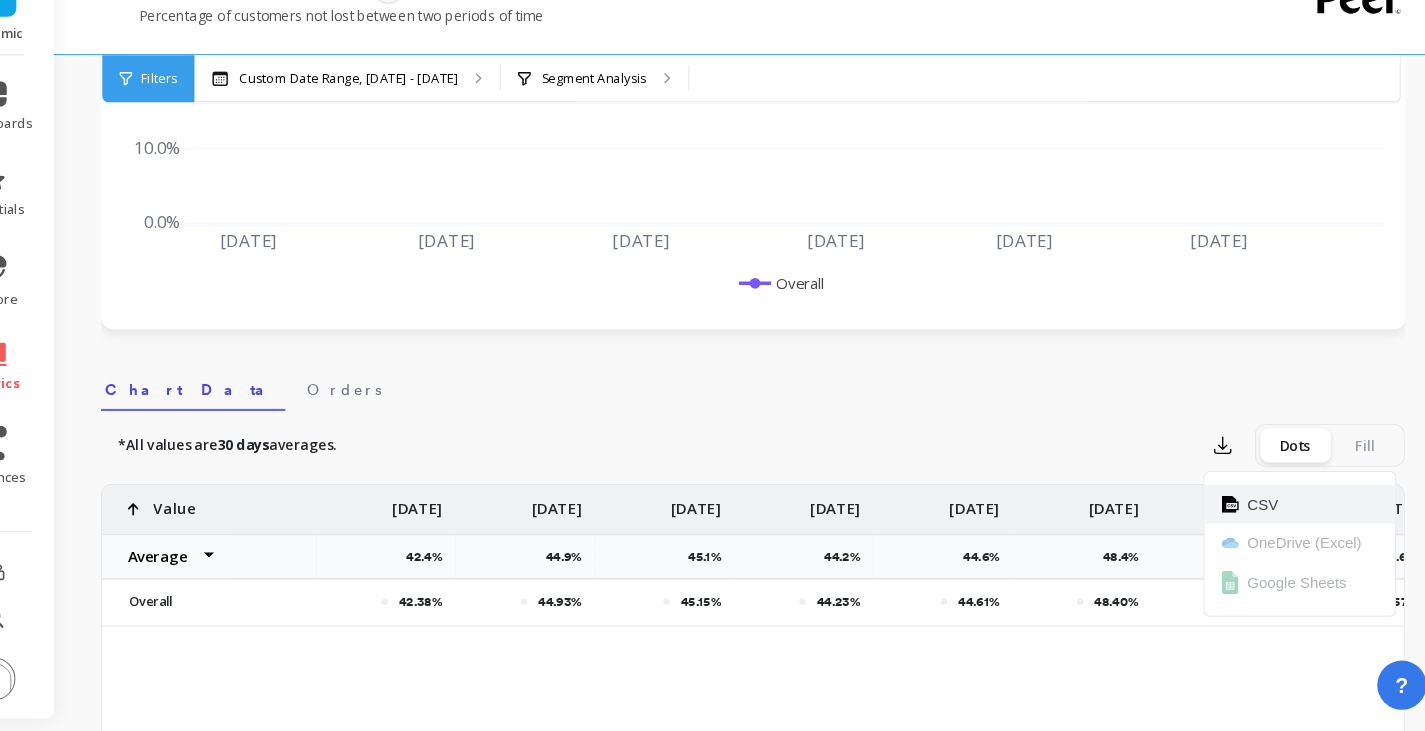 click on "CSV" at bounding box center [1252, 519] 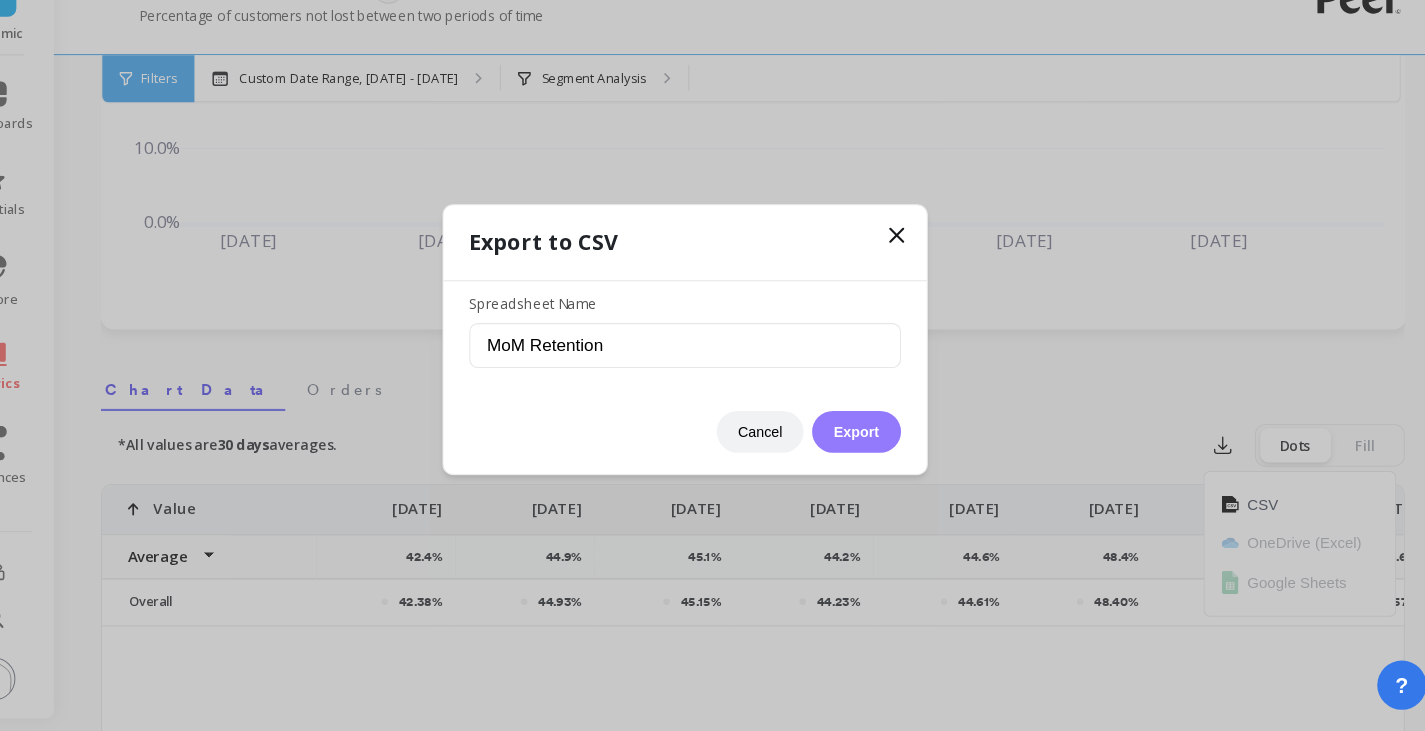click on "Export" at bounding box center (873, 451) 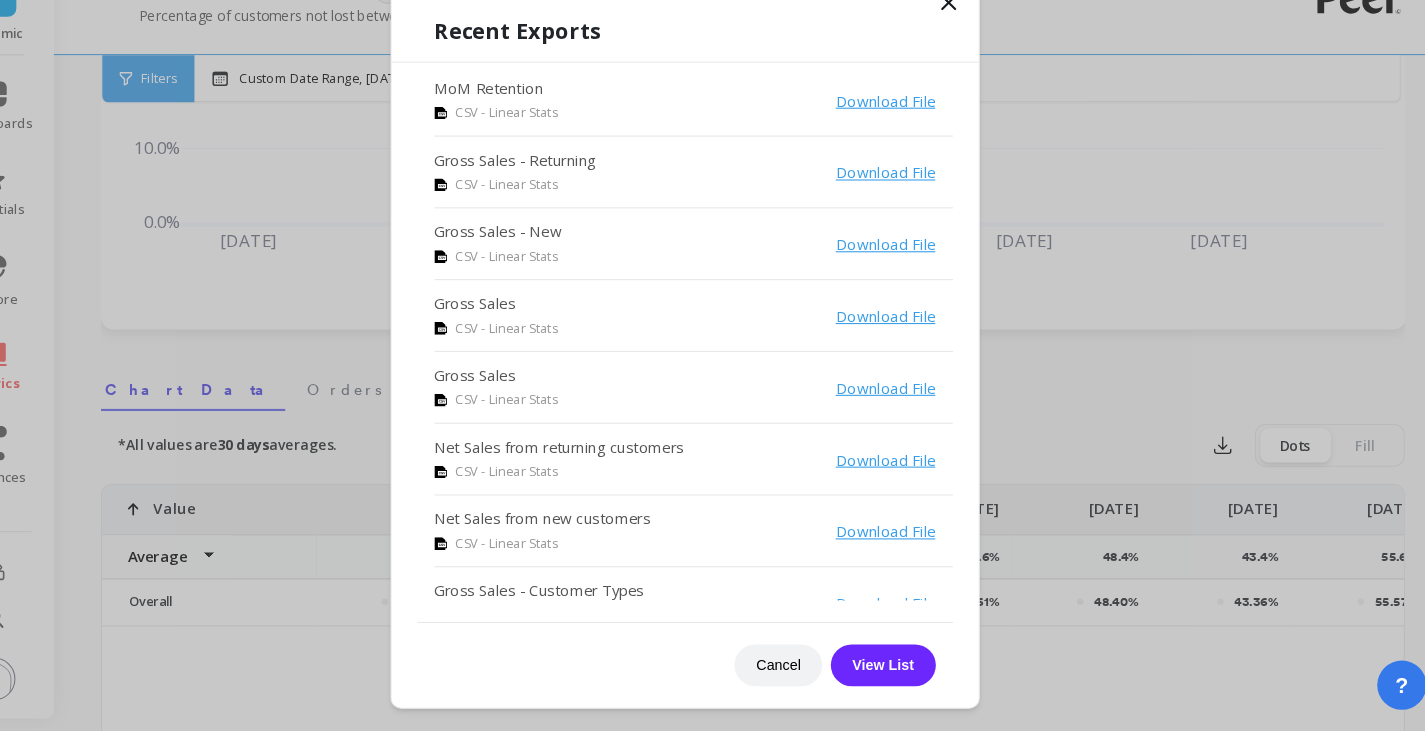 click 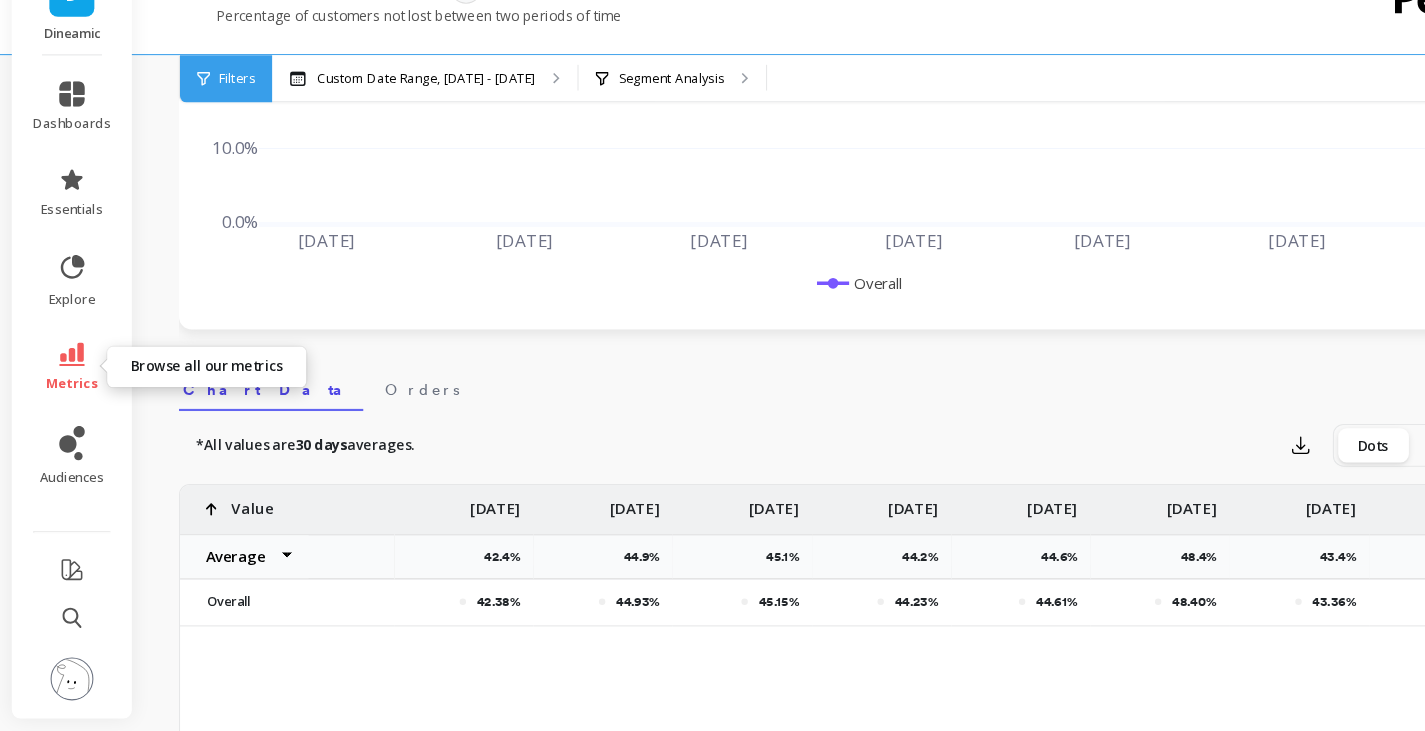 click 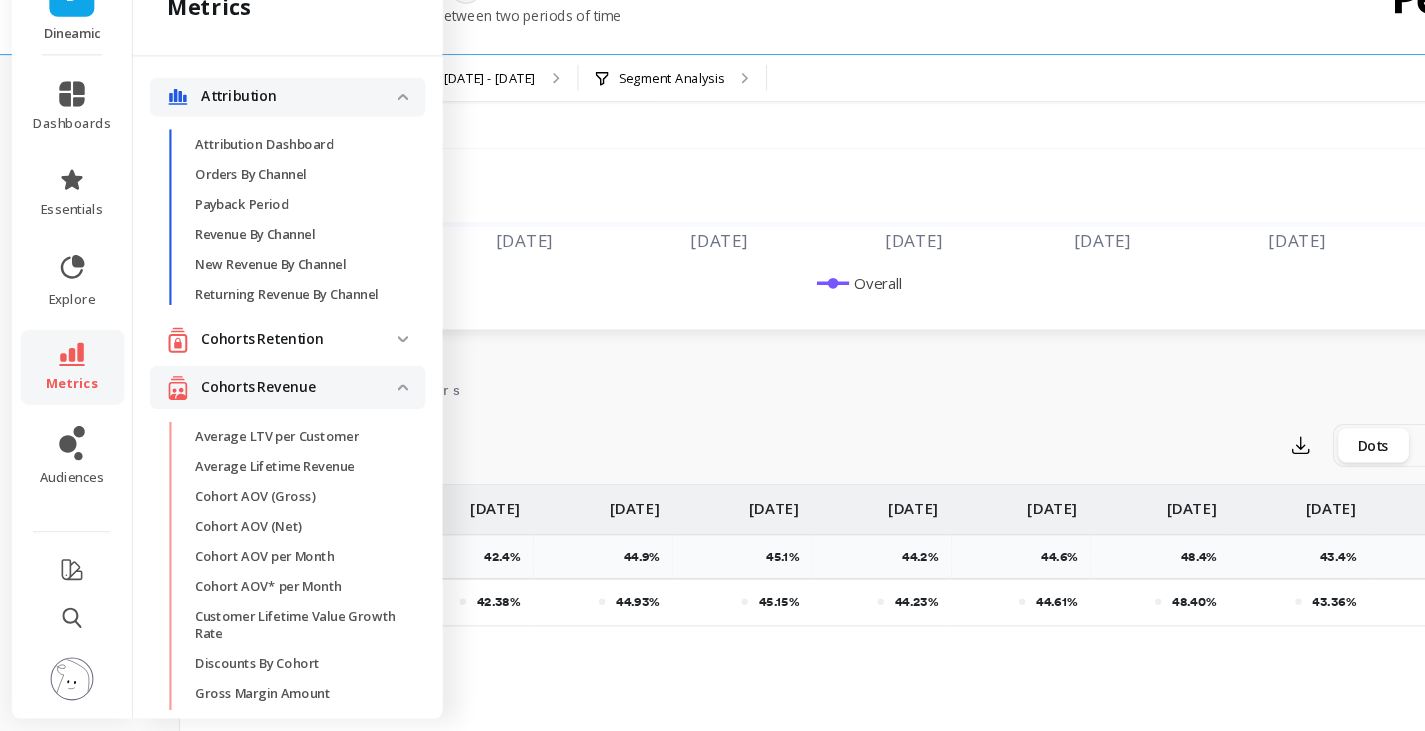 scroll, scrollTop: 1162, scrollLeft: 0, axis: vertical 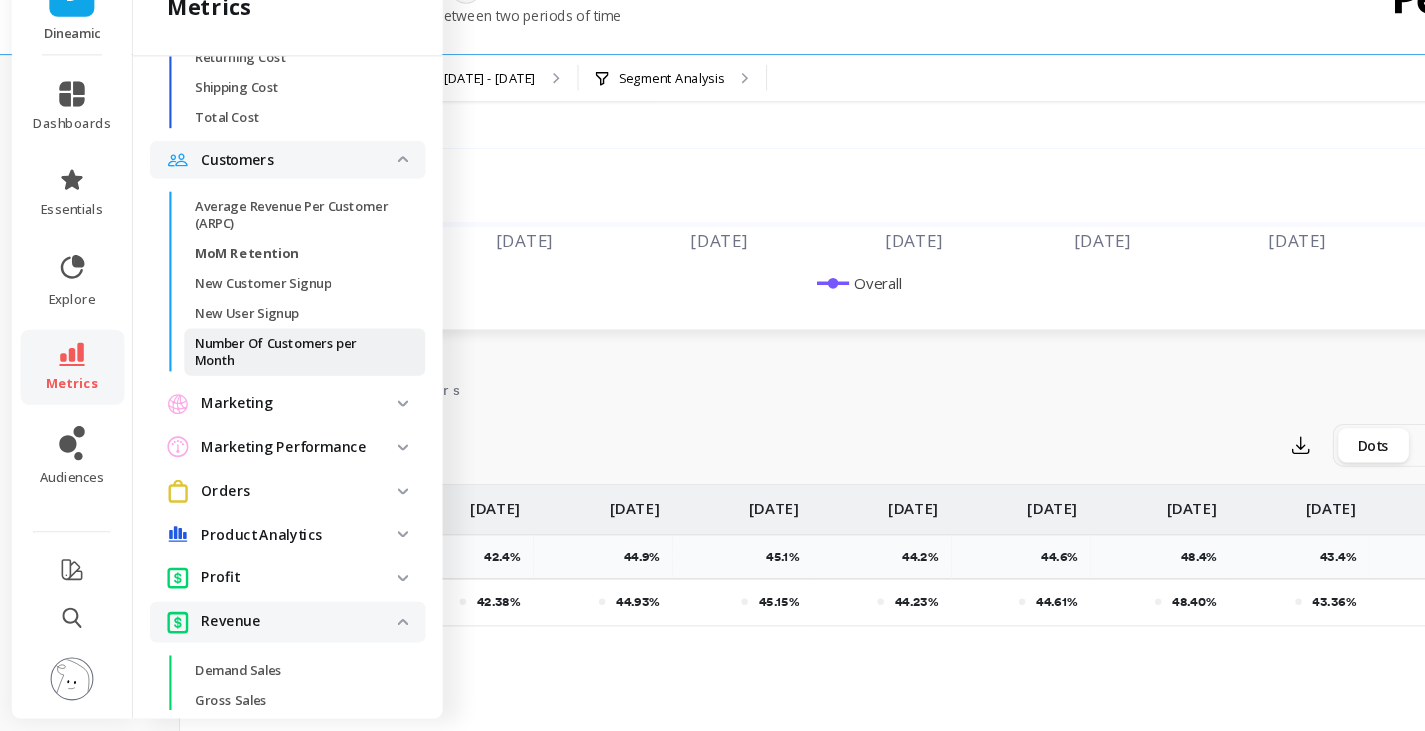 click on "Number Of Customers per Month" at bounding box center [278, 377] 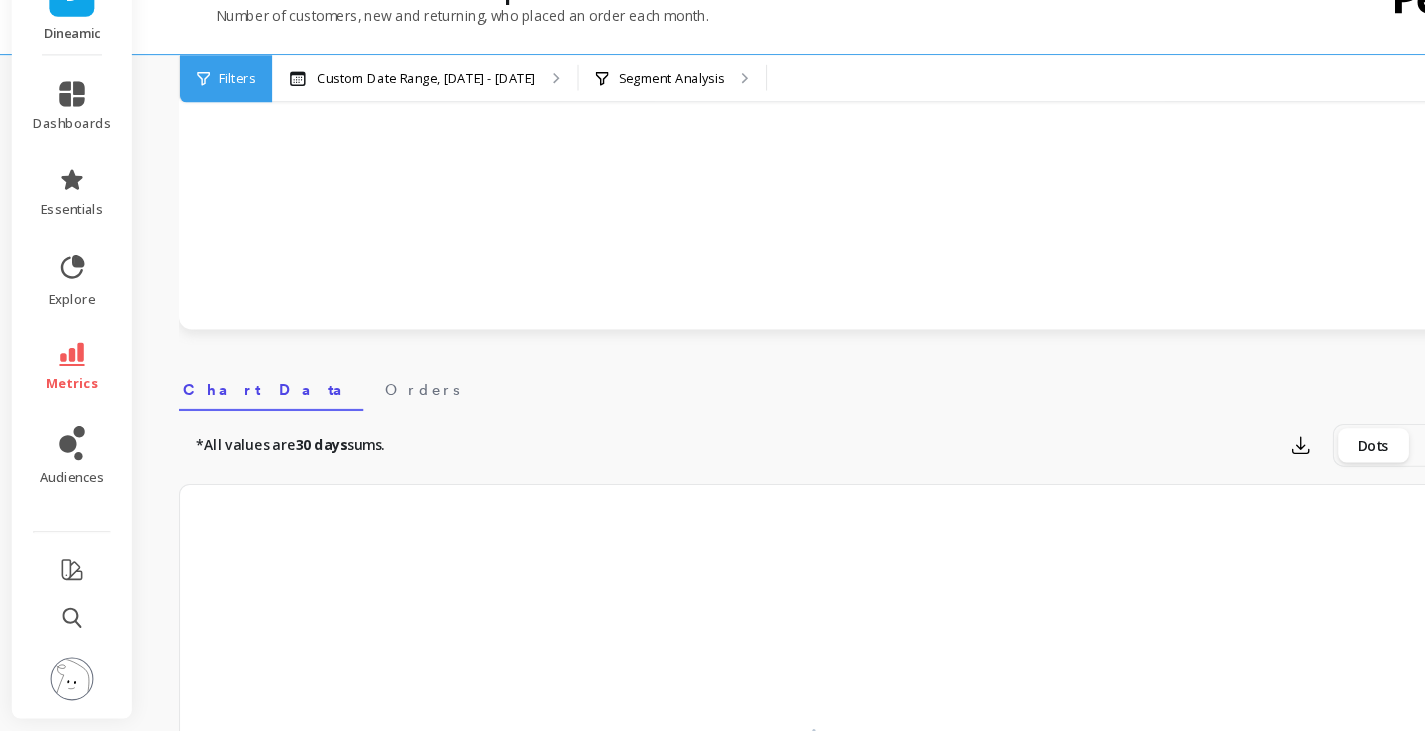 scroll, scrollTop: 0, scrollLeft: 0, axis: both 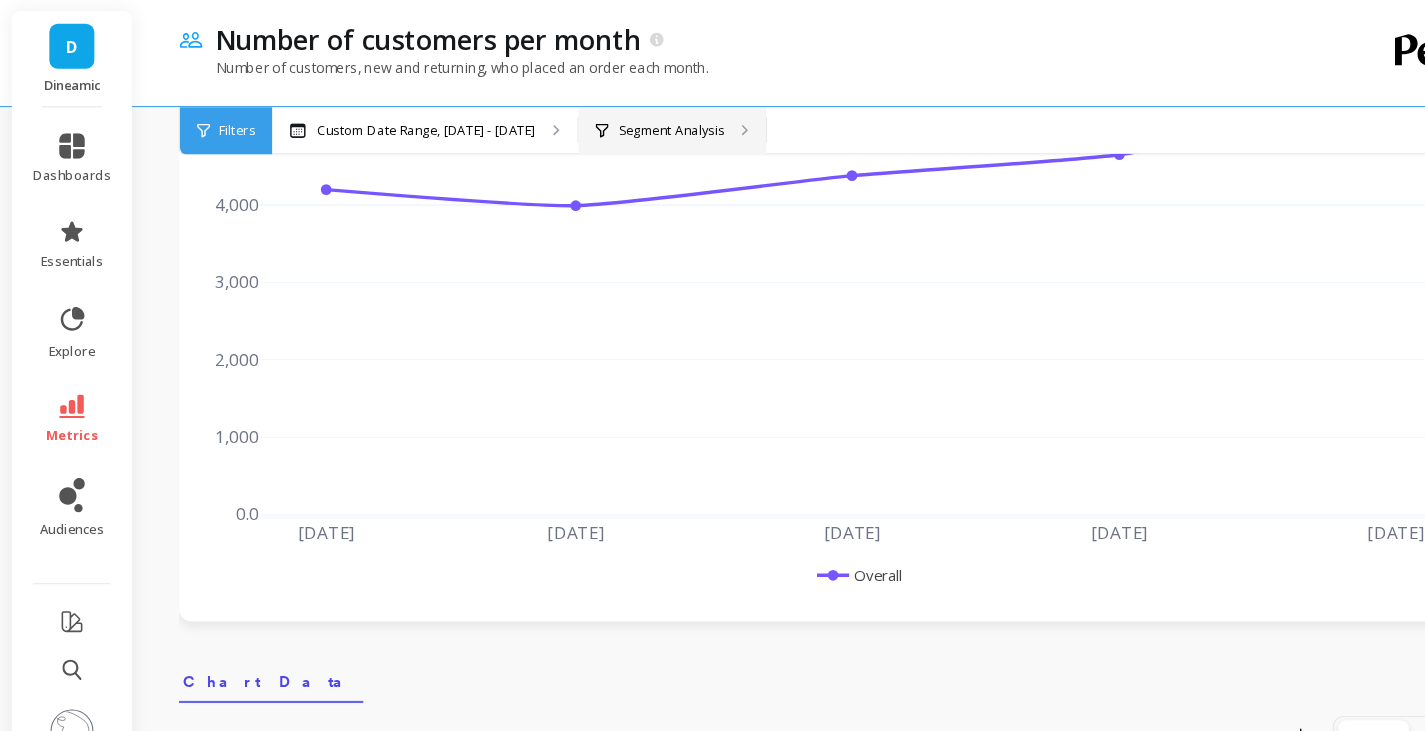 click on "Segment Analysis" at bounding box center [628, 122] 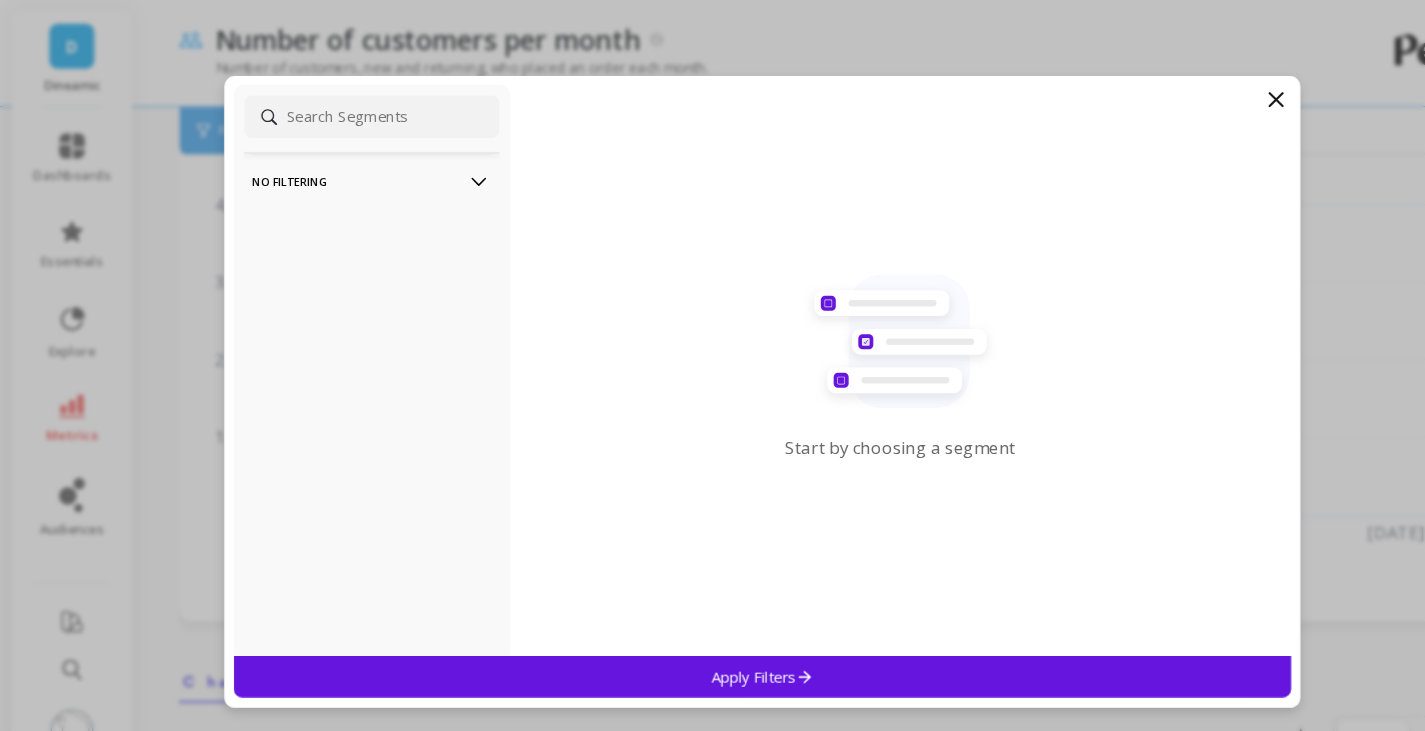 click 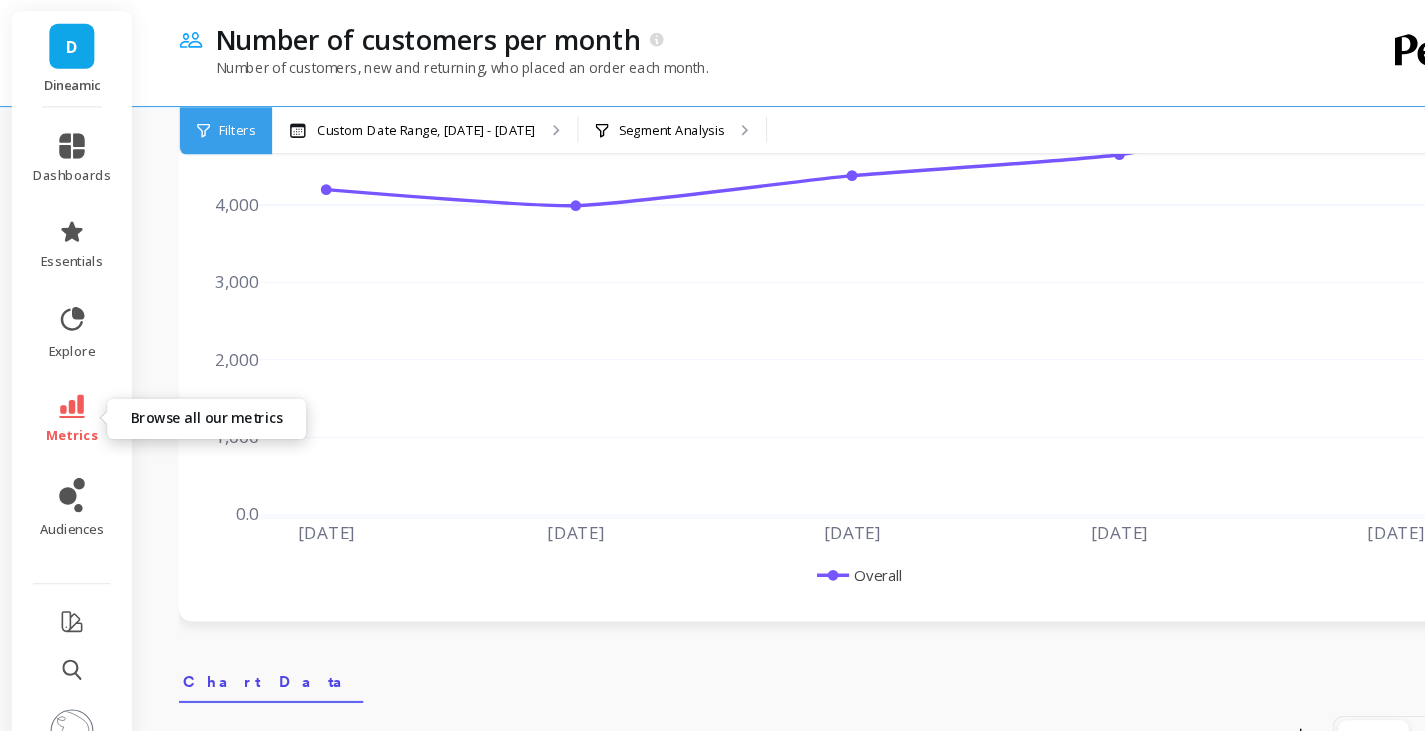 click 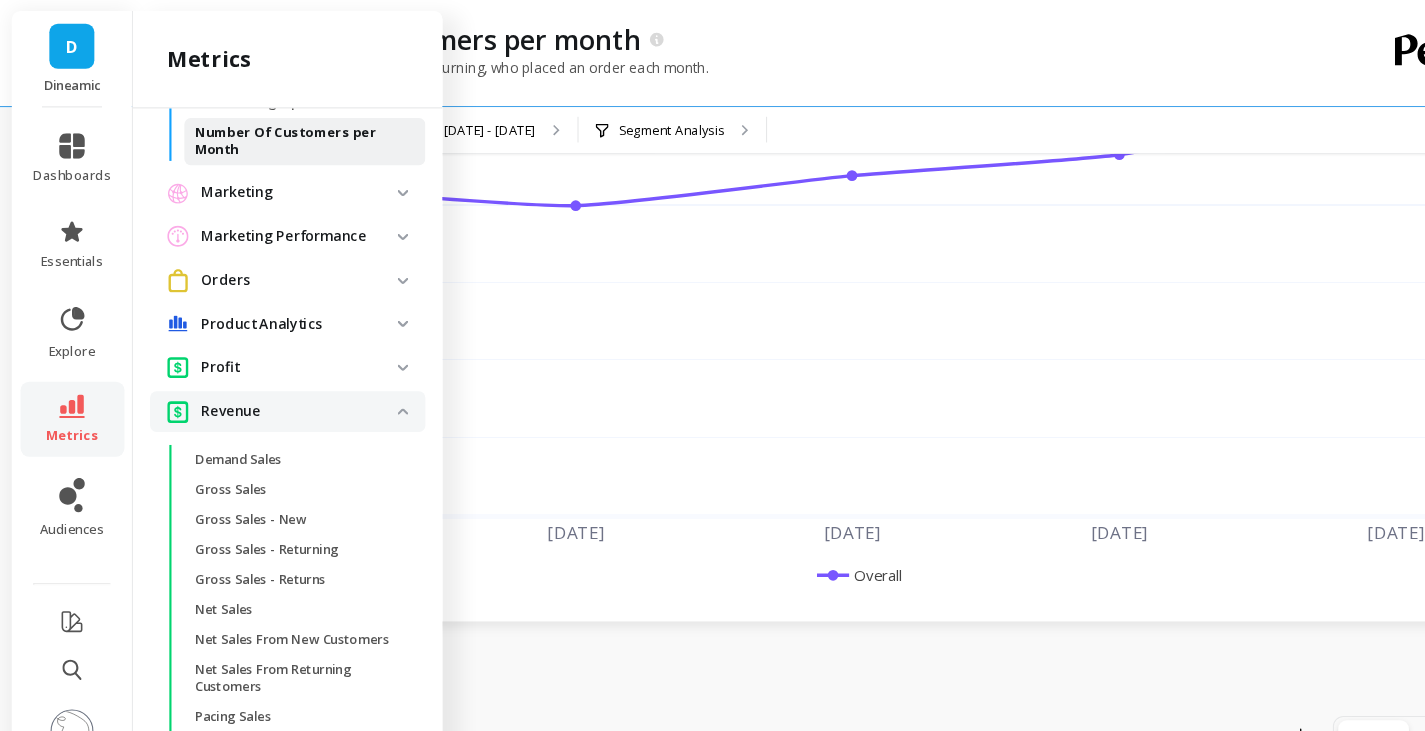 scroll, scrollTop: 1518, scrollLeft: 0, axis: vertical 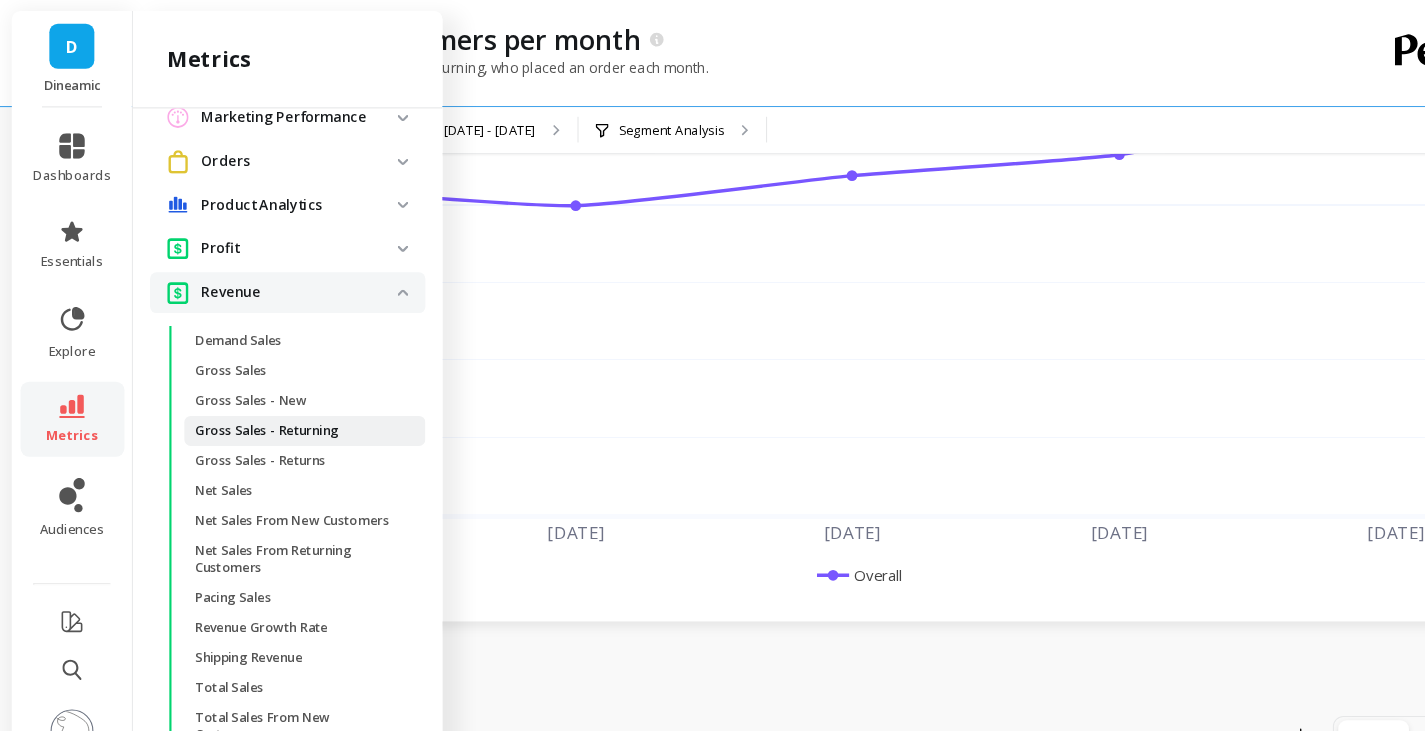 click on "Gross Sales - Returning" at bounding box center [250, 402] 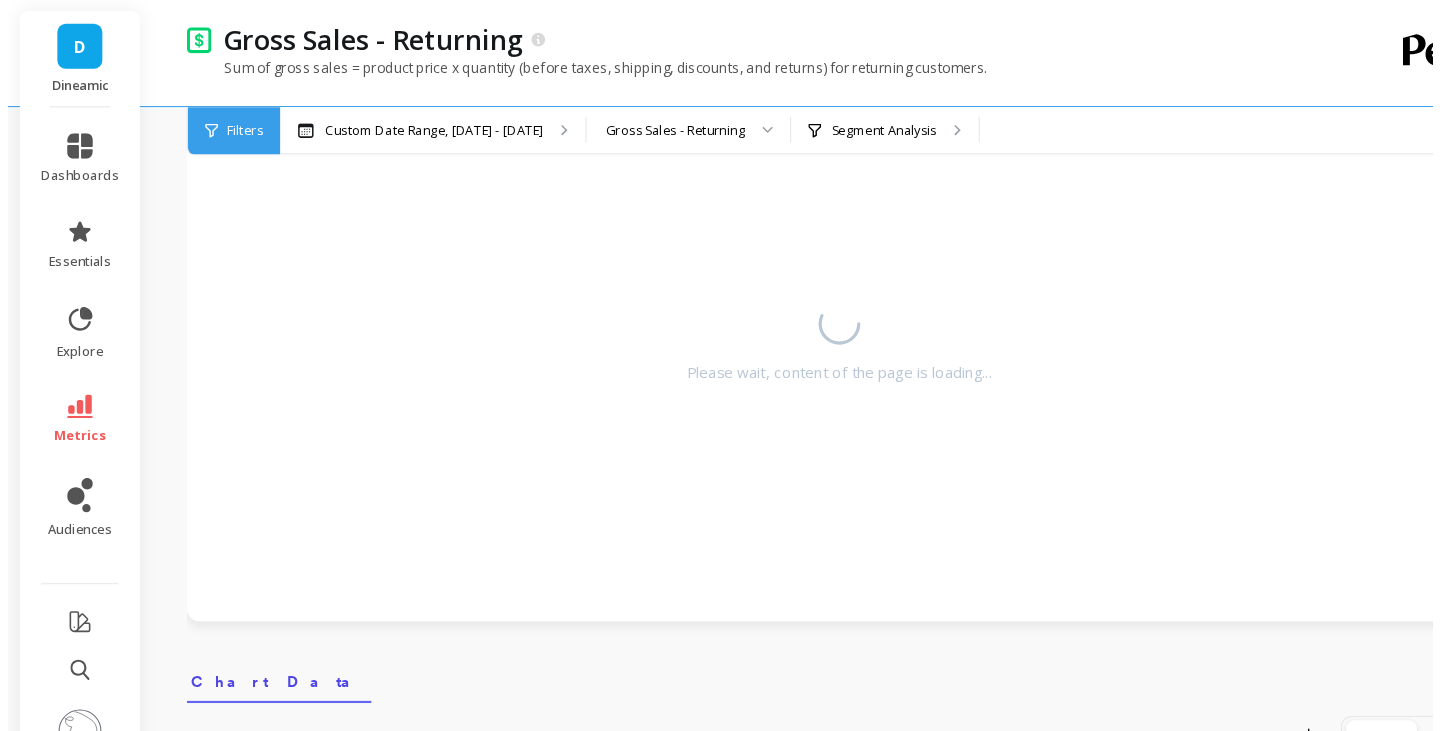 scroll, scrollTop: 0, scrollLeft: 0, axis: both 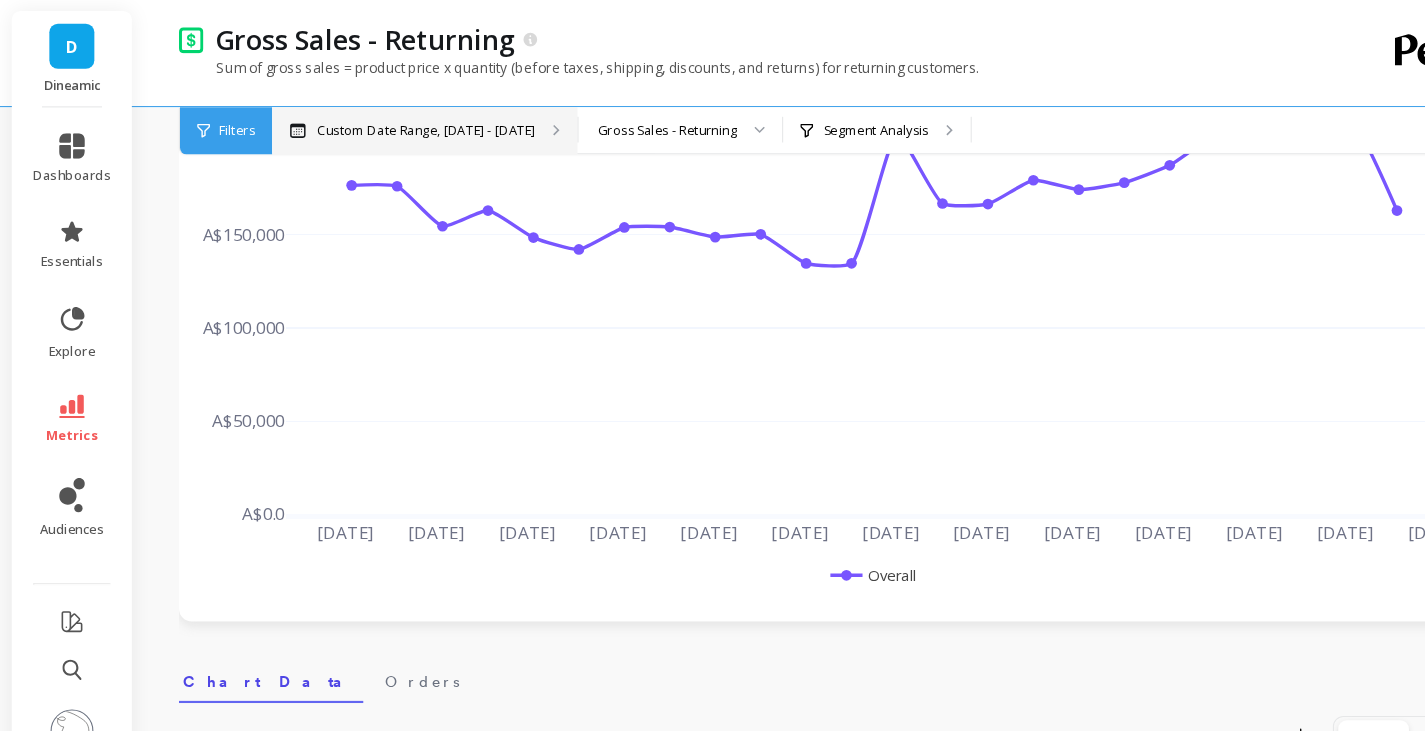 click on "Custom Date Range,  [DATE] - [DATE]" at bounding box center (399, 122) 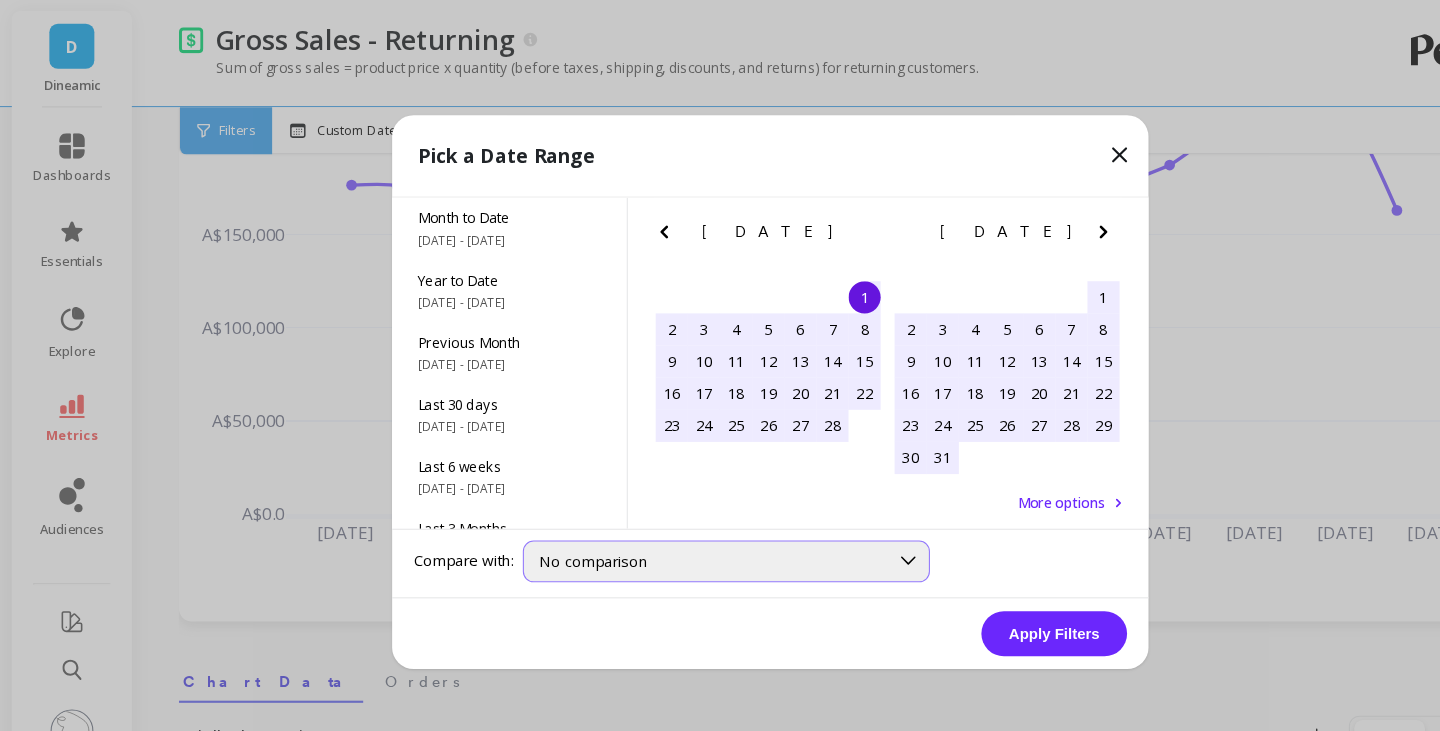 click on "No comparison" at bounding box center (679, 523) 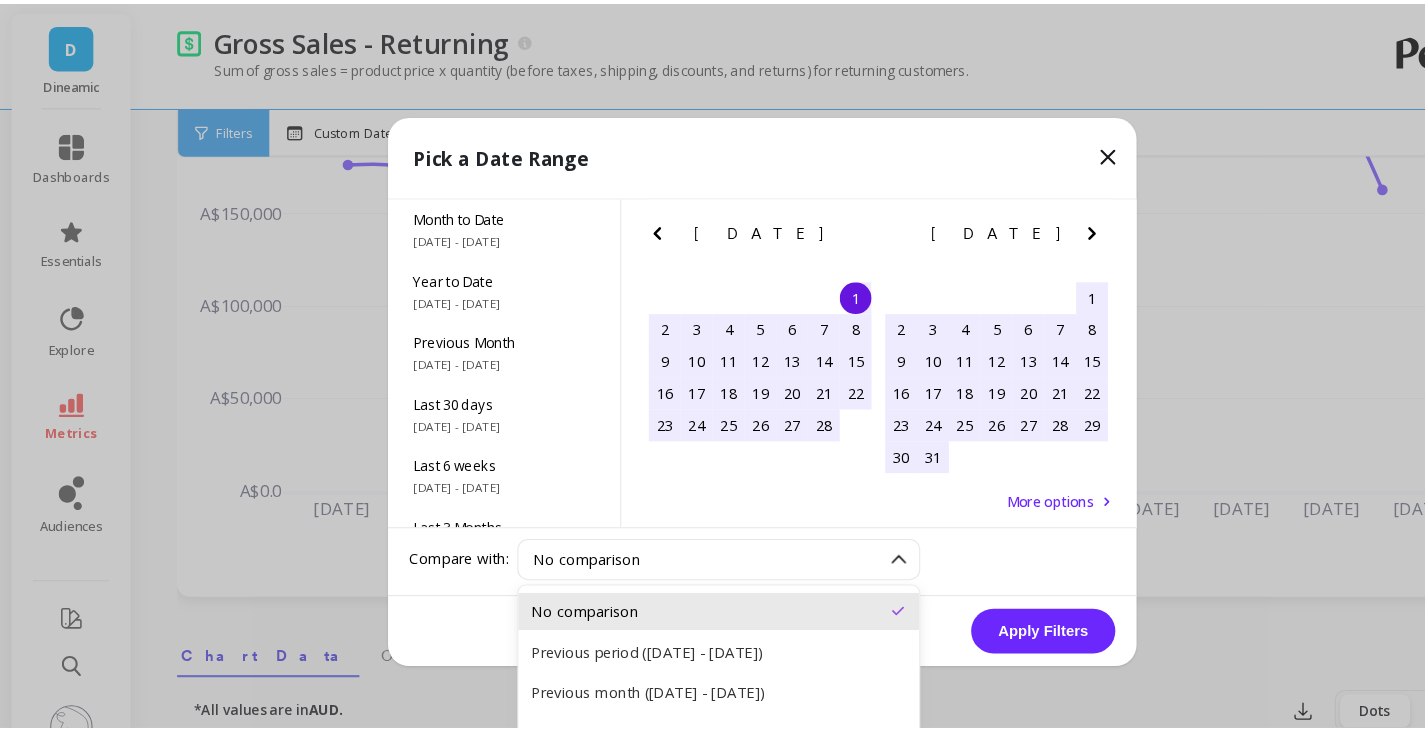 scroll, scrollTop: 194, scrollLeft: 0, axis: vertical 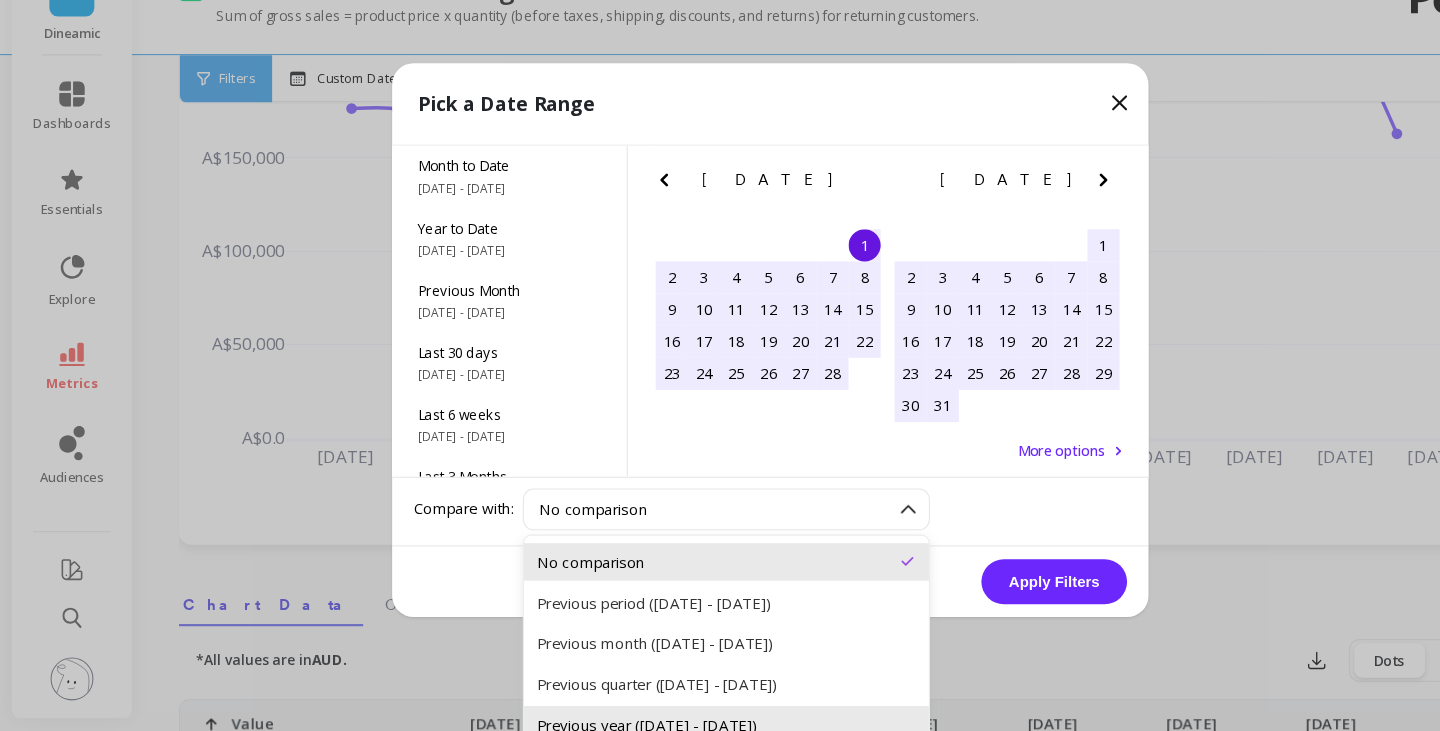 click on "Previous year ([DATE] - [DATE])" at bounding box center (679, 724) 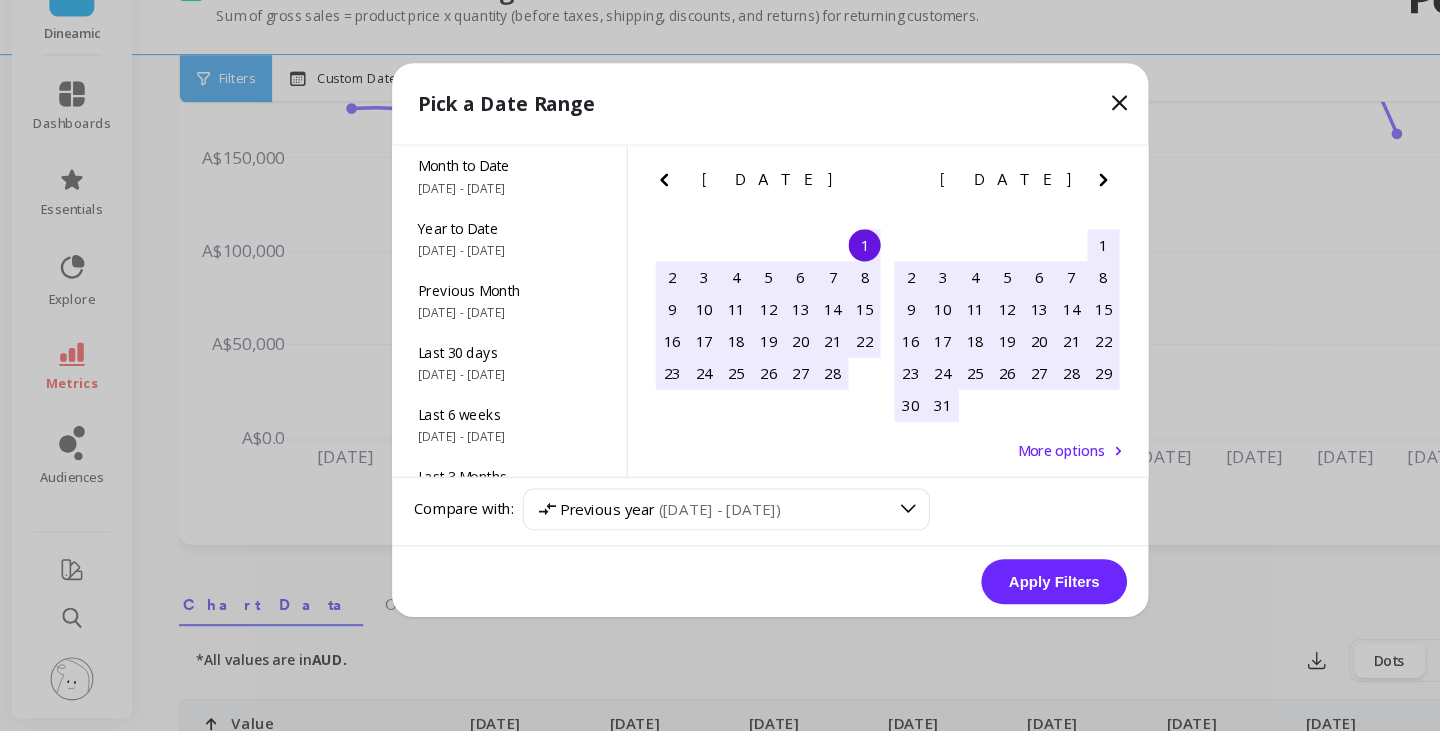 click on "[DATE] Su Mo Tu We Th Fr Sa" at bounding box center (718, 220) 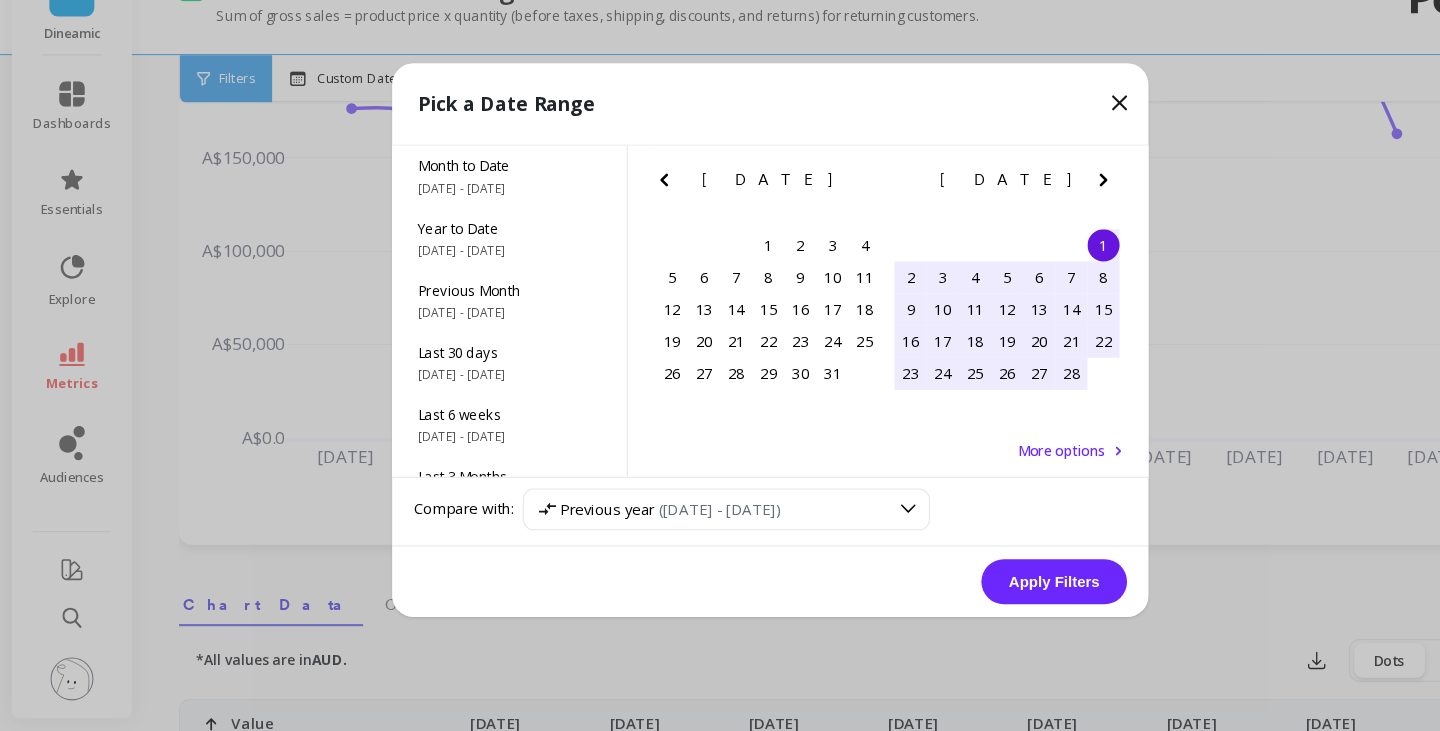 click 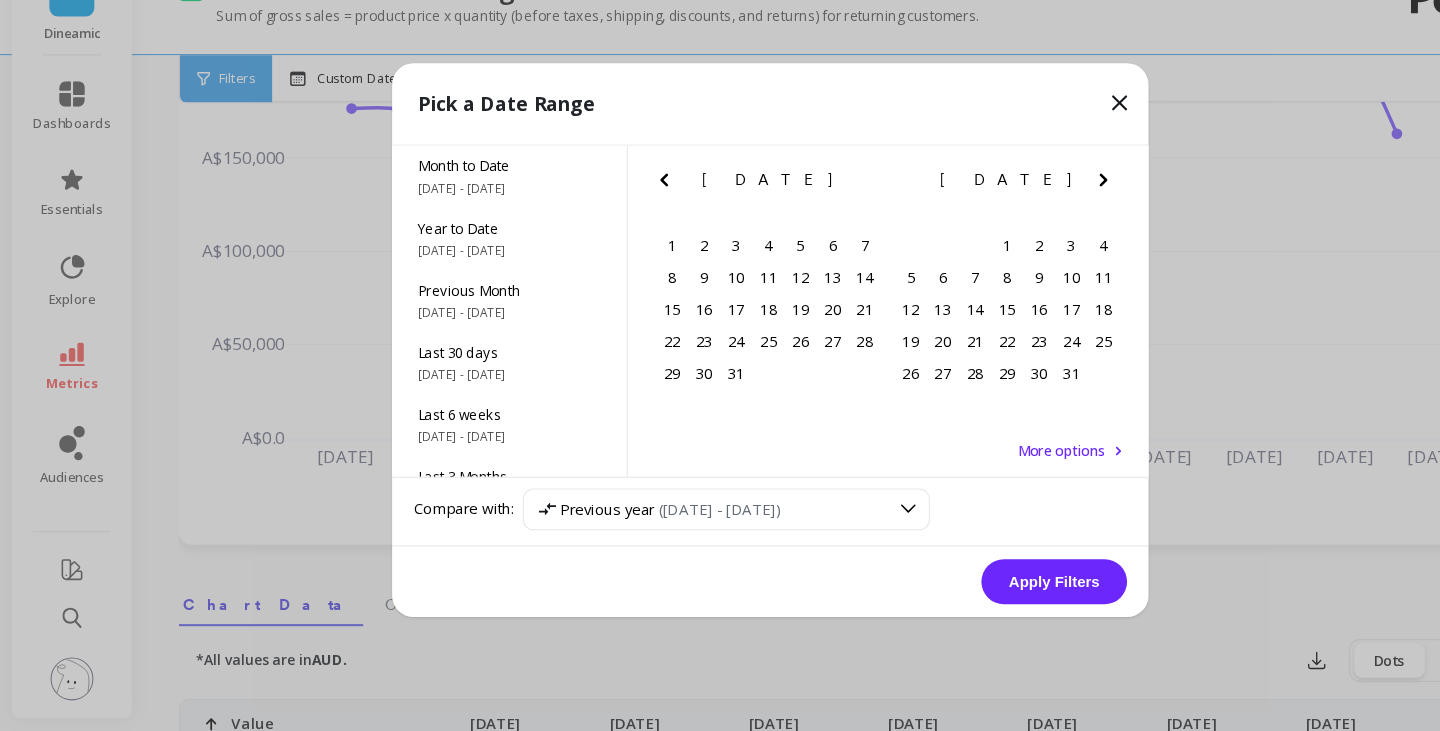 click 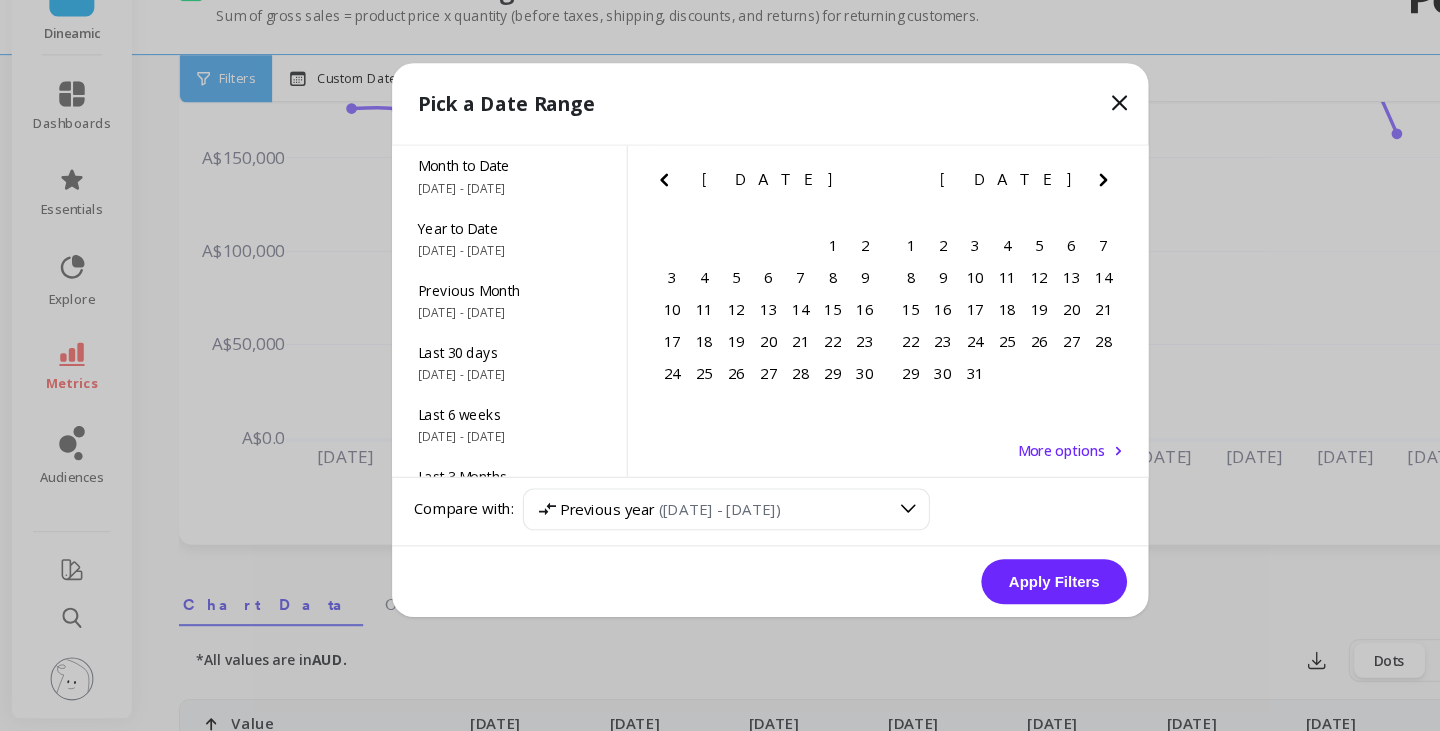 click 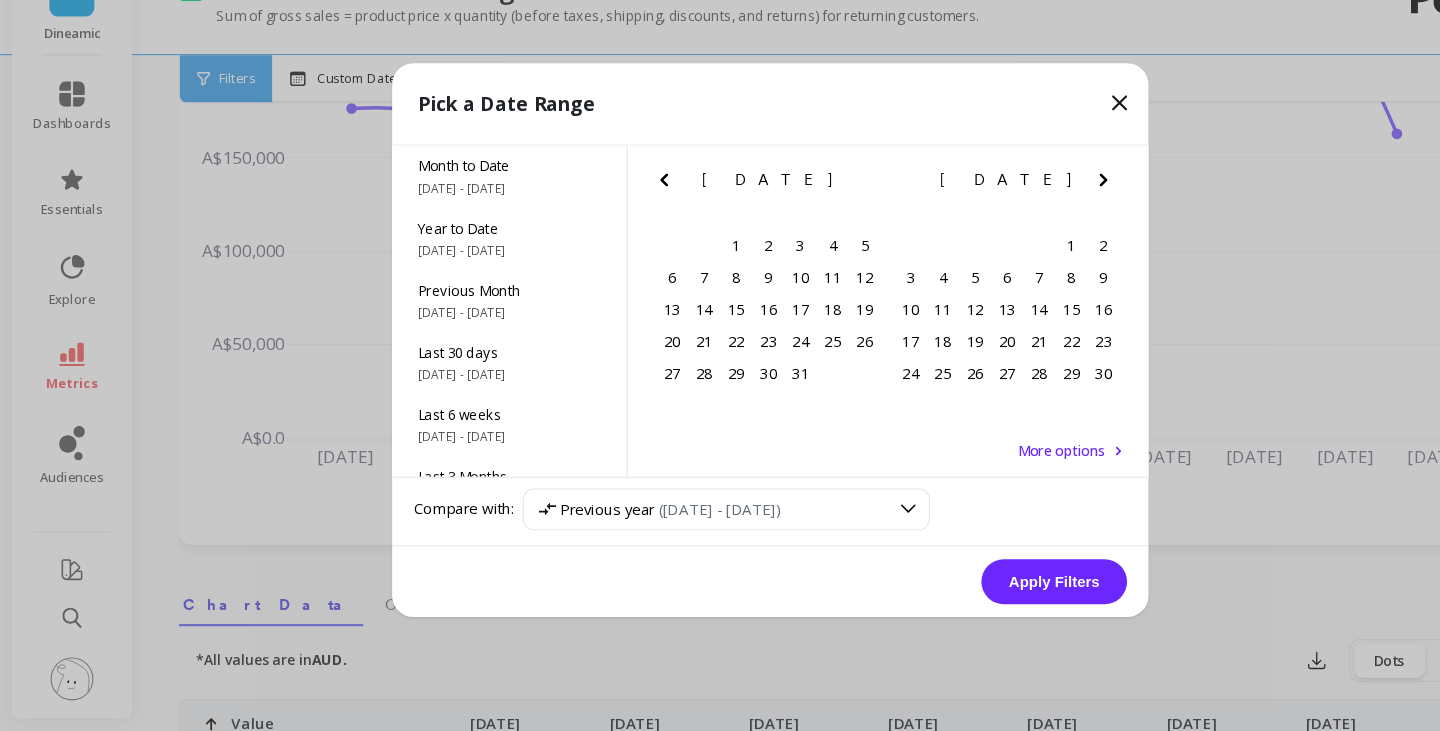 click 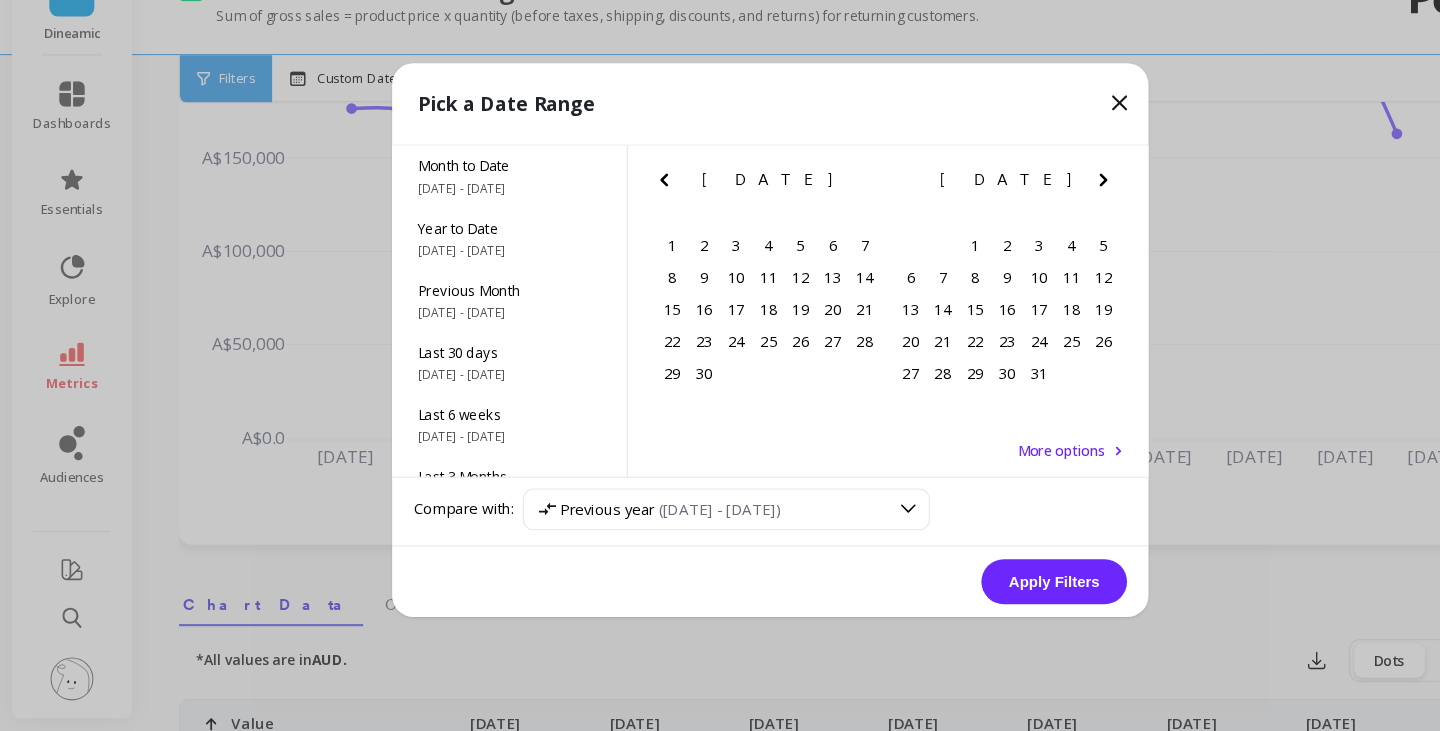 click 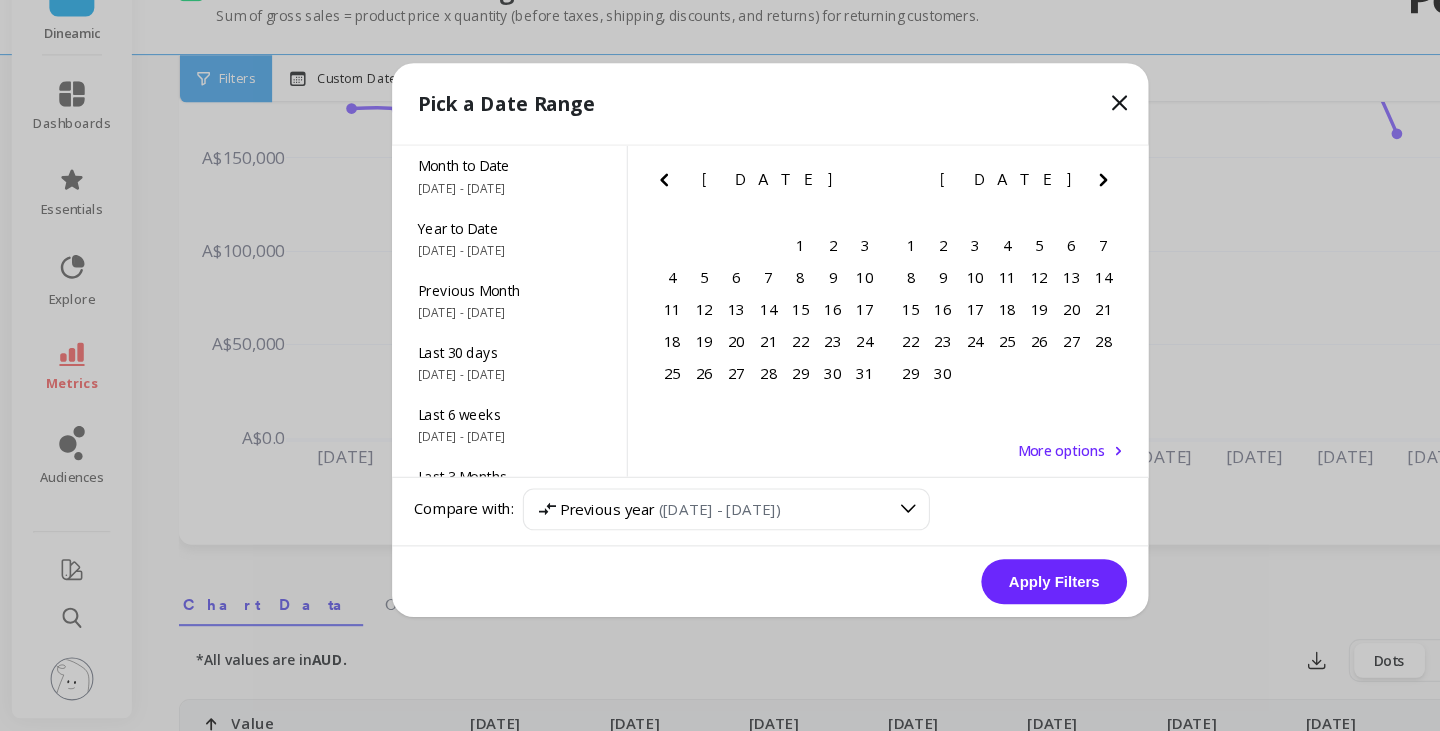 click 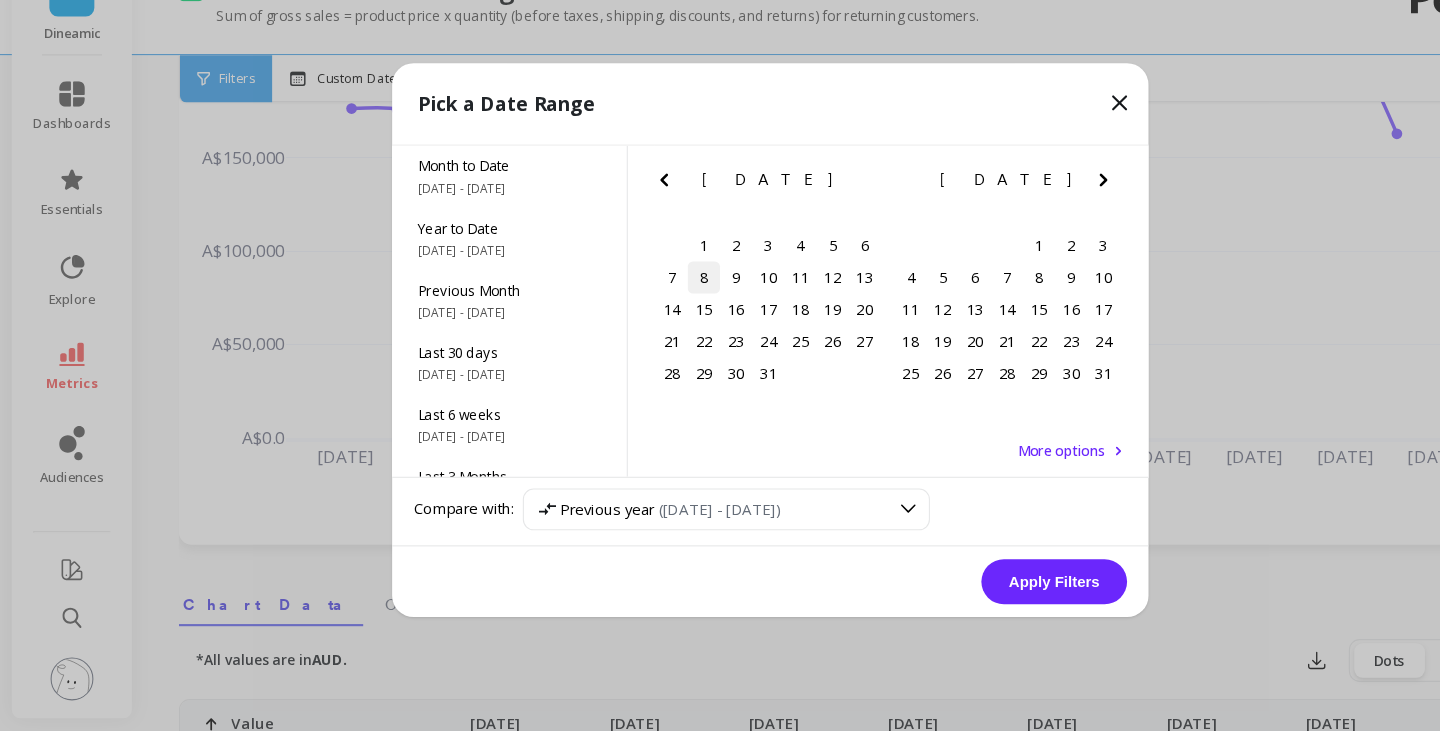click on "8" at bounding box center (658, 307) 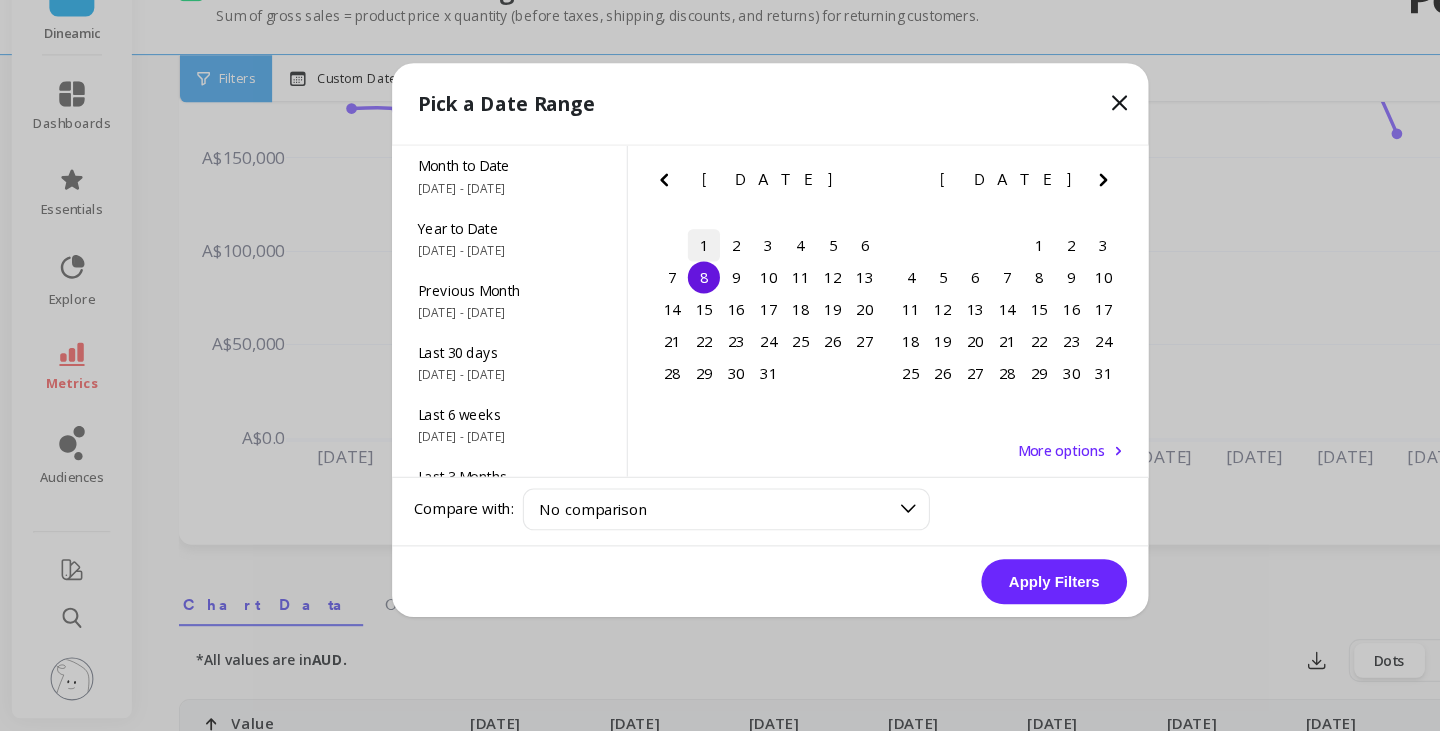 click on "1" at bounding box center [658, 277] 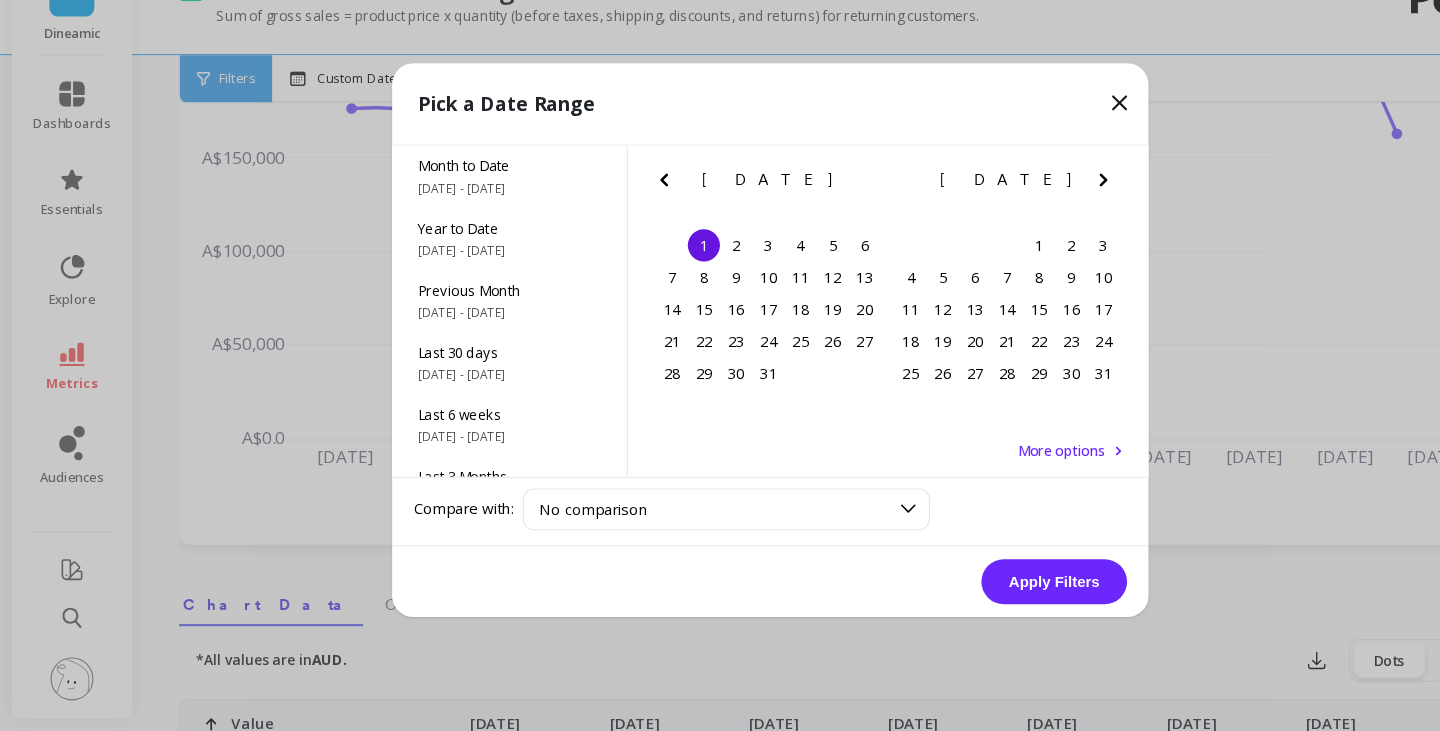 click 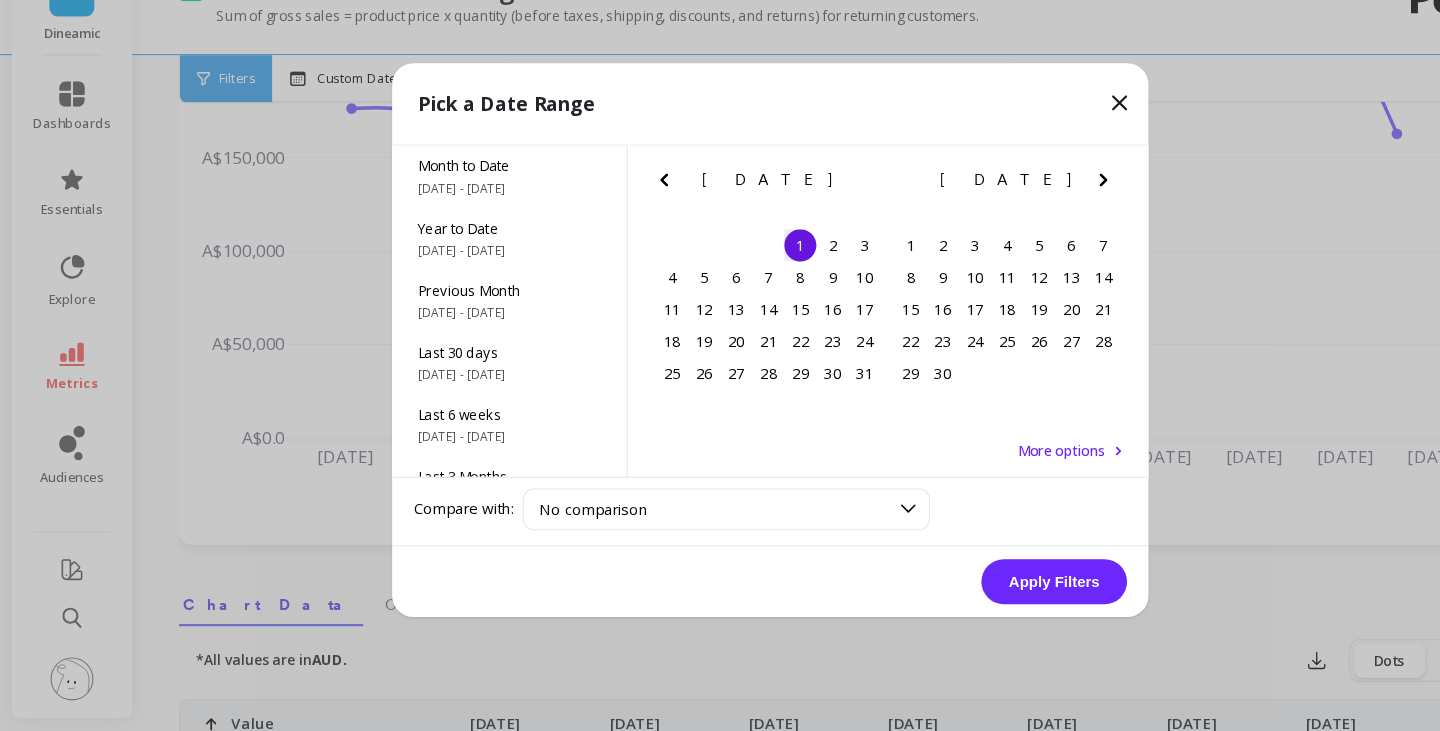 click 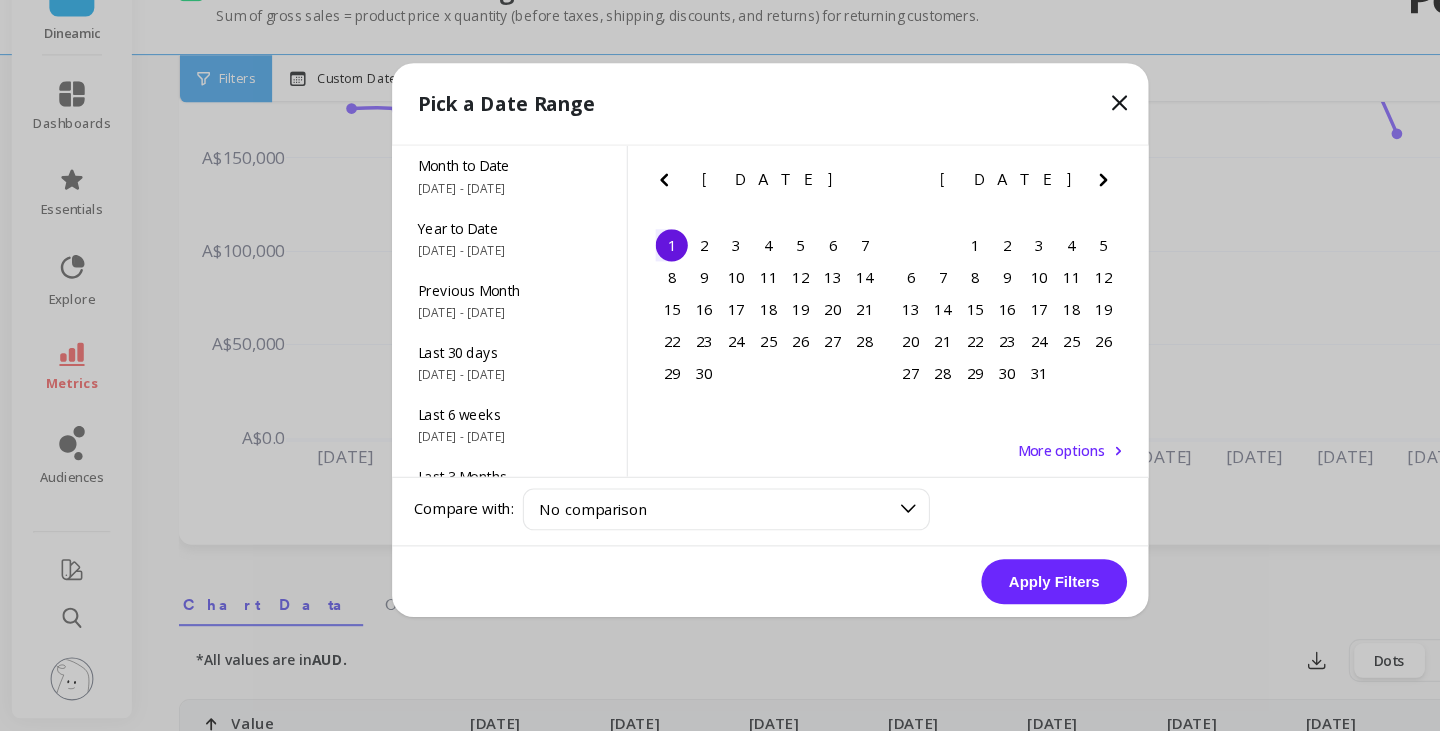 click 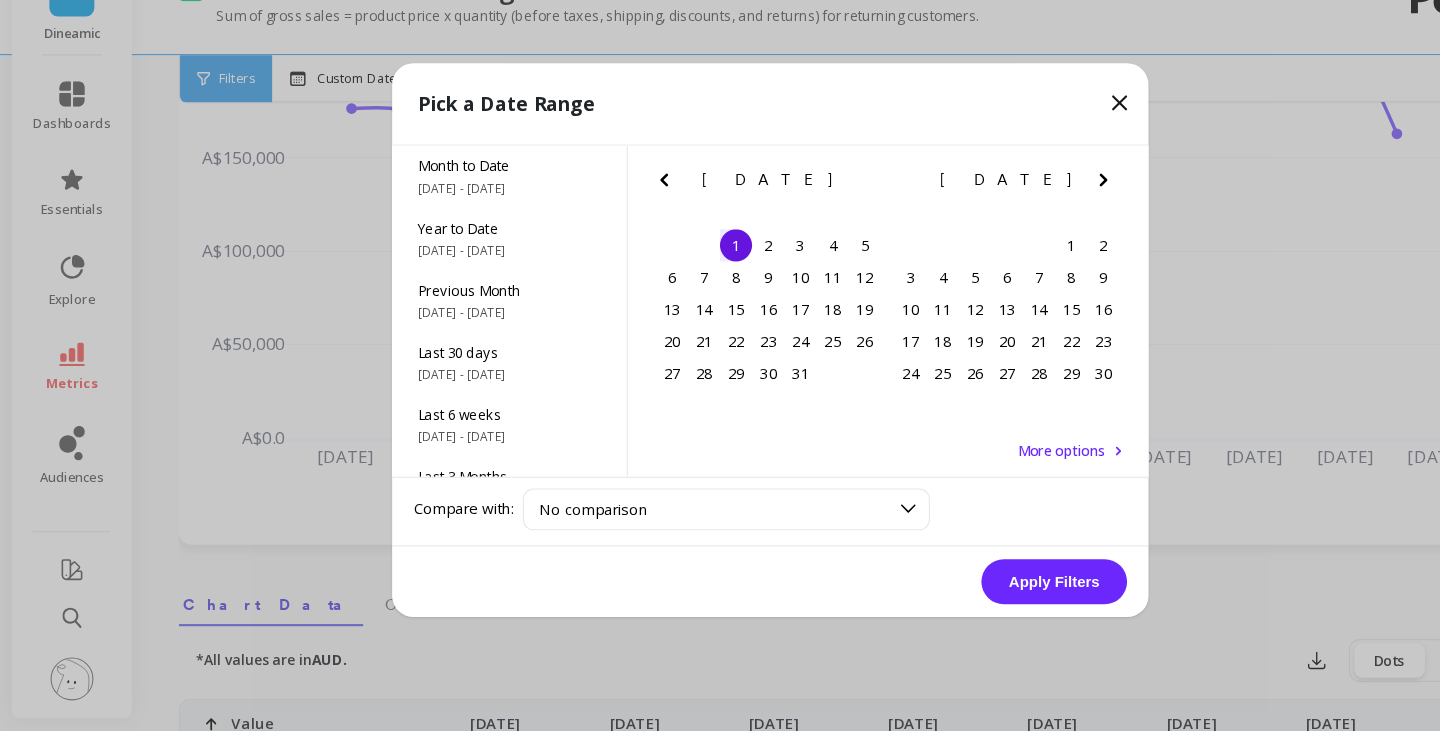 click 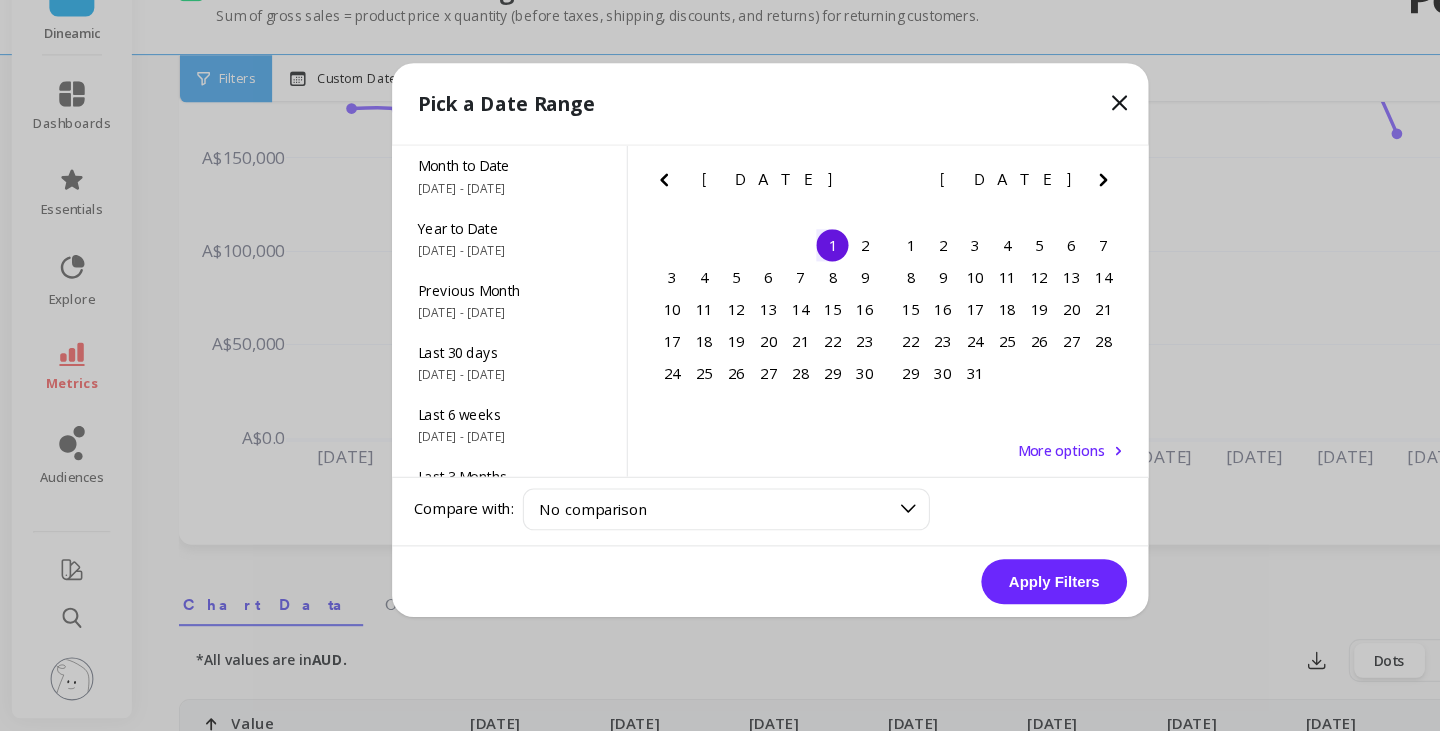 click 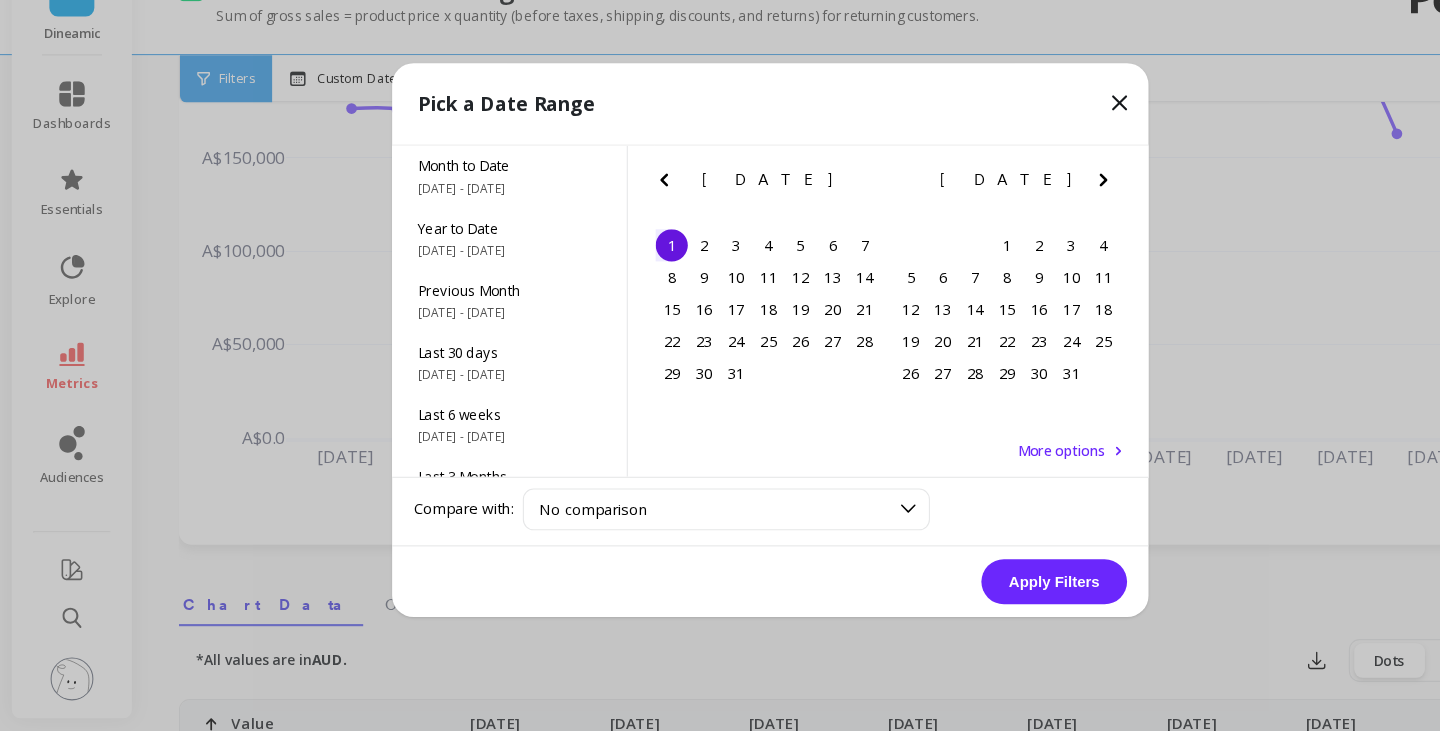 click 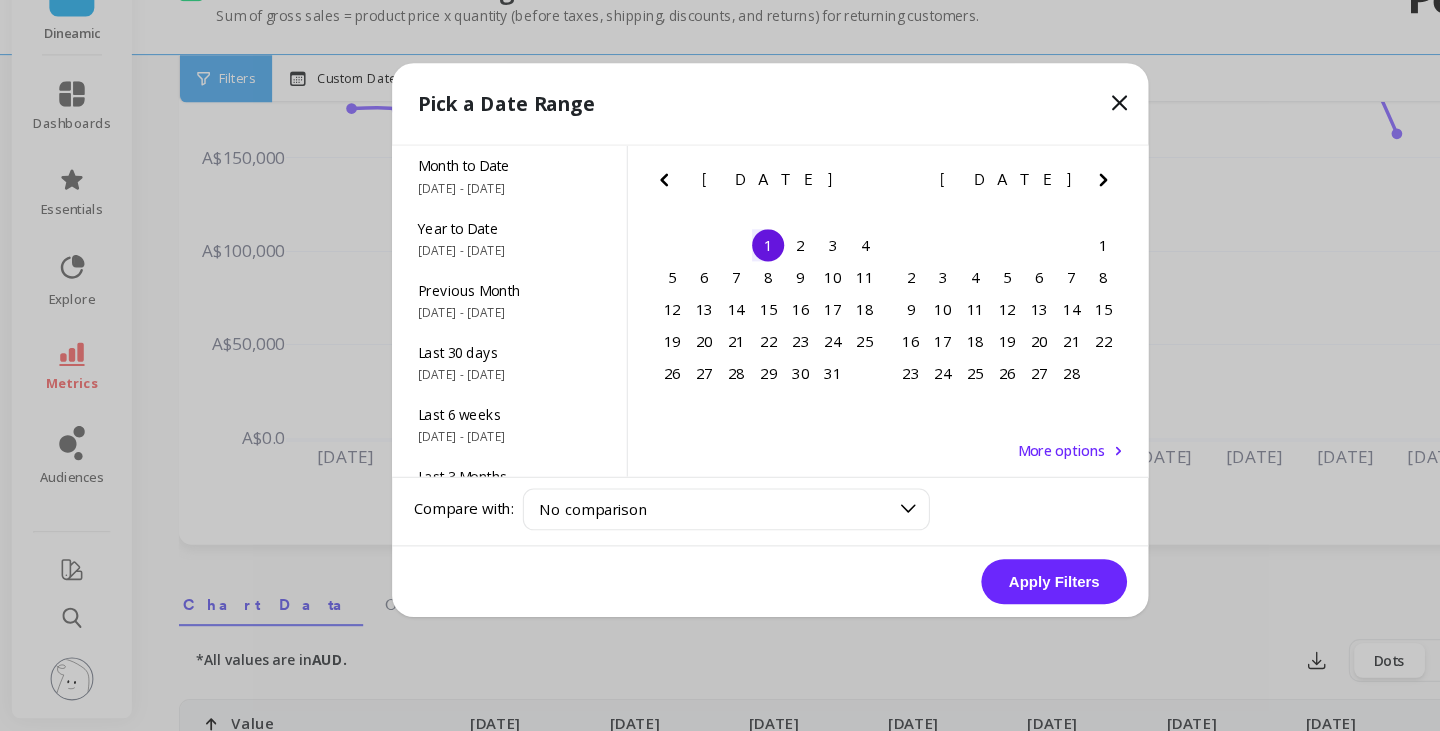 click 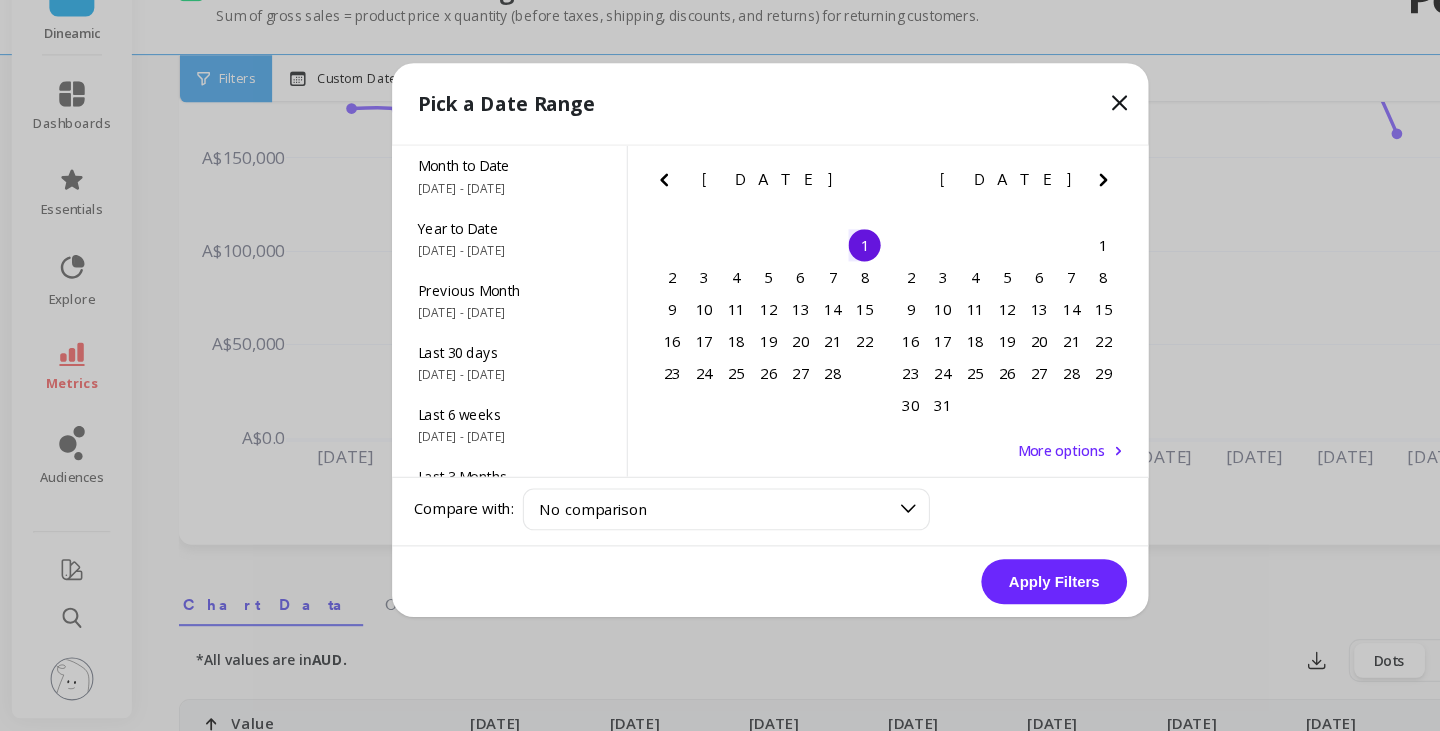 click 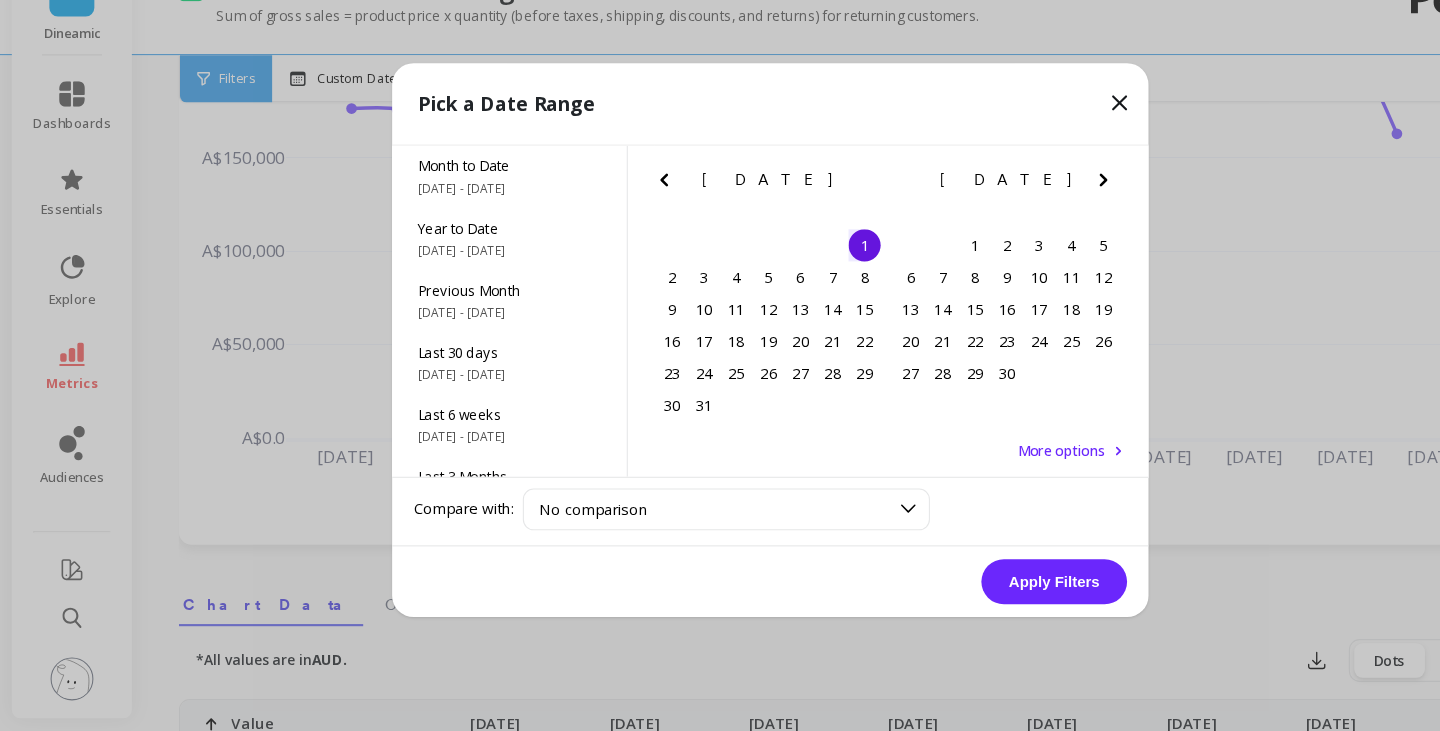 click 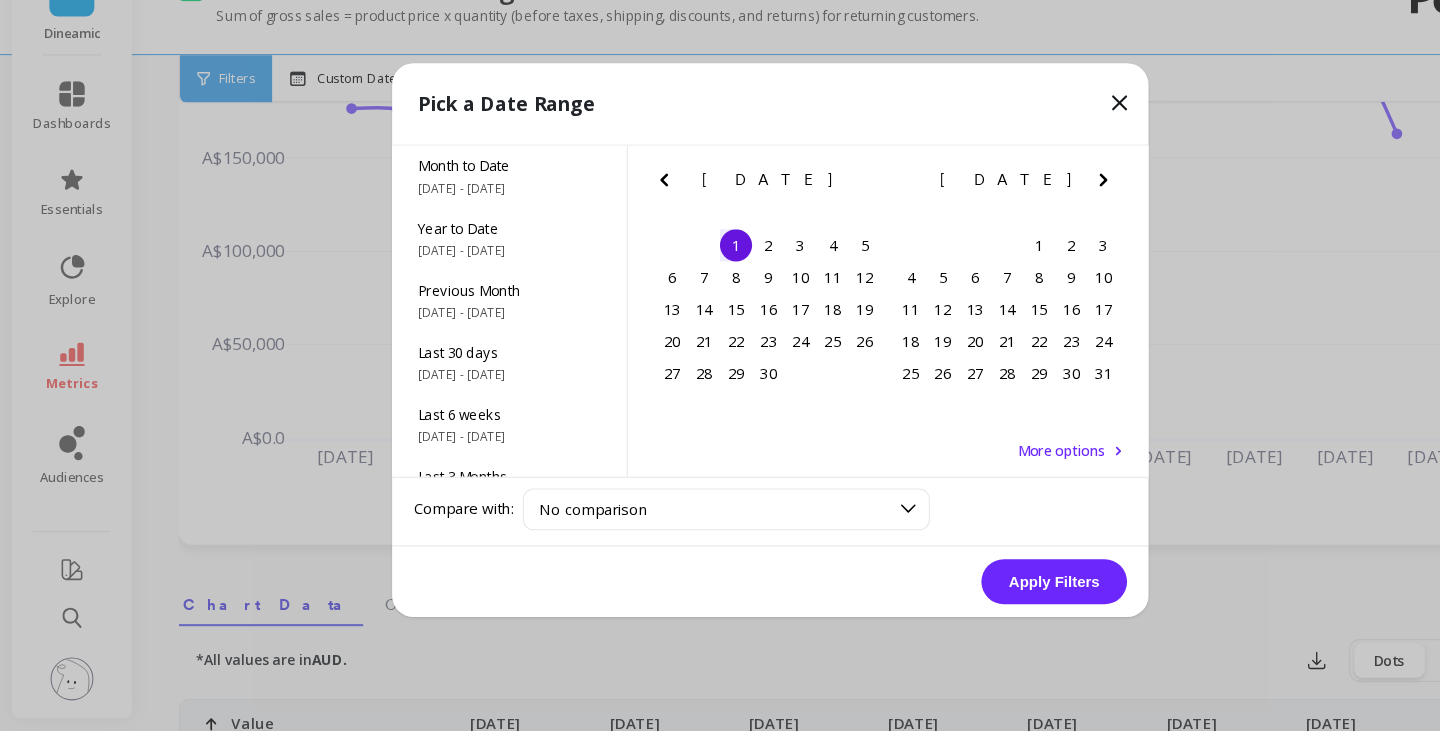 click 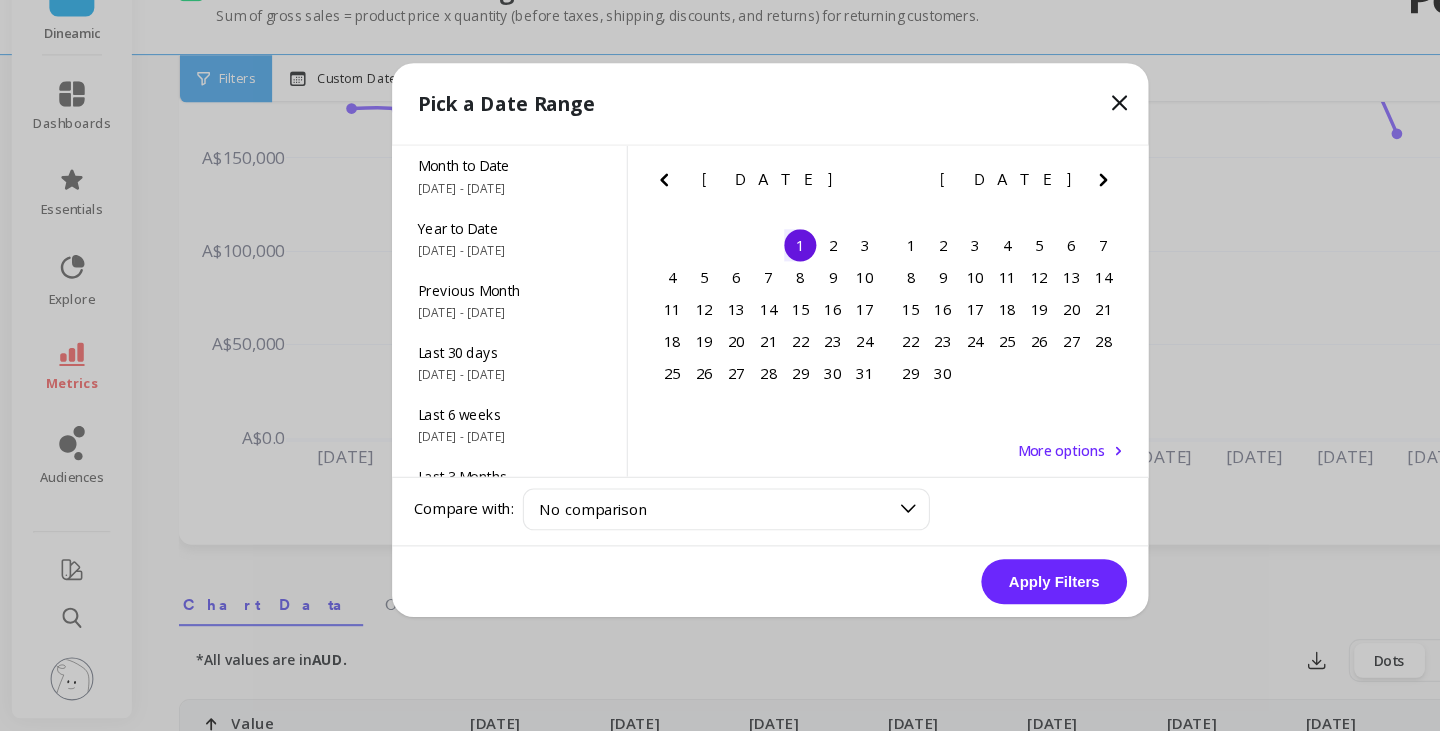 click 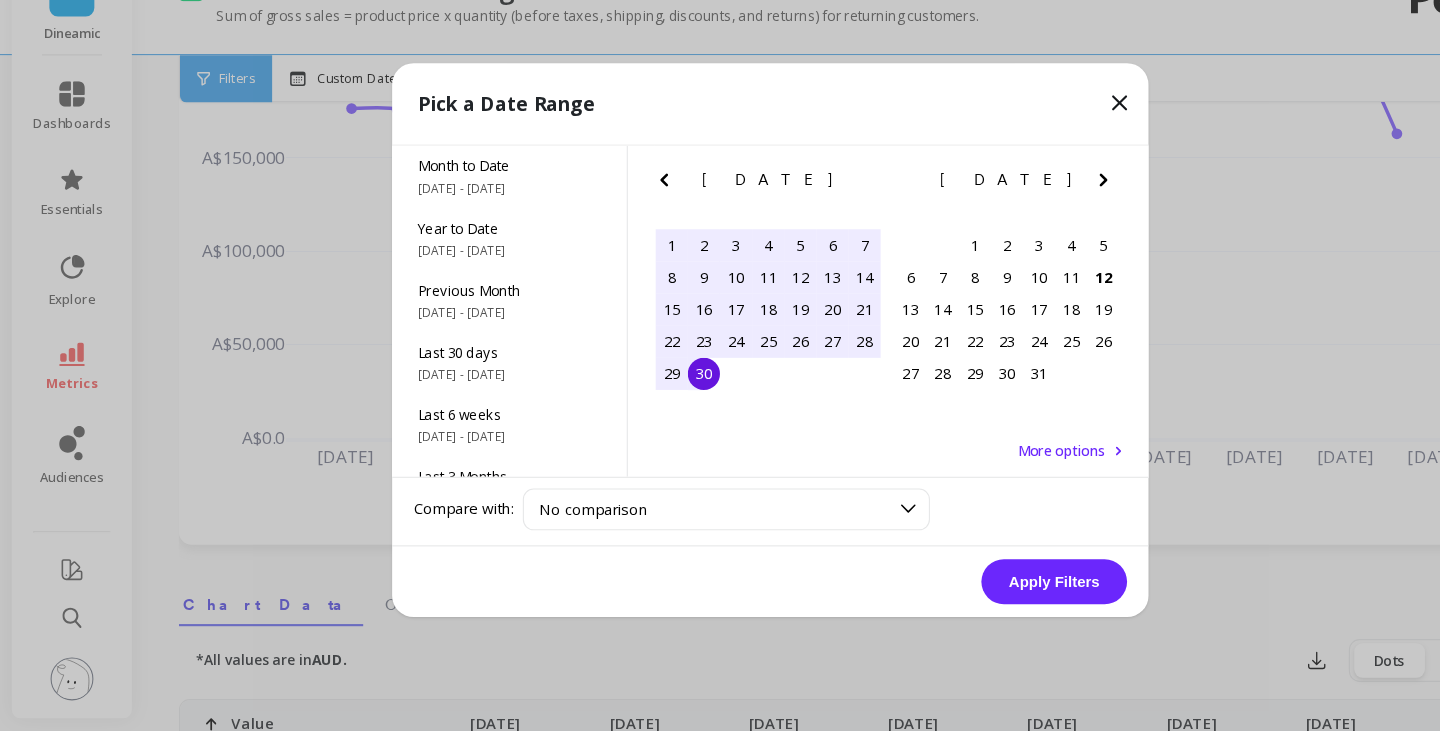 click on "30" at bounding box center [658, 397] 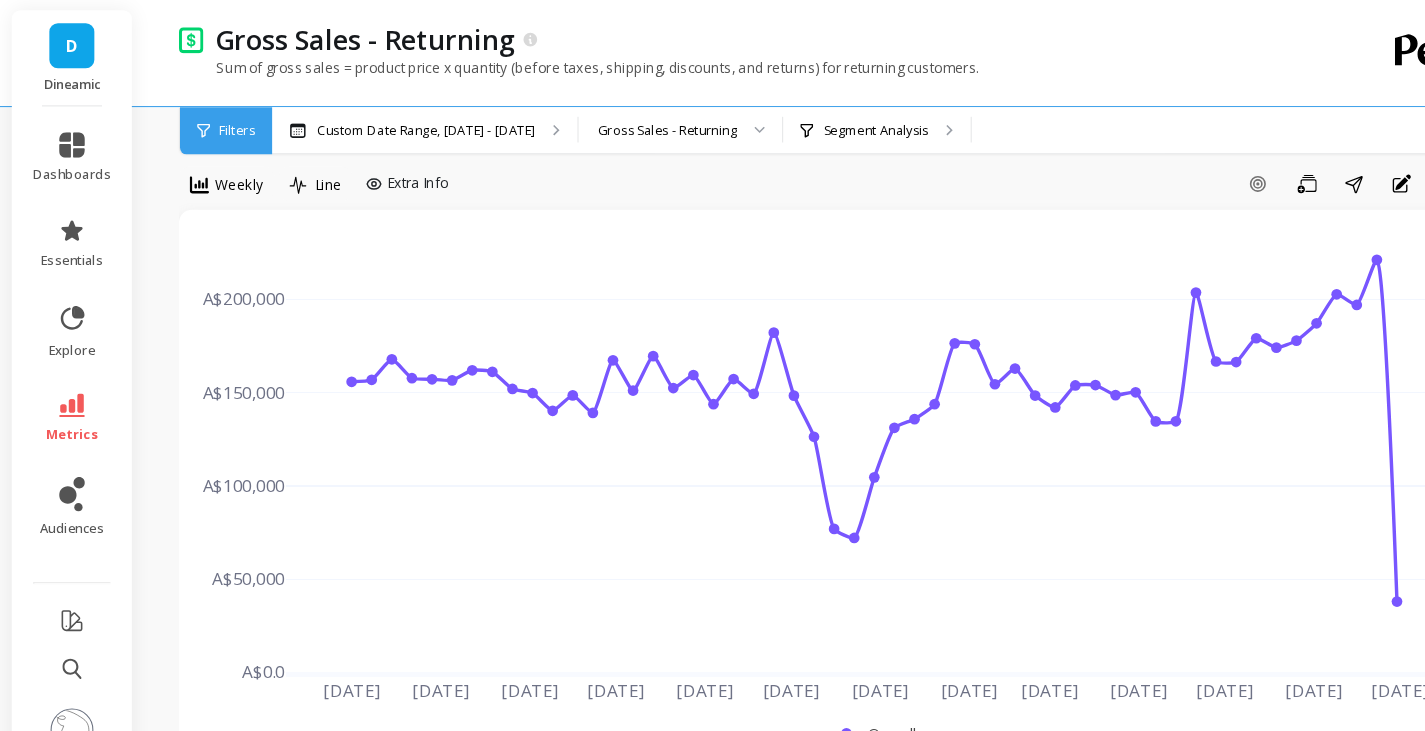 scroll, scrollTop: 0, scrollLeft: 0, axis: both 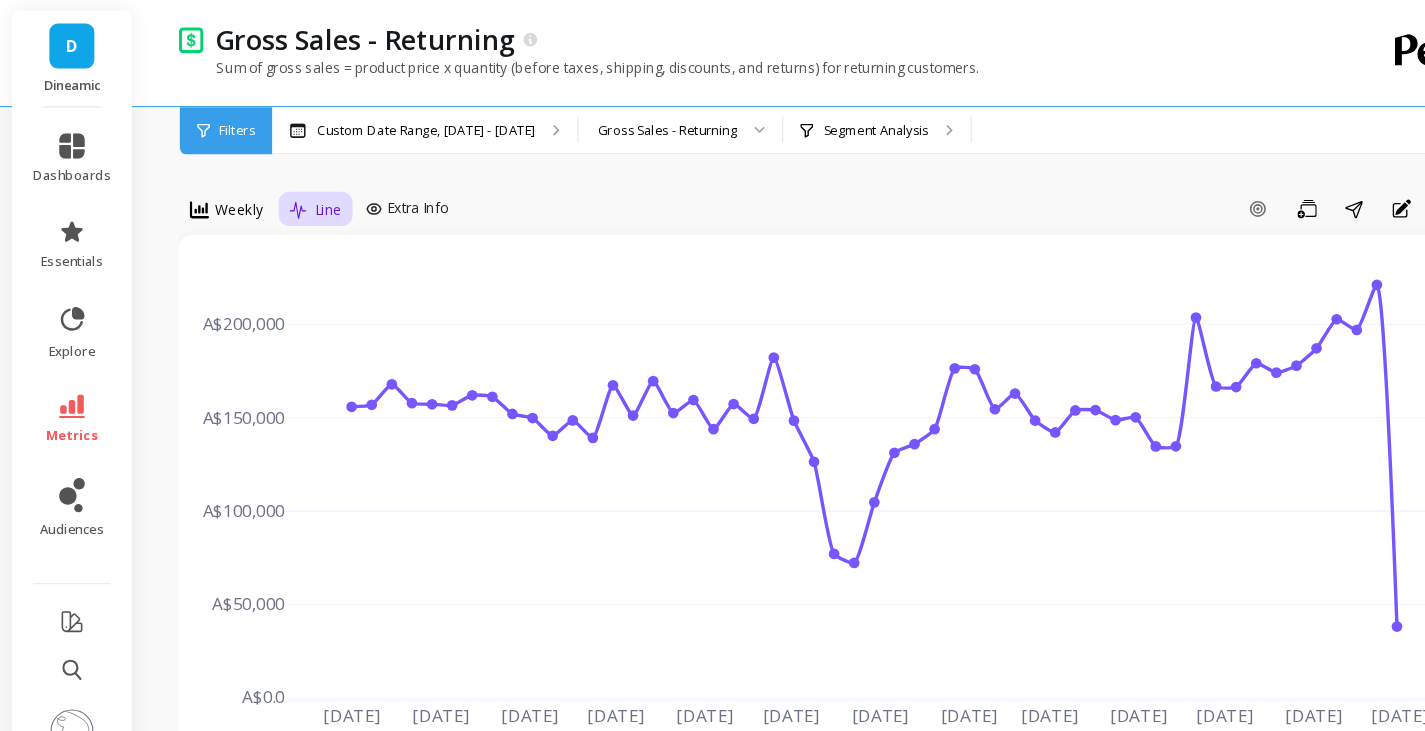 click on "Line" at bounding box center (307, 196) 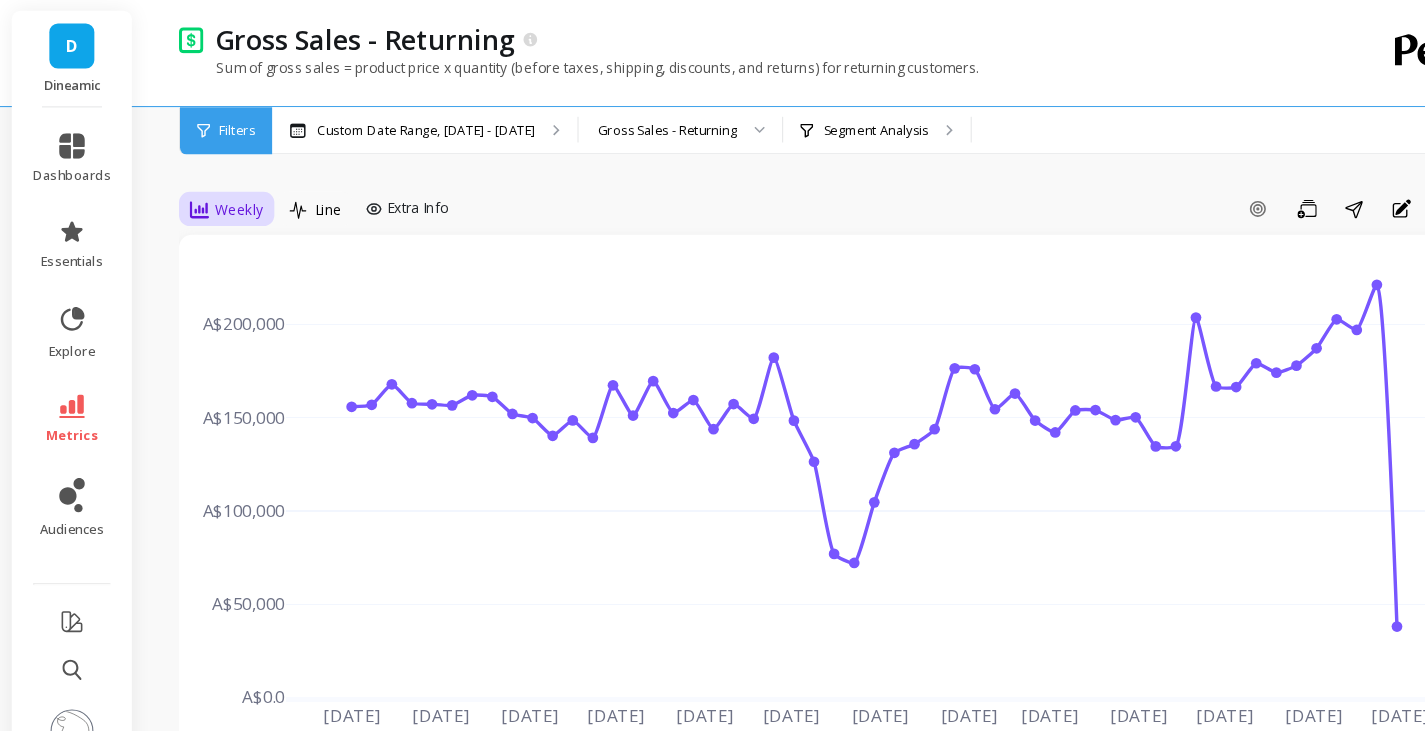 click on "Weekly" at bounding box center (224, 196) 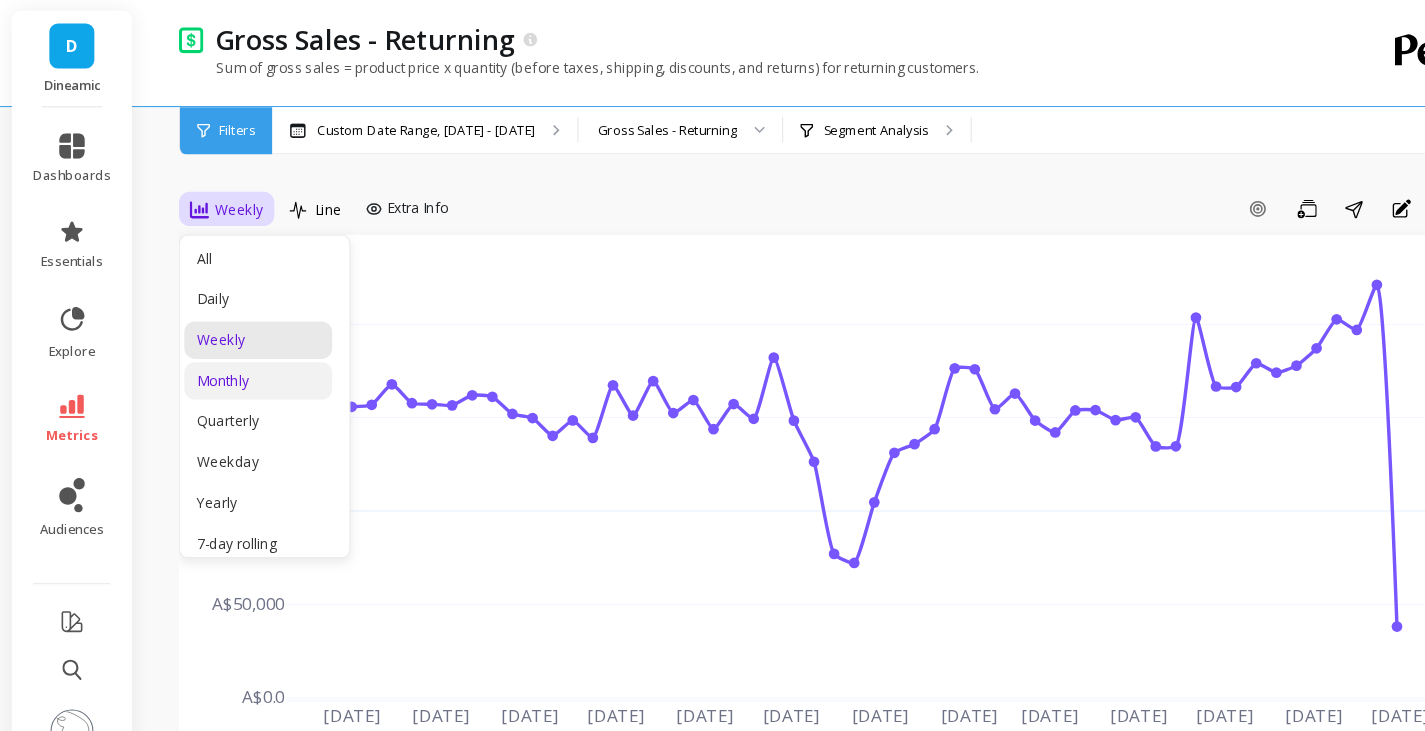 click on "Monthly" at bounding box center (242, 355) 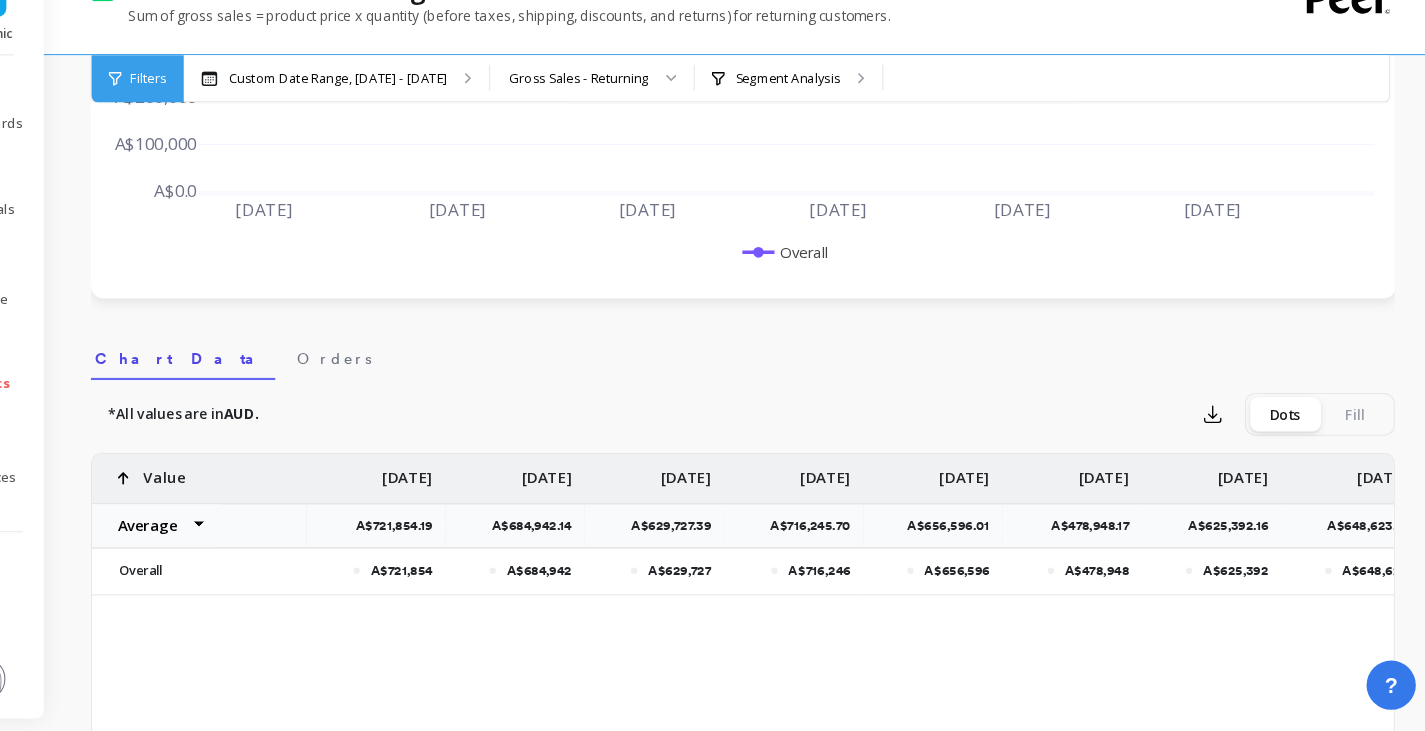 scroll, scrollTop: 426, scrollLeft: 0, axis: vertical 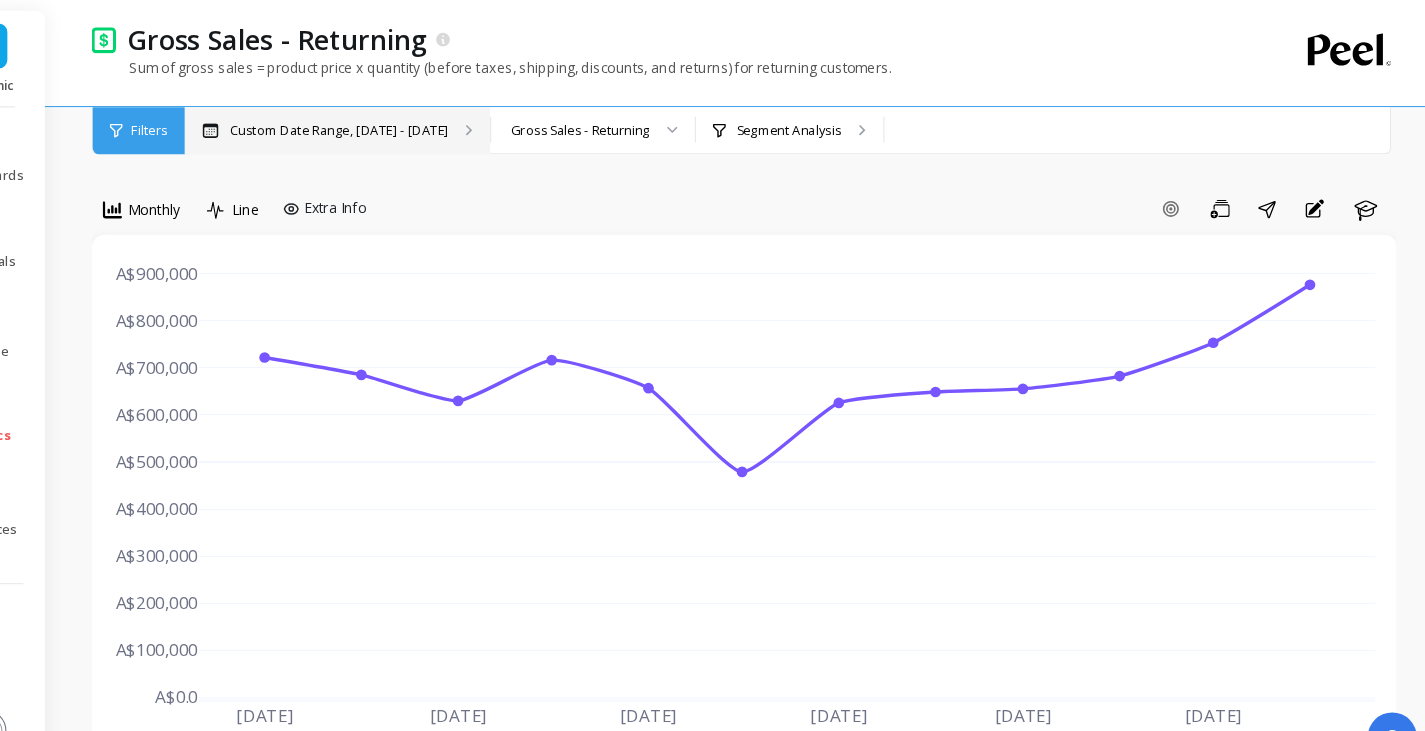 click on "Custom Date Range,  [DATE] - [DATE]" at bounding box center [399, 122] 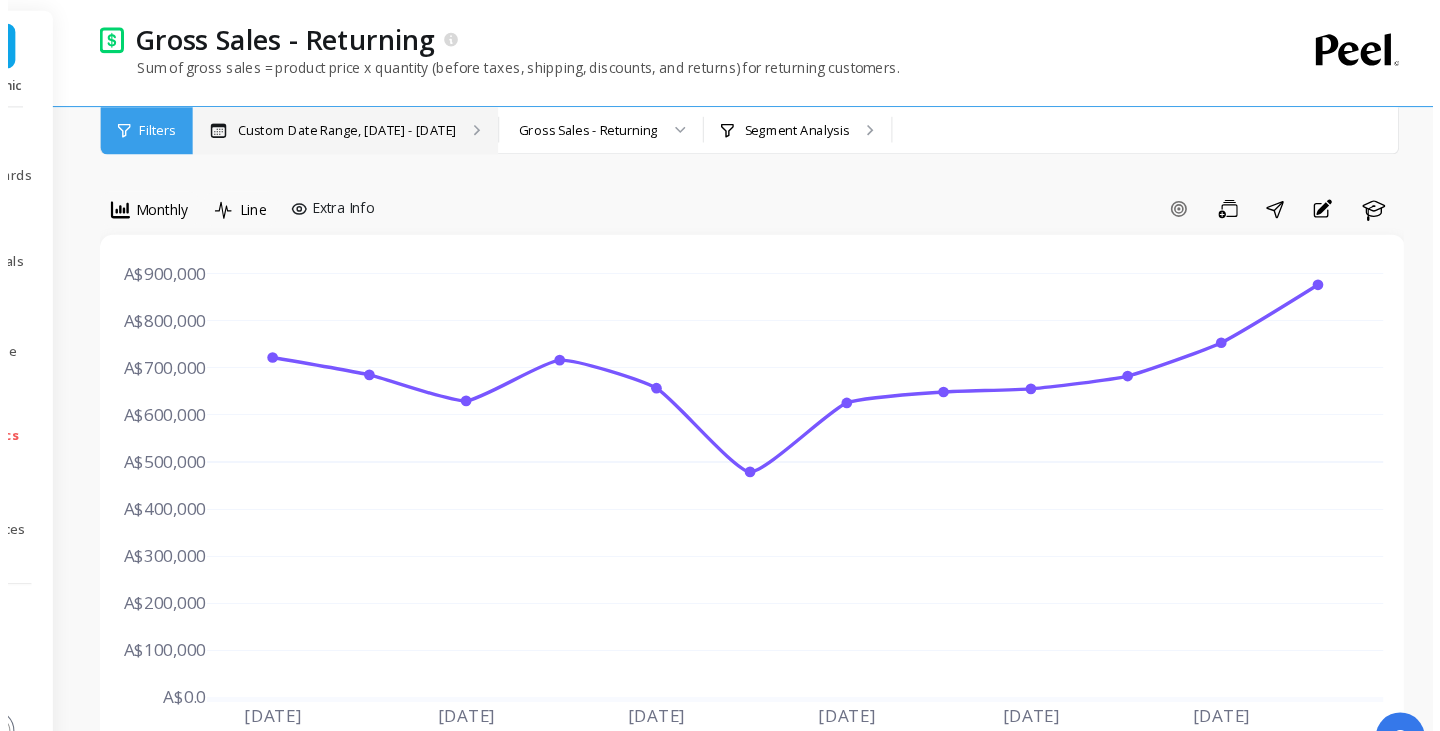 scroll, scrollTop: 0, scrollLeft: 530, axis: horizontal 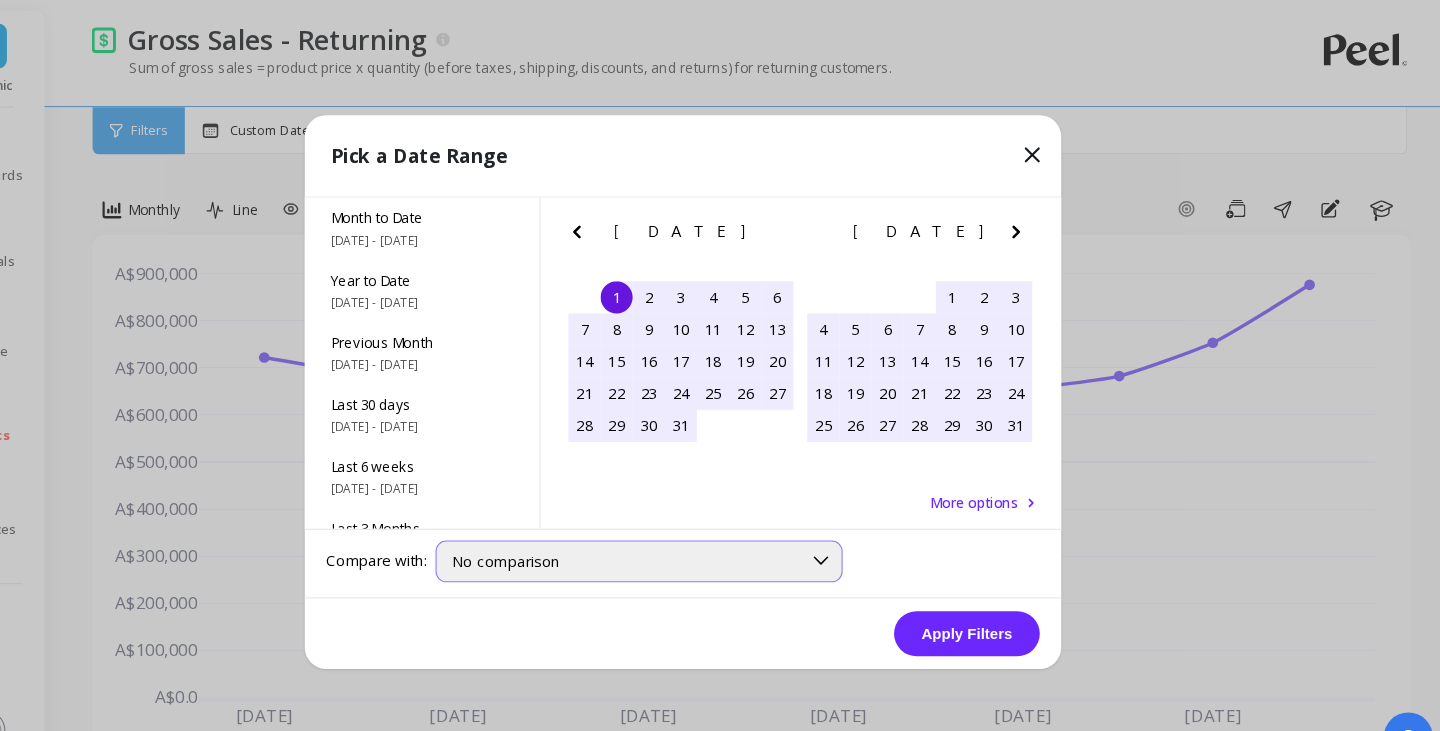 click on "No comparison" at bounding box center [554, 523] 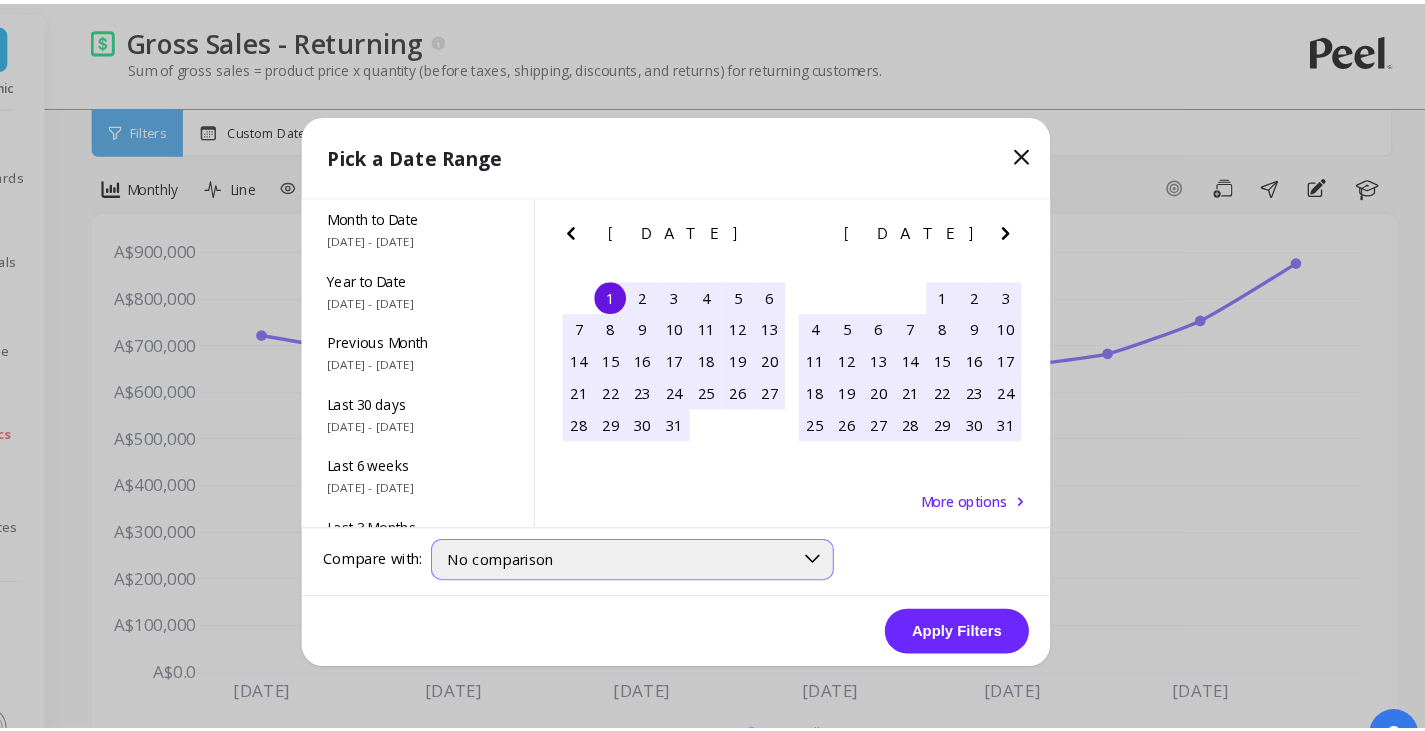 scroll, scrollTop: 23, scrollLeft: 0, axis: vertical 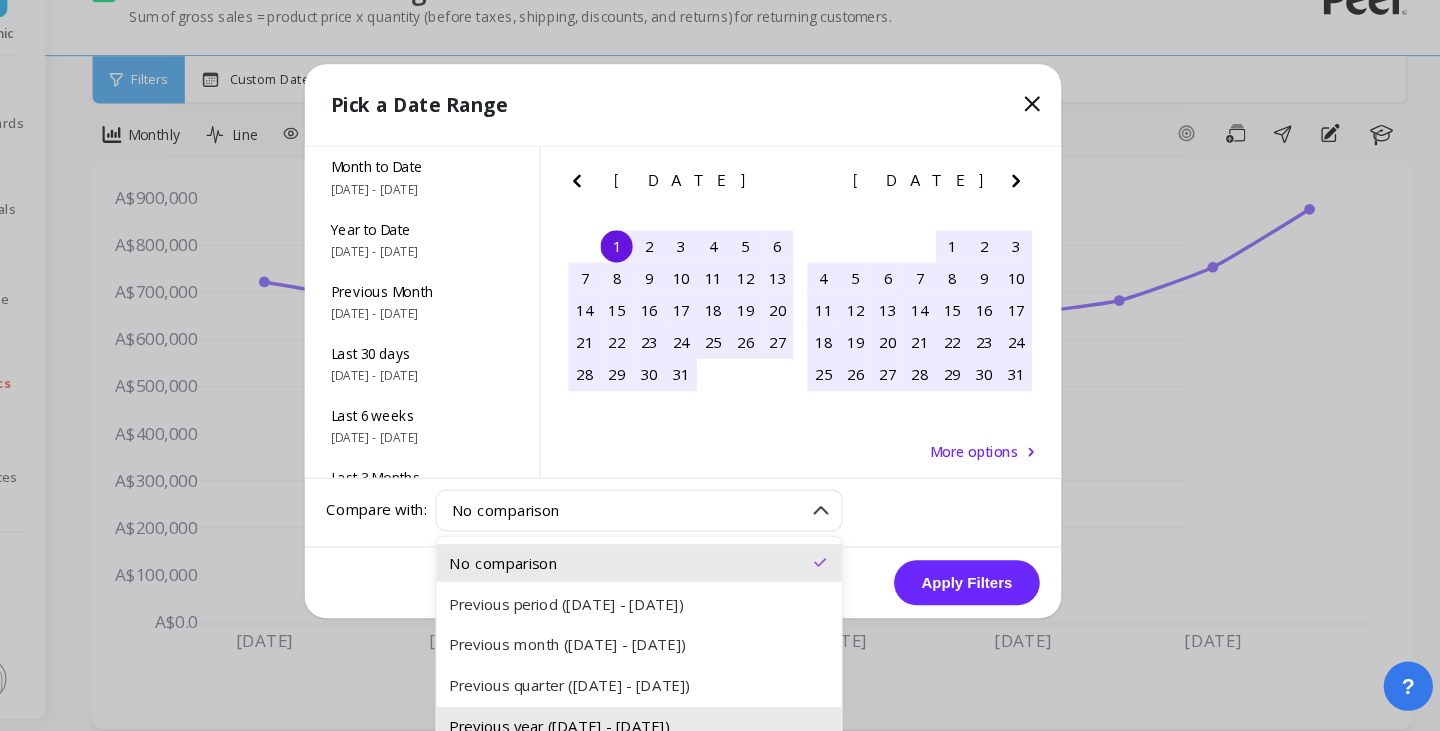 click on "Previous year ([DATE] - [DATE])" at bounding box center [679, 724] 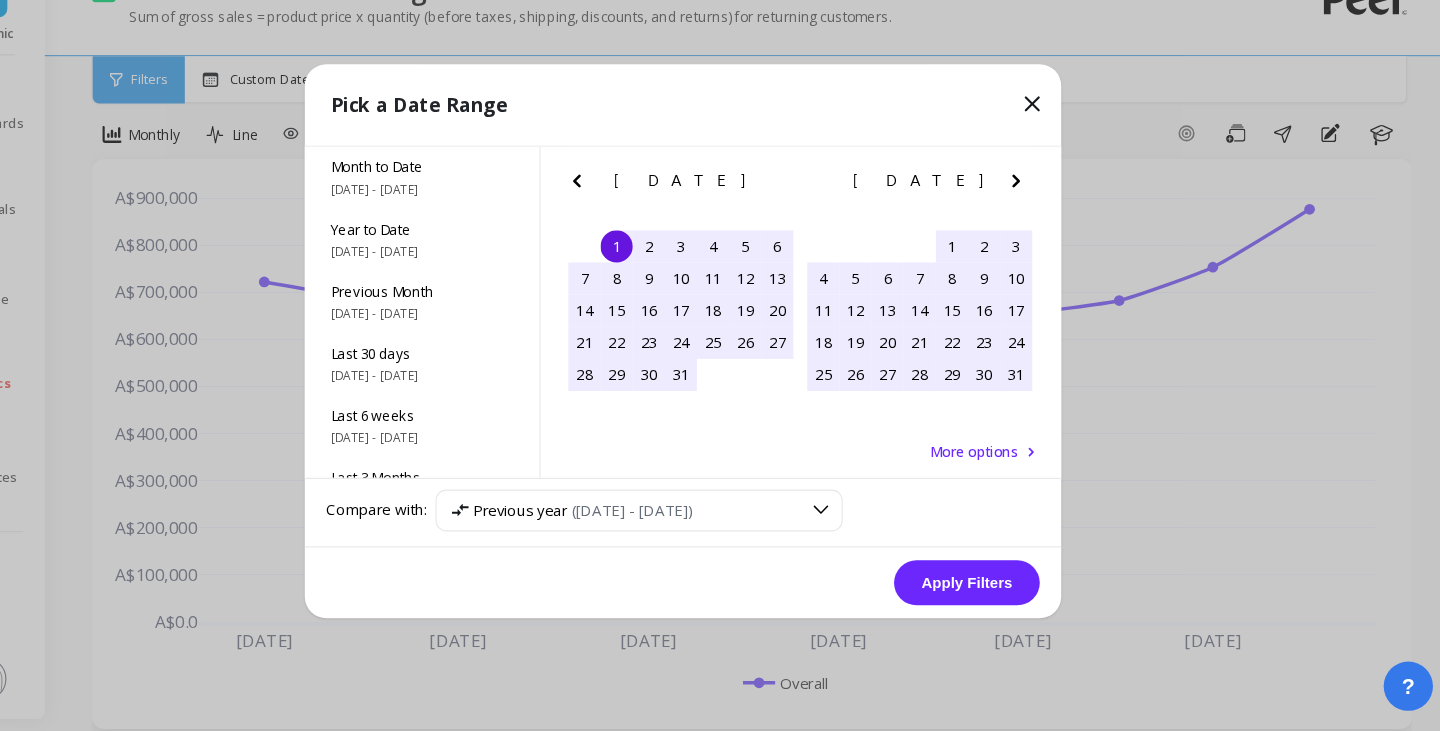 click on "Apply Filters" at bounding box center [985, 591] 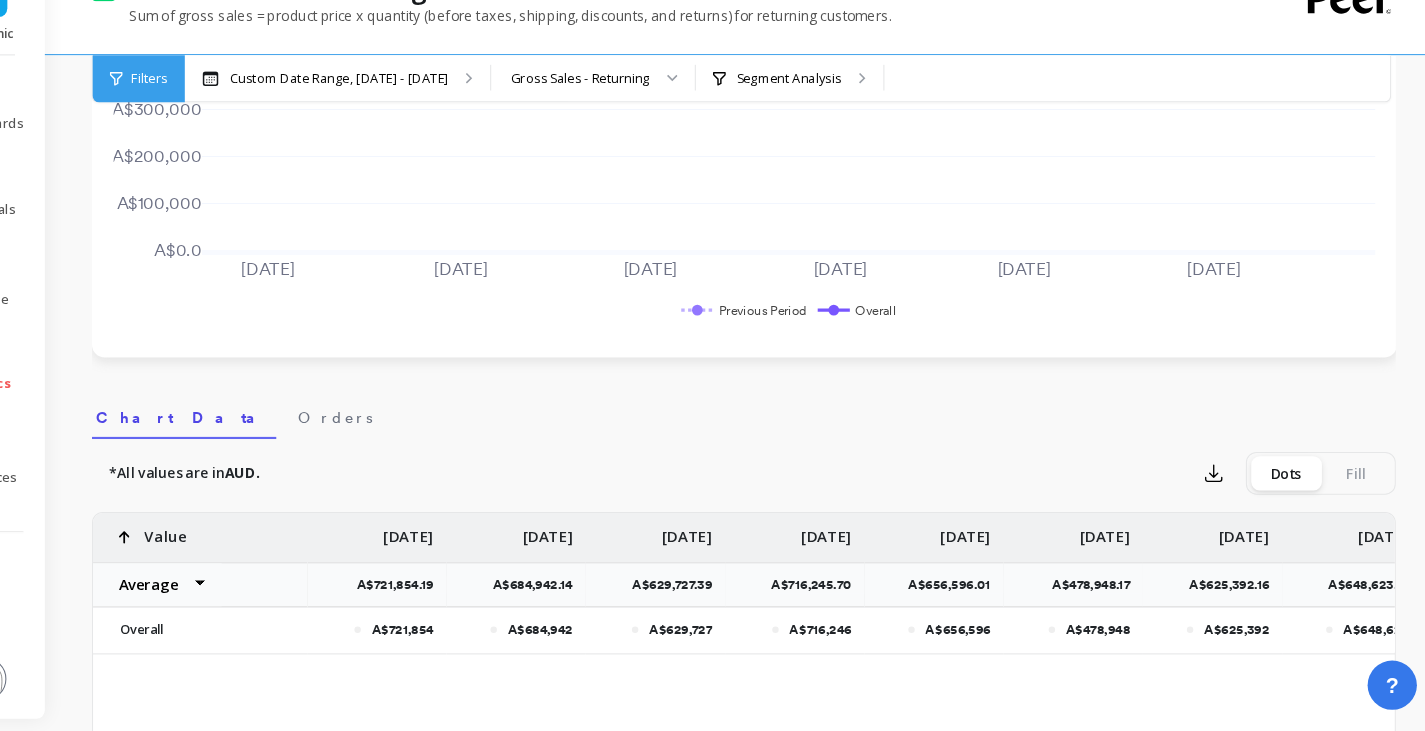 scroll, scrollTop: 370, scrollLeft: 0, axis: vertical 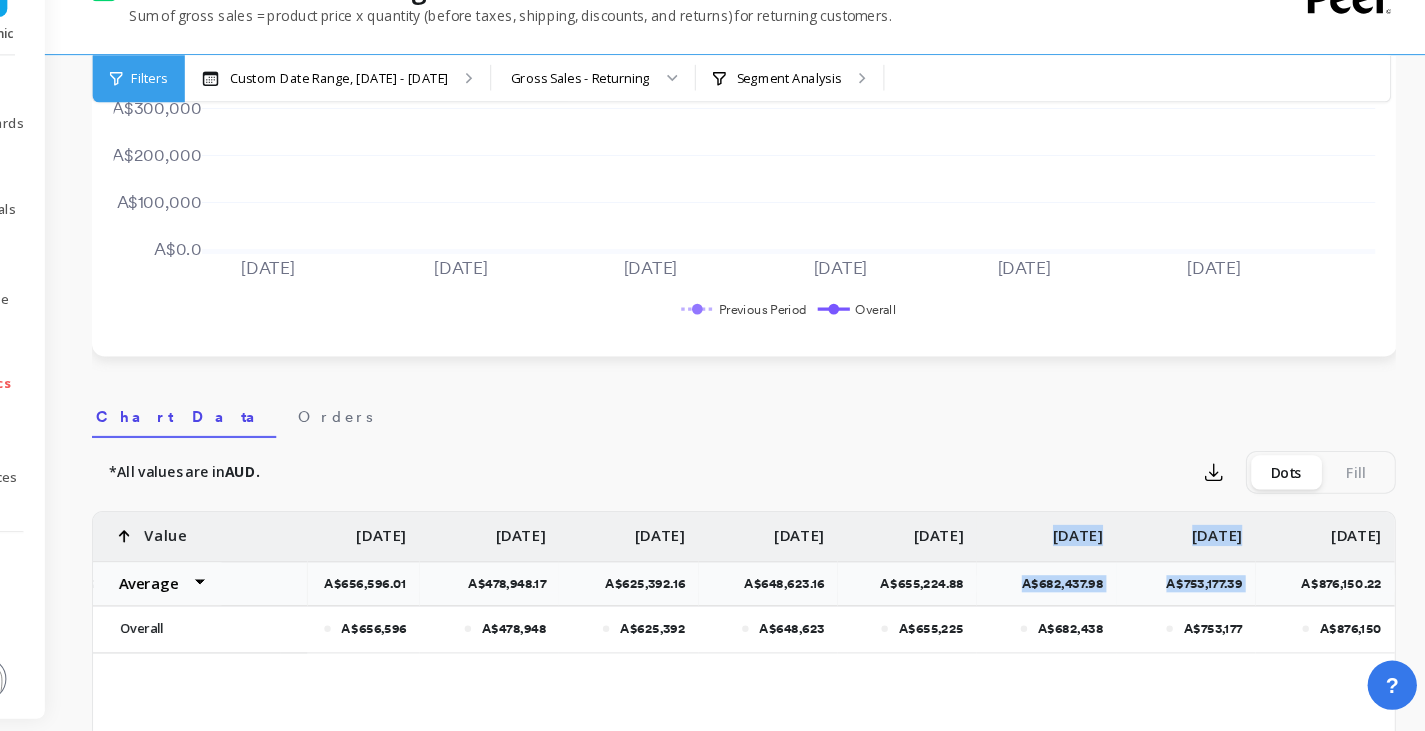 drag, startPoint x: 1254, startPoint y: 552, endPoint x: 1029, endPoint y: 542, distance: 225.2221 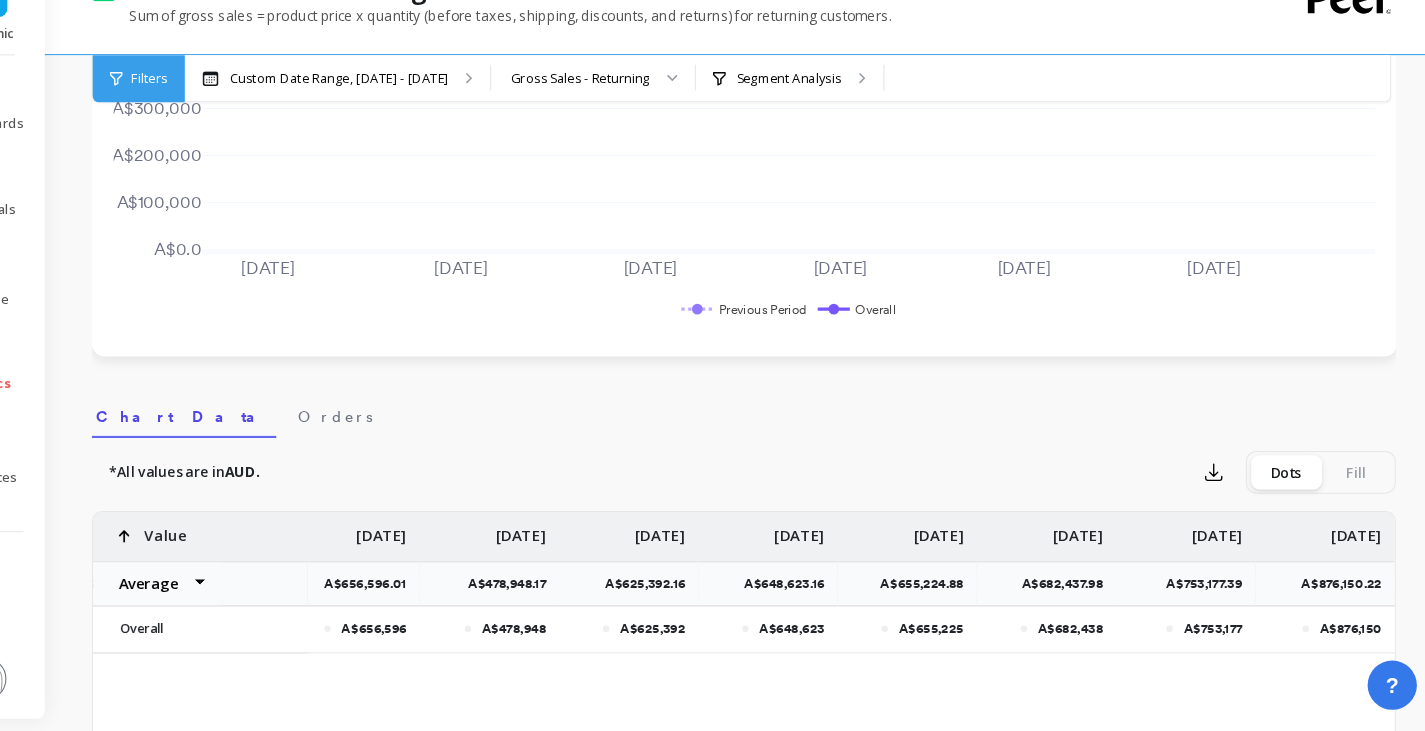 click on "Chart Data Orders" at bounding box center [776, 434] 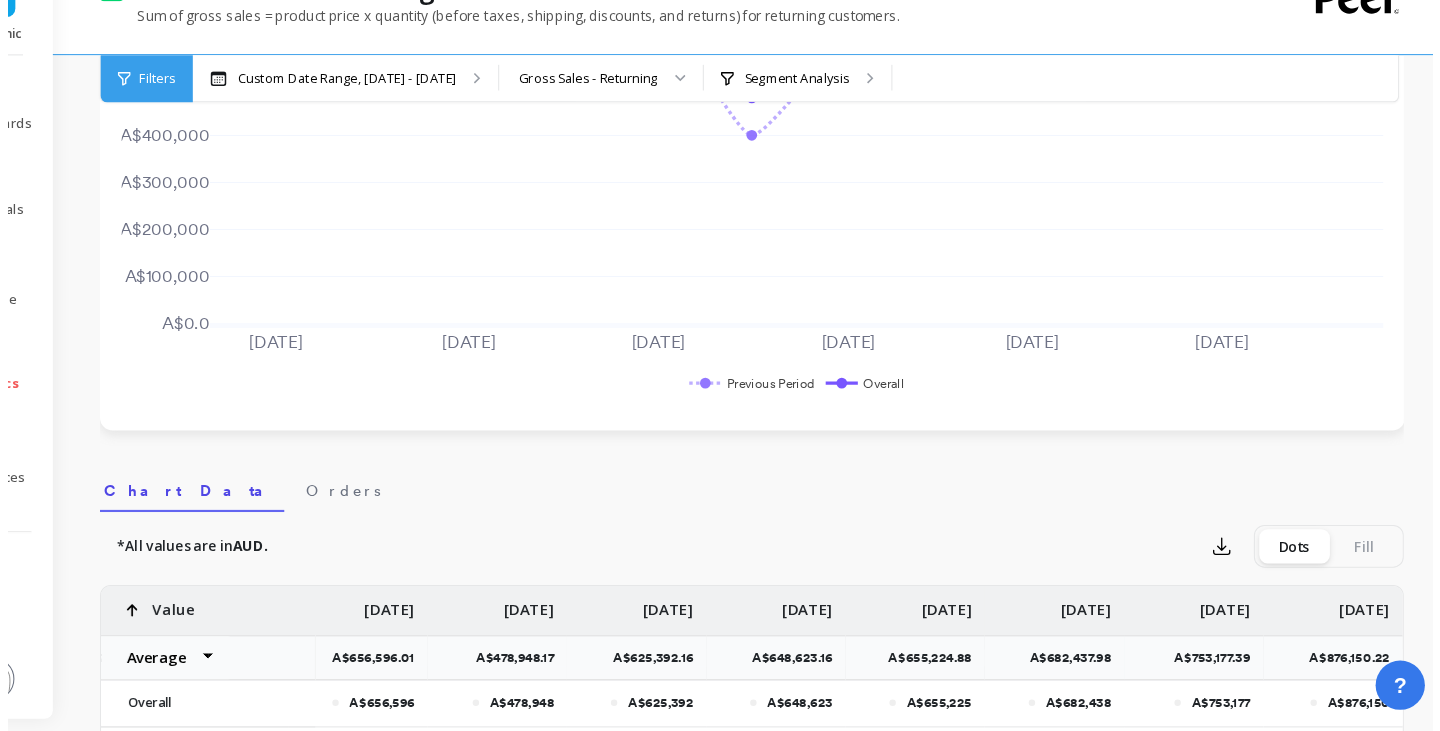 scroll, scrollTop: 0, scrollLeft: 0, axis: both 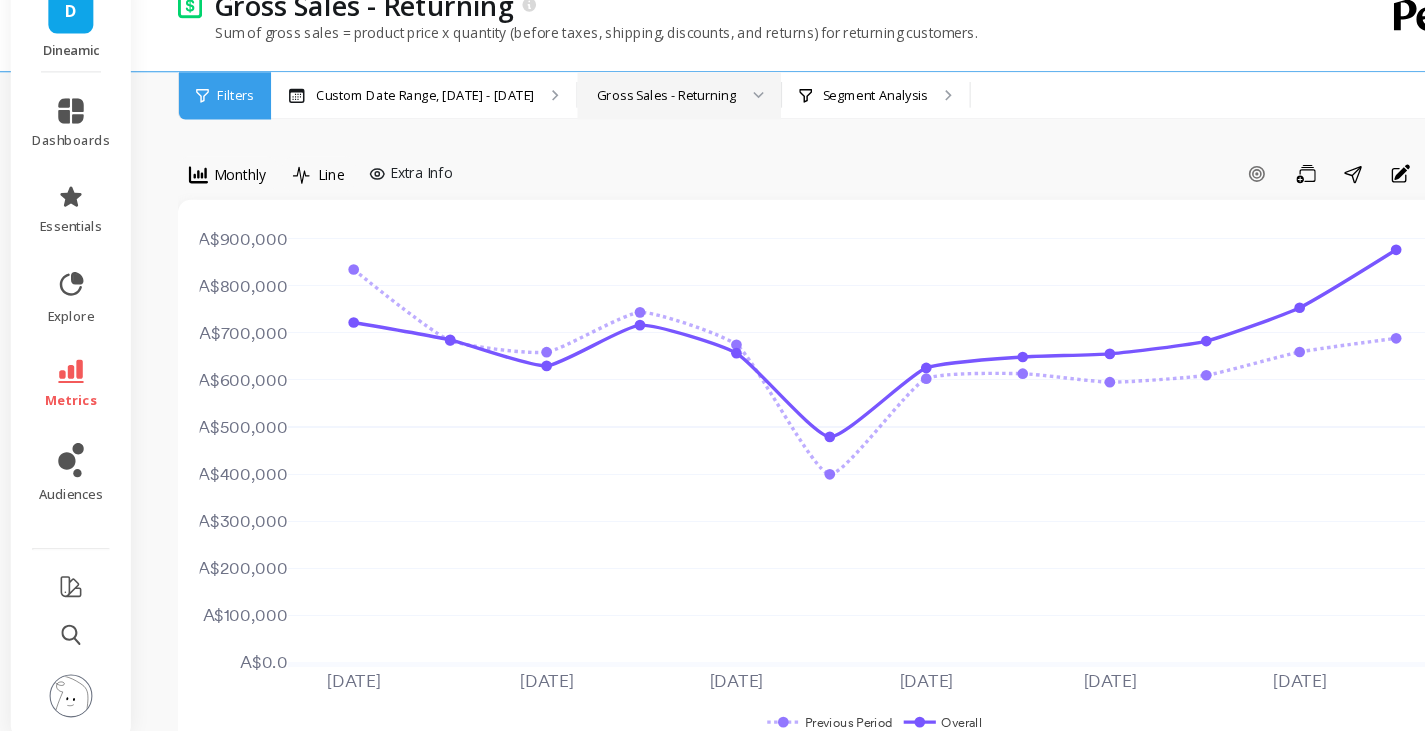 click on "Gross Sales - Returning" at bounding box center [624, 121] 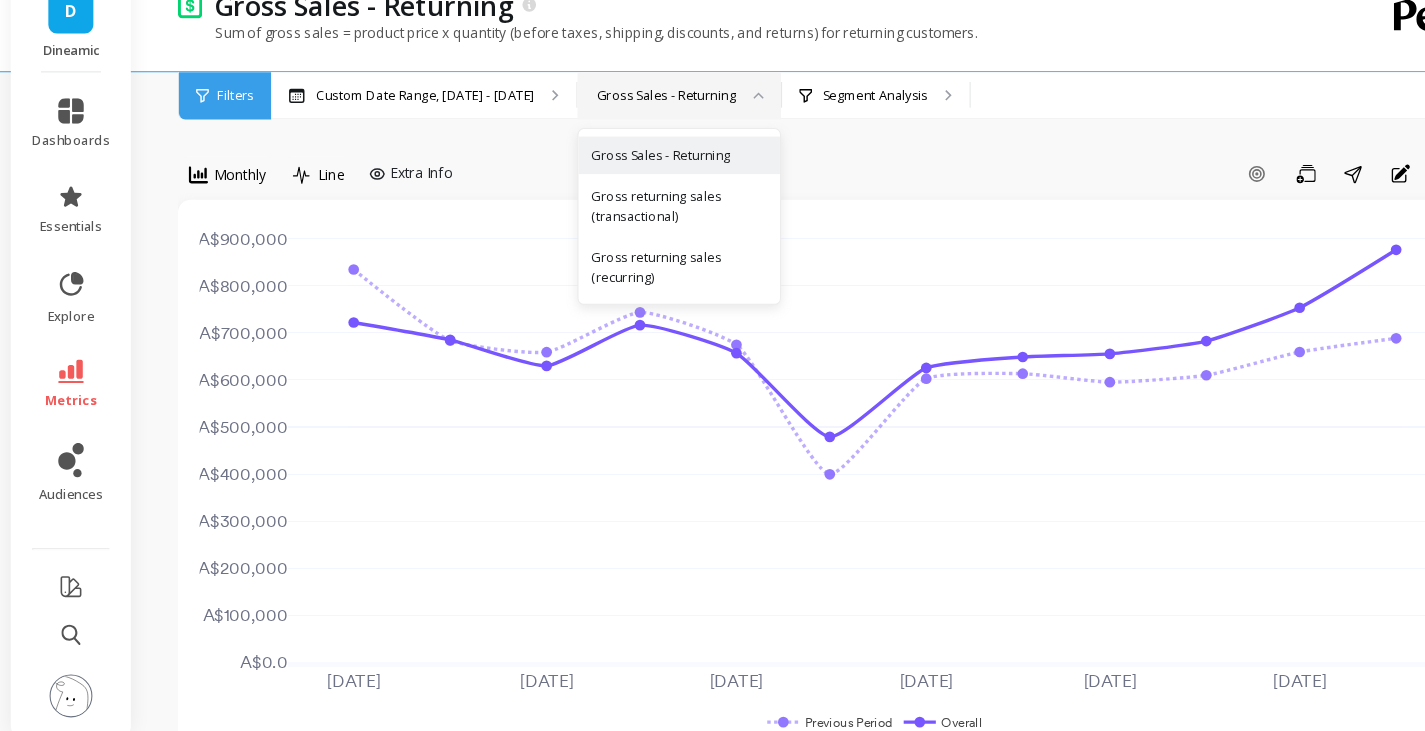 click on "option Monthly, selected. Monthly Line Extra Info Add Goal
Save
Share
Annotations
Learn
[DATE] [DATE] [DATE] [DATE] [DATE] [DATE] A$0.0 A$100,000 A$200,000 A$300,000 A$400,000 A$500,000 A$600,000 A$700,000 A$800,000 A$900,000 Previous Period Overall Select a tab Chart Data Orders Chart Data Orders *All values are in  AUD. Export Dots Fill A$684,942 A$629,727 A$716,246 A$656,596 A$478,948 A$625,392 A$648,623 A$655,225 A$682,438 A$753,177 A$876,150 Value Average Sum Max Min [DATE]   A$629,727.39 [DATE]   A$716,245.70 [DATE]   A$656,596.01 [DATE]   A$478,948.17 [DATE]   A$625,392.16 [DATE]   A$648,623.16 [DATE]   A$655,224.88 [DATE]   A$682,437.98 [DATE]   A$753,177.39 [DATE]   A$876,150.22 Overall Overall Values are 30%  above  avg. Values are 30%  below  avg. Goals for Gross Sales - Returning Active Goals Create a goal Peel will monitor how you're pacing to reach your company goals
Add" at bounding box center [776, 1147] 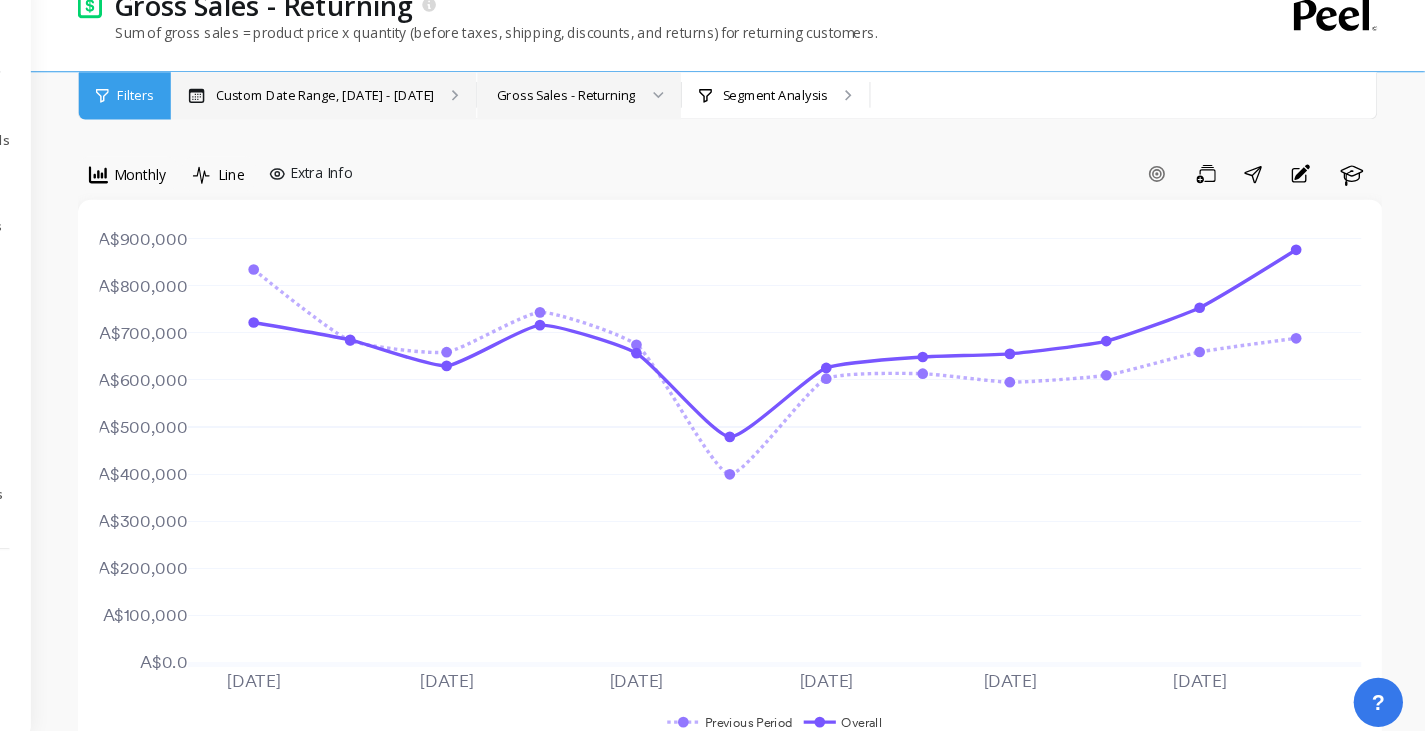 click on "Custom Date Range,  [DATE] - [DATE]" at bounding box center (397, 122) 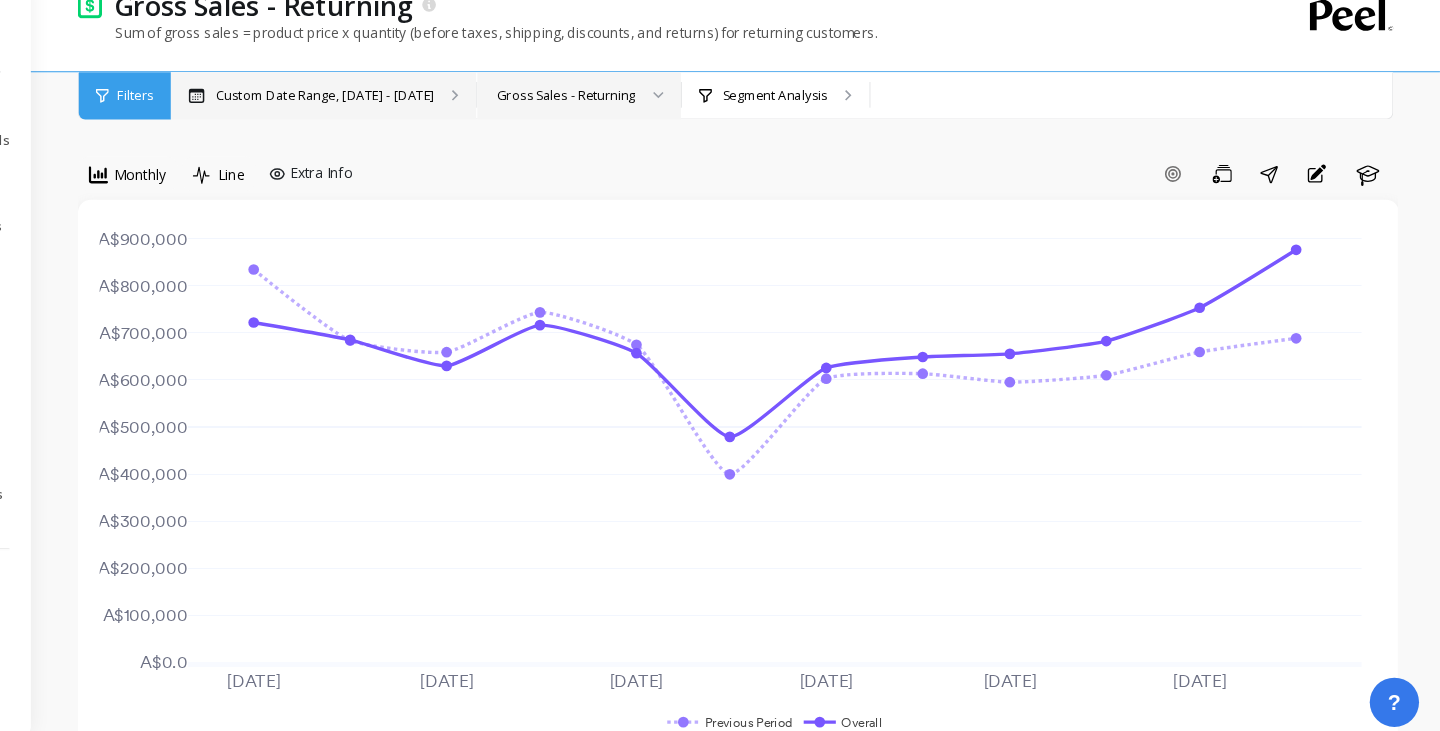 scroll, scrollTop: 0, scrollLeft: 530, axis: horizontal 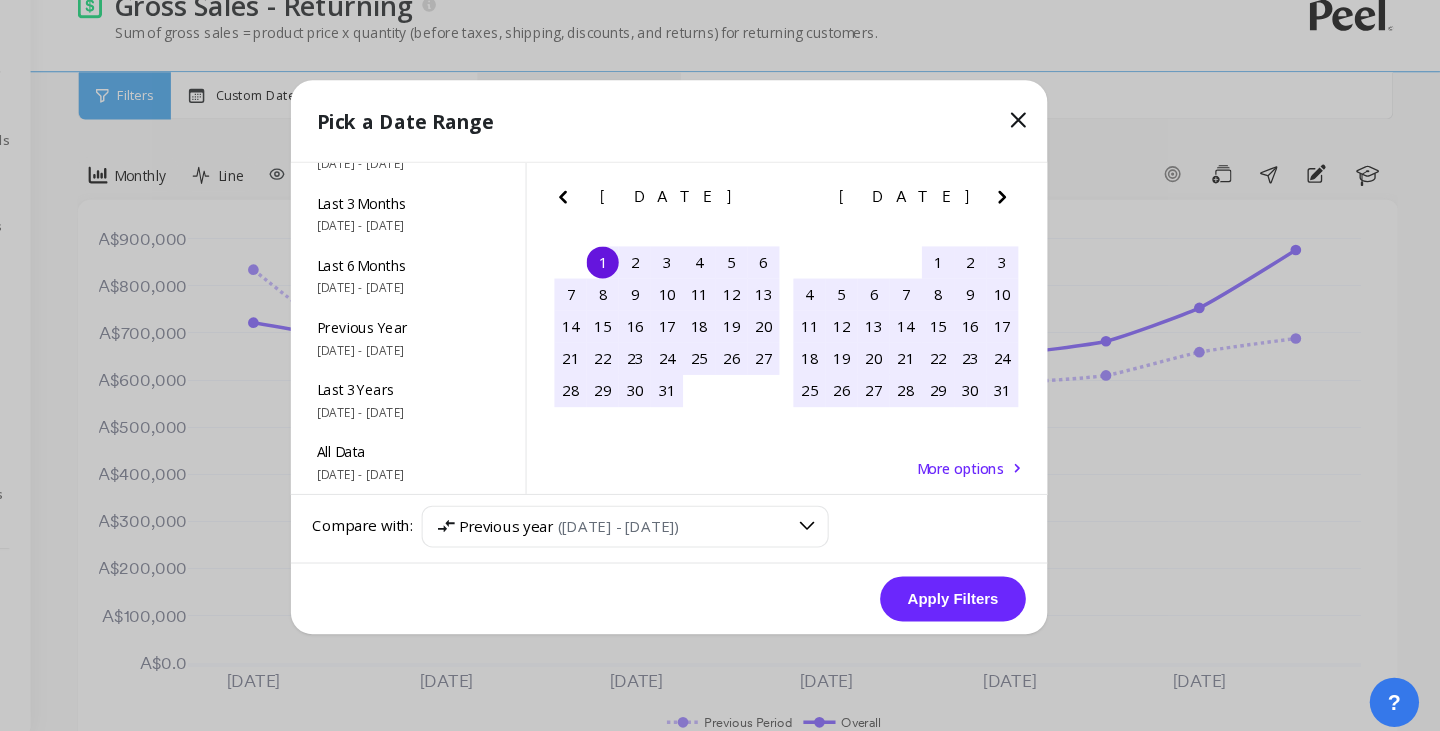 click 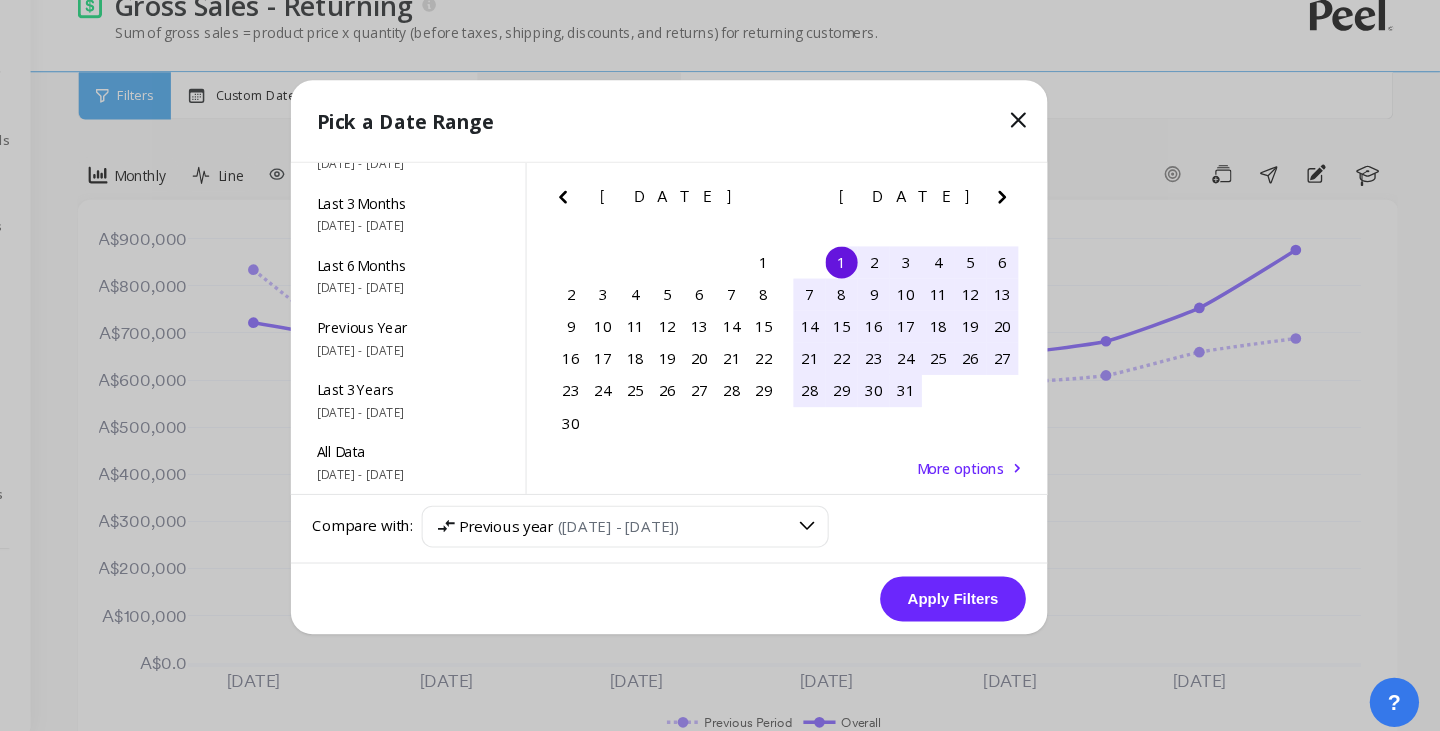 click 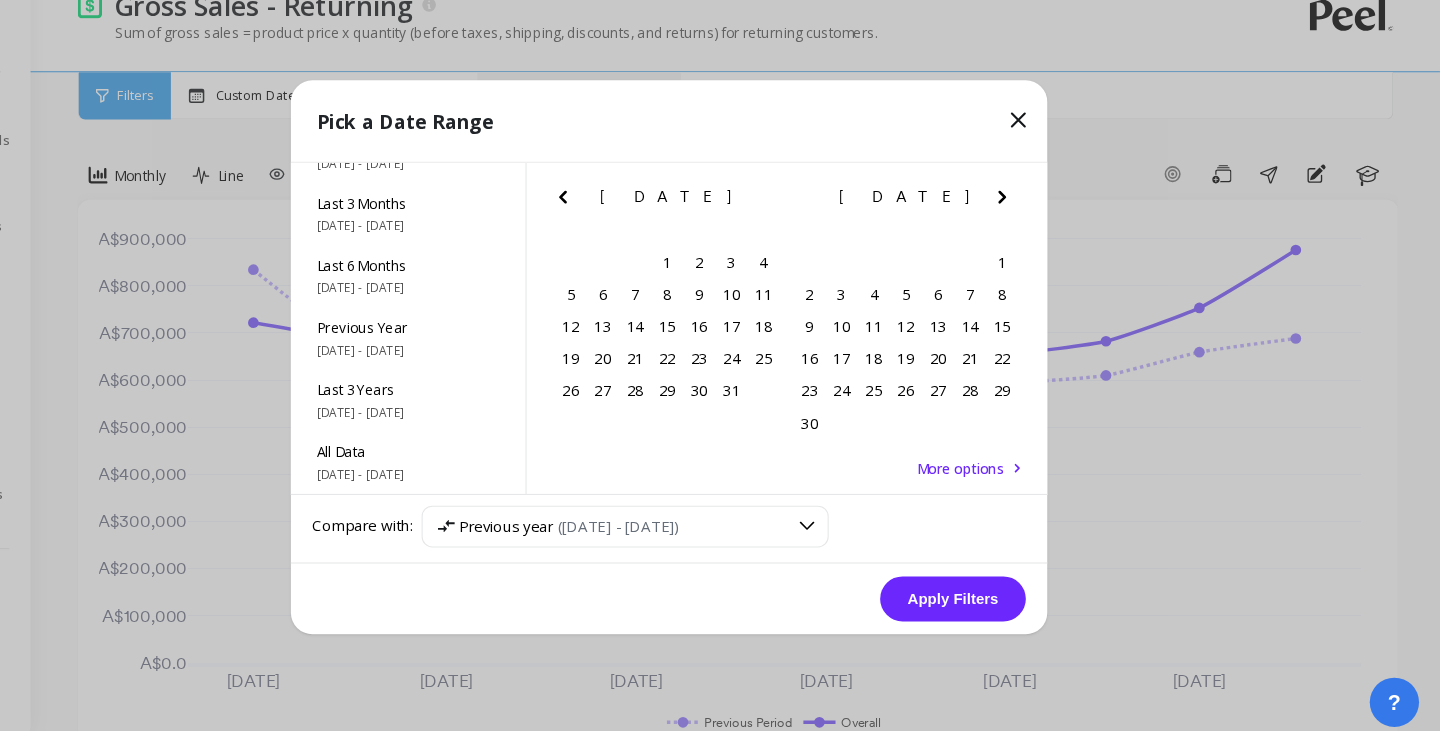 click 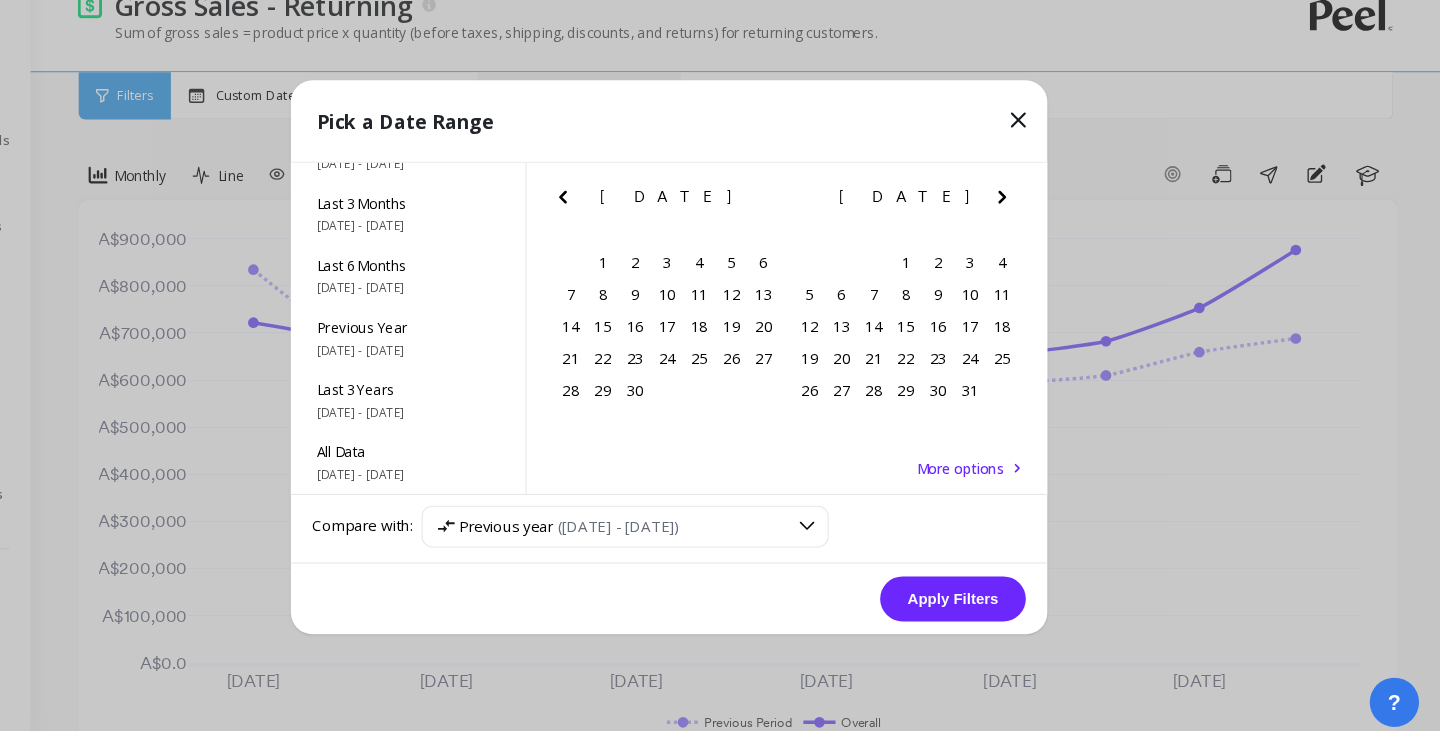 click 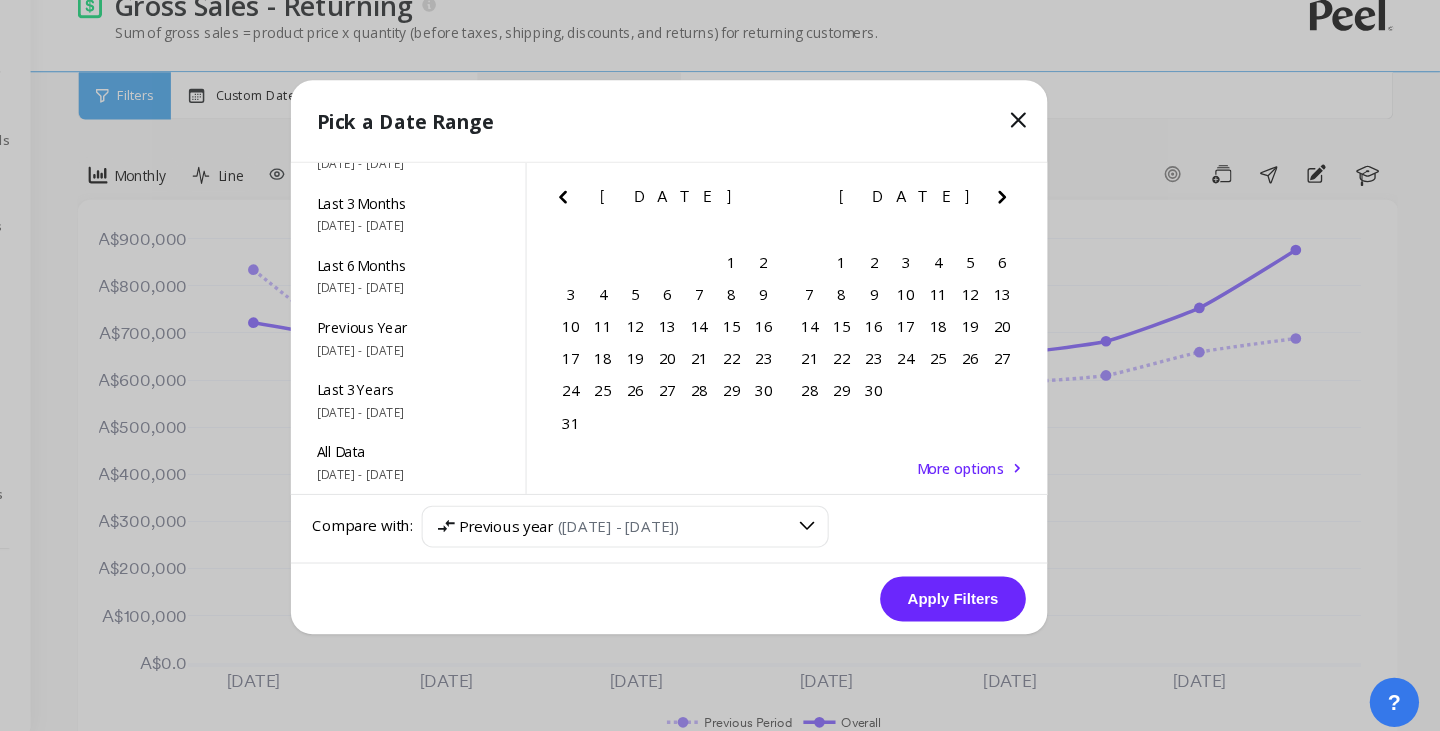click 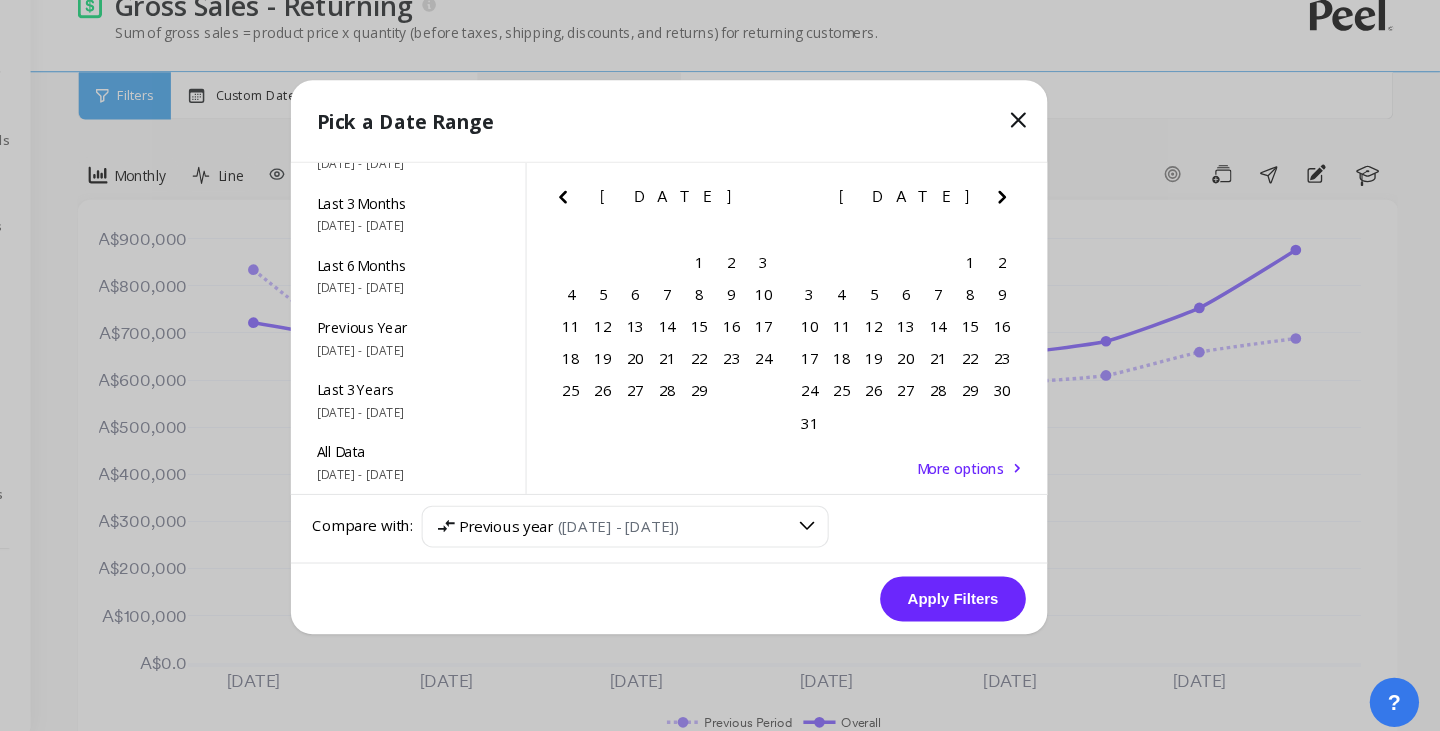 click 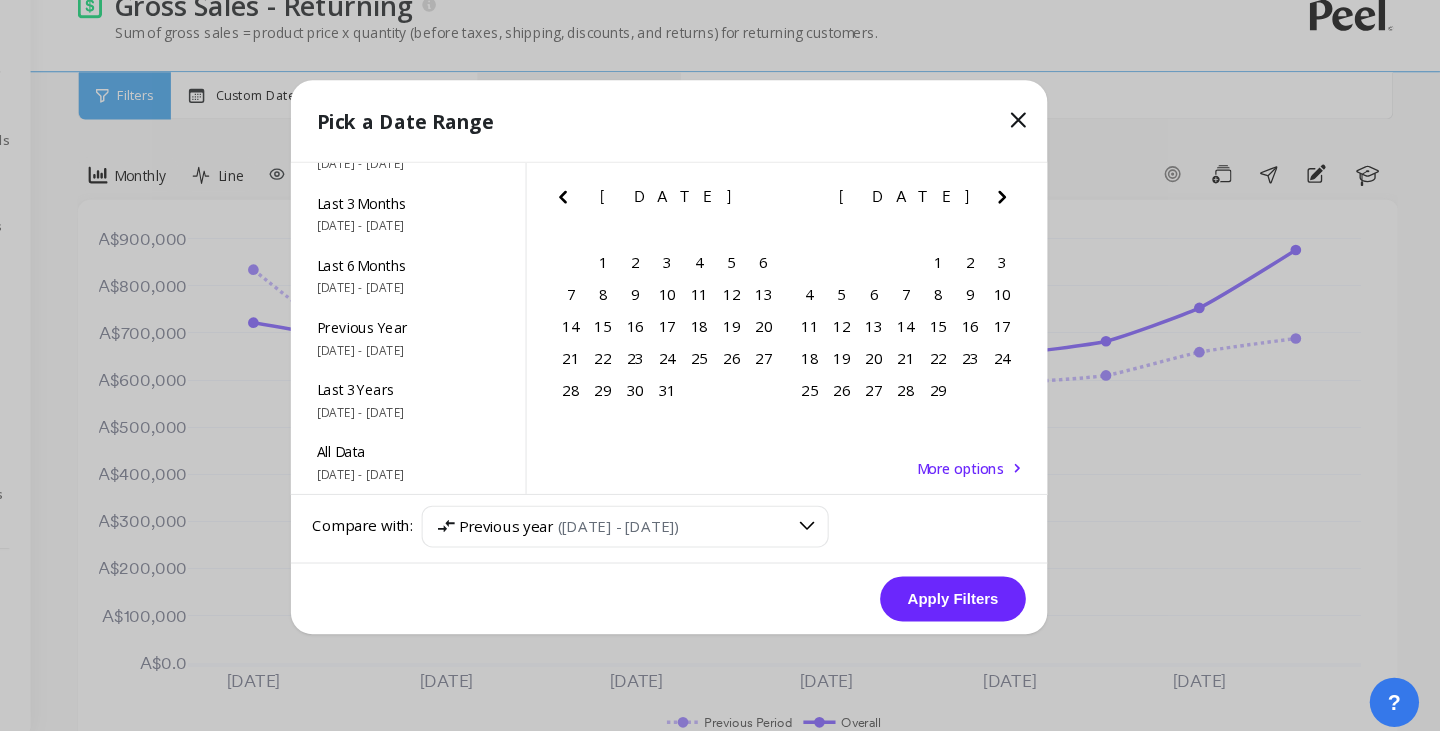 click 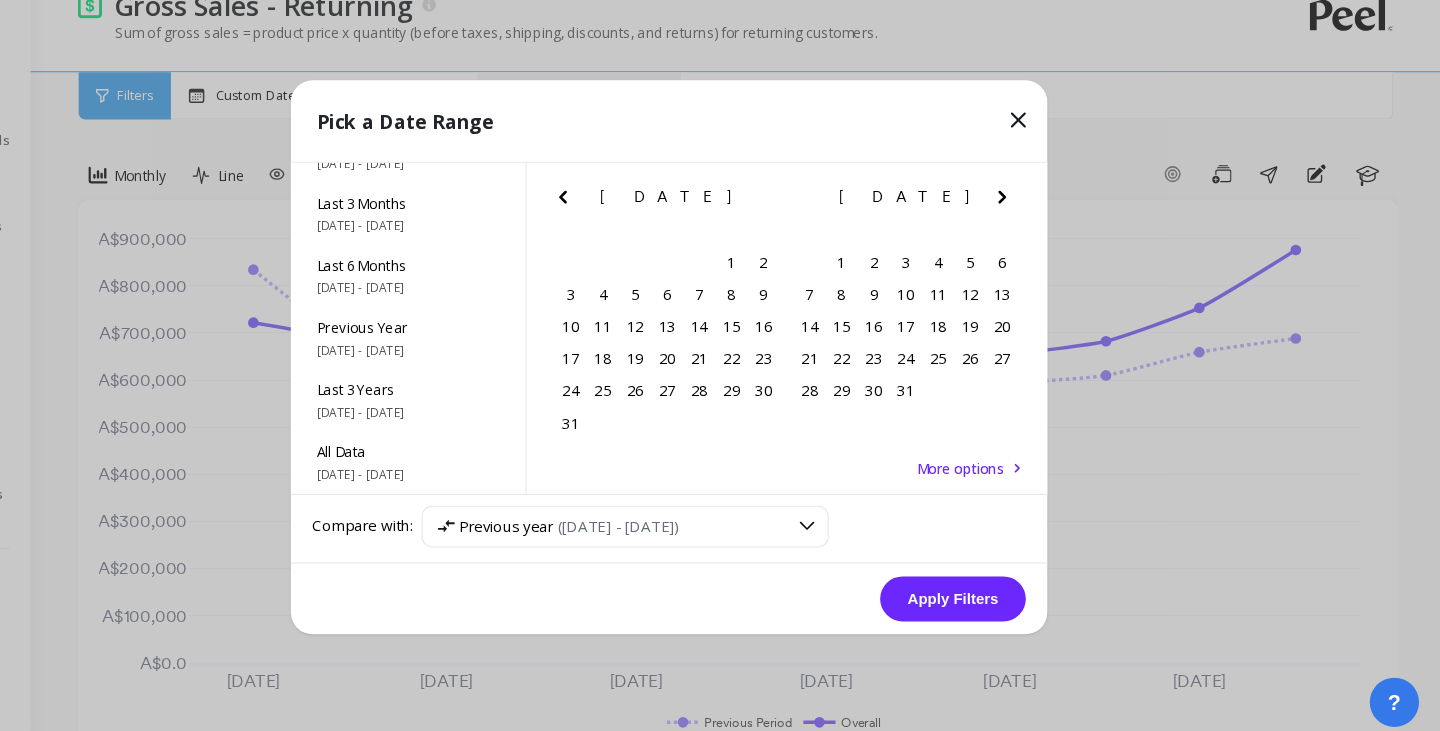 click 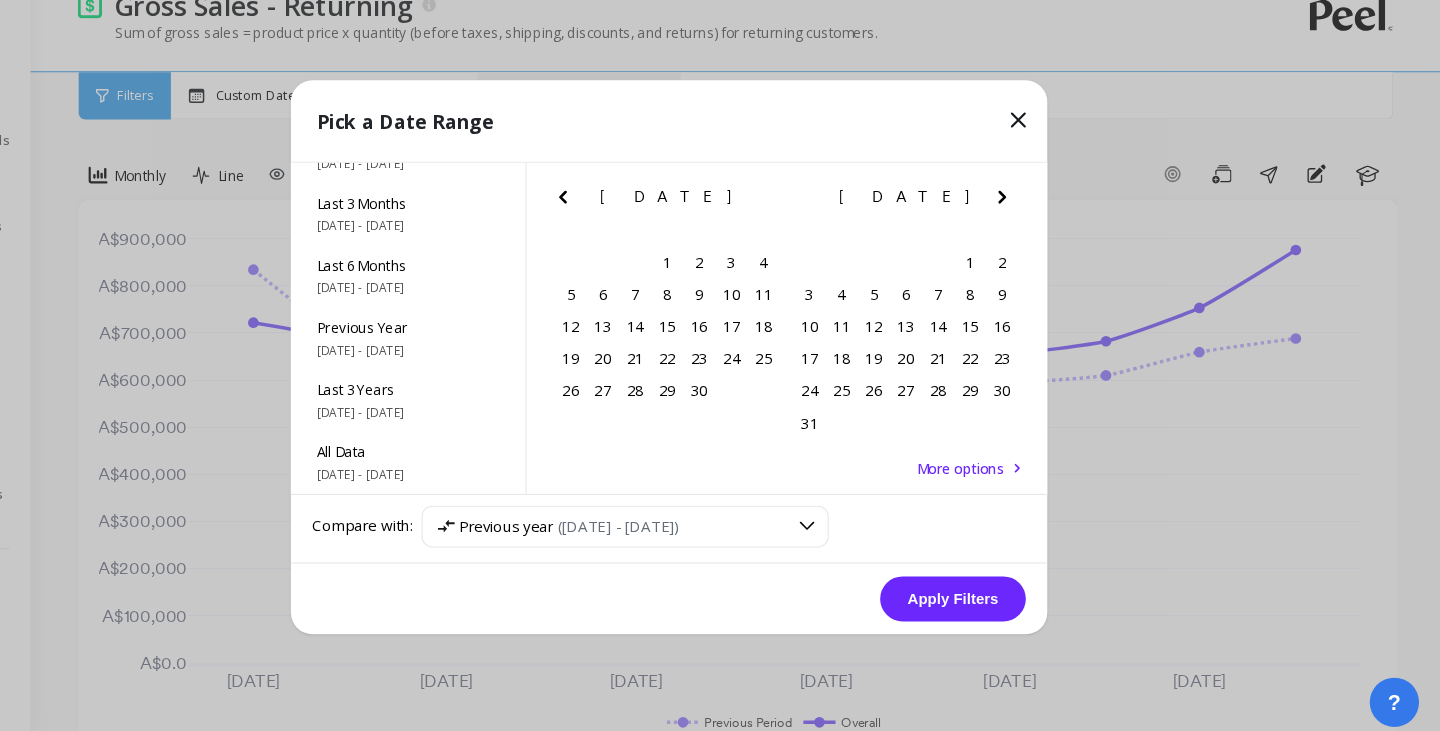 click 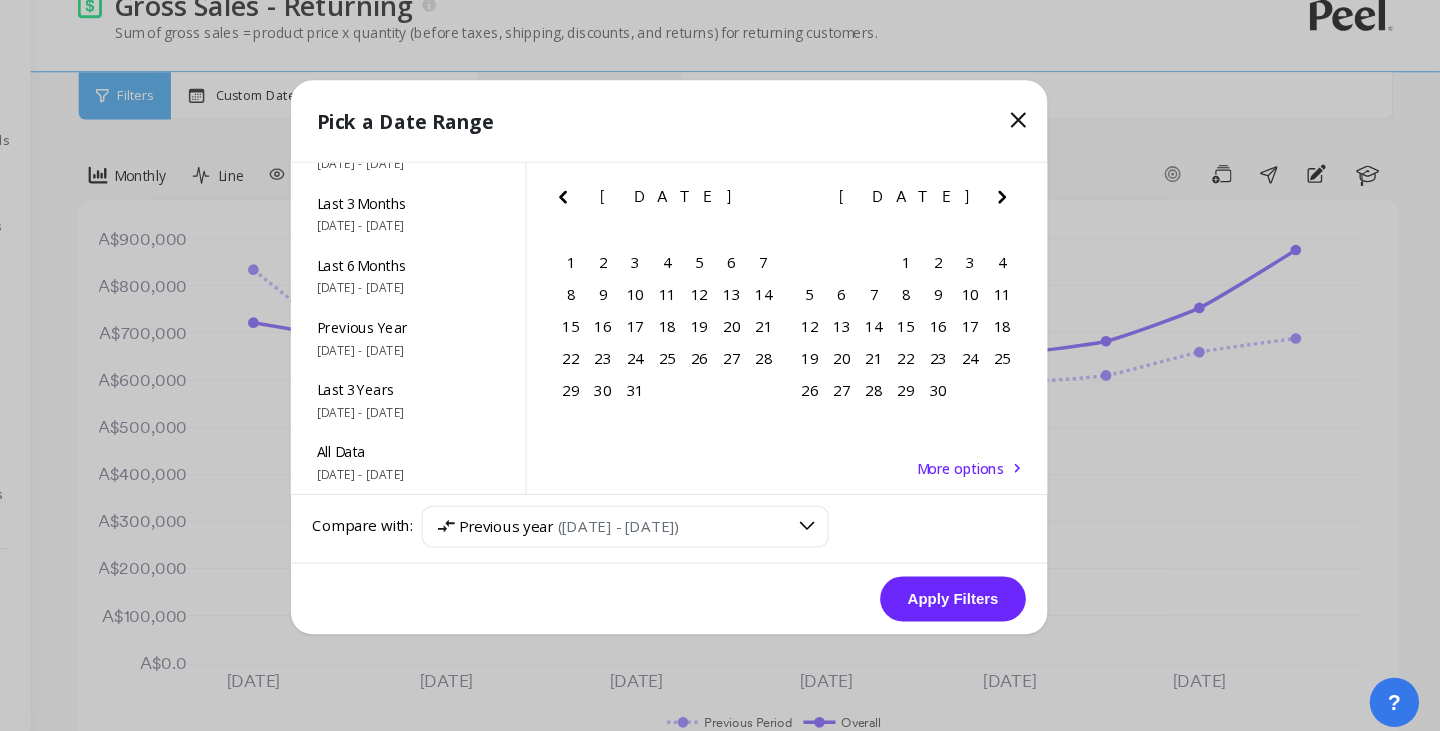 click 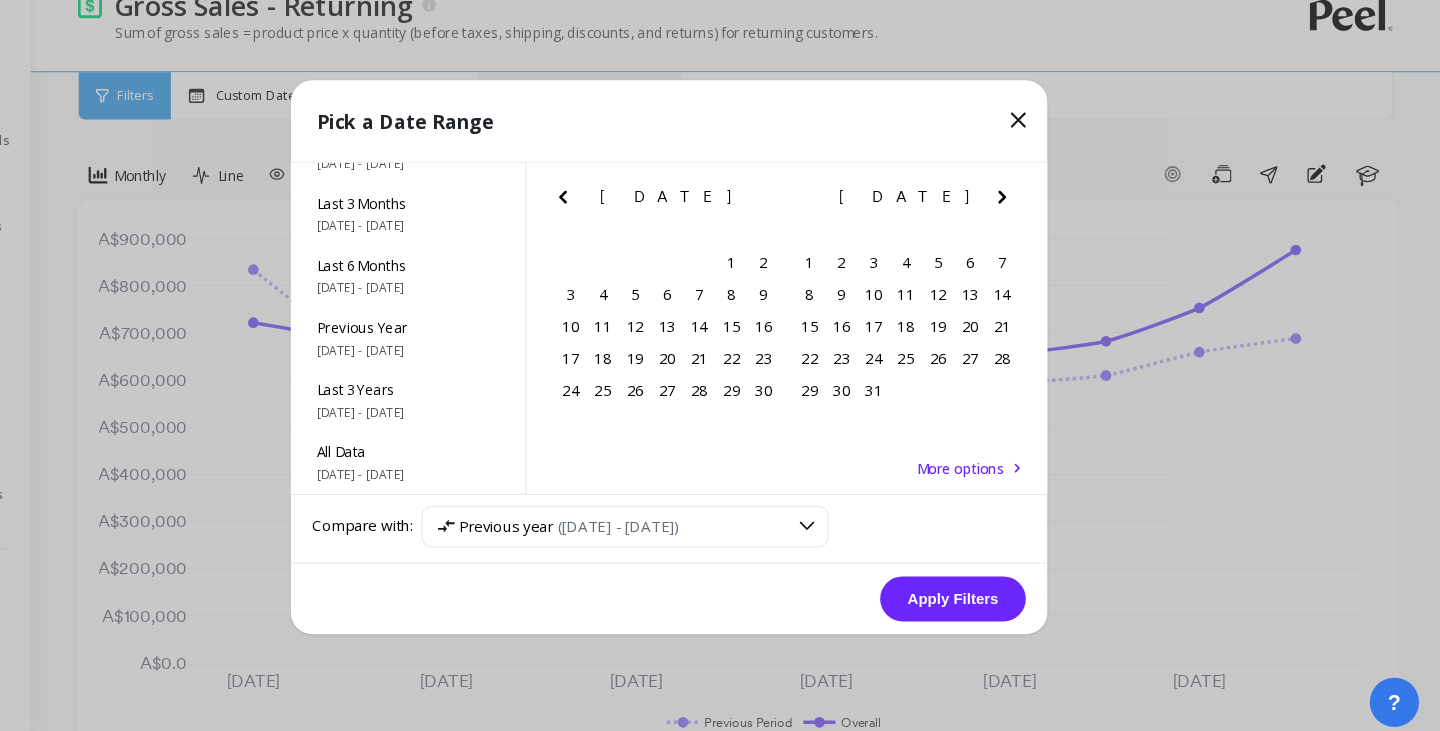 click 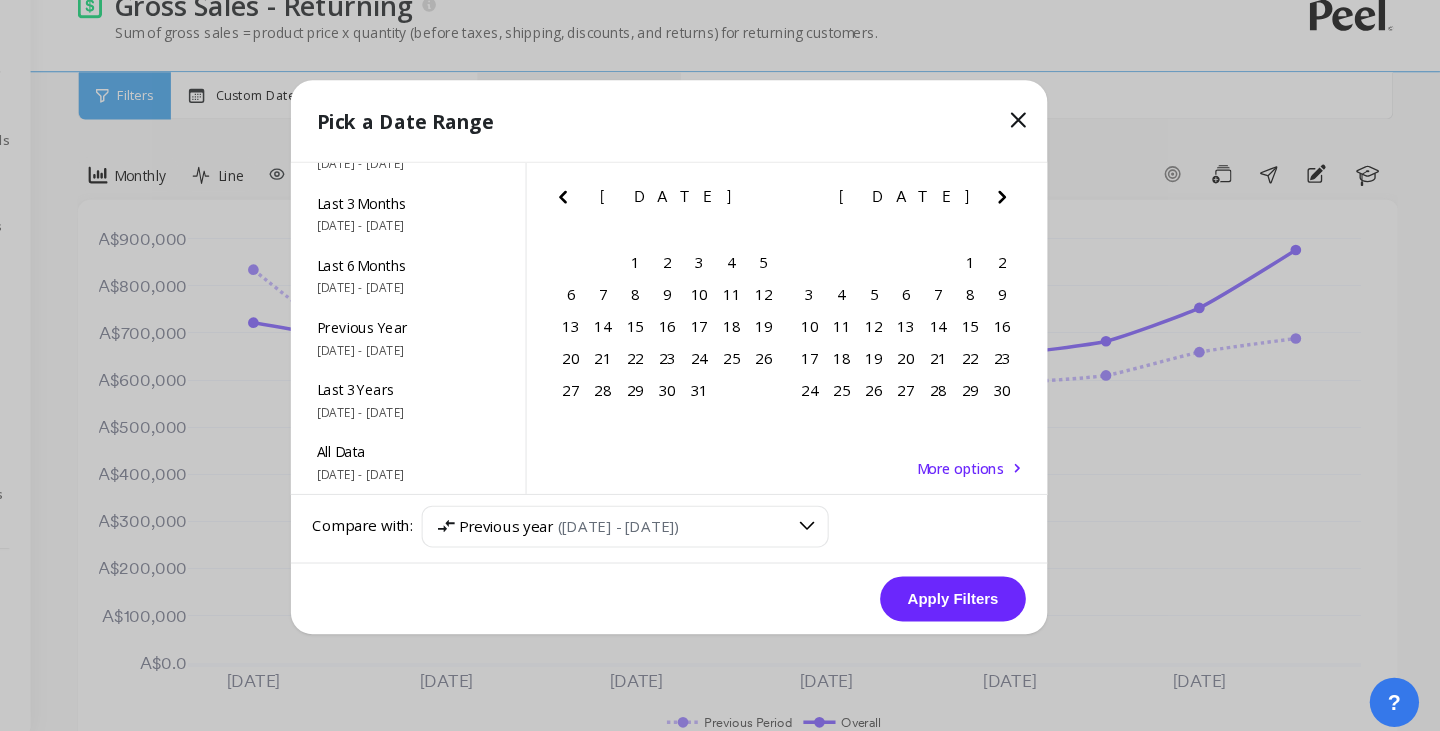 click 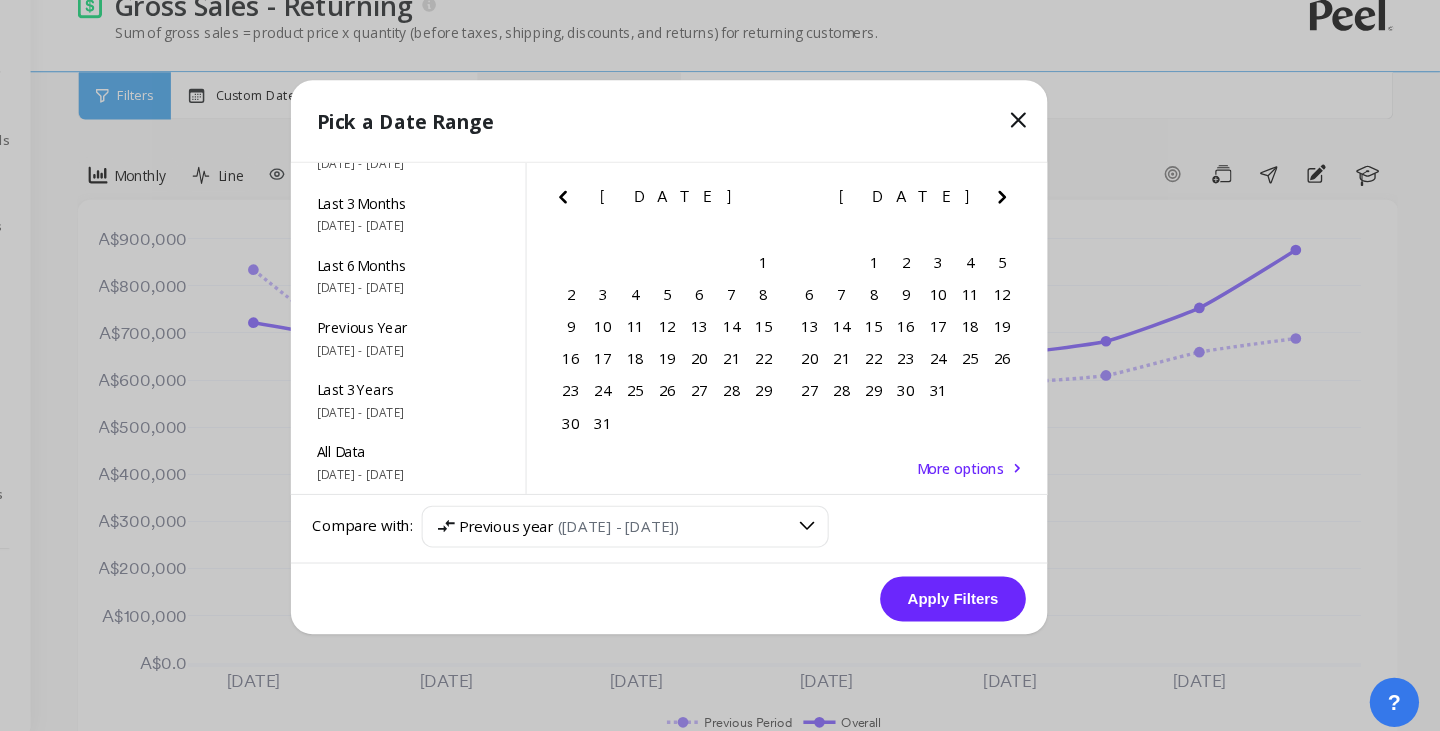 click 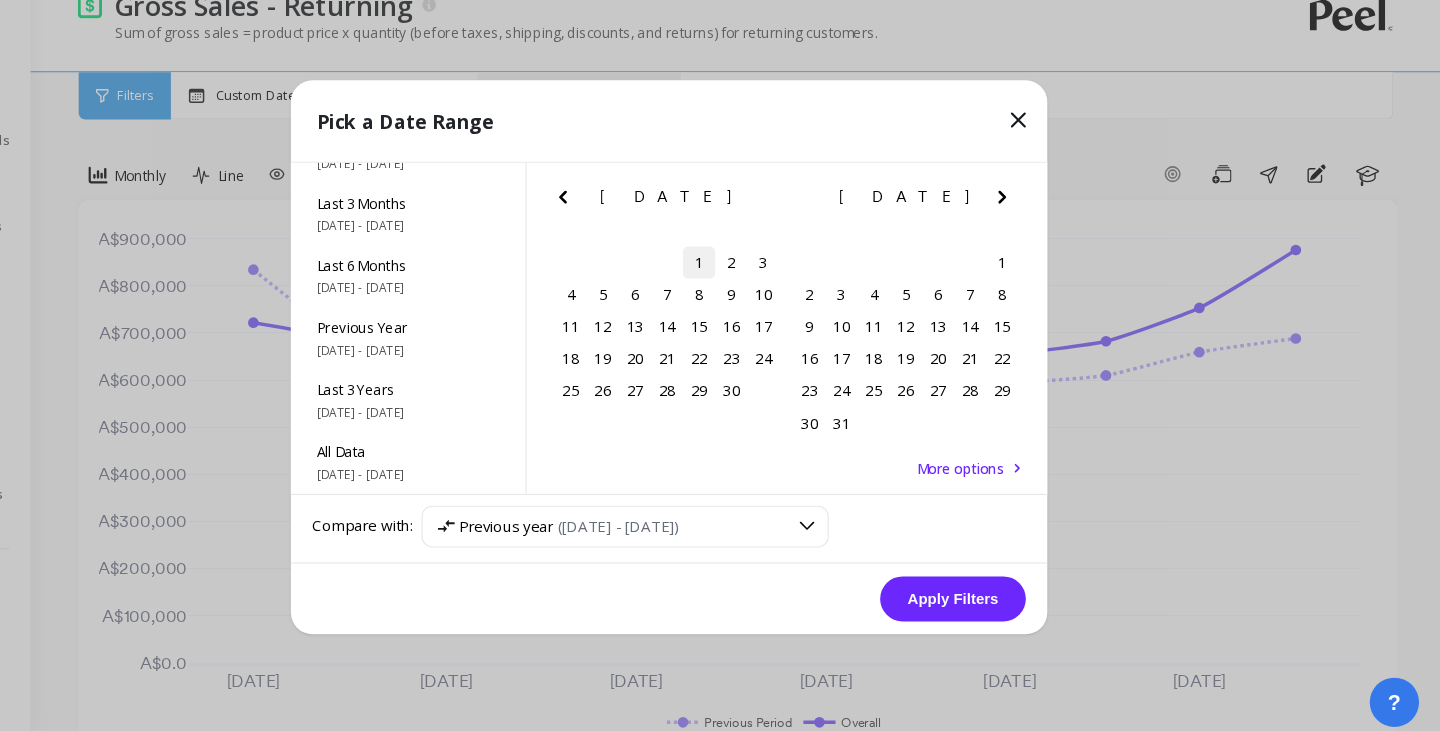 click on "1" at bounding box center (748, 277) 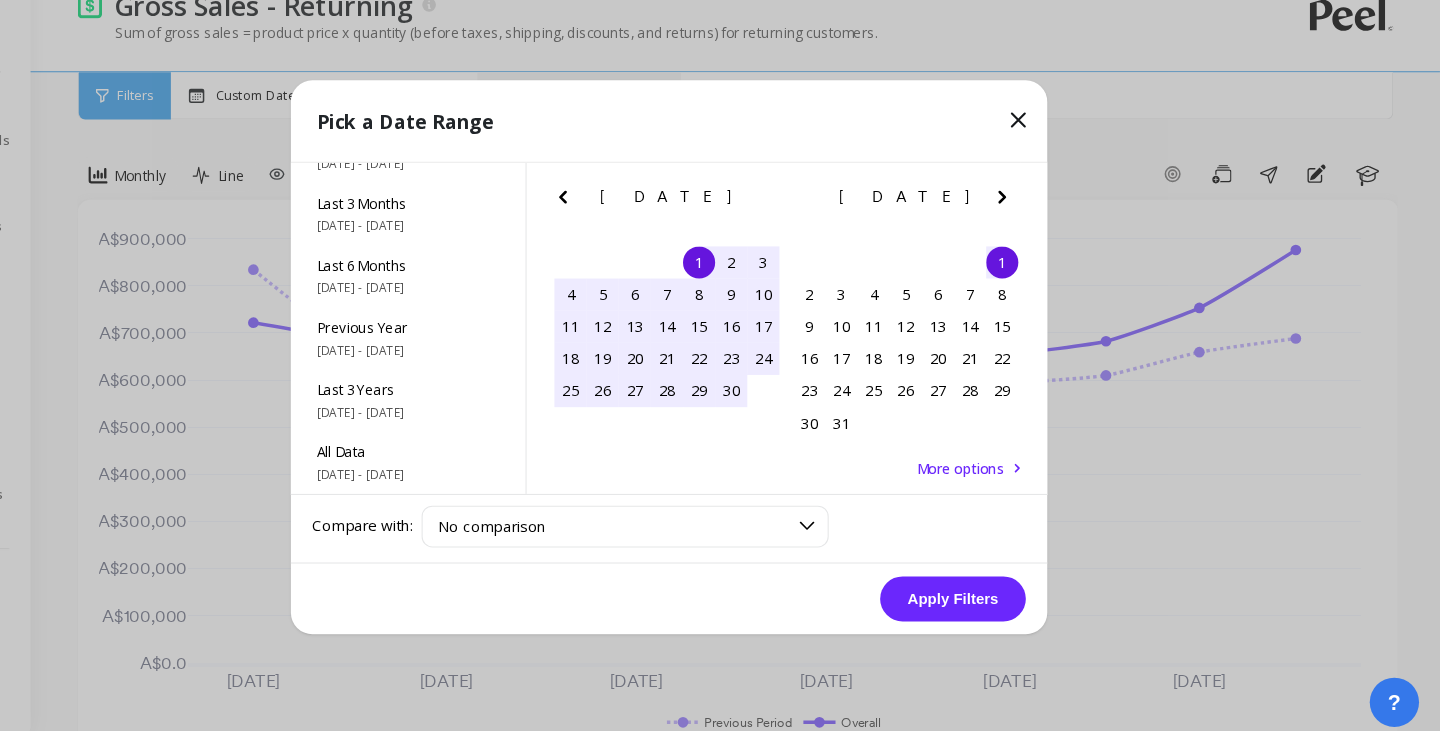 click on "1" at bounding box center (1031, 277) 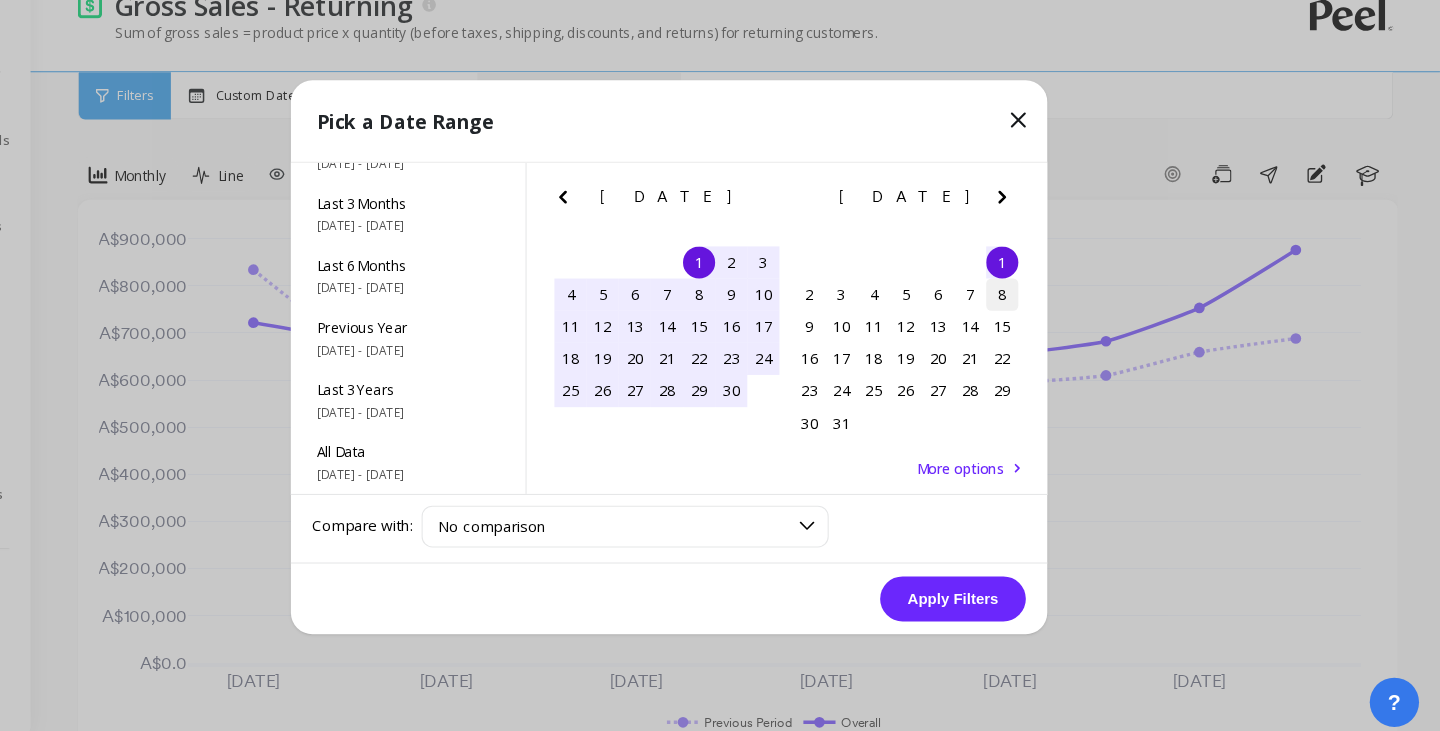 click on "8" at bounding box center (1031, 307) 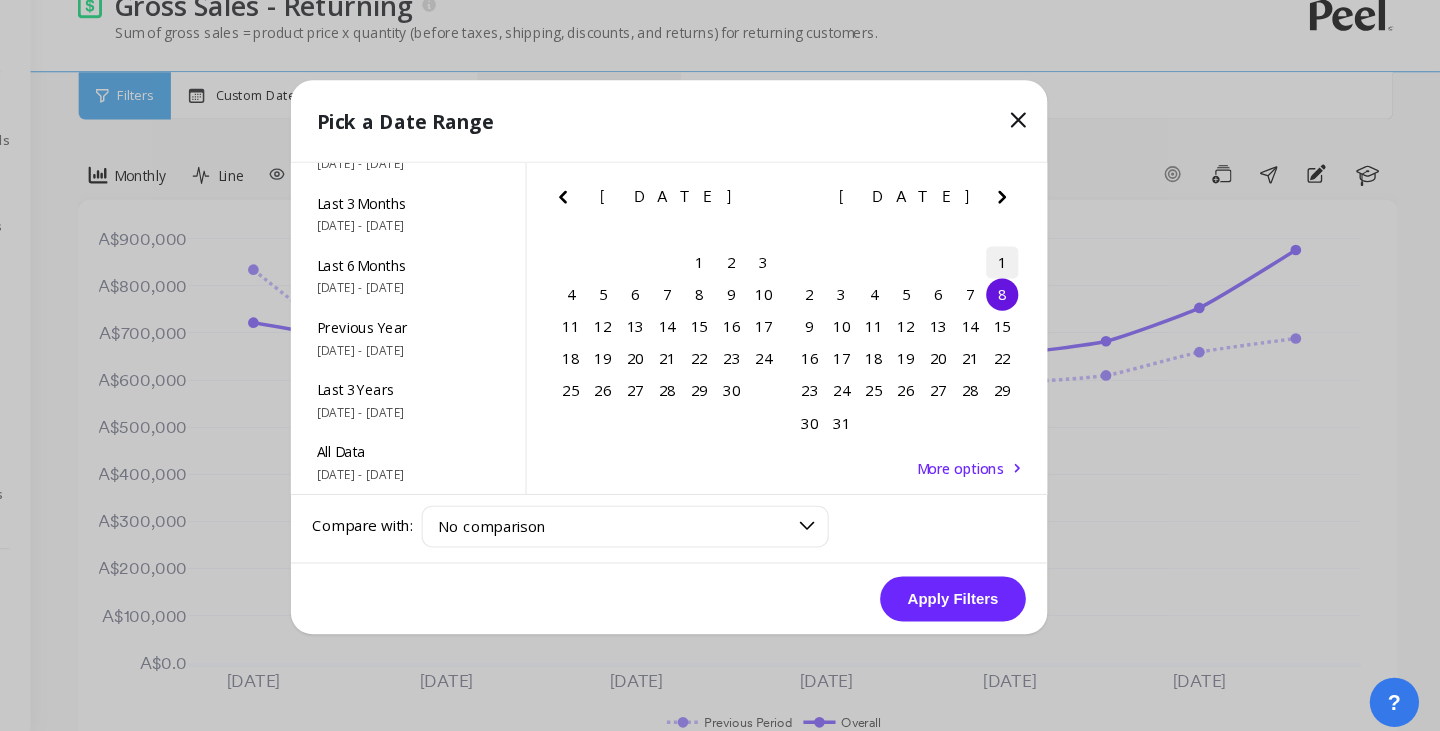 click on "1" at bounding box center [1031, 277] 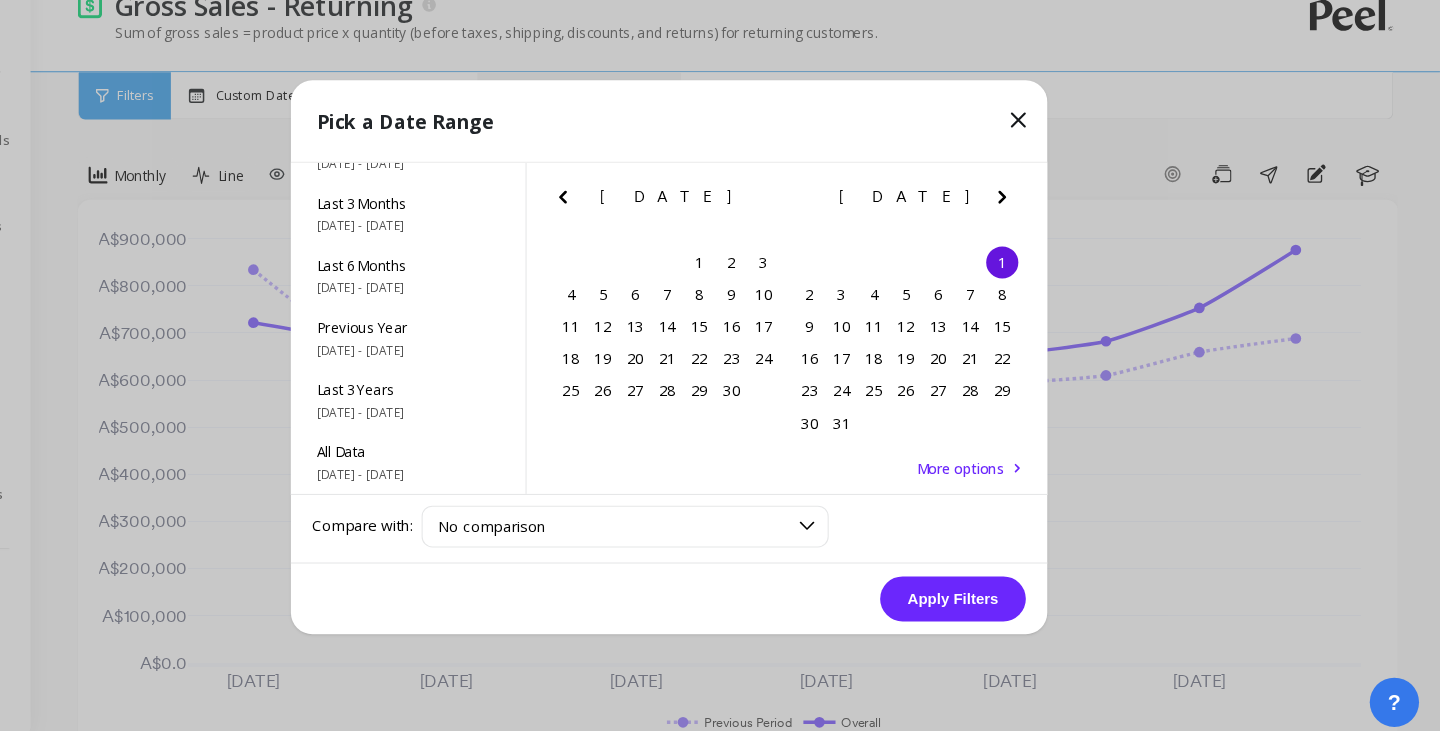 click 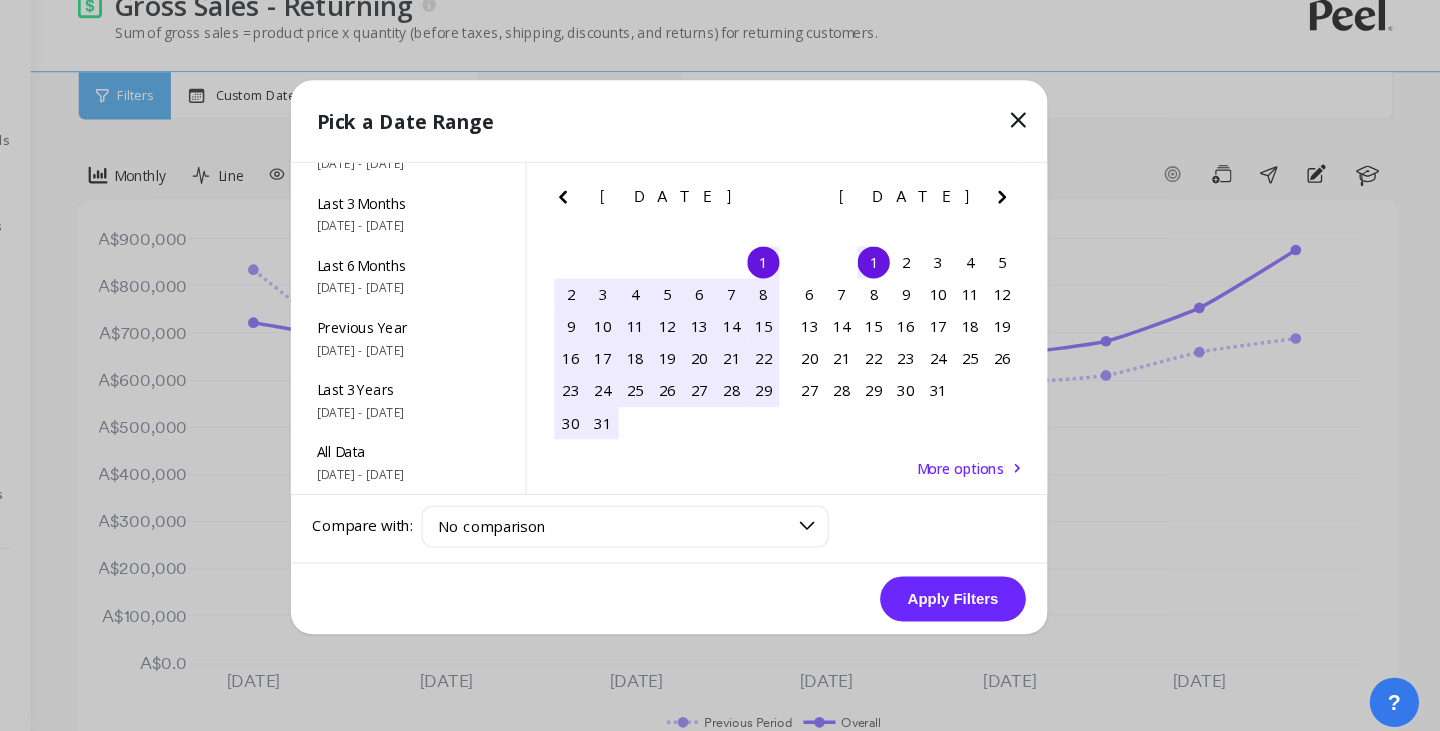 click 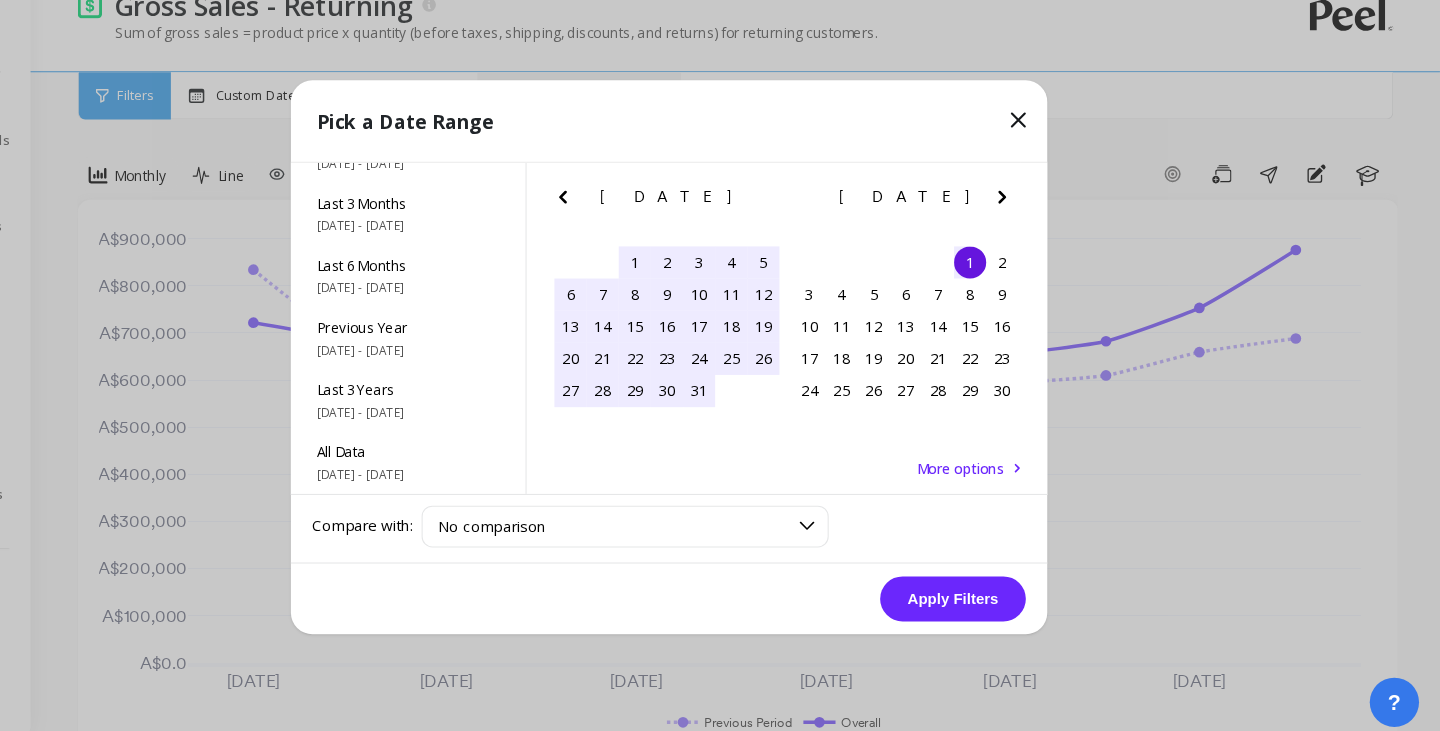 click 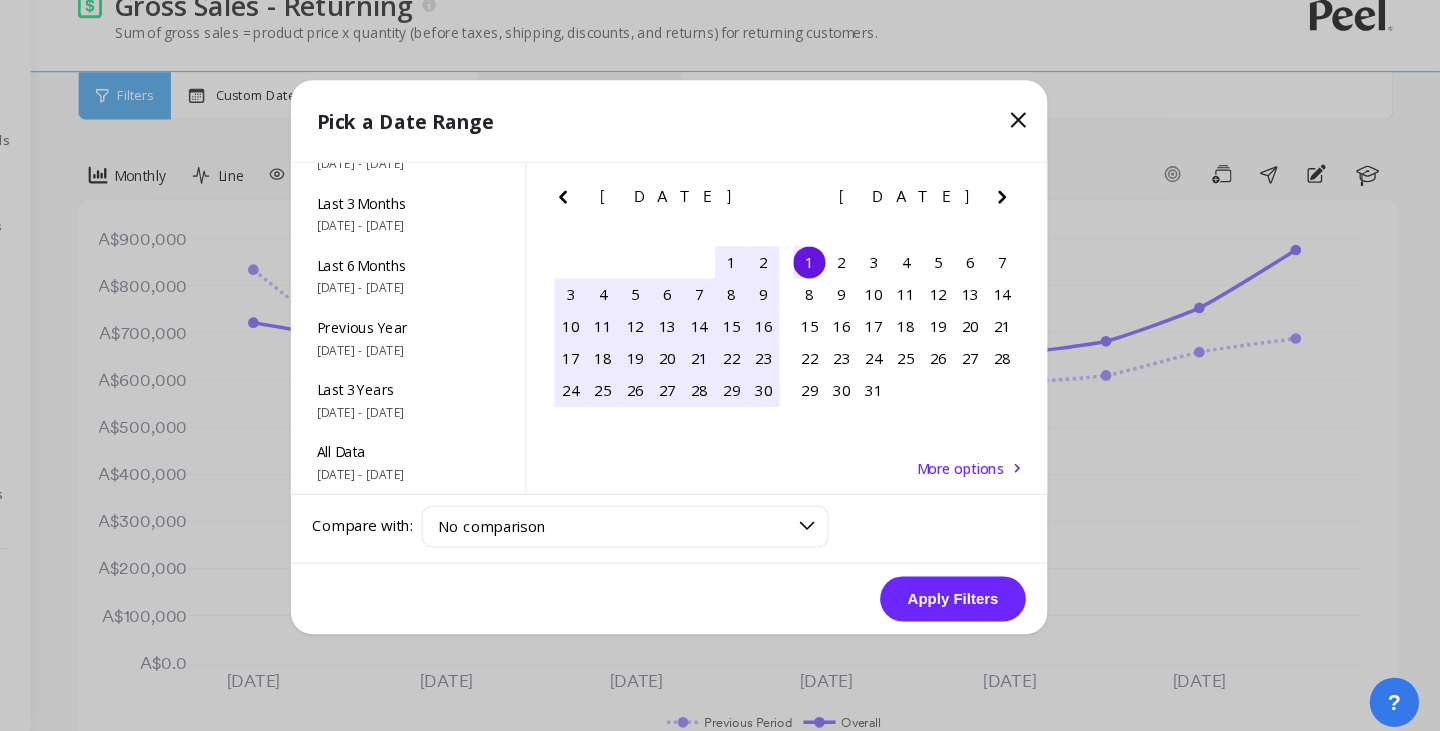 click 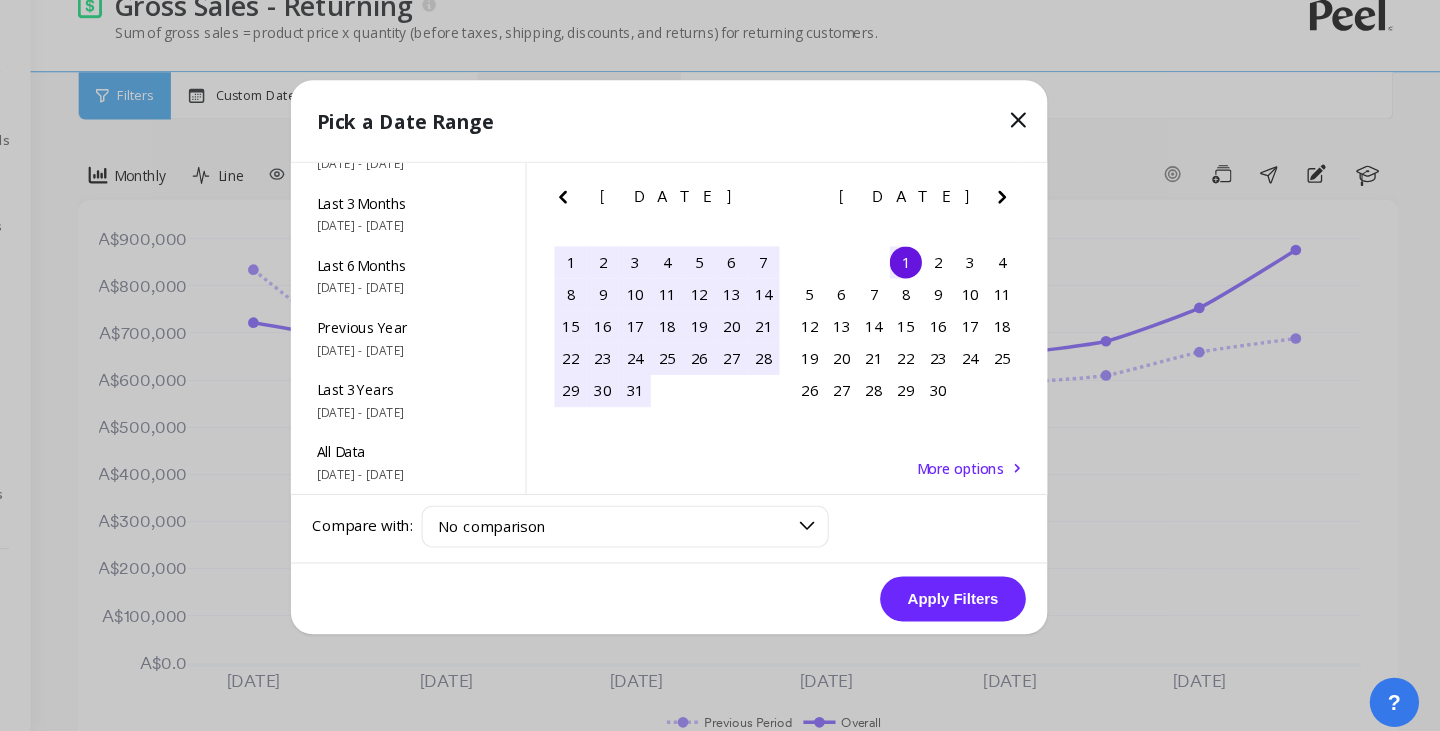 click 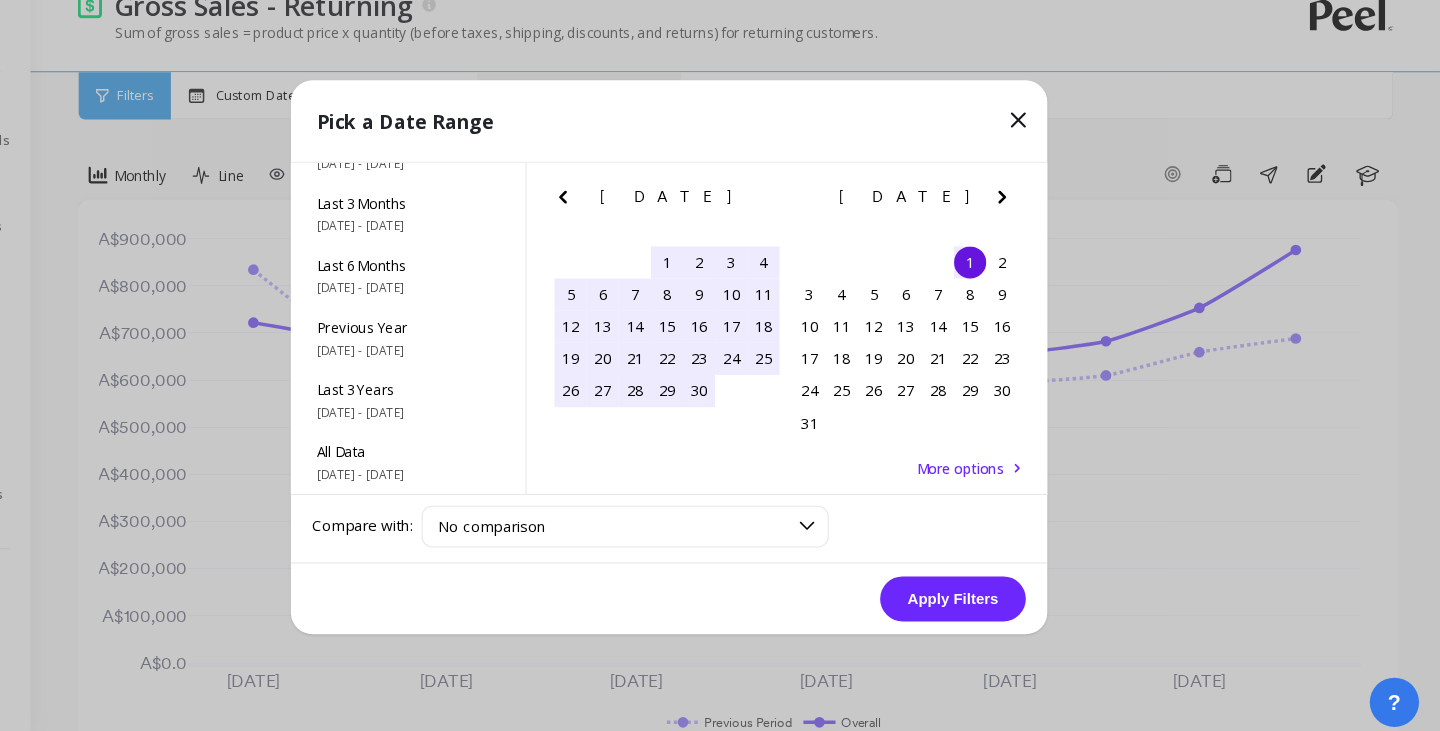 click 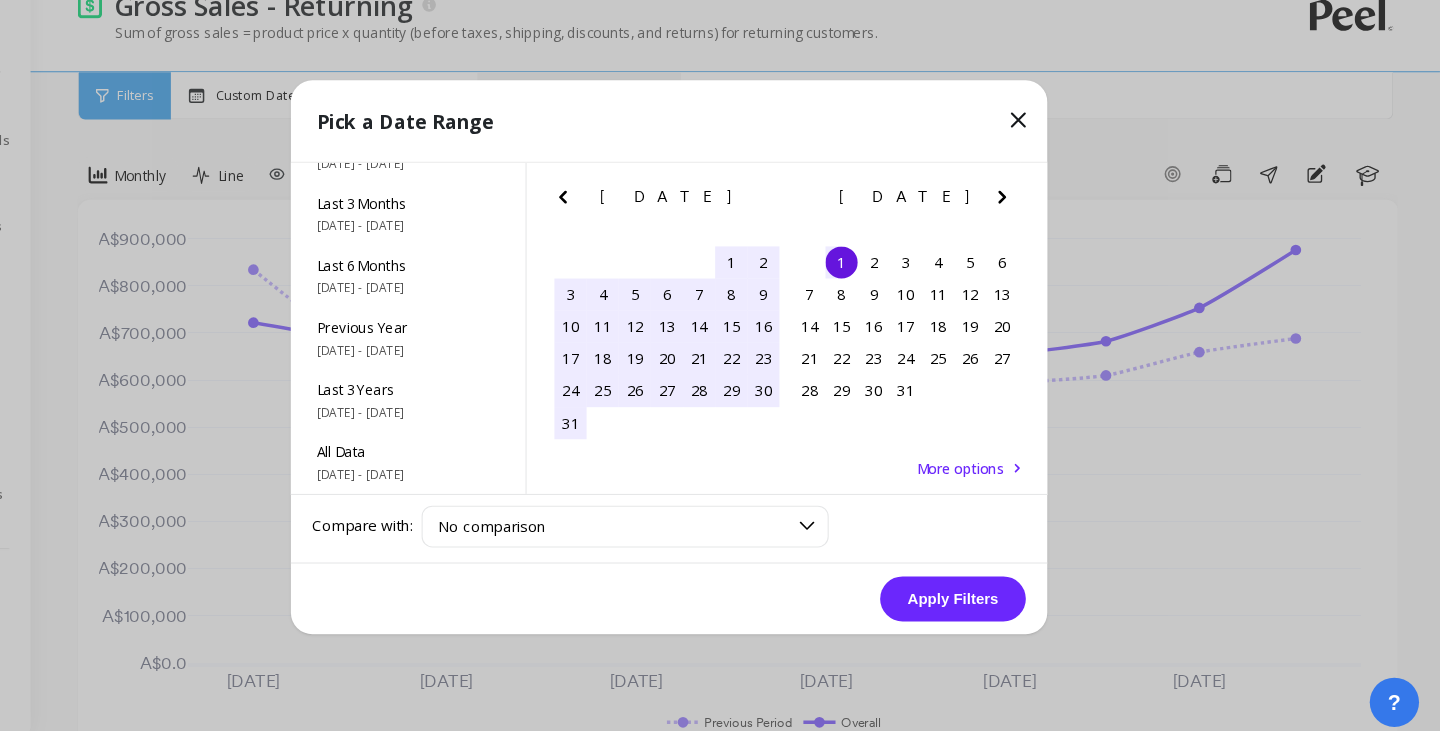 click 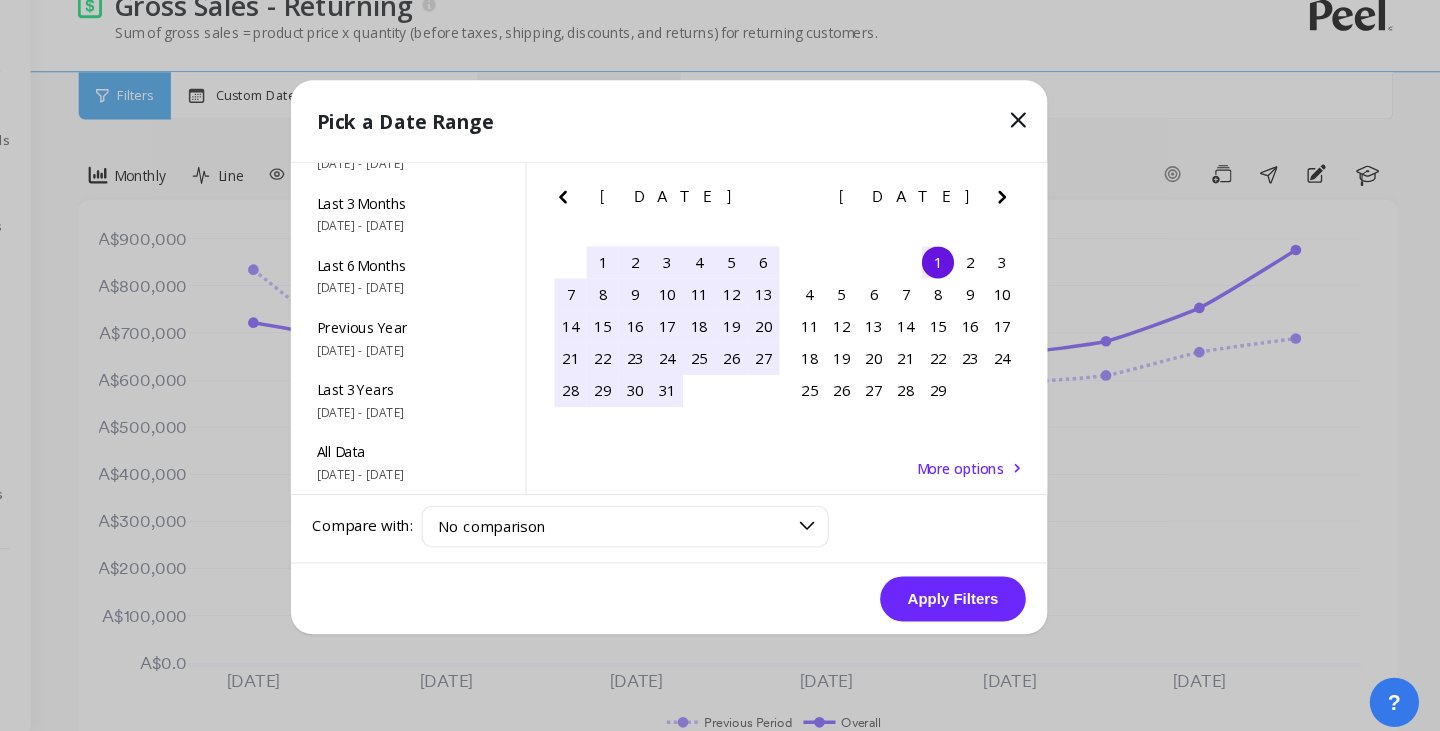 click 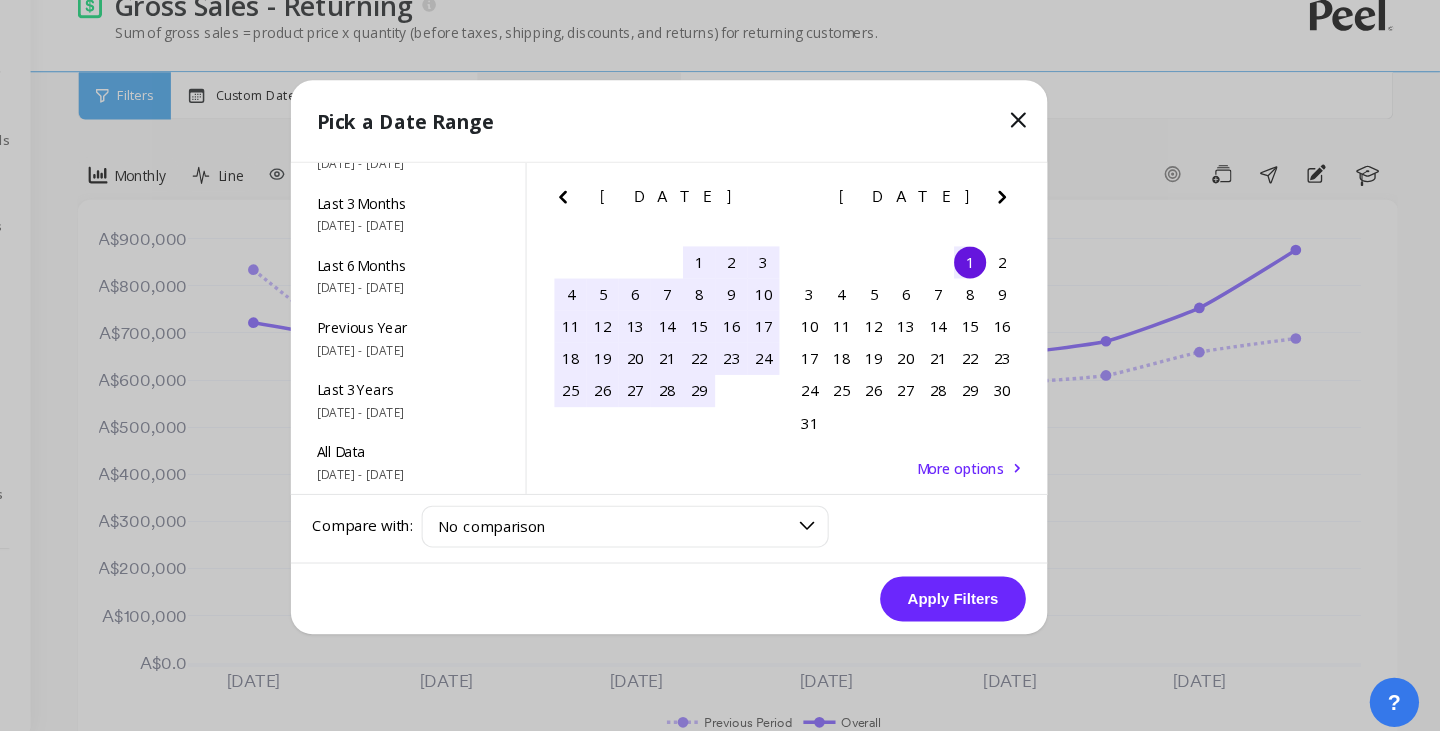 click 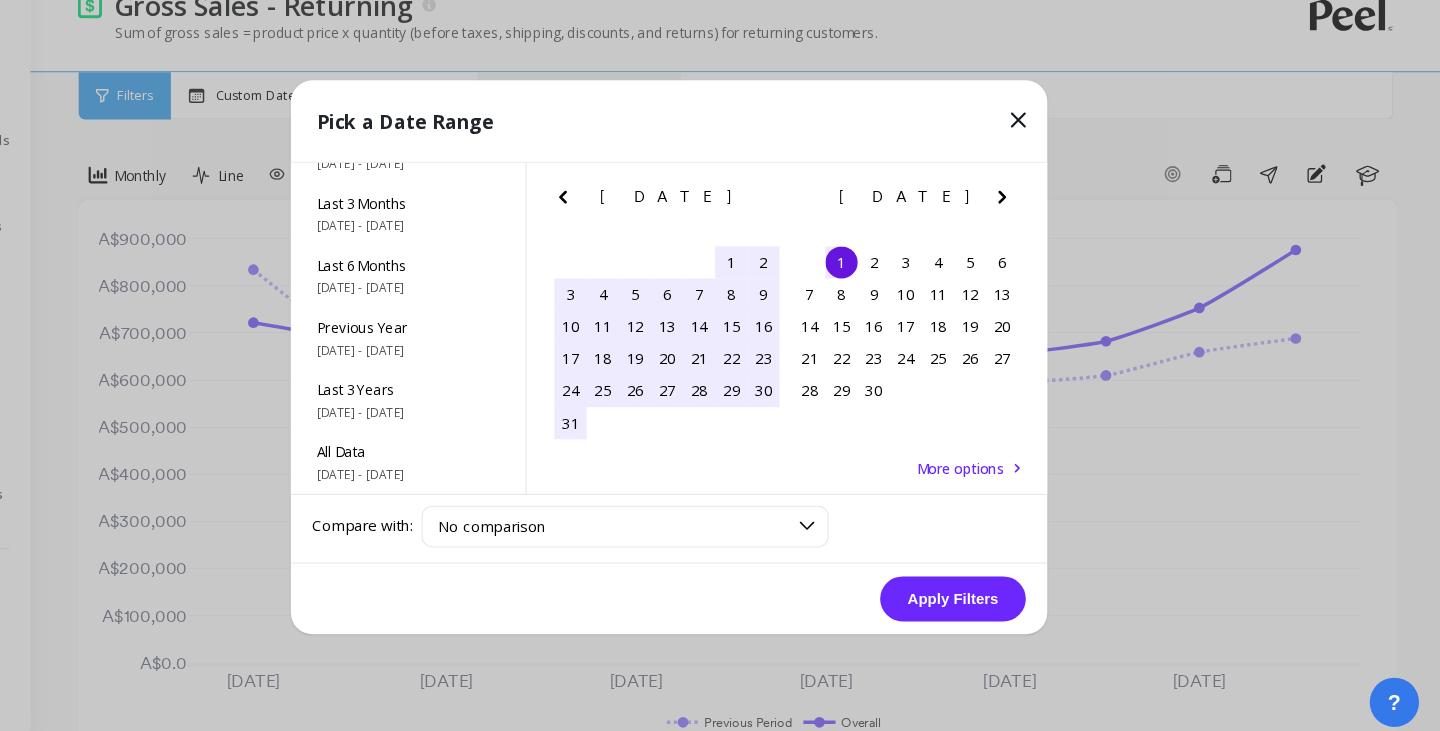 click 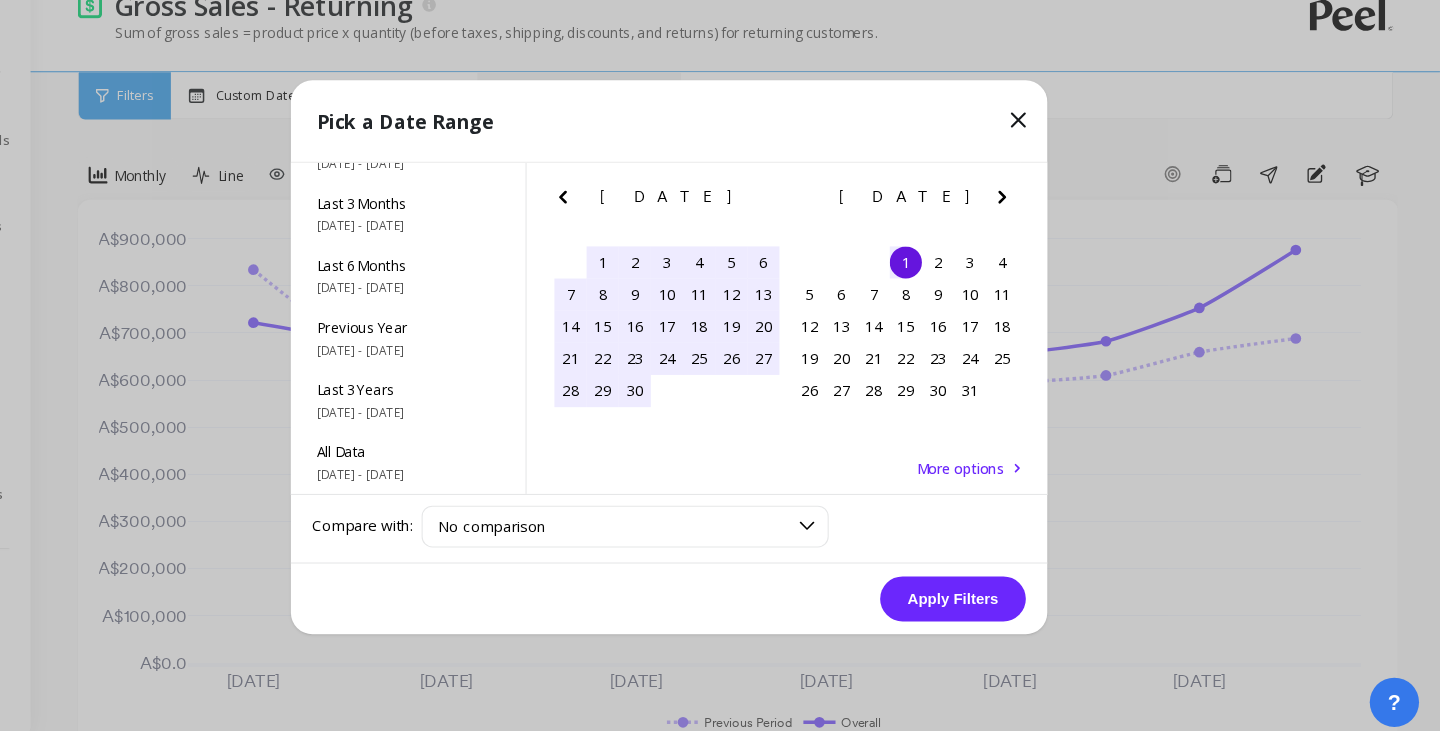 click 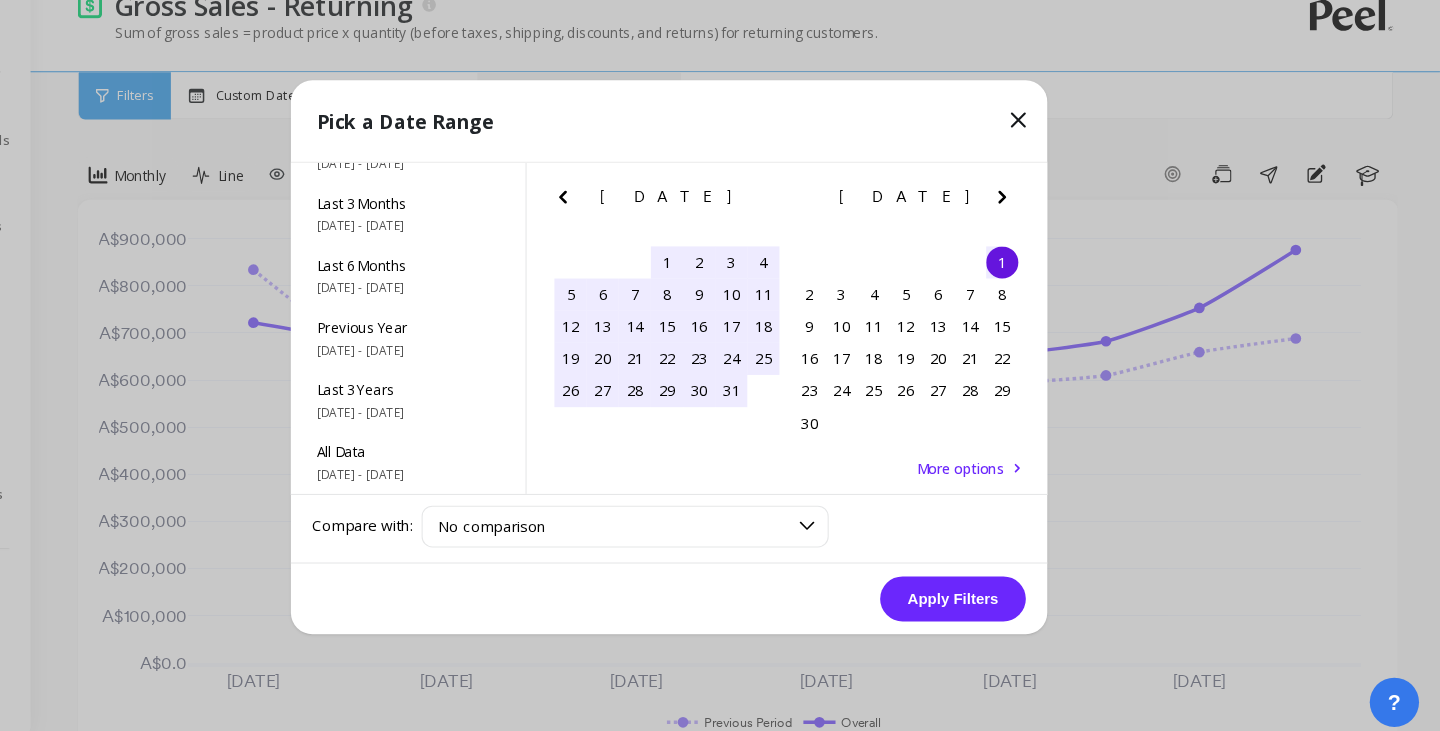 click on "[DATE] Su Mo Tu We Th Fr Sa 1 2 3 4 5 6 7 8 9 10 11 12 13 14 15 16 17 18 19 20 21 22 23 24 25 26 27 28 29 30 1 2 3 4 5 6" at bounding box center (941, 316) 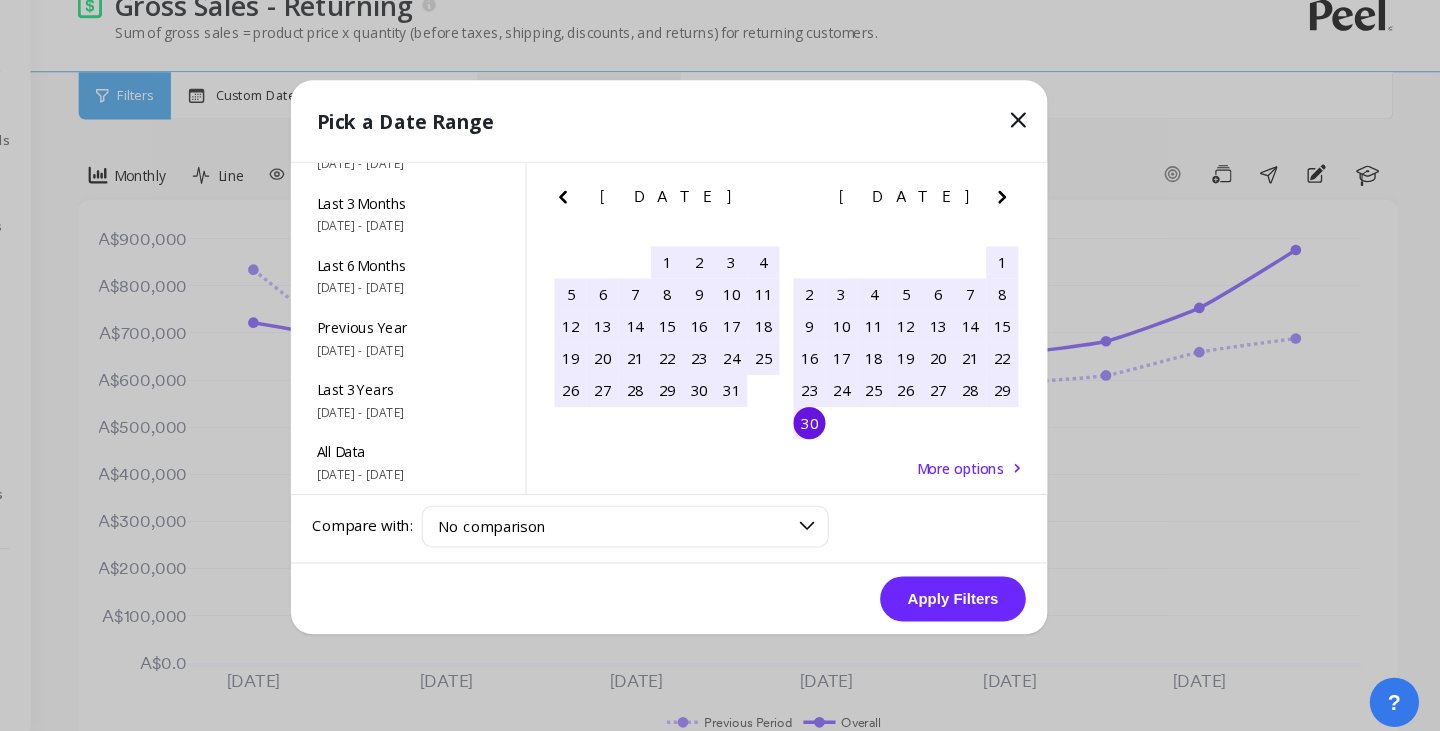 click on "30" at bounding box center [851, 427] 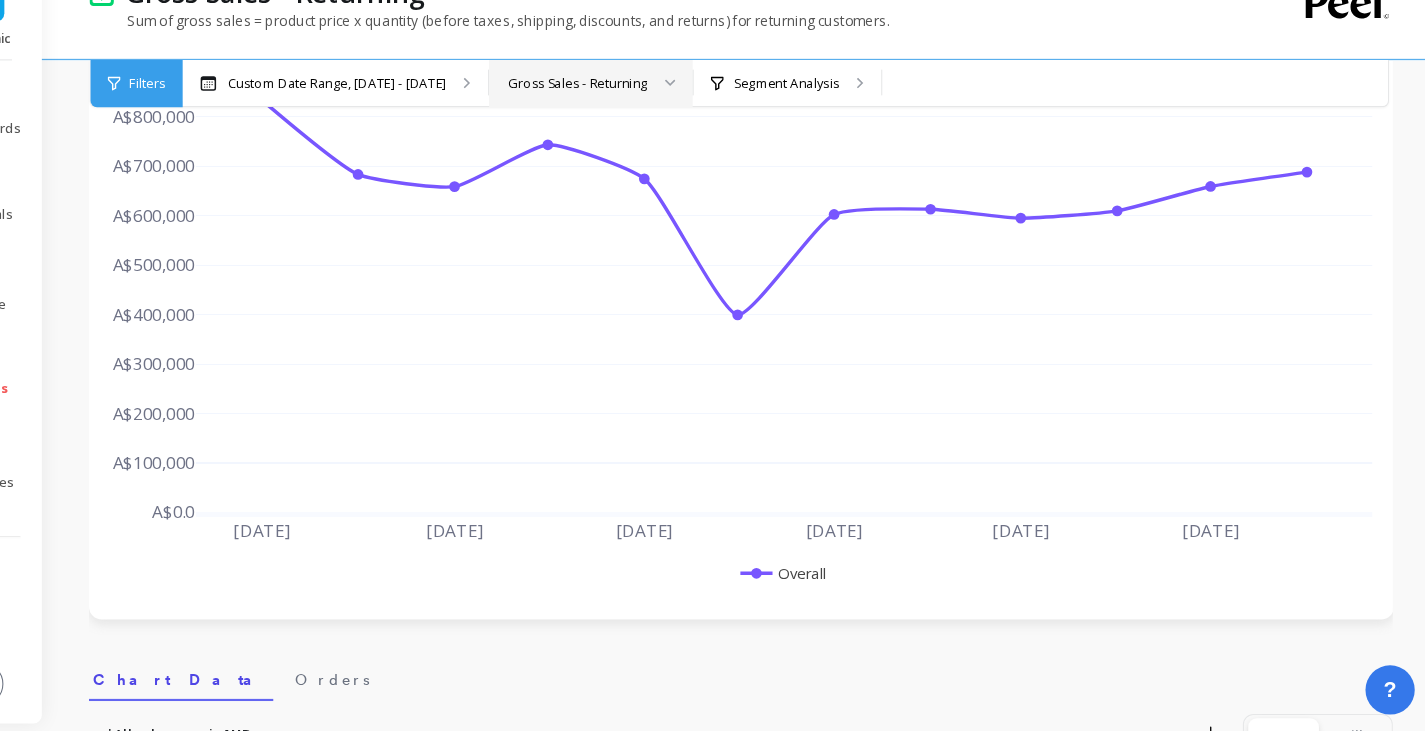 scroll, scrollTop: 380, scrollLeft: 0, axis: vertical 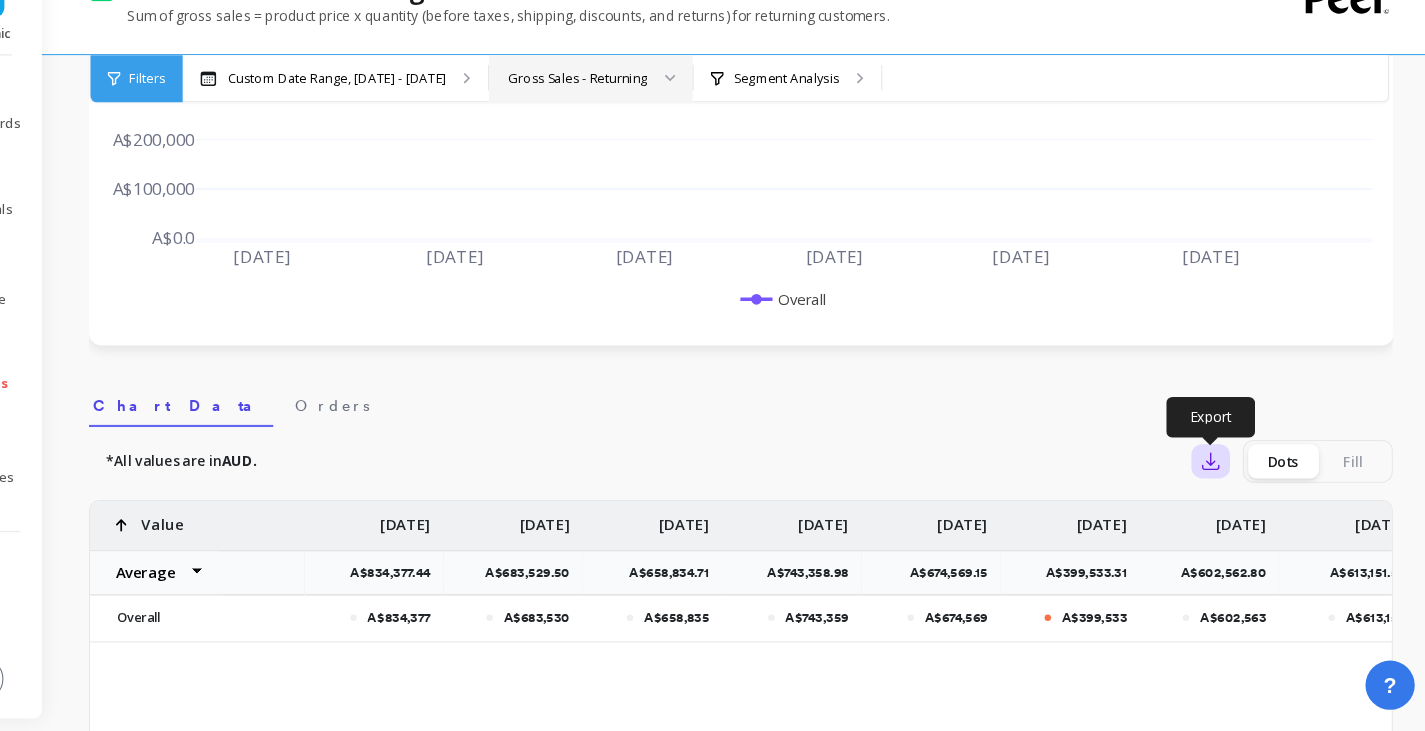 click 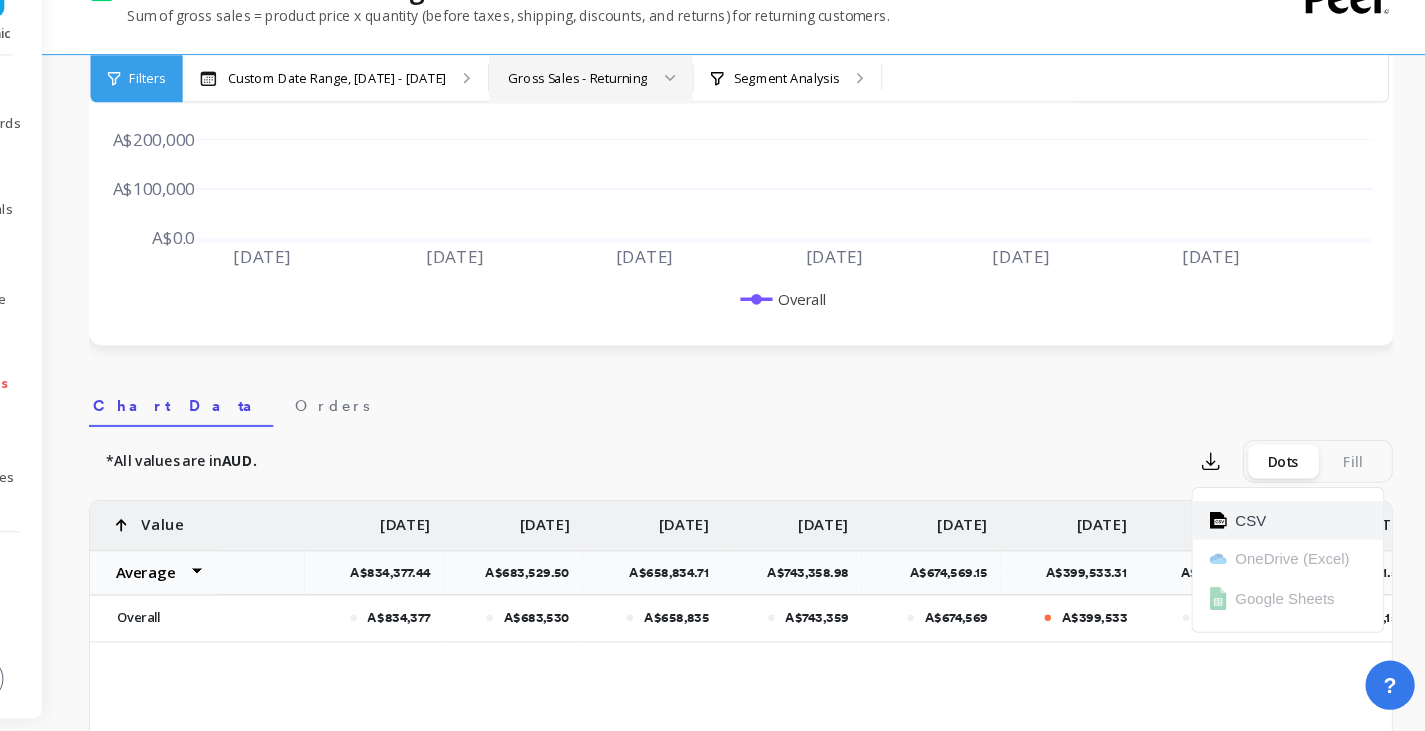 click on "CSV" at bounding box center [1287, 534] 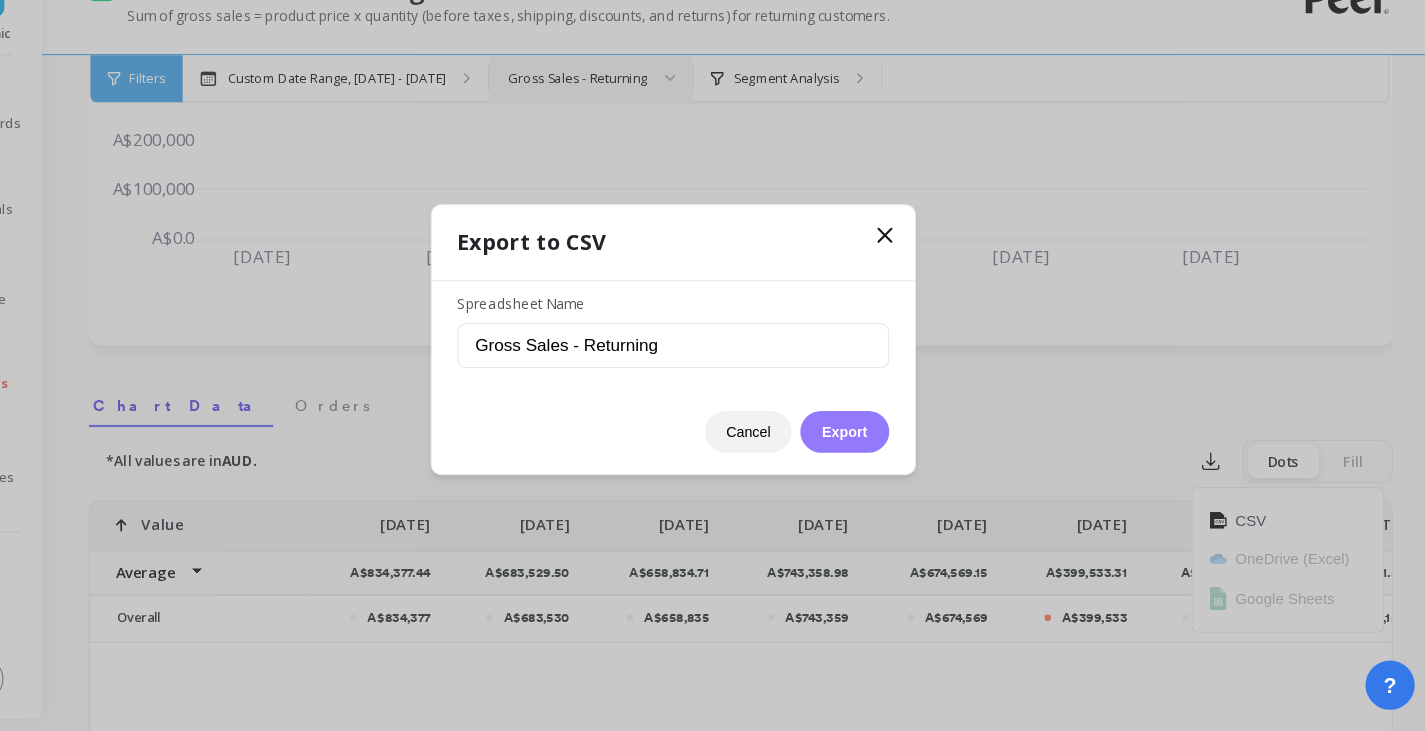 click on "Export" at bounding box center (873, 451) 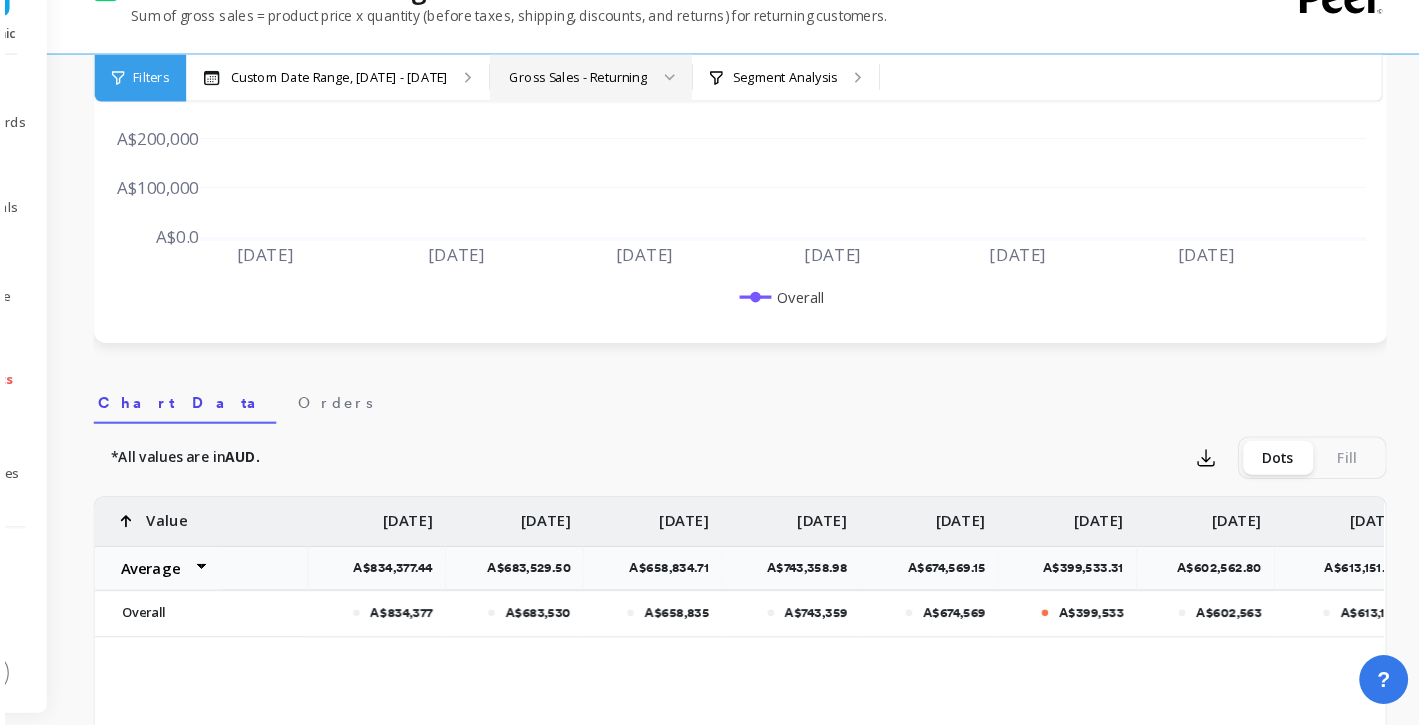 scroll, scrollTop: 380, scrollLeft: 0, axis: vertical 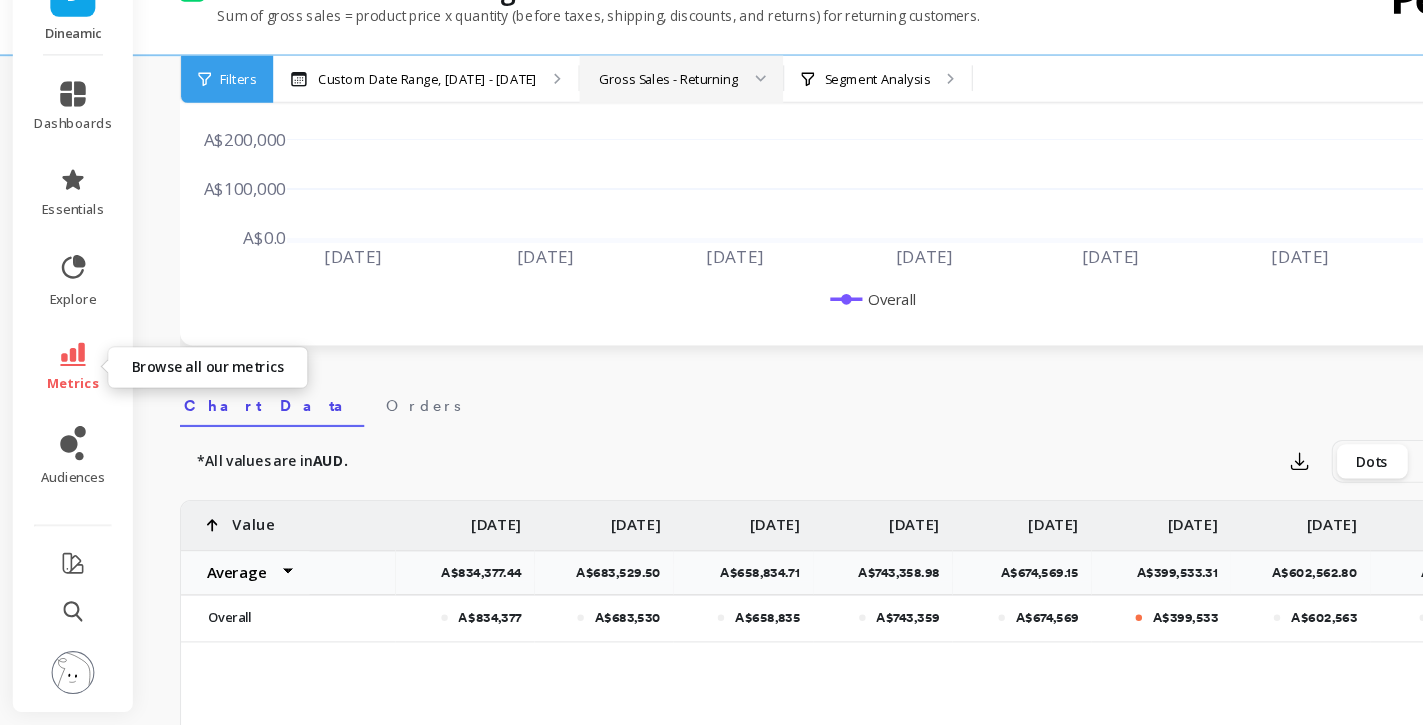 click on "metrics" at bounding box center [68, 406] 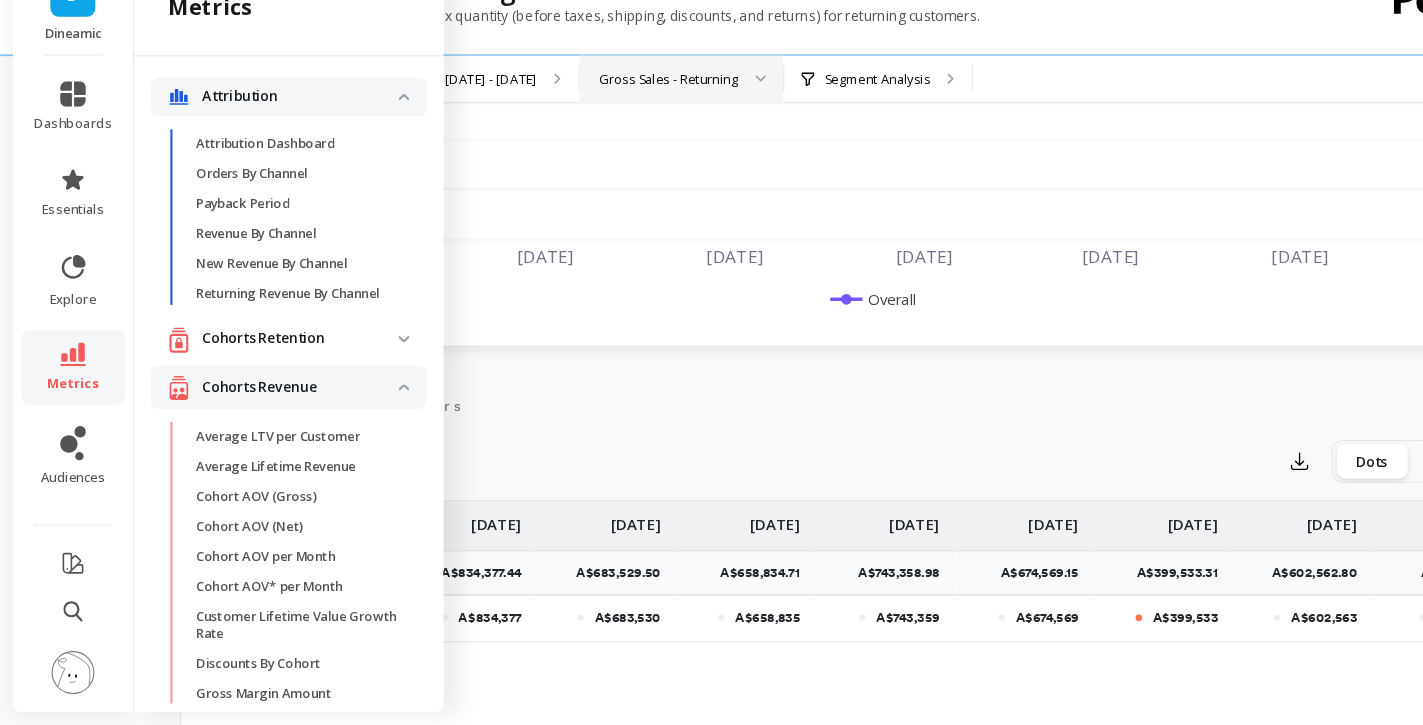 scroll, scrollTop: 1518, scrollLeft: 0, axis: vertical 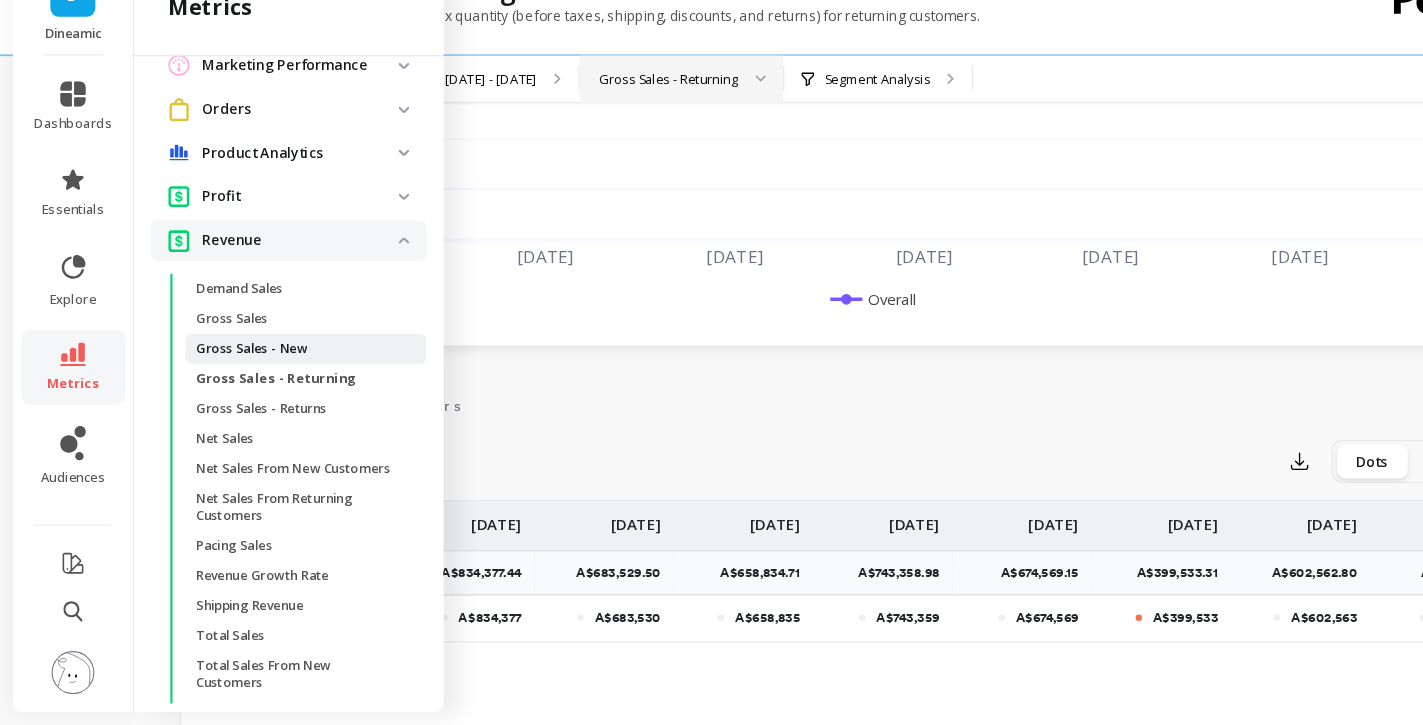 click on "Gross Sales - New" at bounding box center (235, 374) 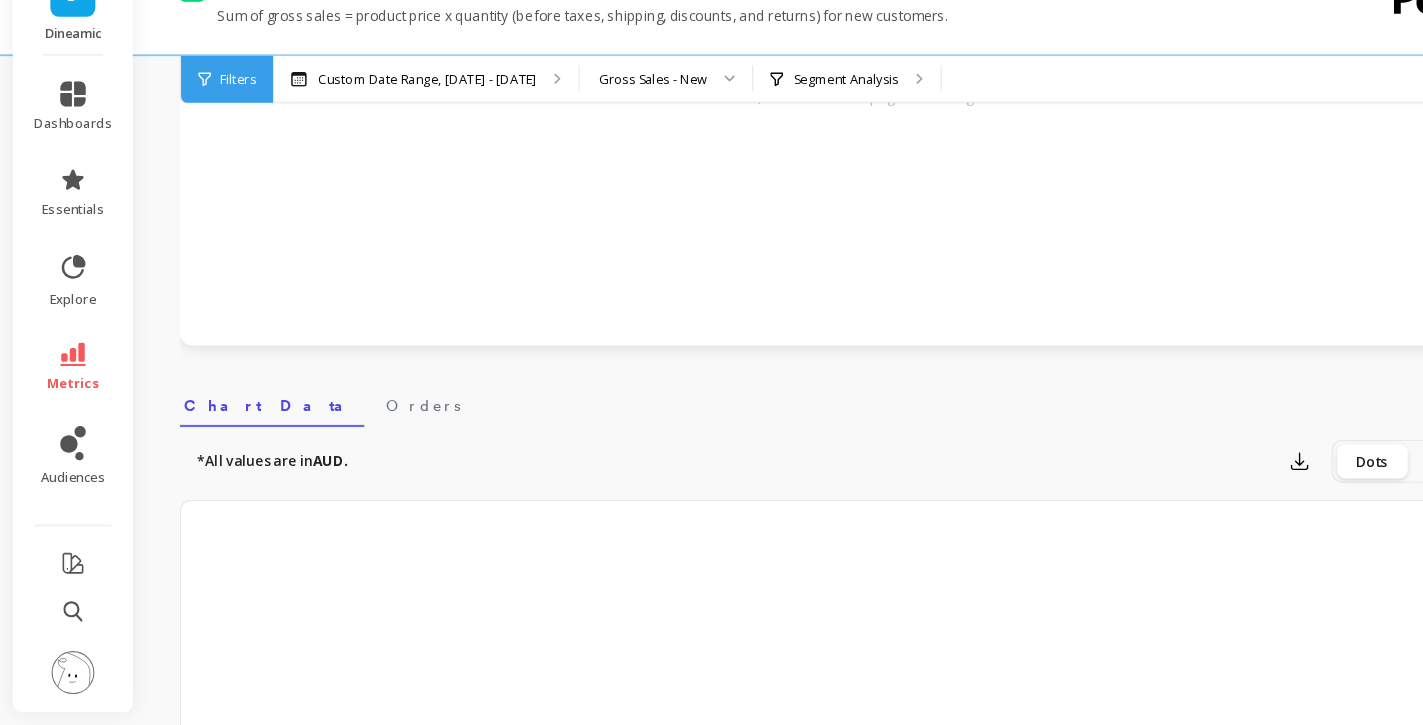 scroll, scrollTop: 0, scrollLeft: 0, axis: both 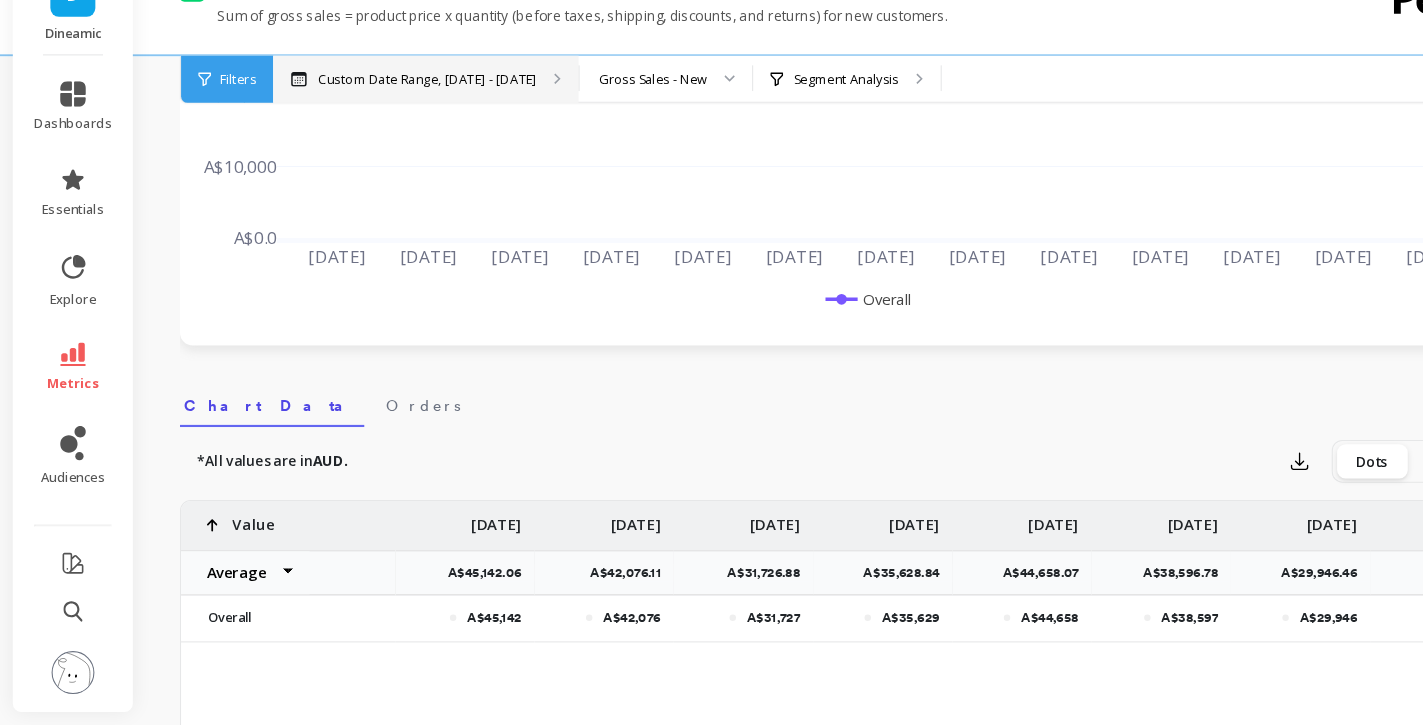 click on "Custom Date Range,  [DATE] - [DATE]" at bounding box center (399, 122) 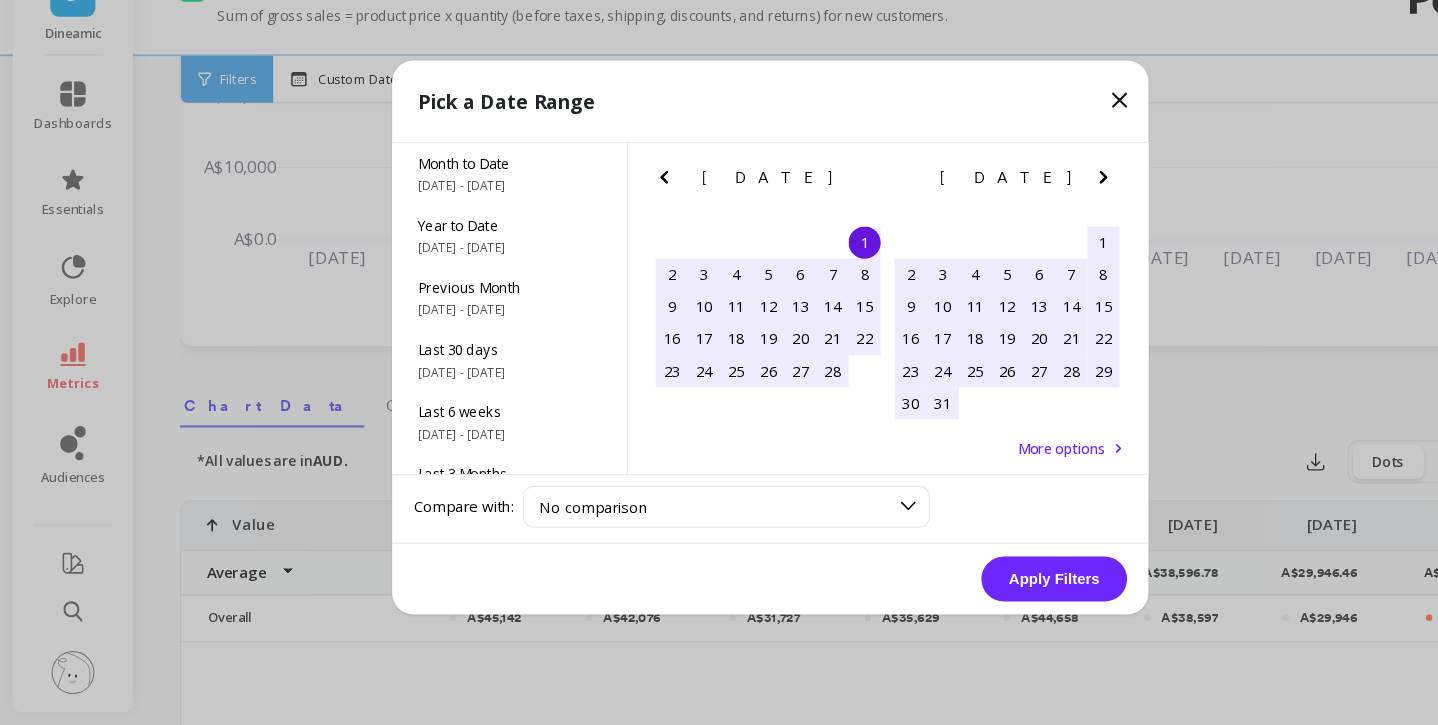 click 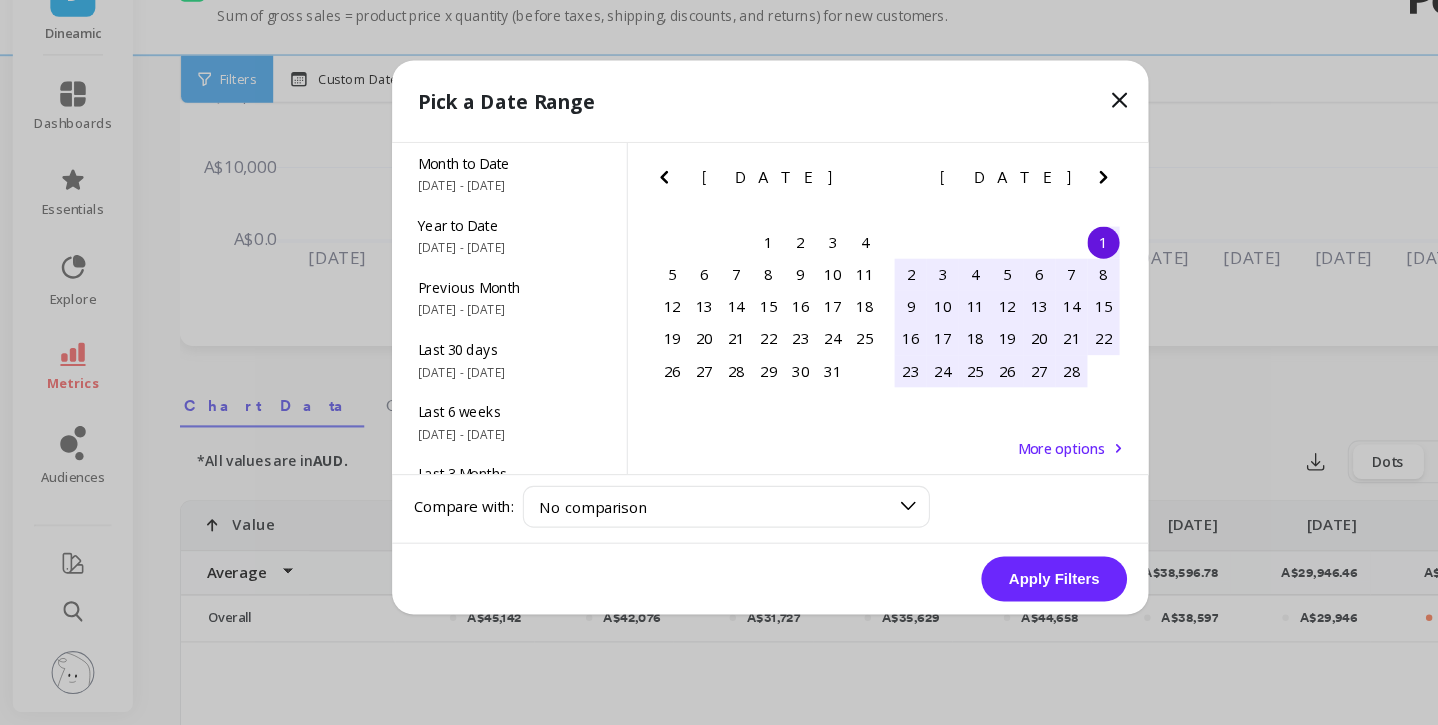 click 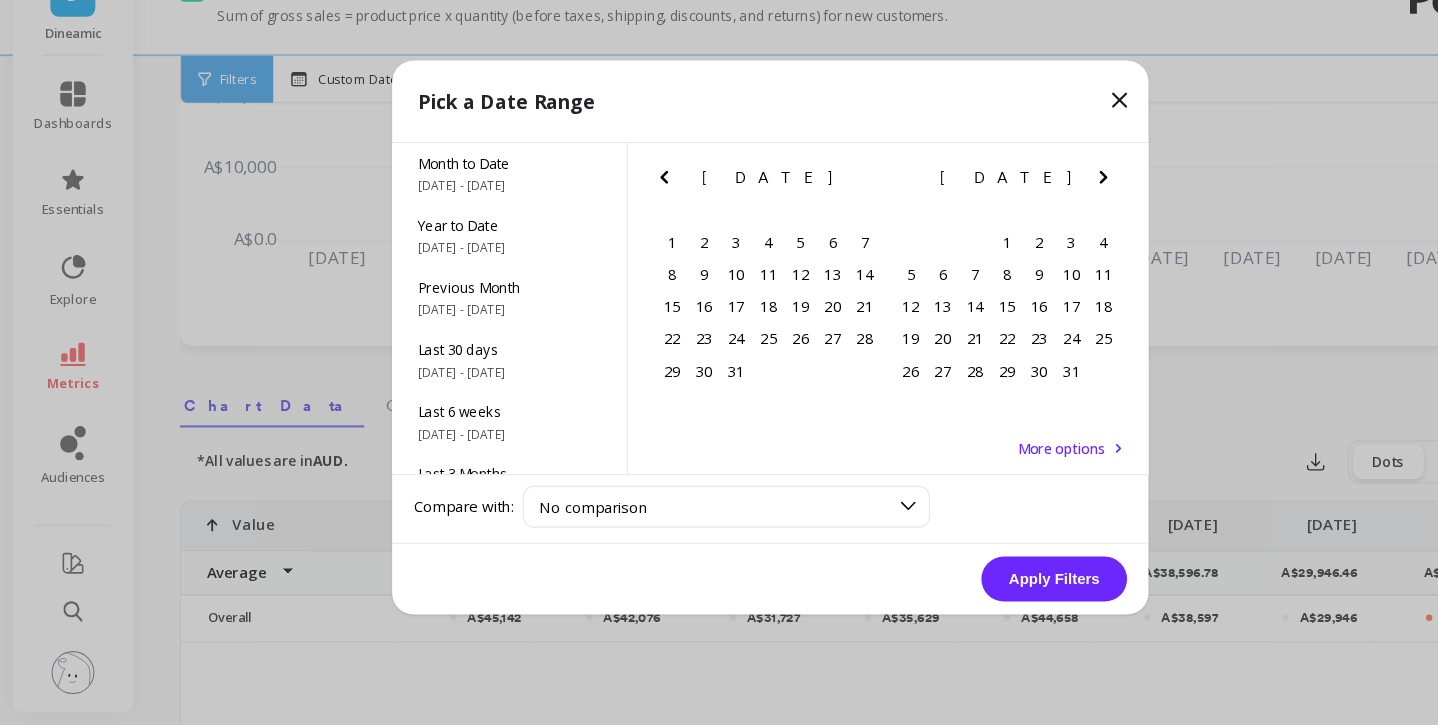 click 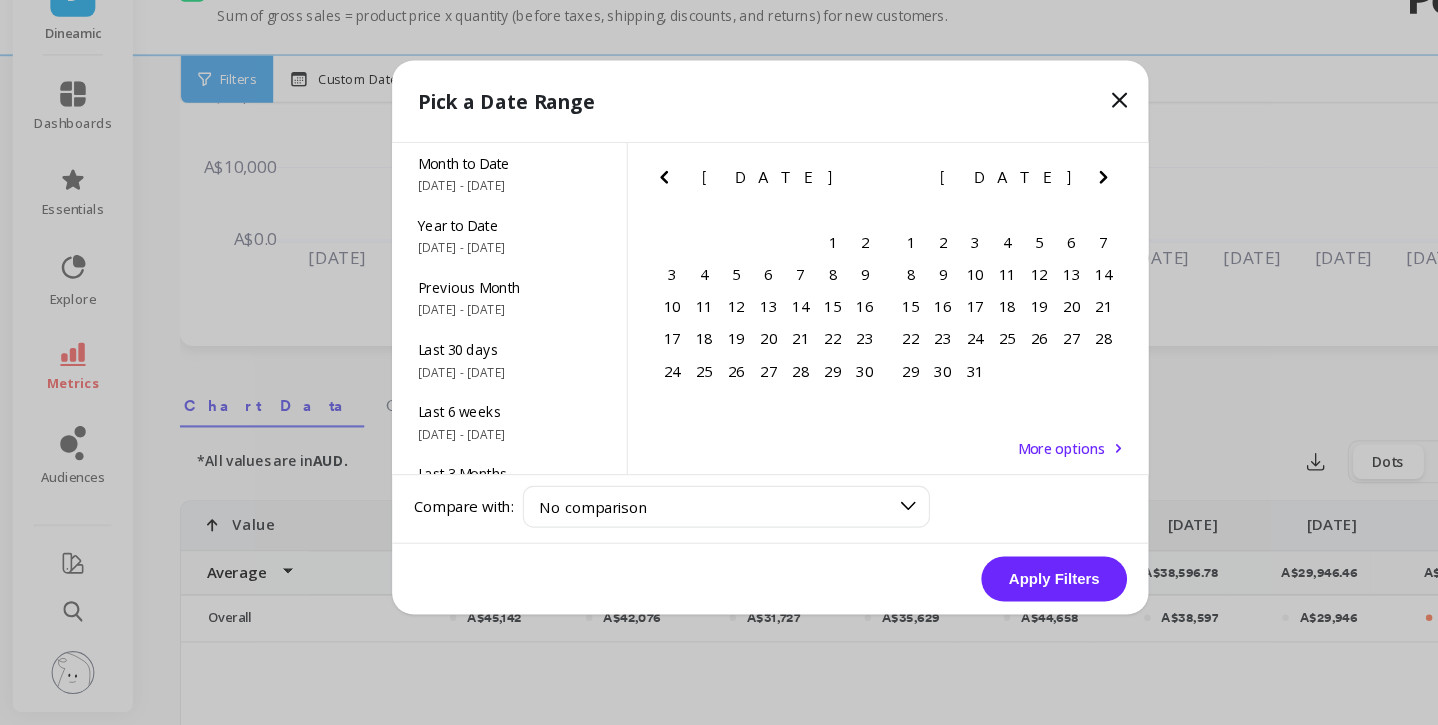 click 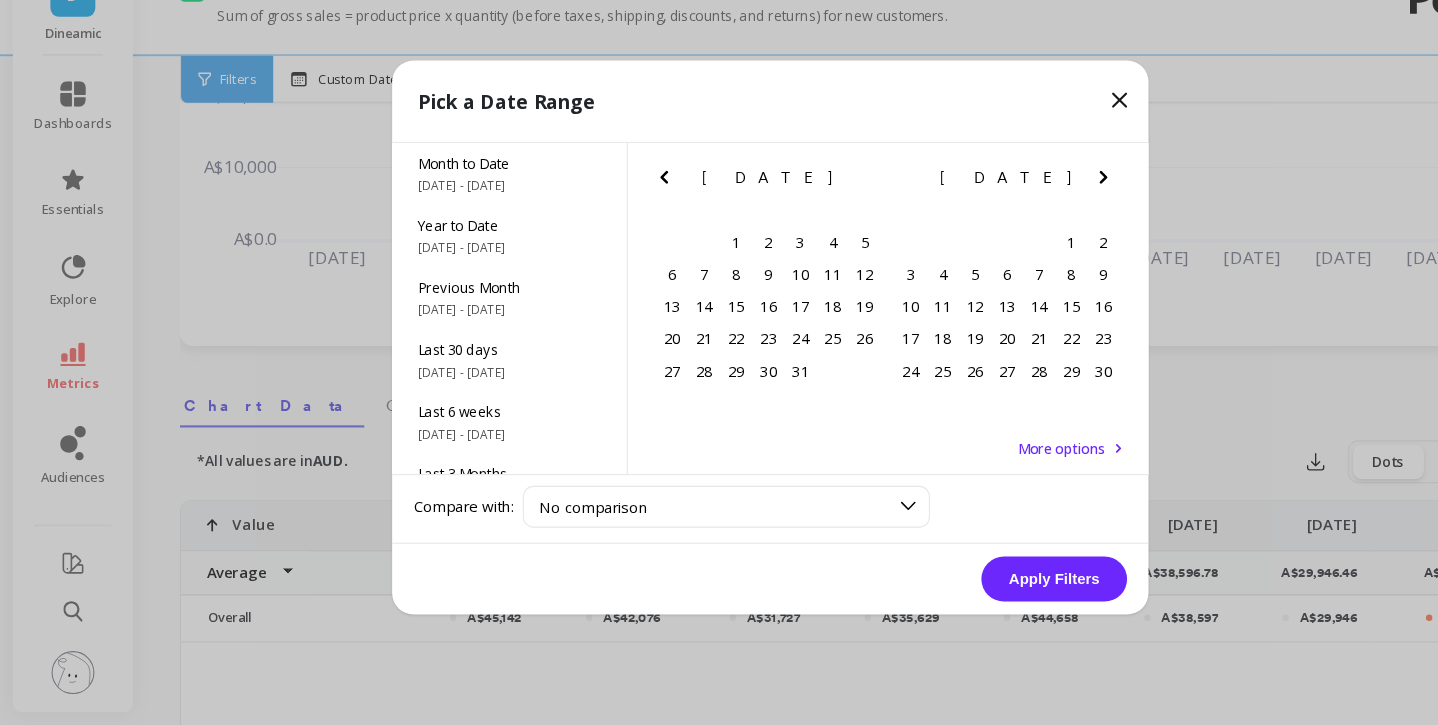click 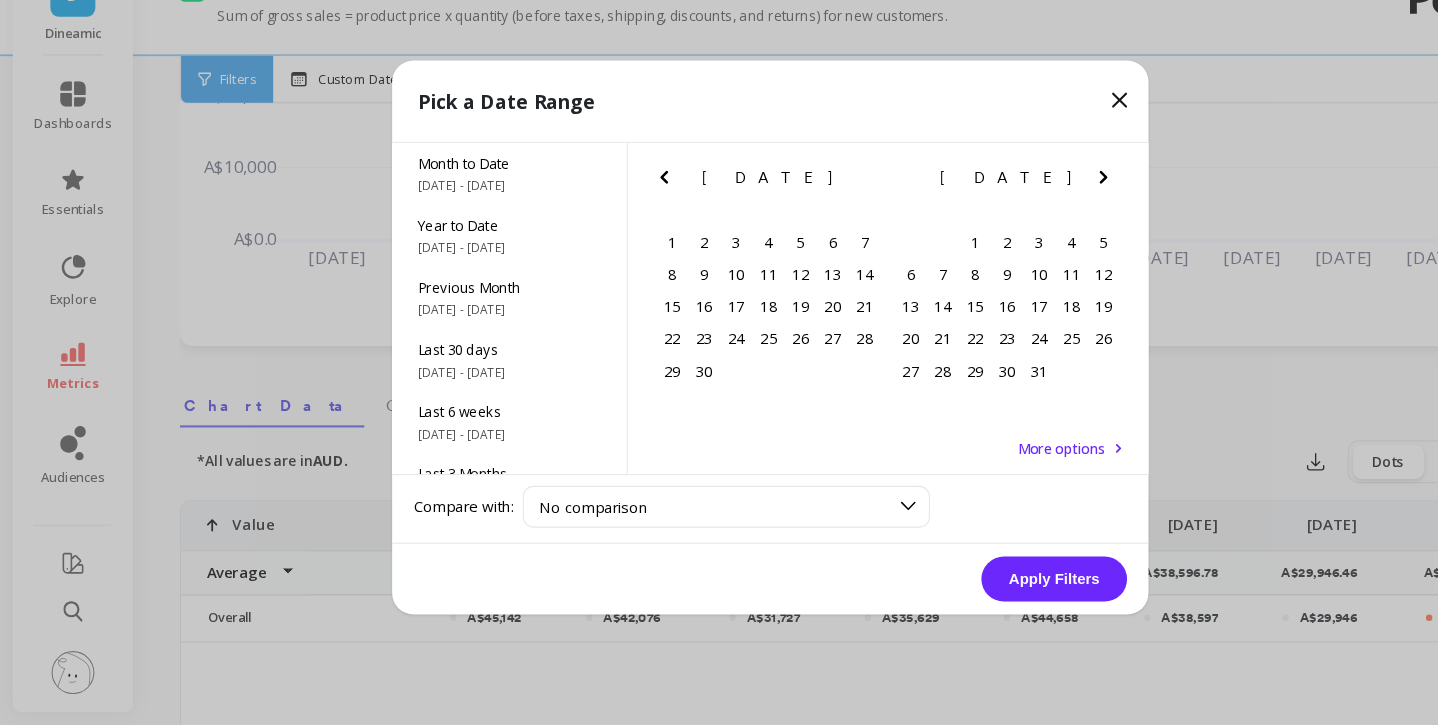 click 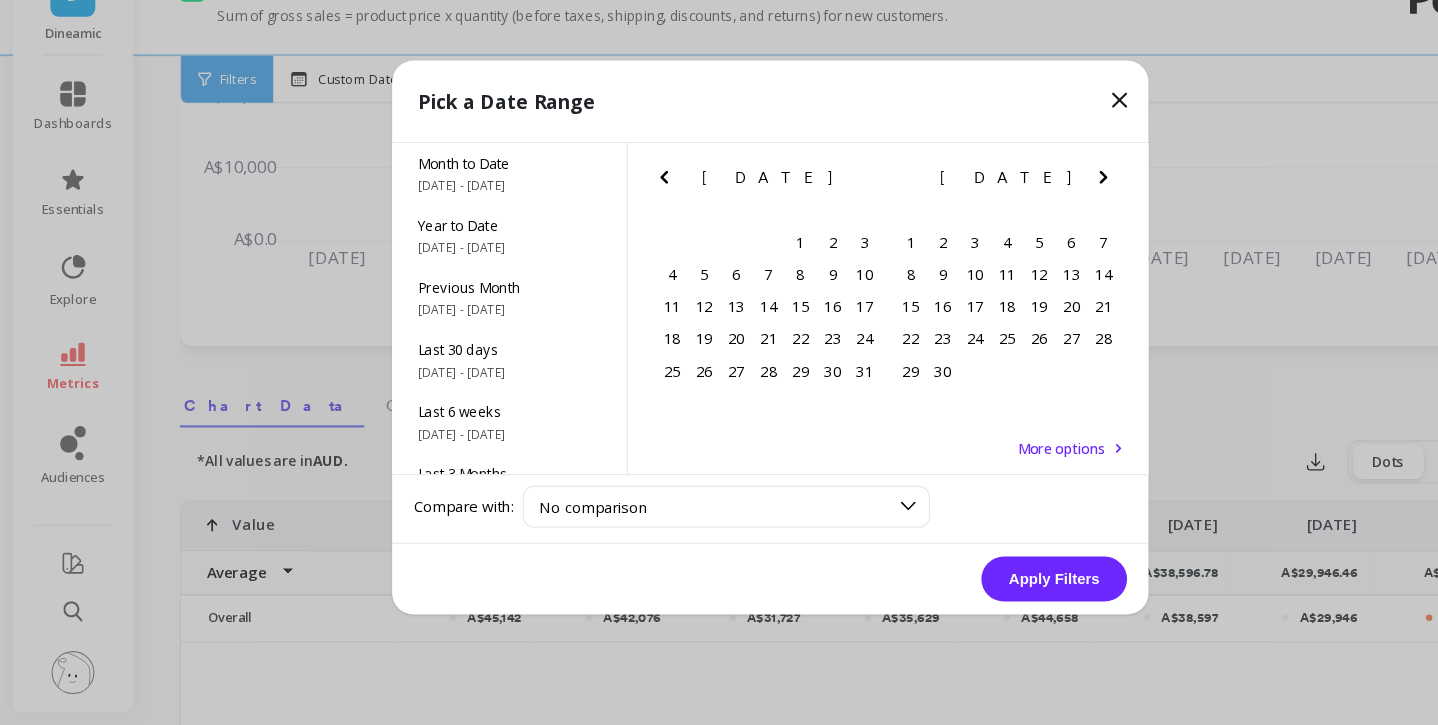 click 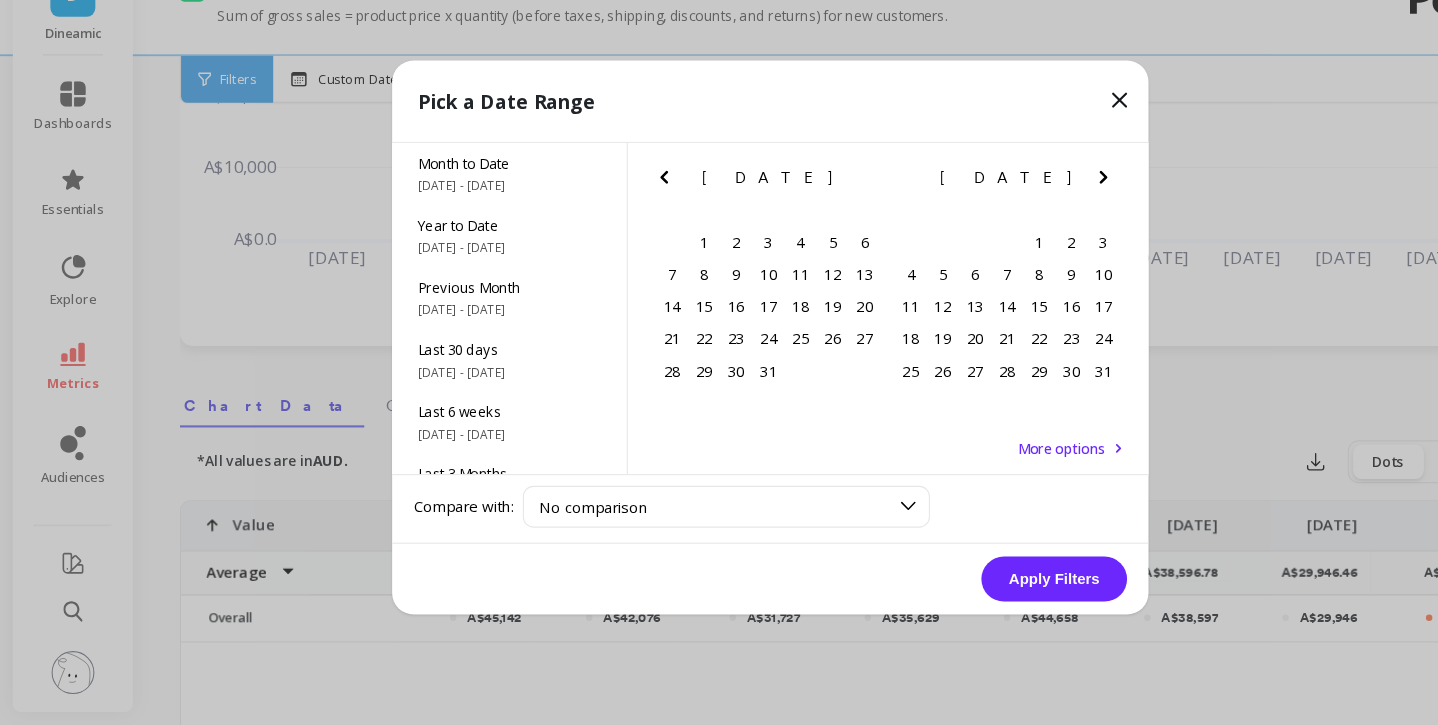 click 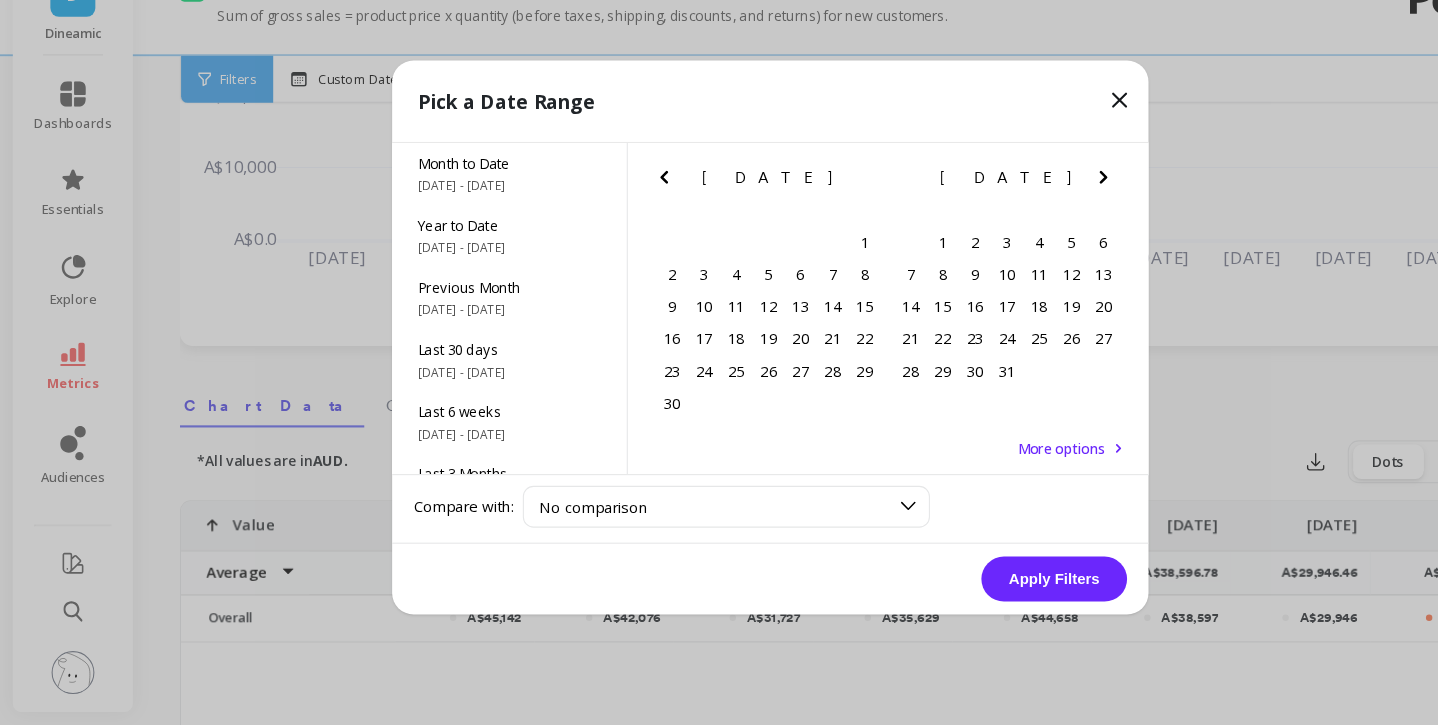 click 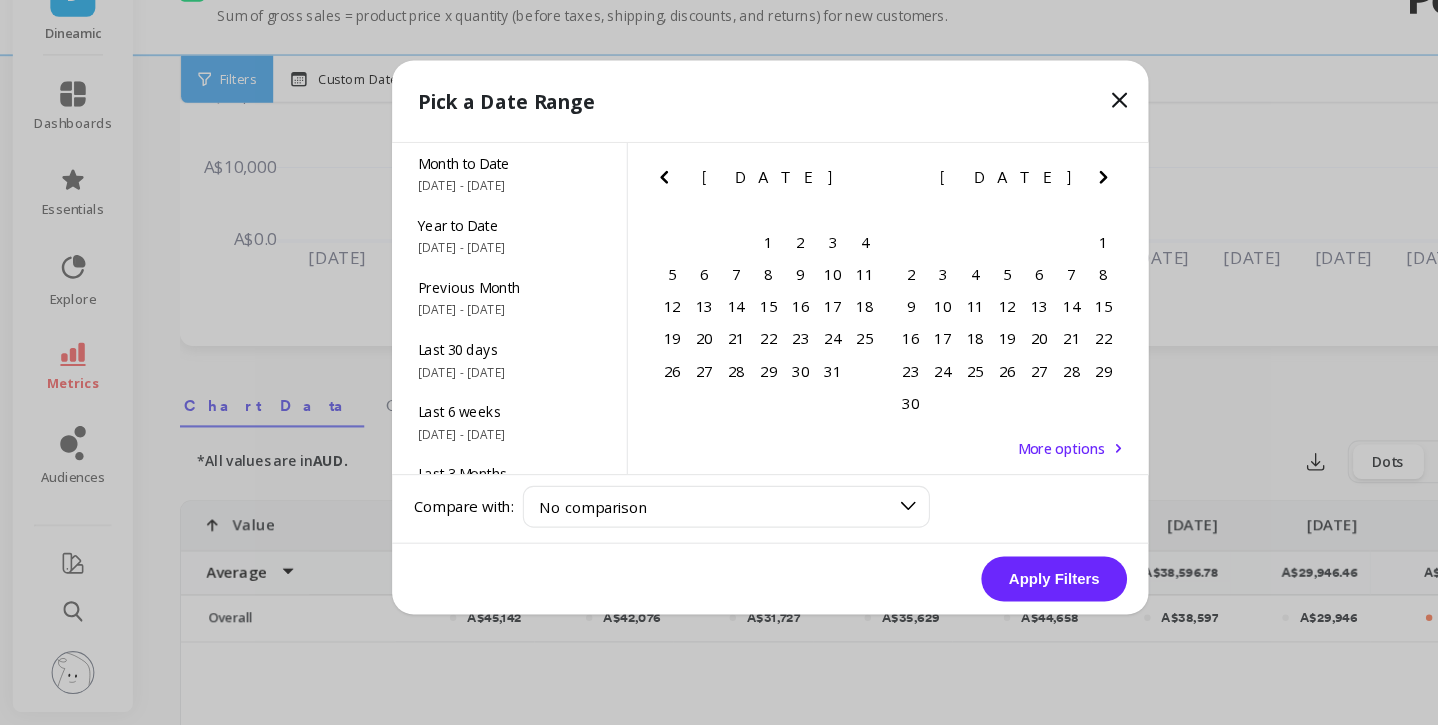 click 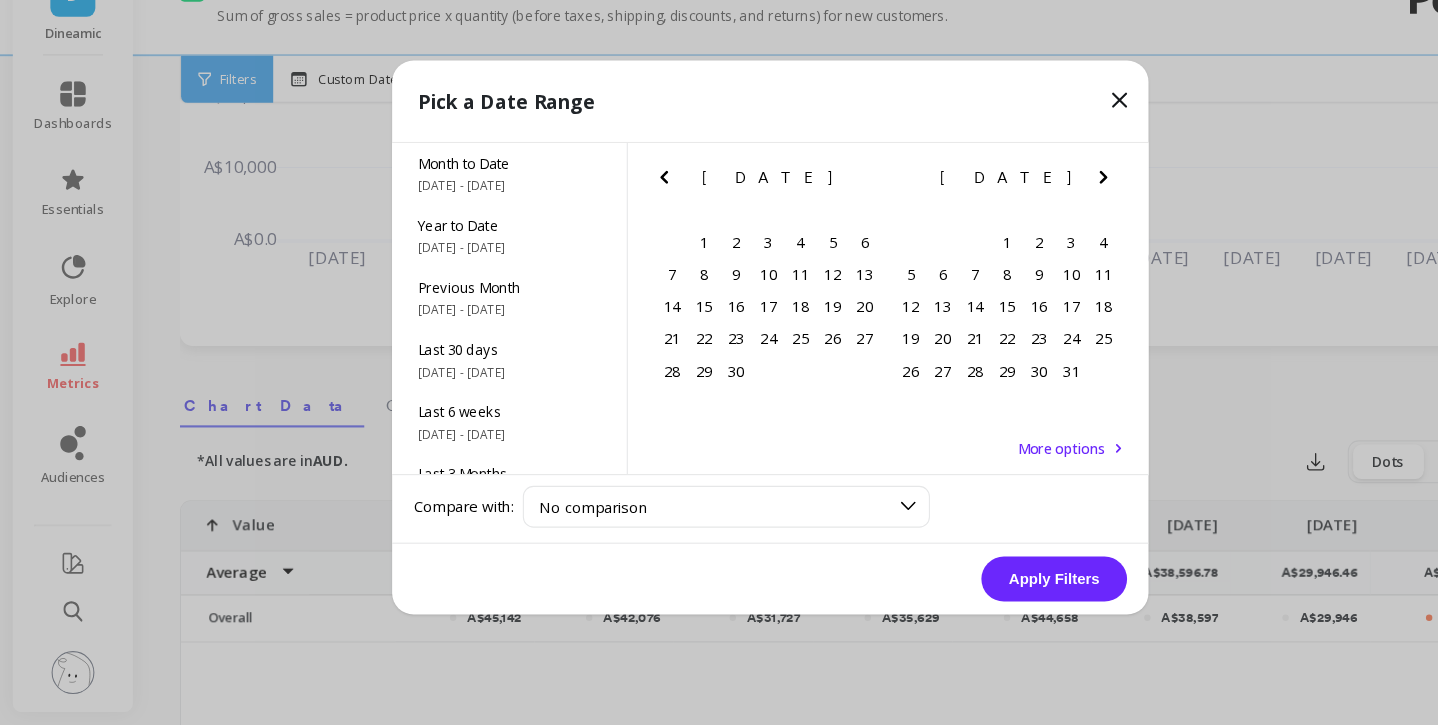 click 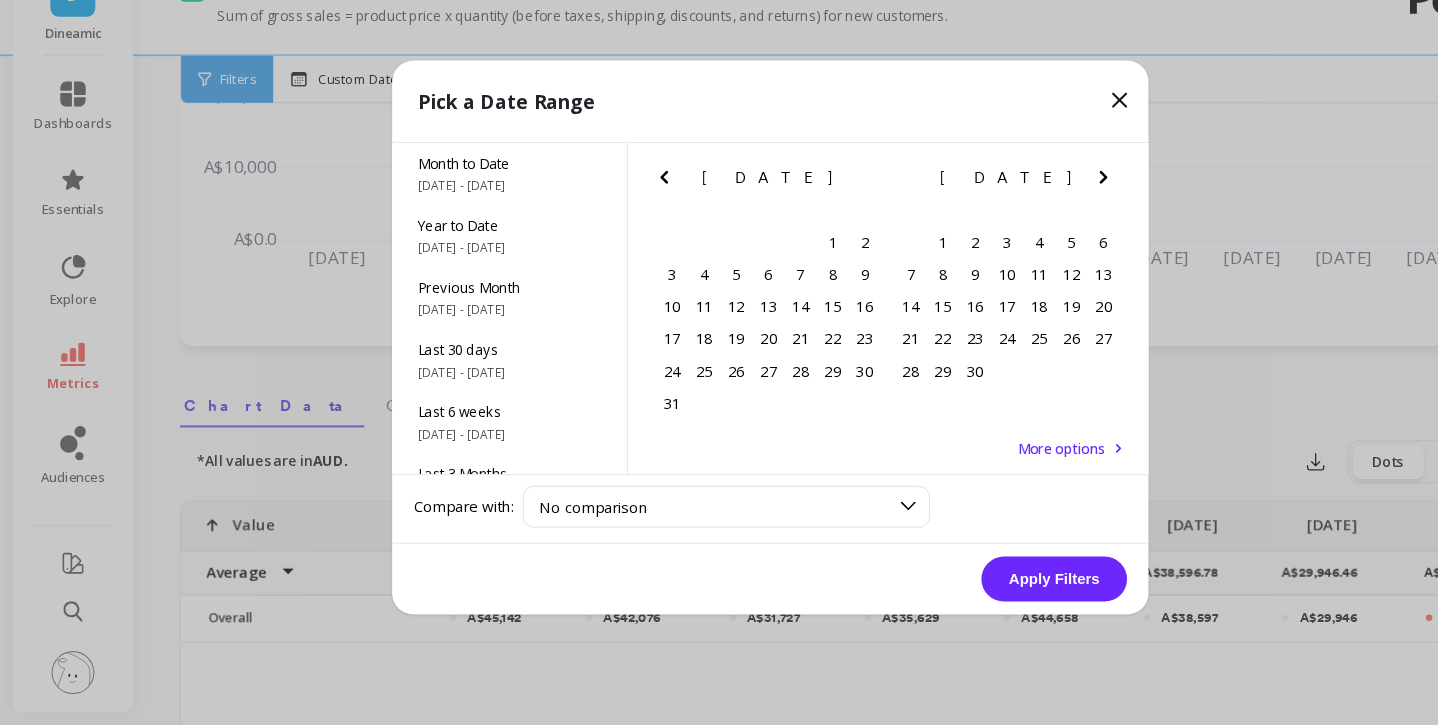 click 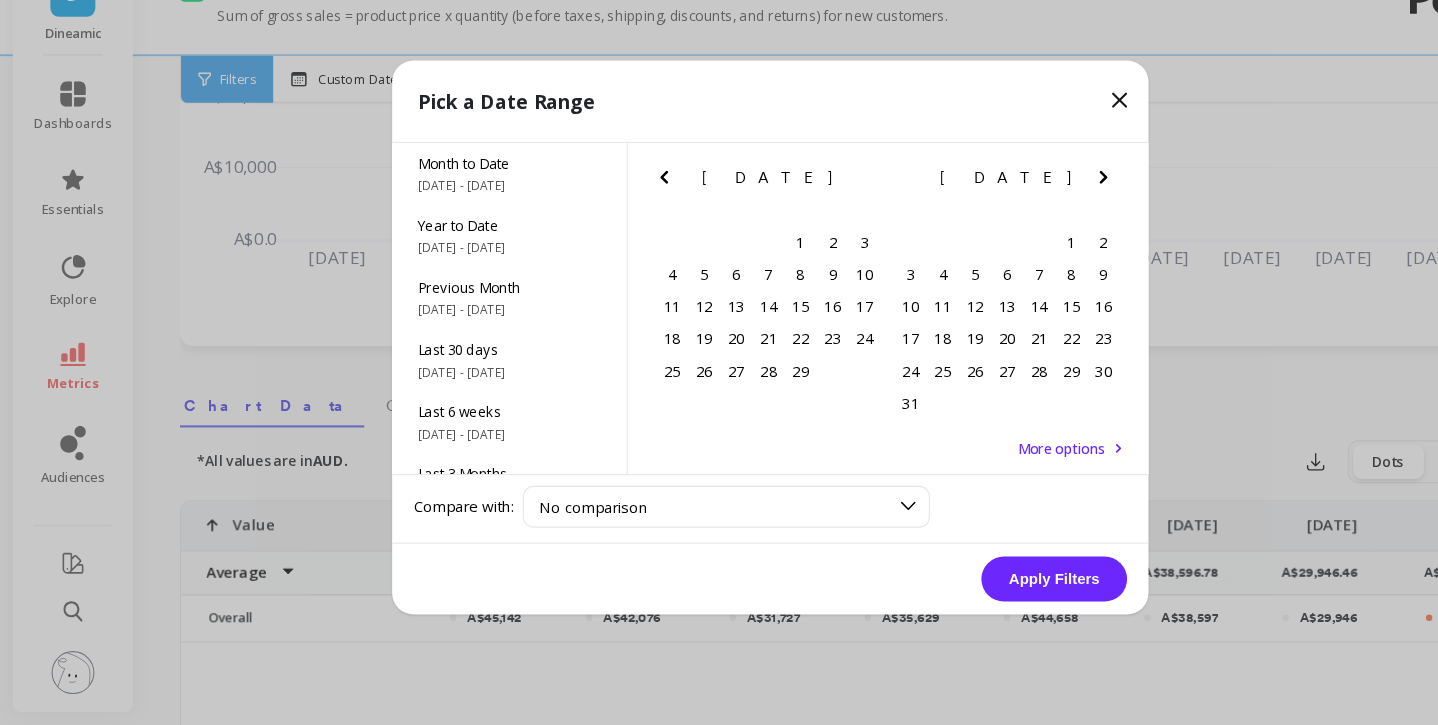 click 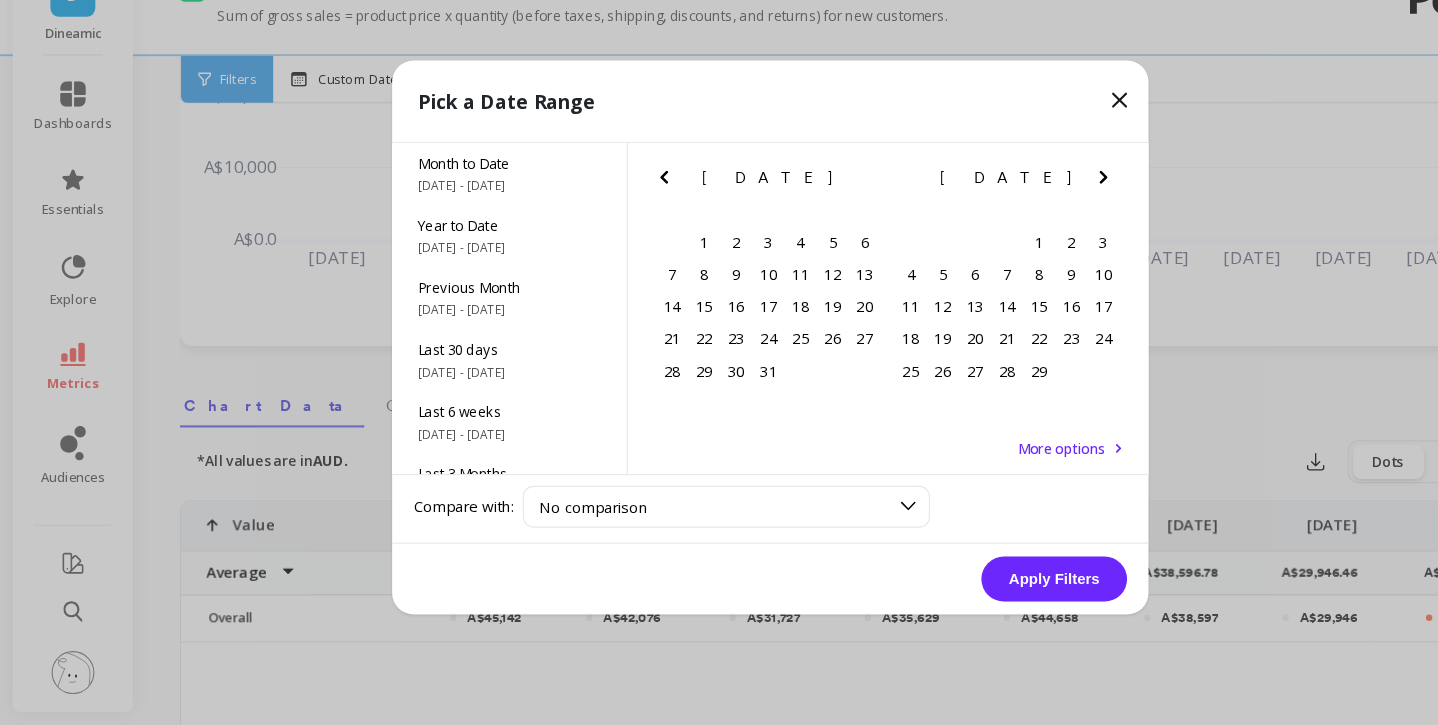 click 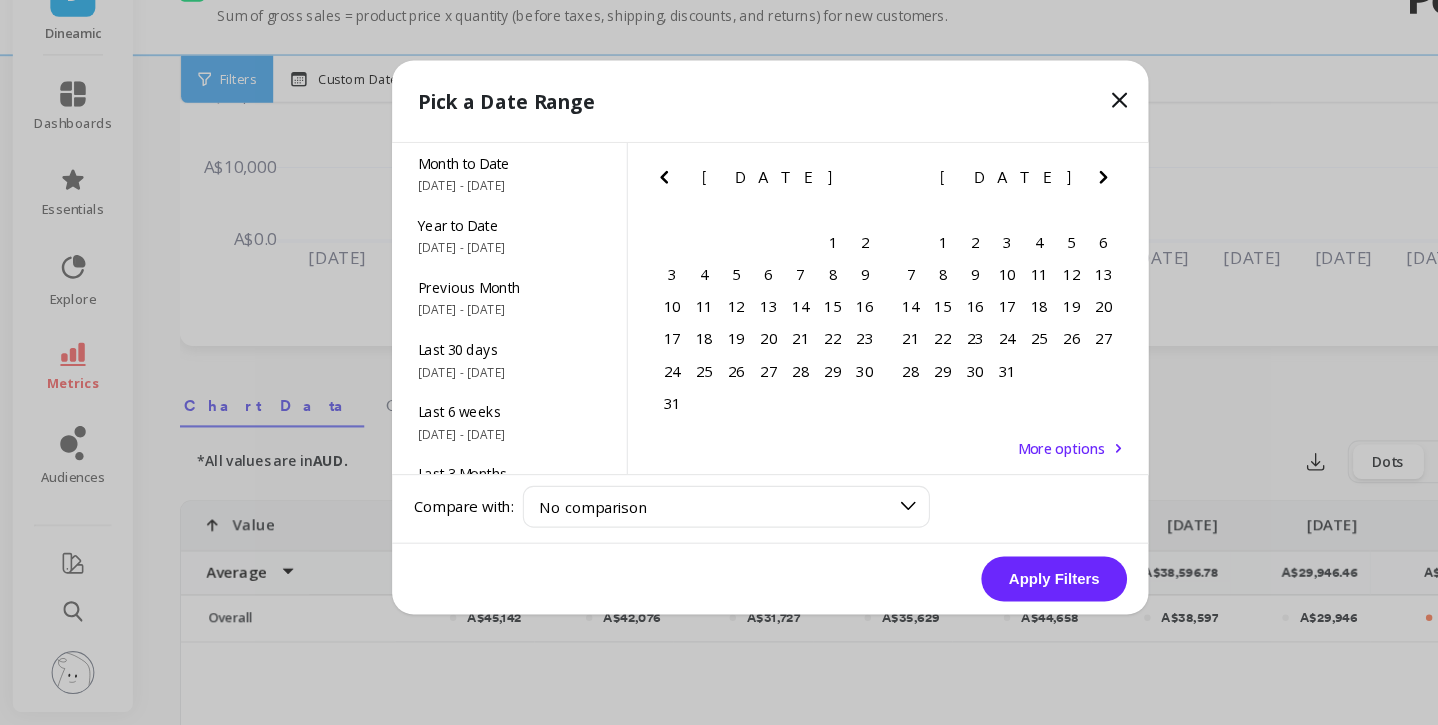 click 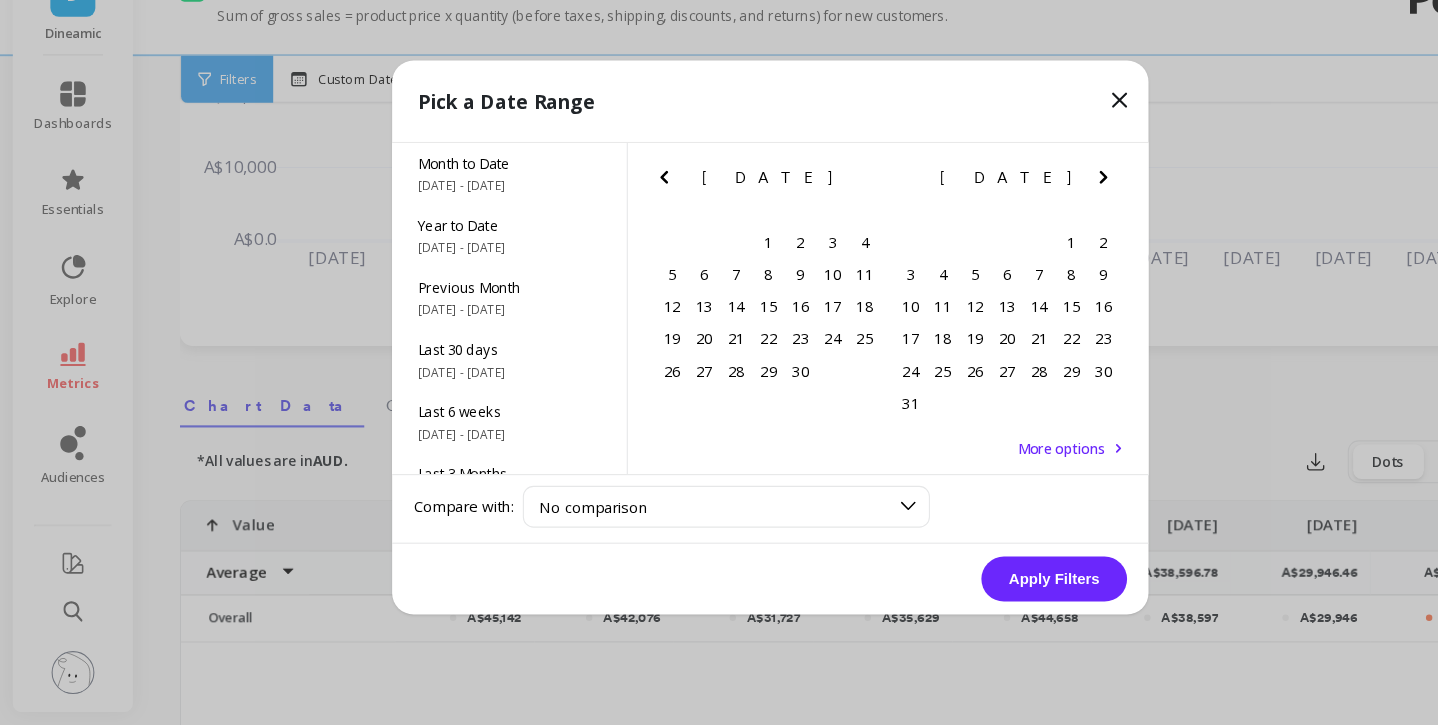 click 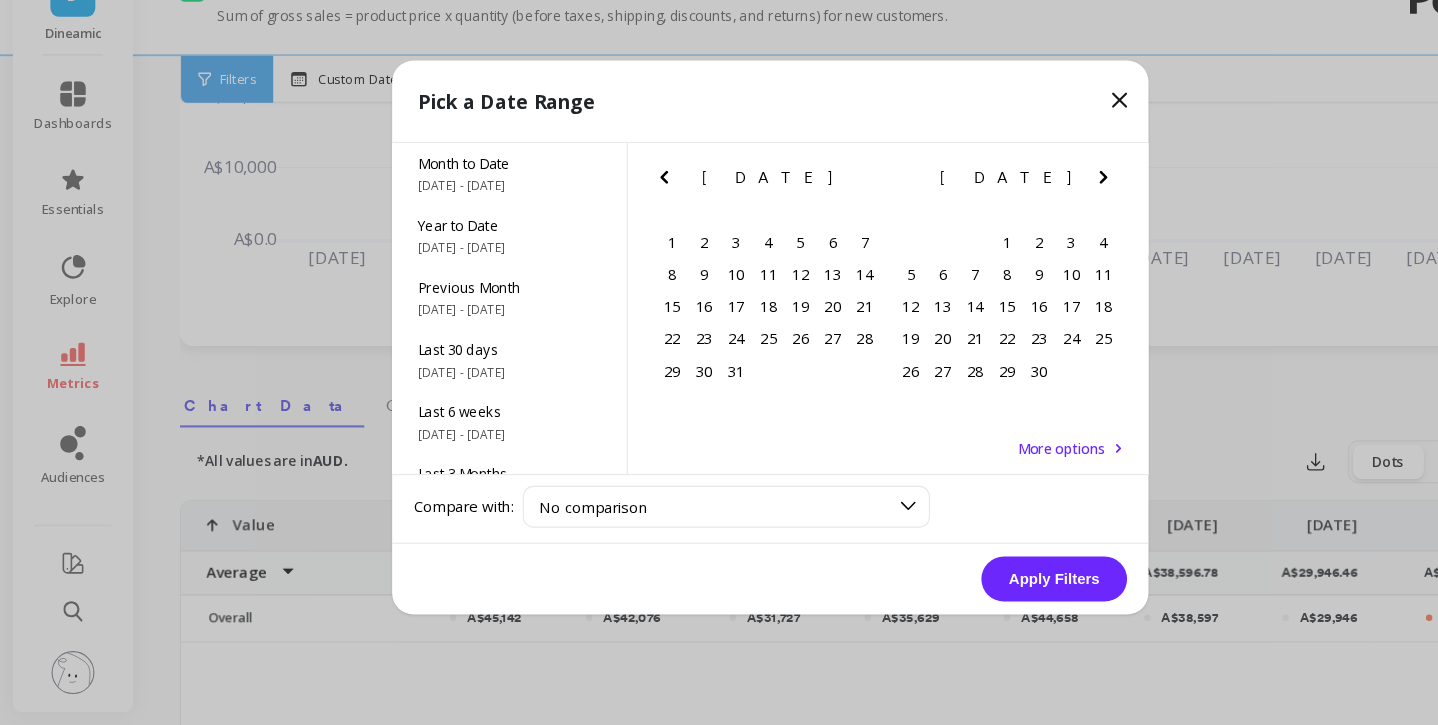 click 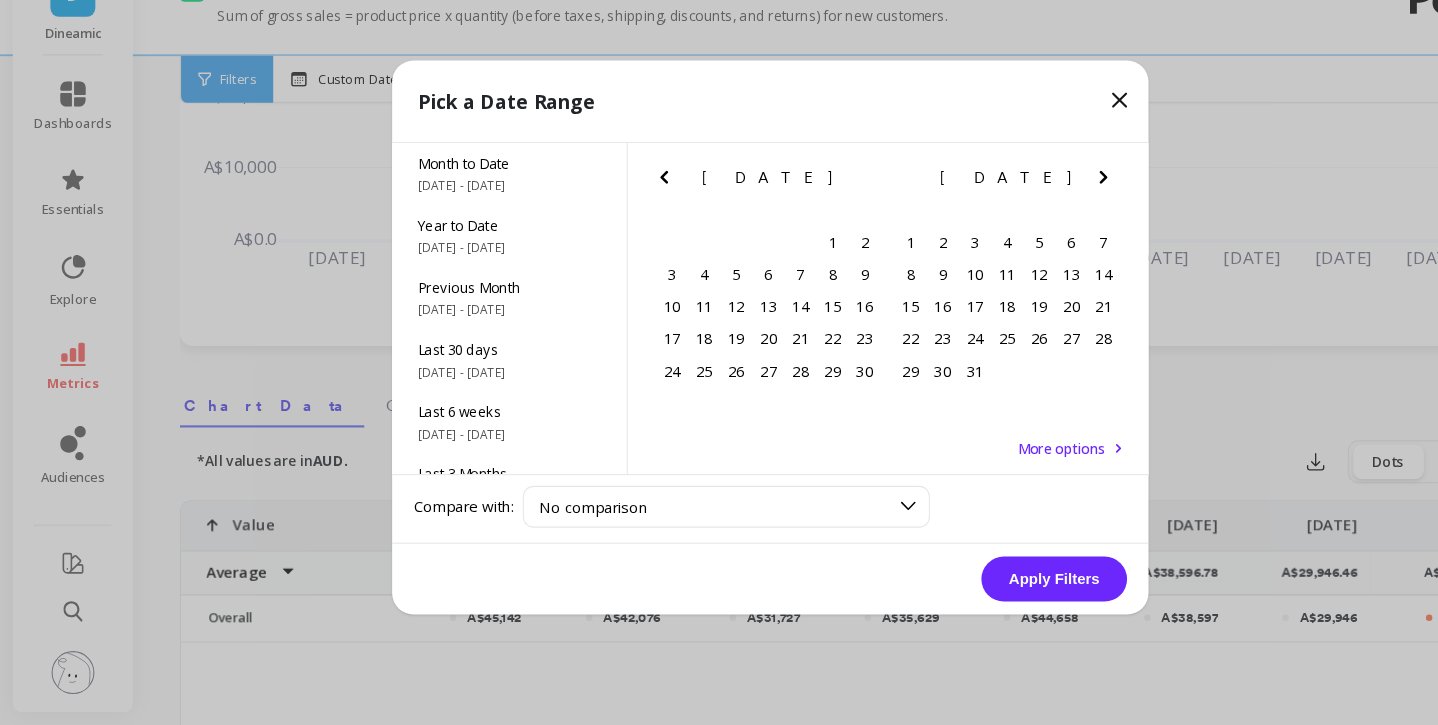 click 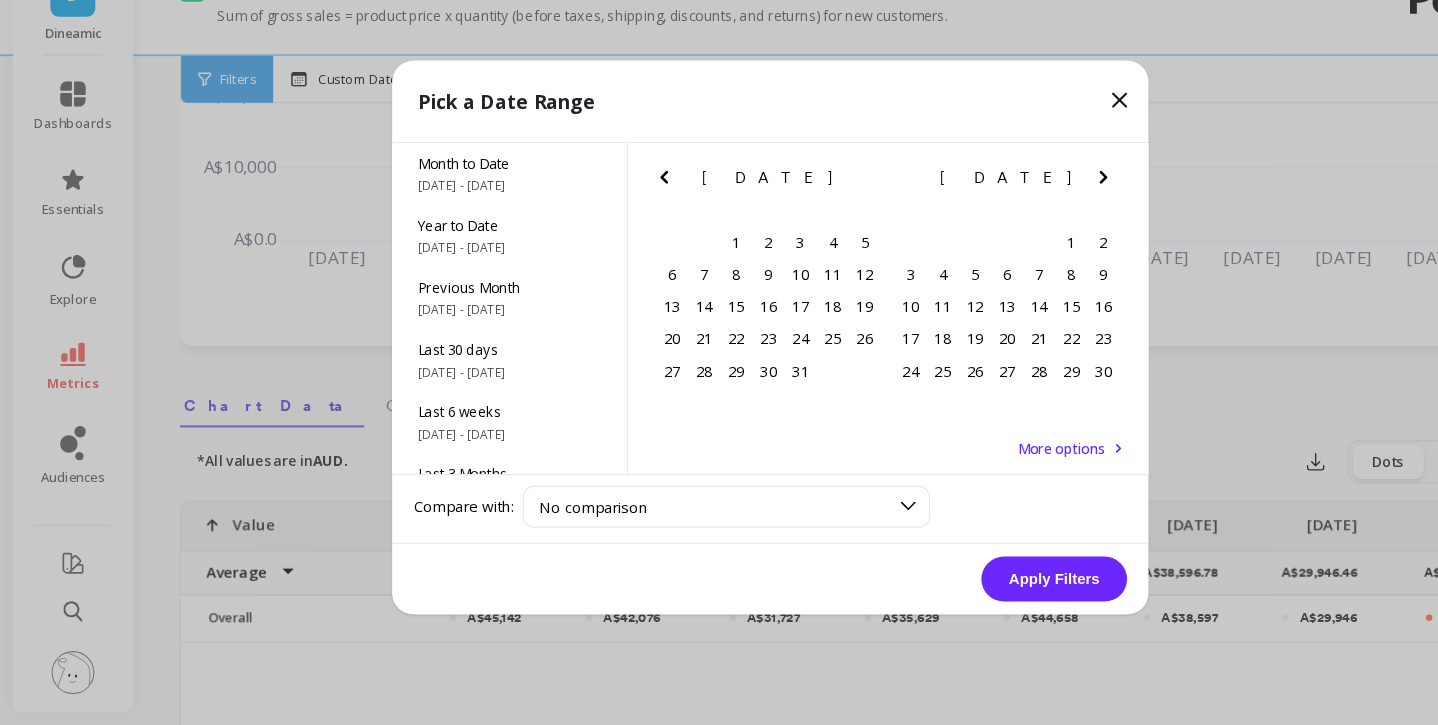 click 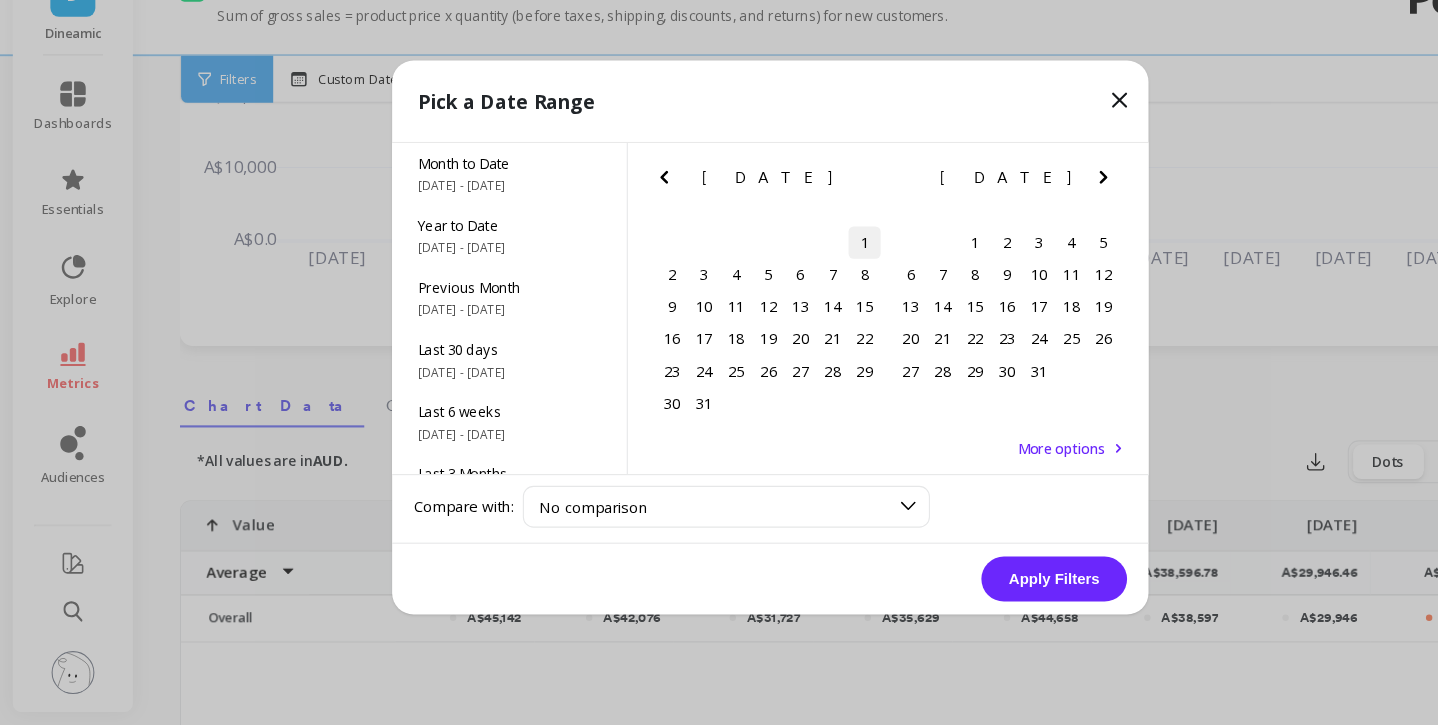 click on "1" at bounding box center (807, 274) 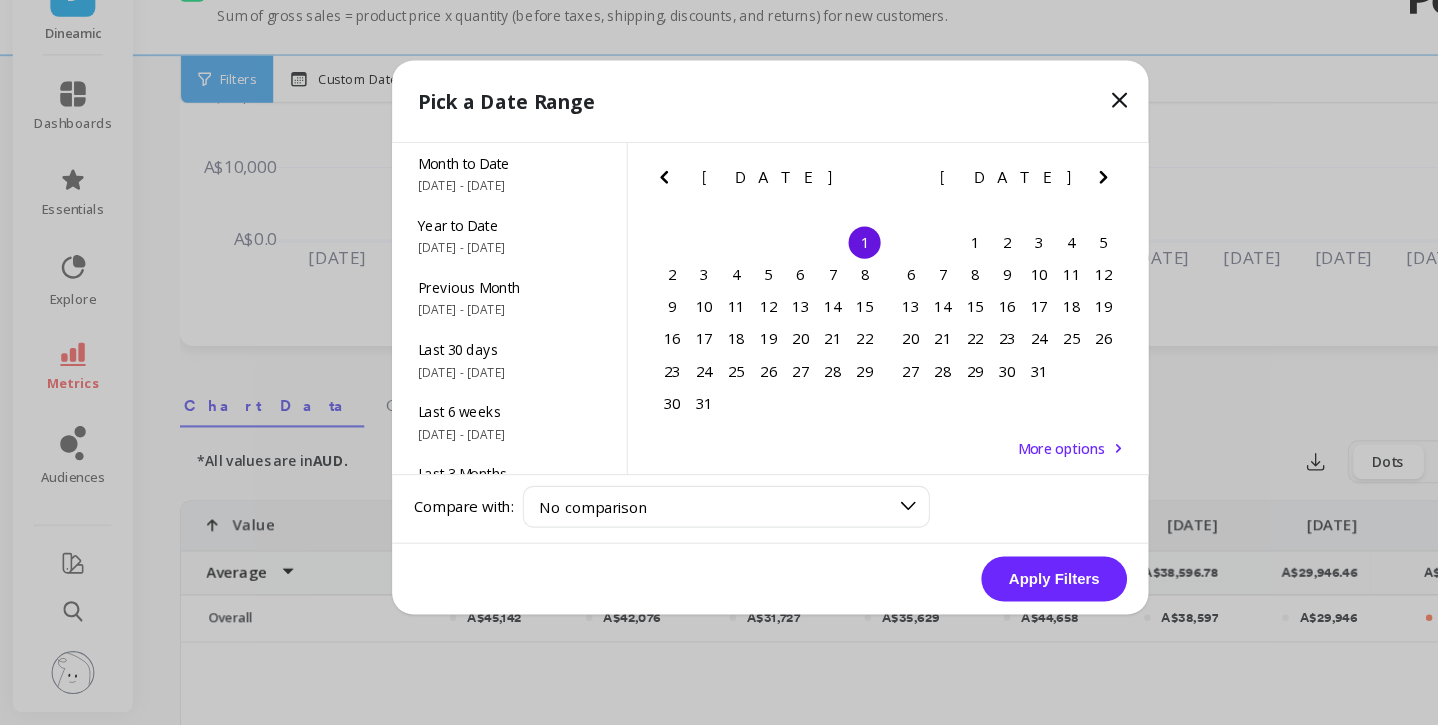 click 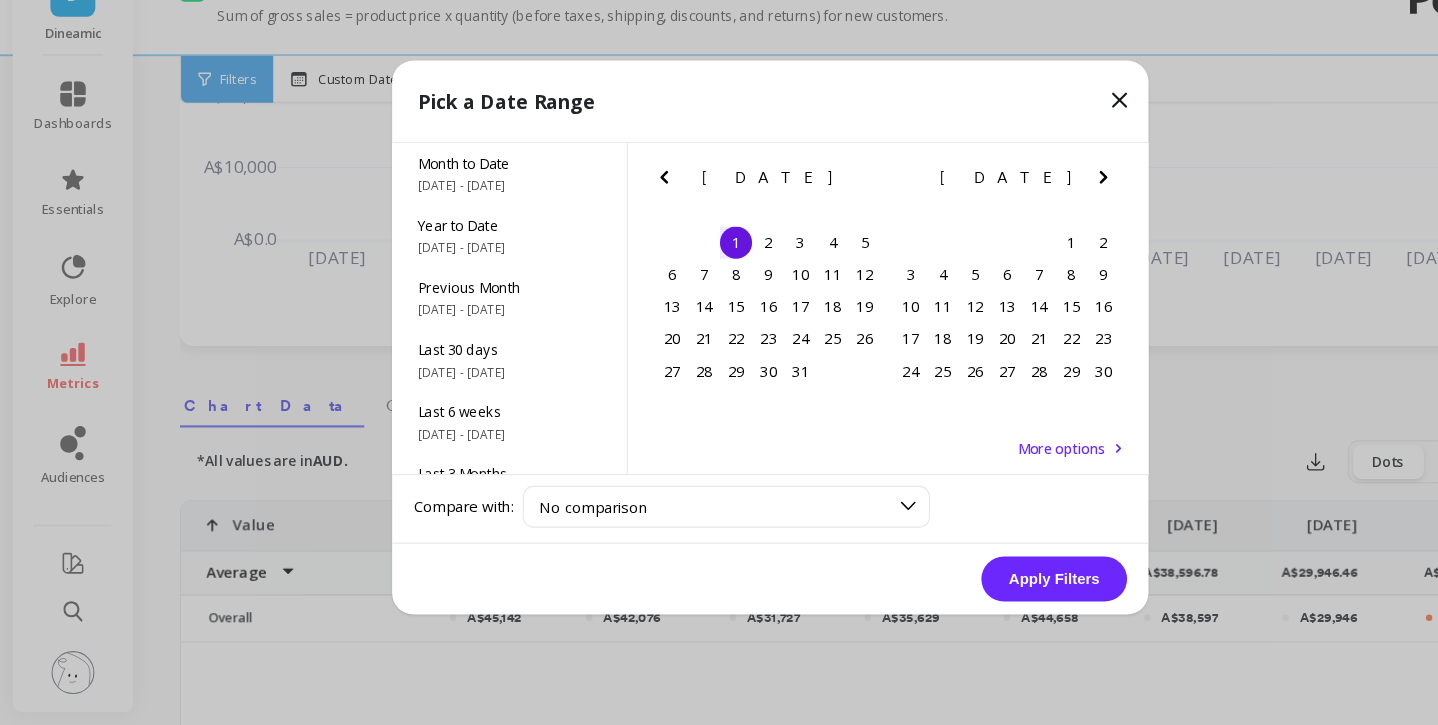 click 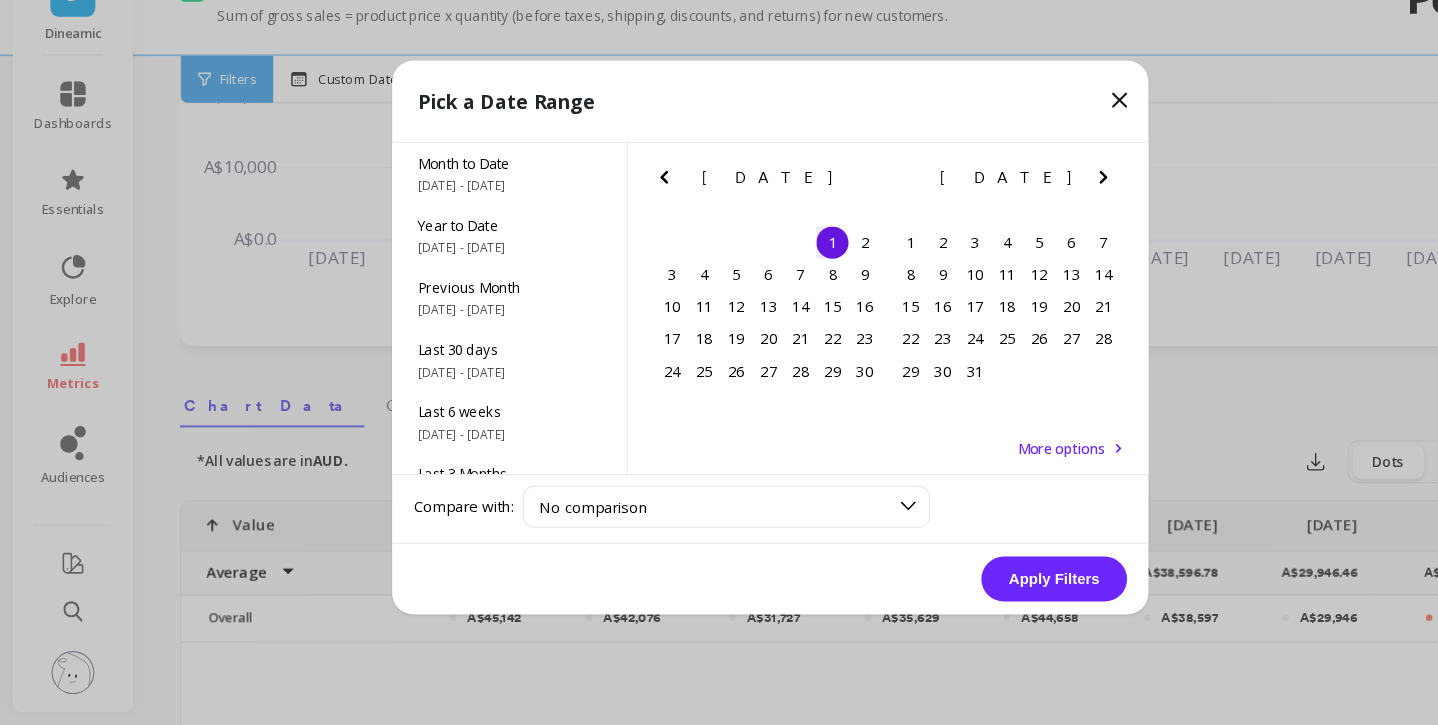 click 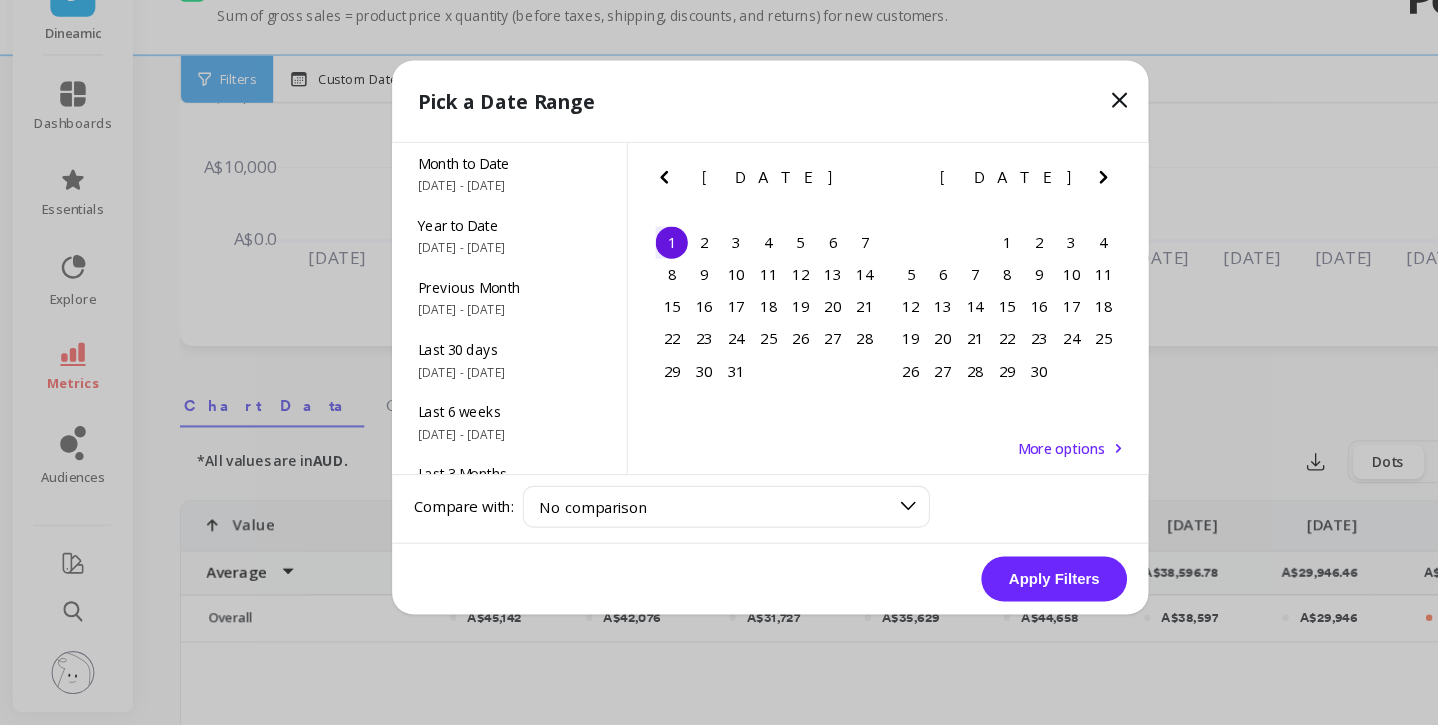 click 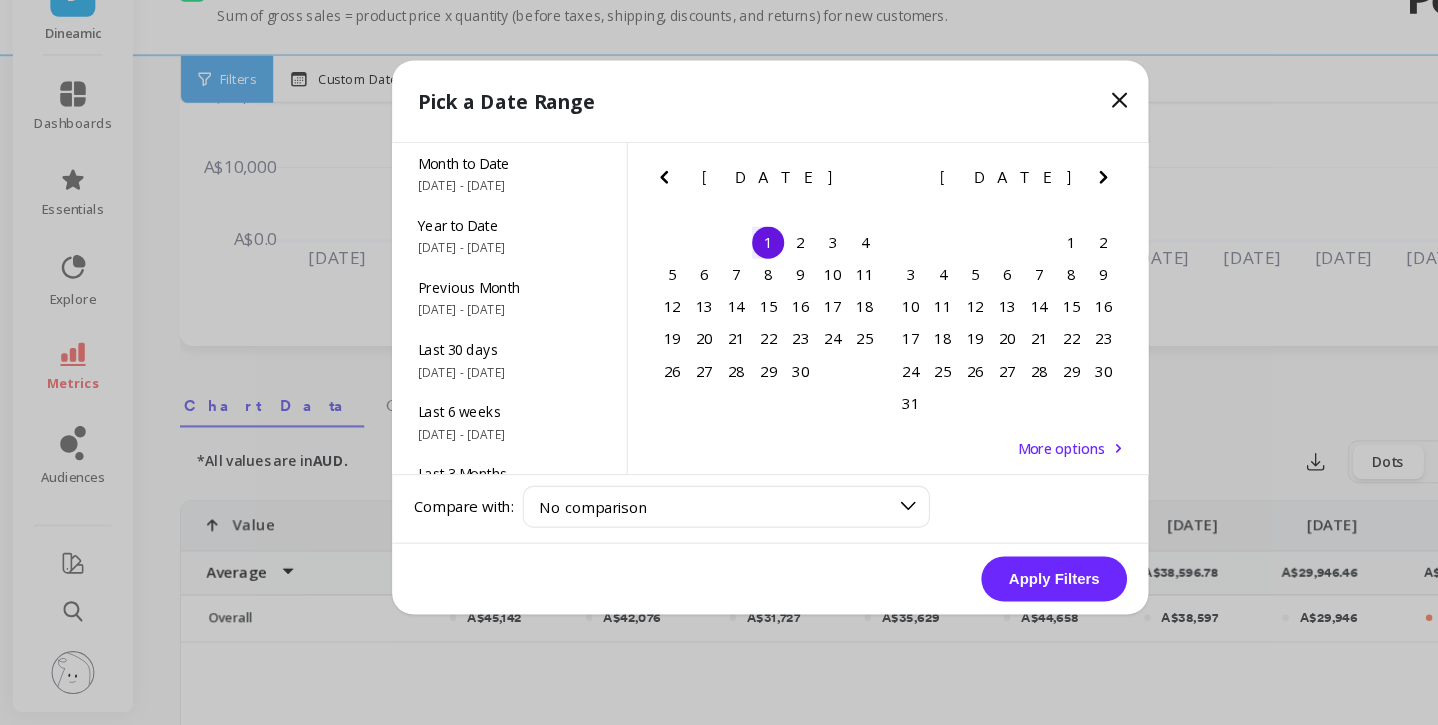 click 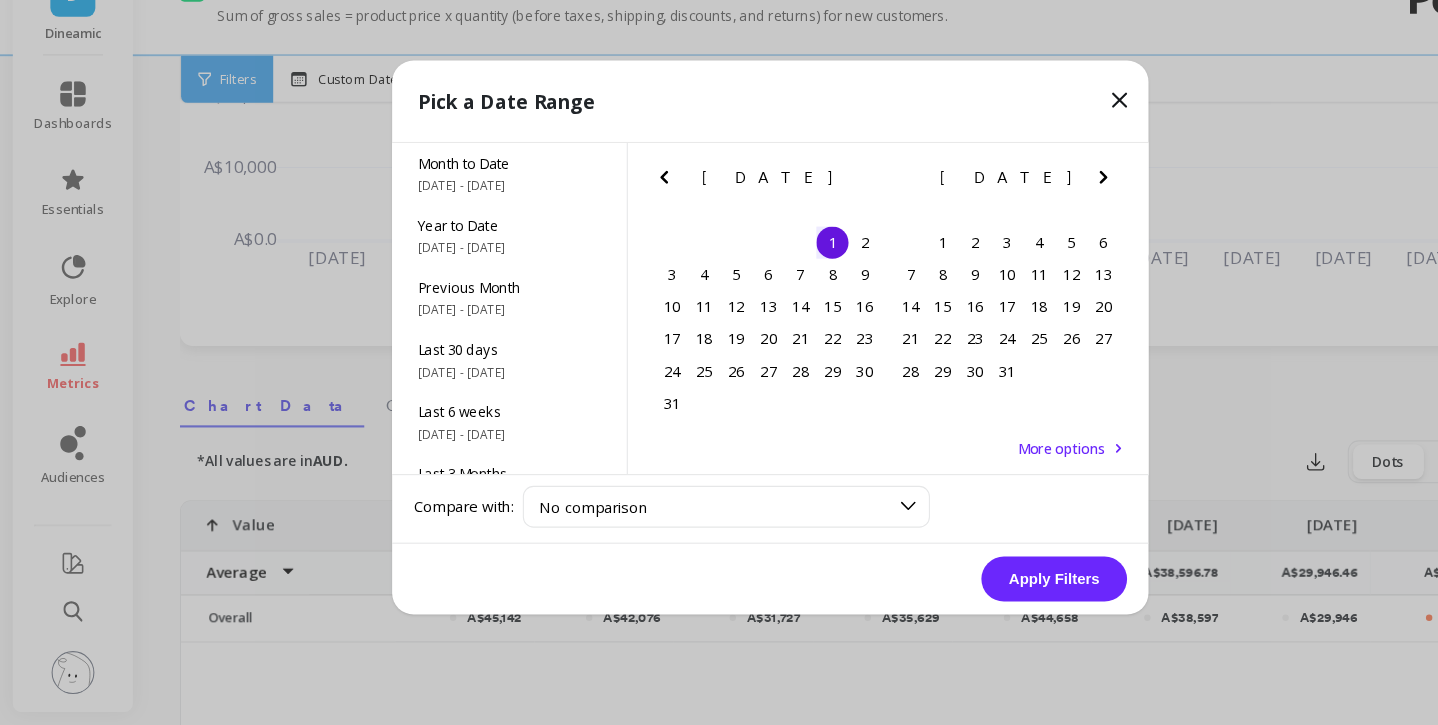 click 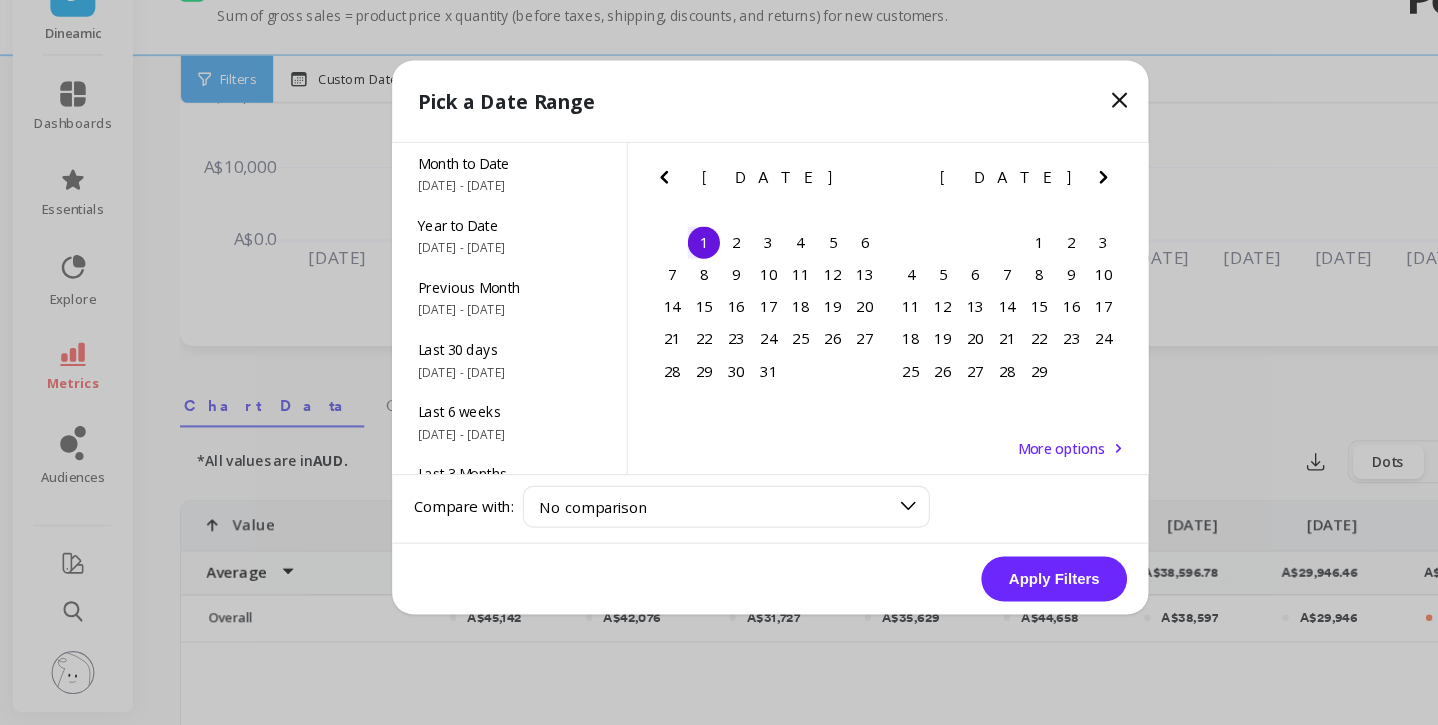 click 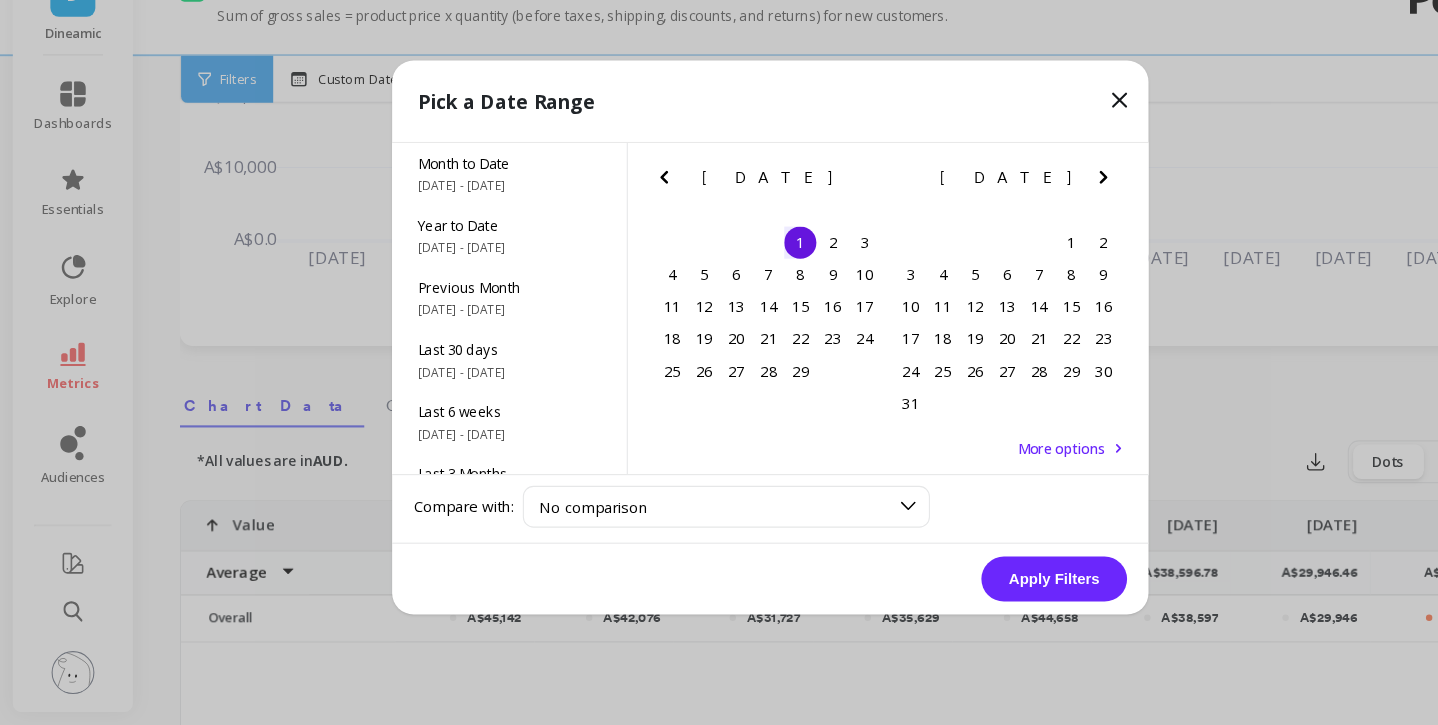 click 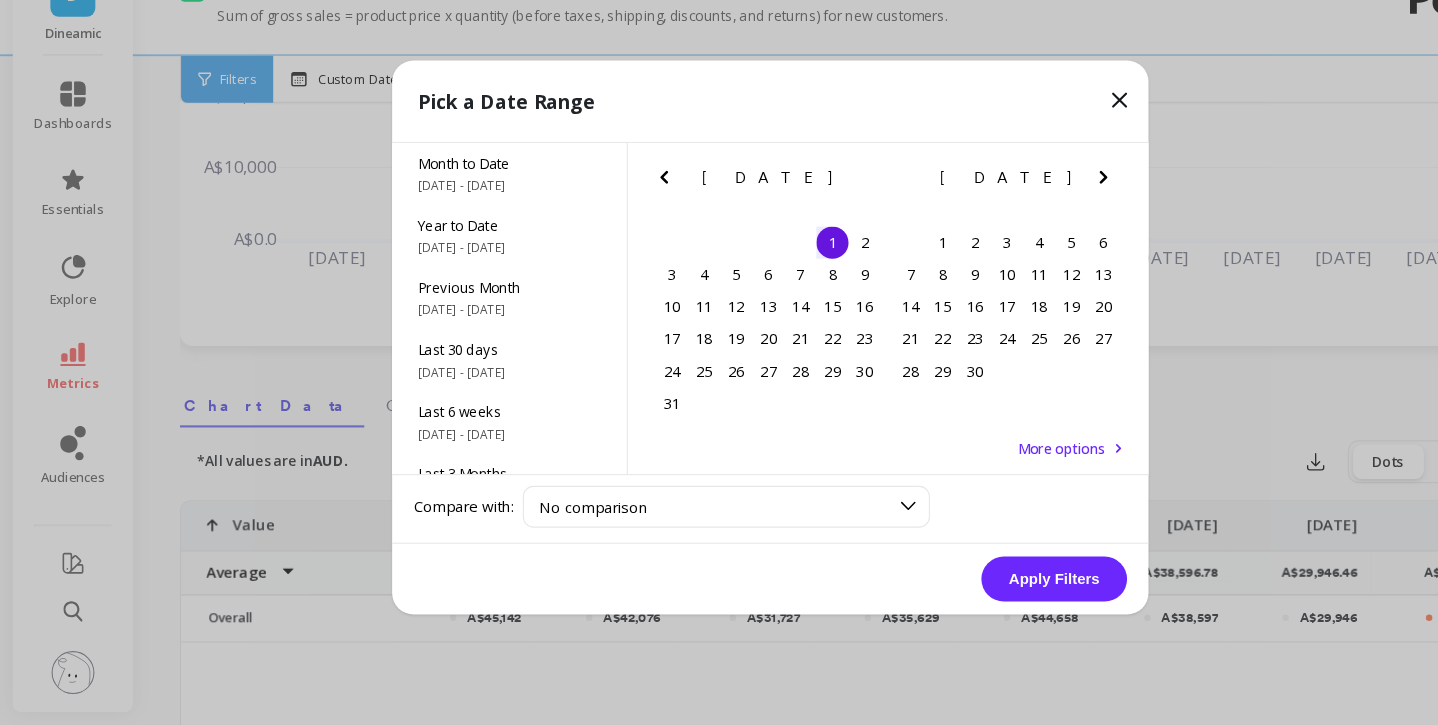 click 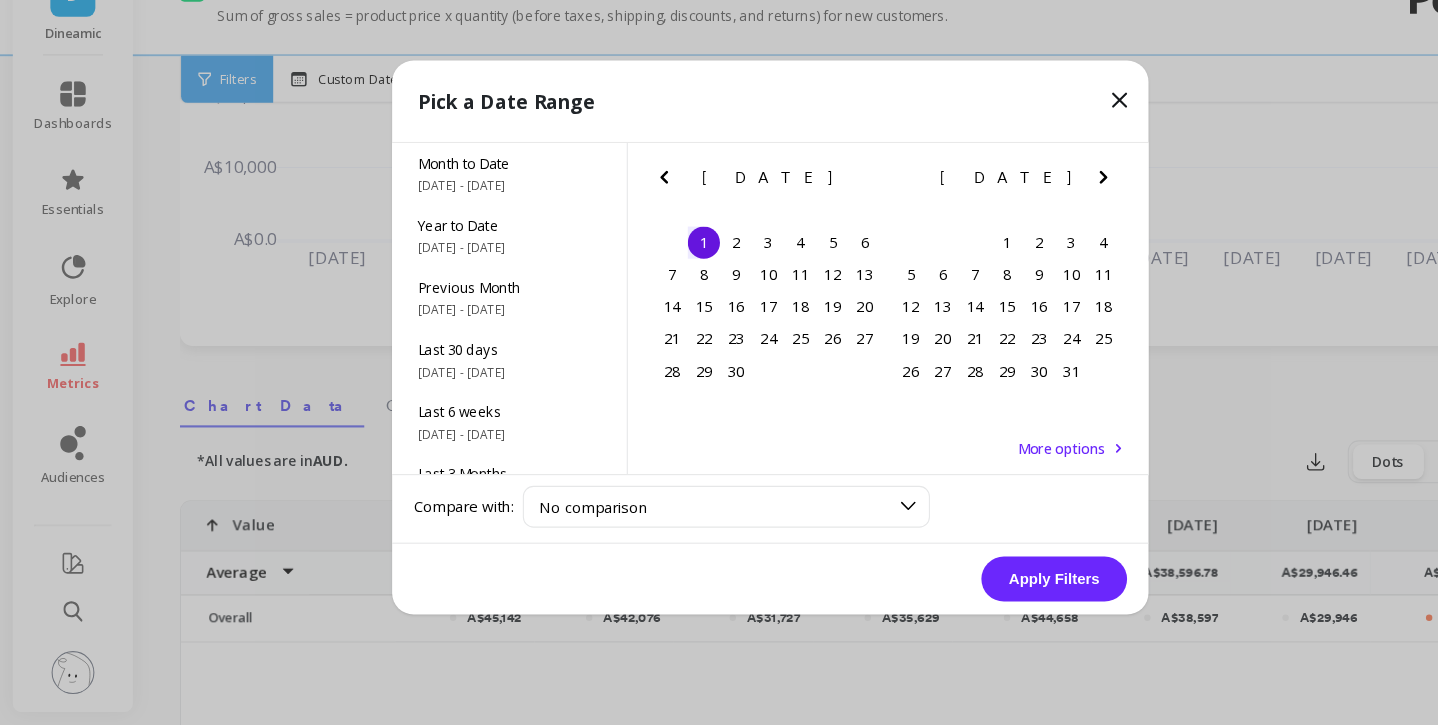 click 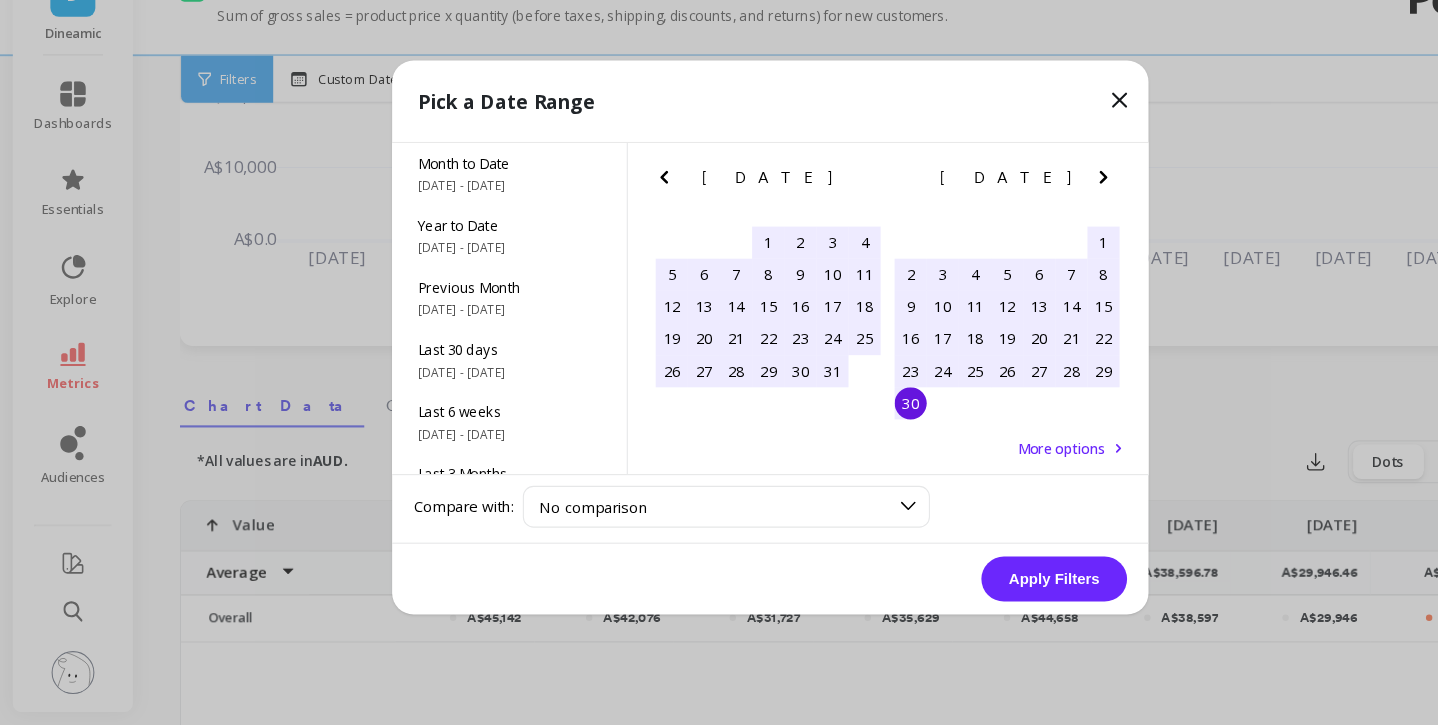 click on "30" at bounding box center [850, 424] 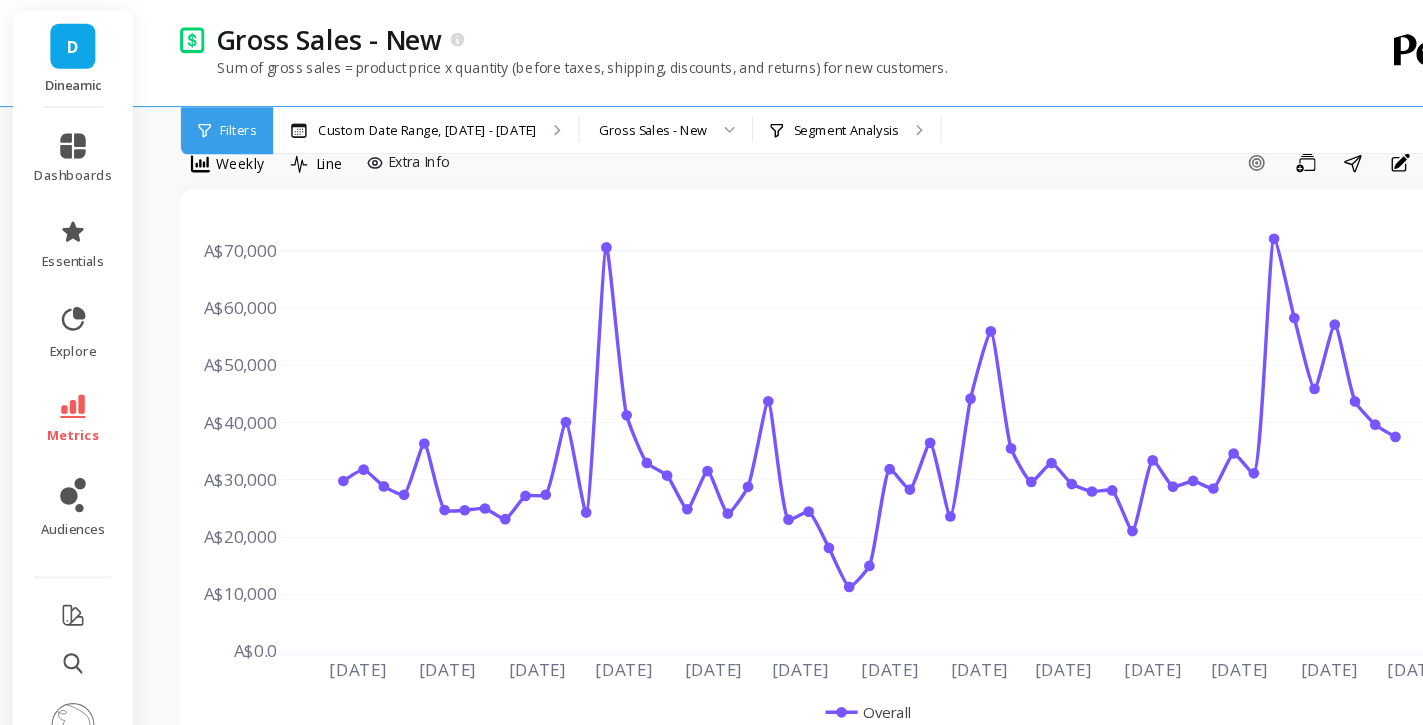 scroll, scrollTop: 0, scrollLeft: 0, axis: both 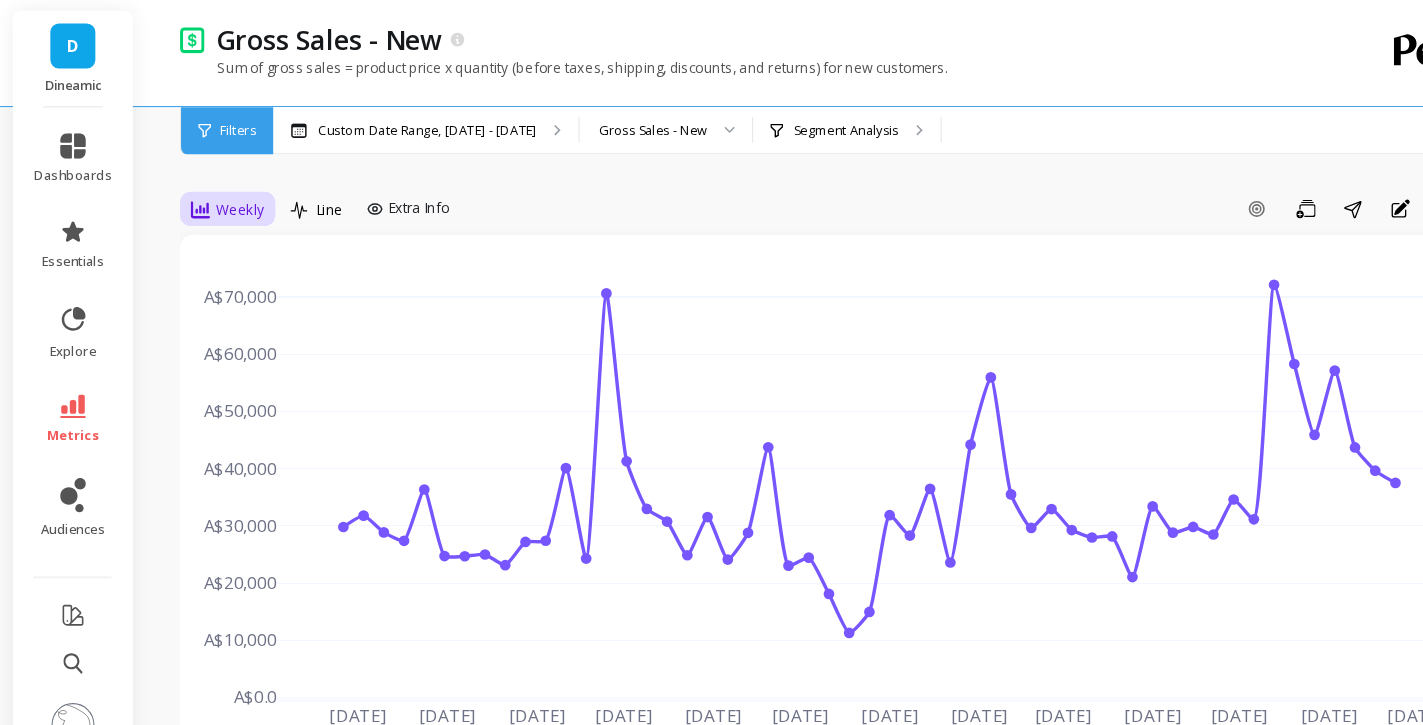 click on "Weekly" at bounding box center (224, 196) 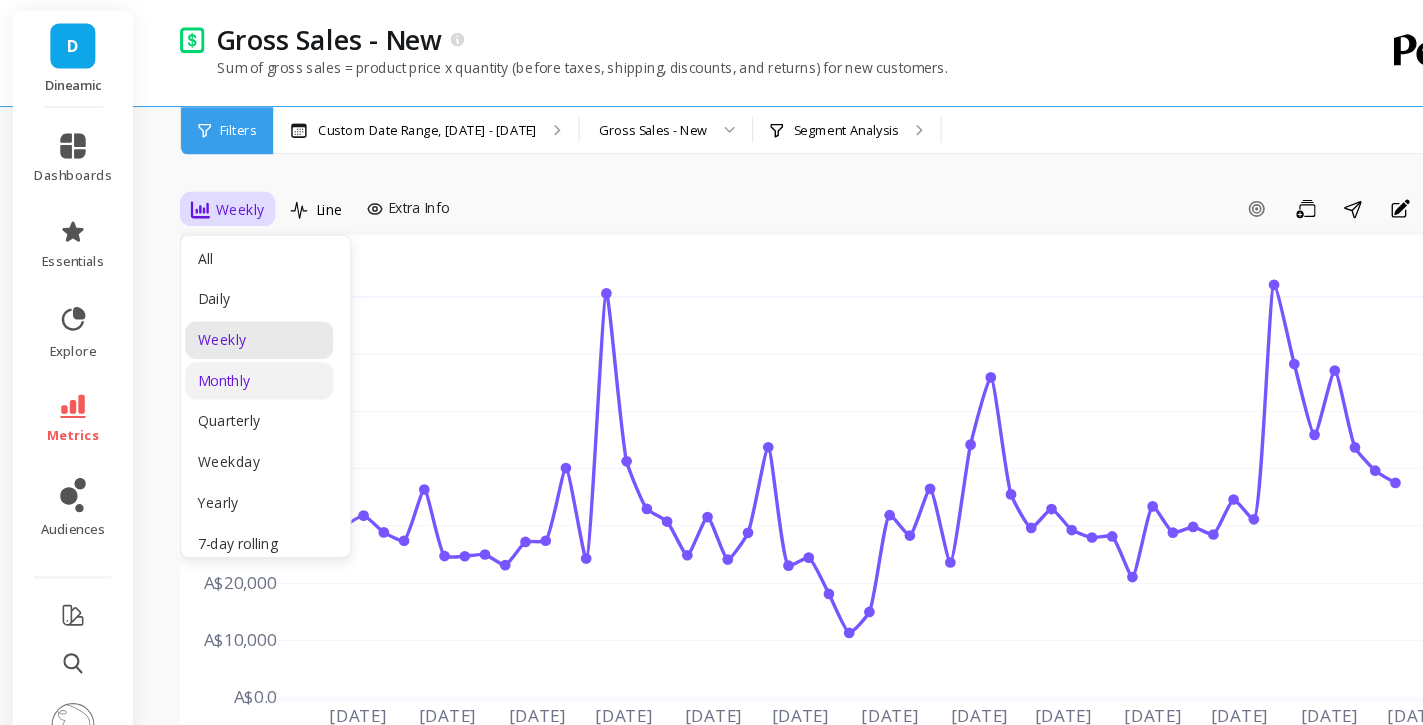 click on "Monthly" at bounding box center (242, 355) 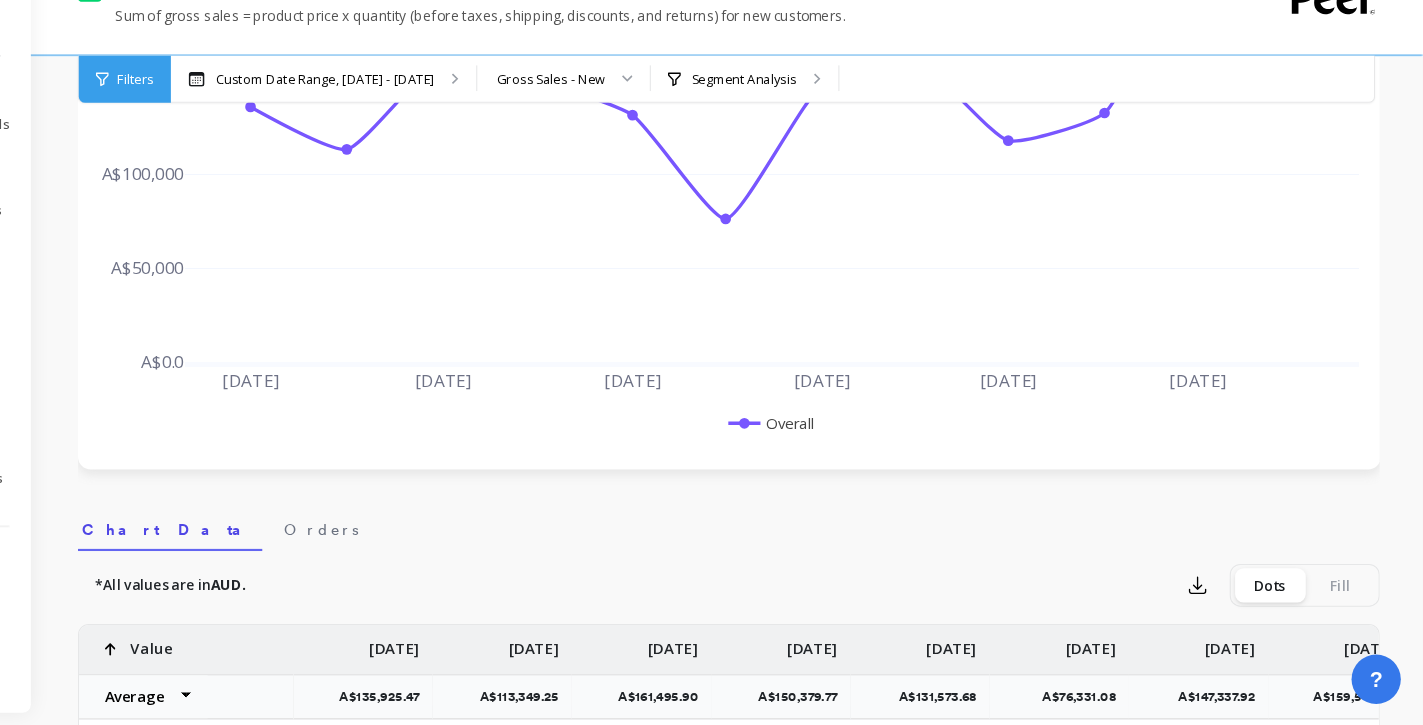 scroll, scrollTop: 266, scrollLeft: 0, axis: vertical 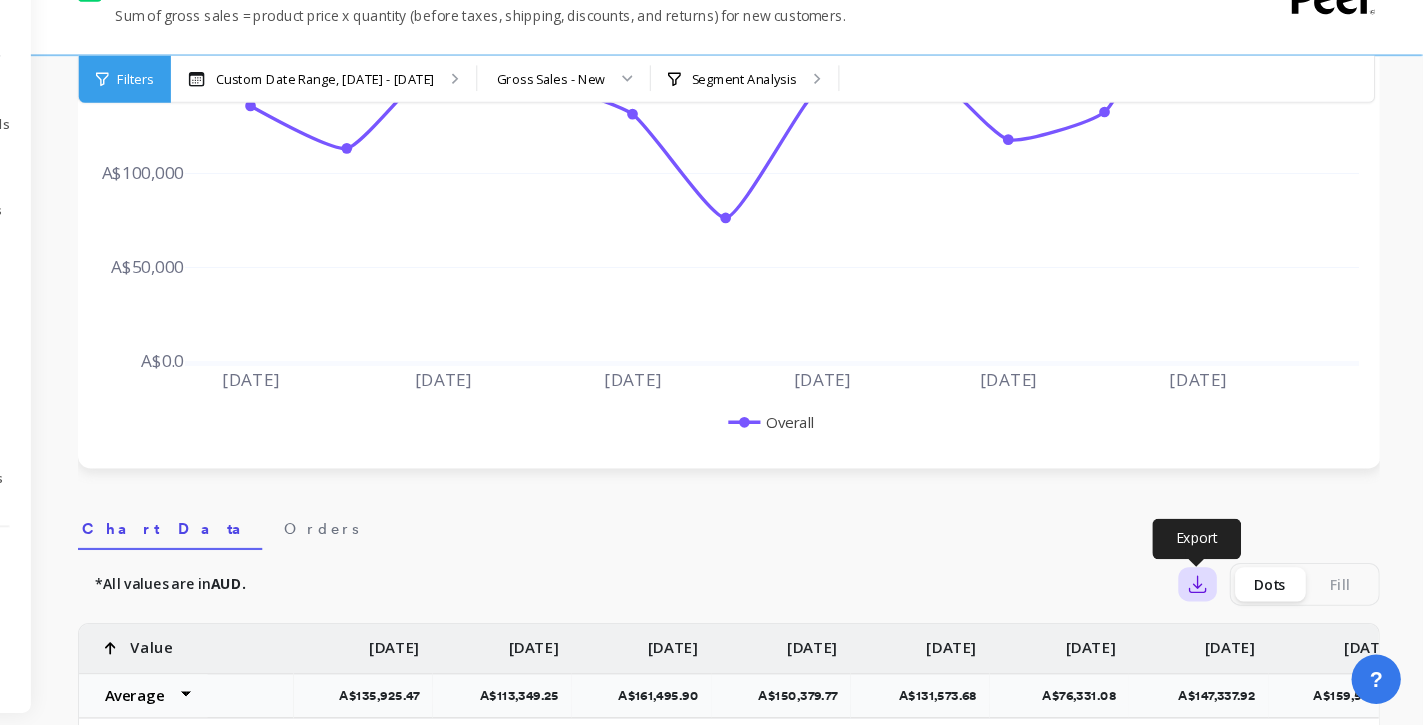 click 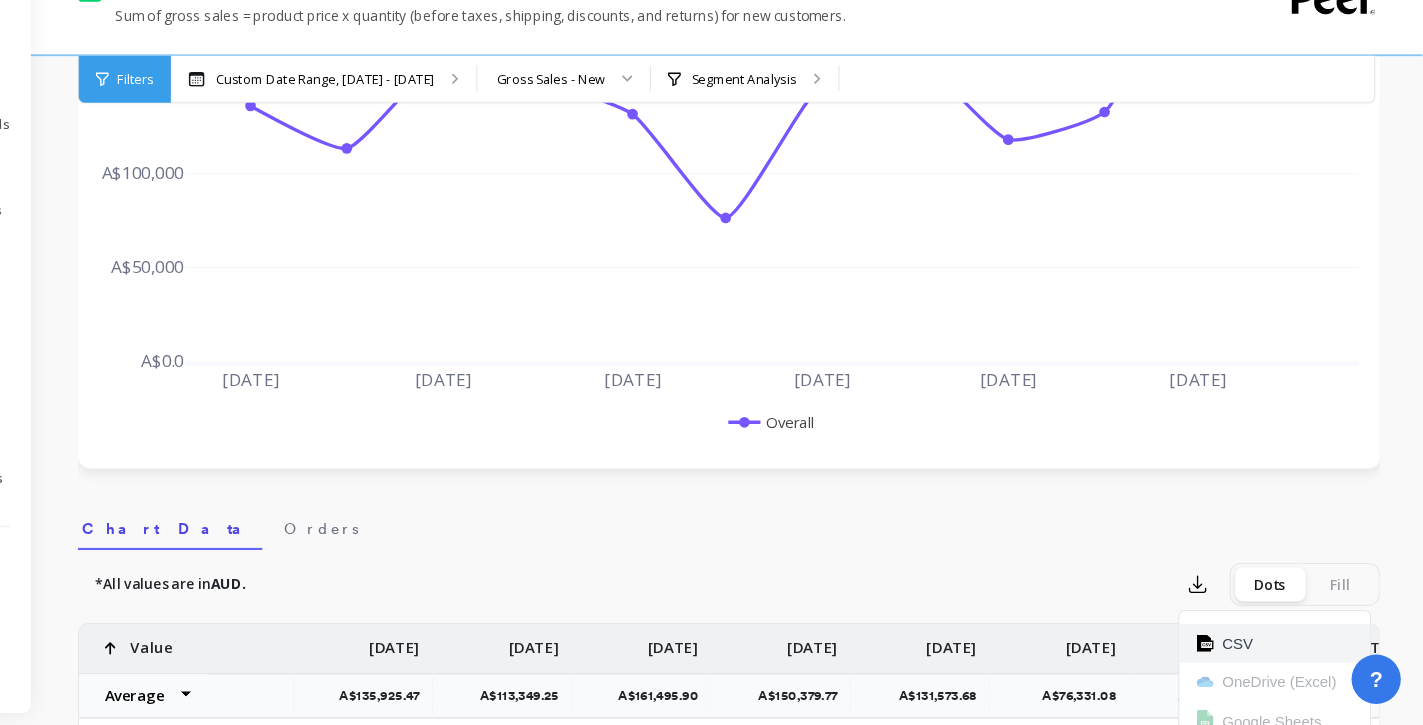 click on "CSV" at bounding box center (1250, 648) 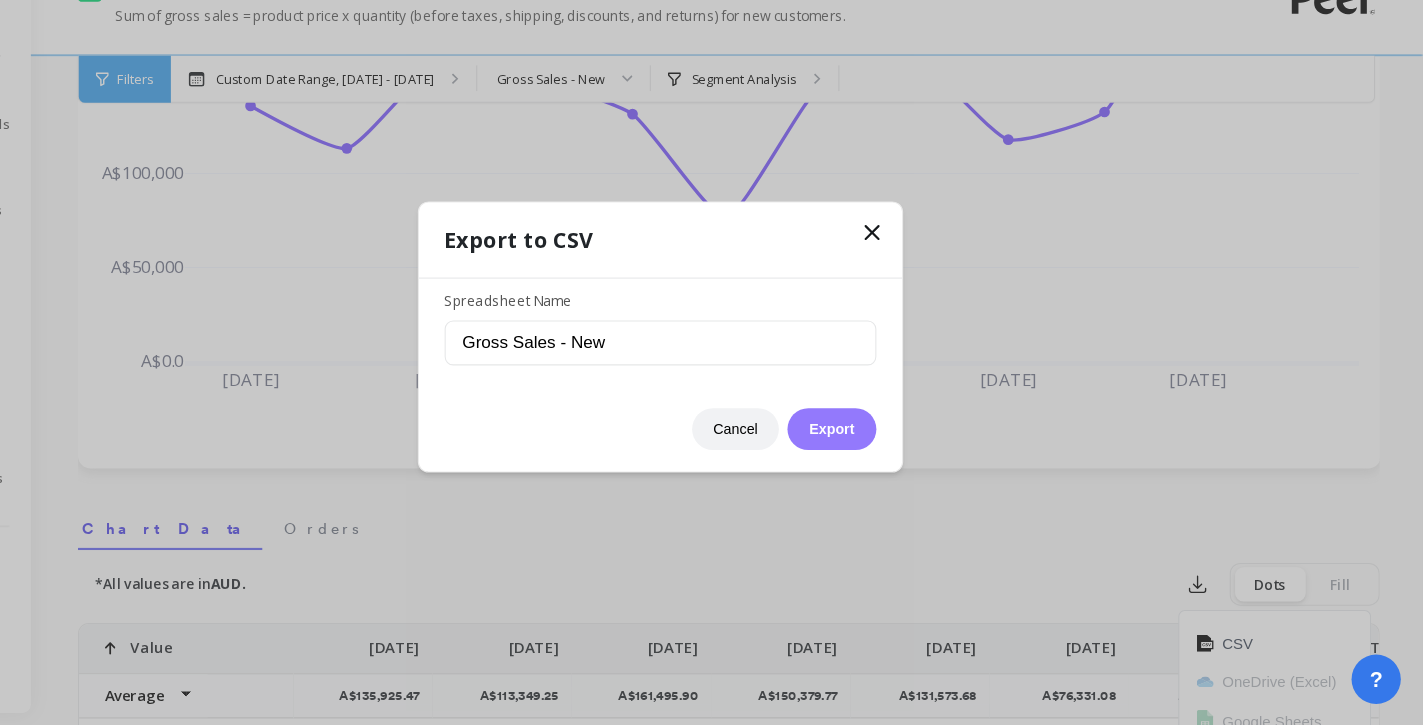 click on "Export" at bounding box center (872, 448) 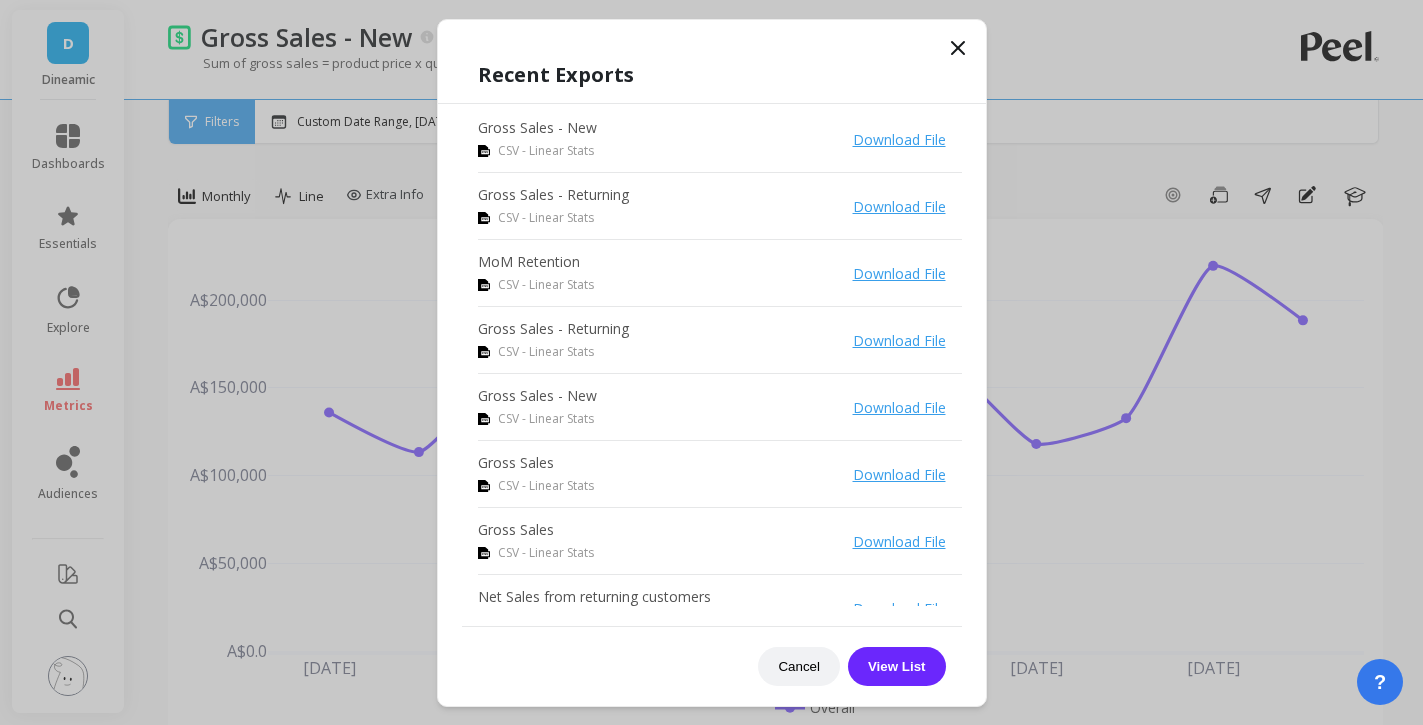 scroll, scrollTop: 266, scrollLeft: 0, axis: vertical 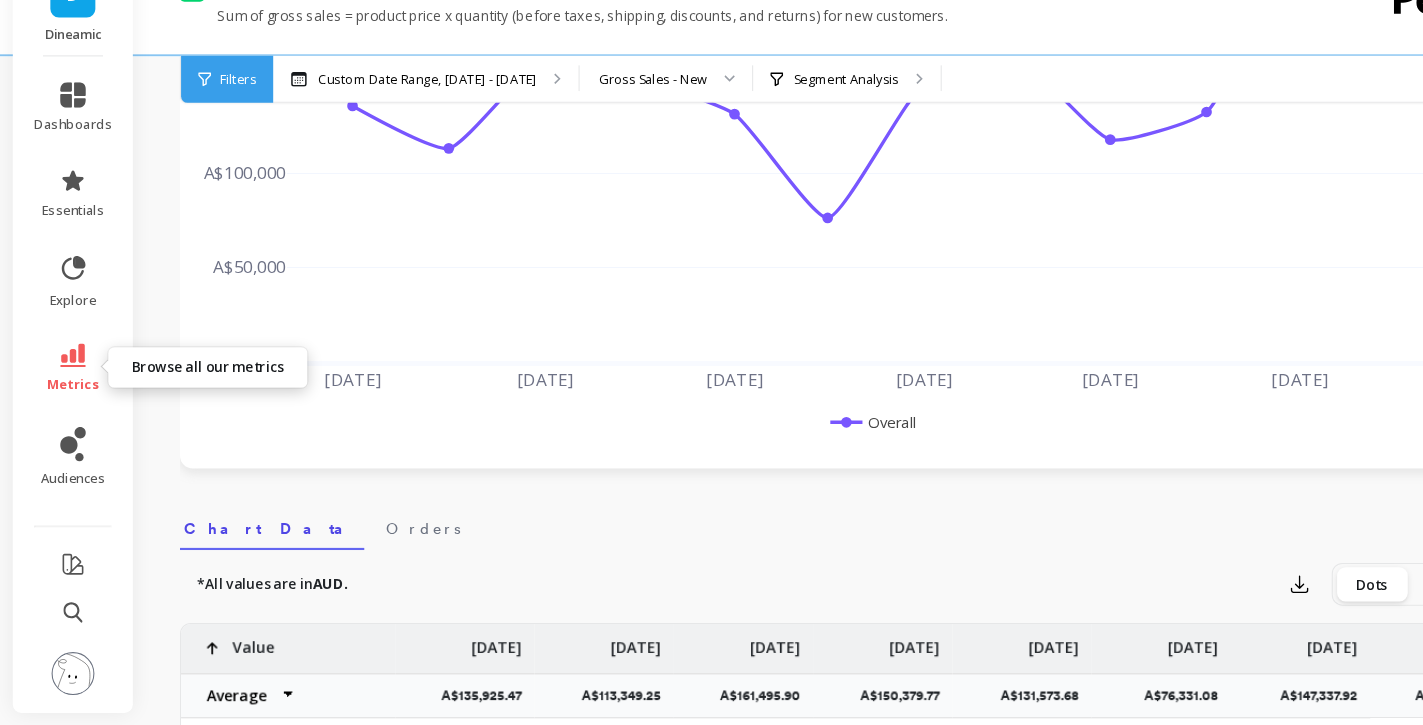 click 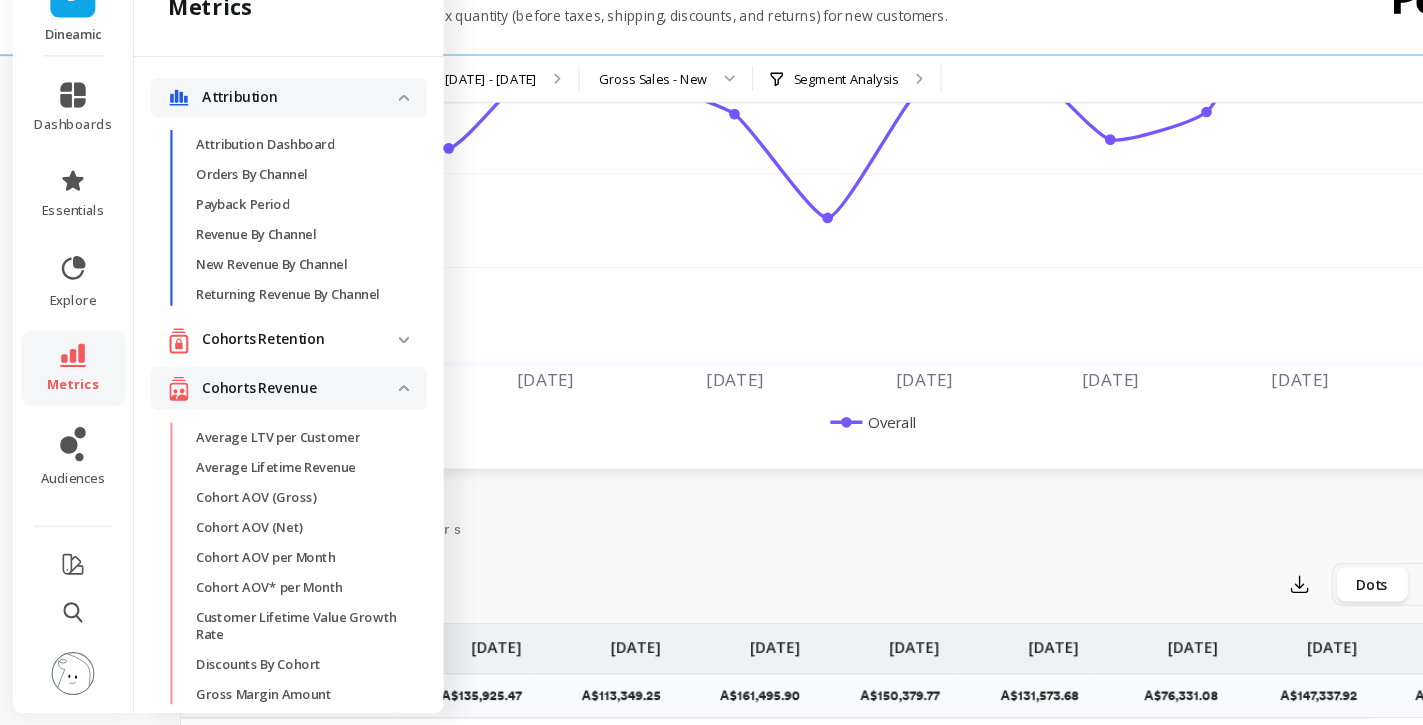 scroll, scrollTop: 1518, scrollLeft: 0, axis: vertical 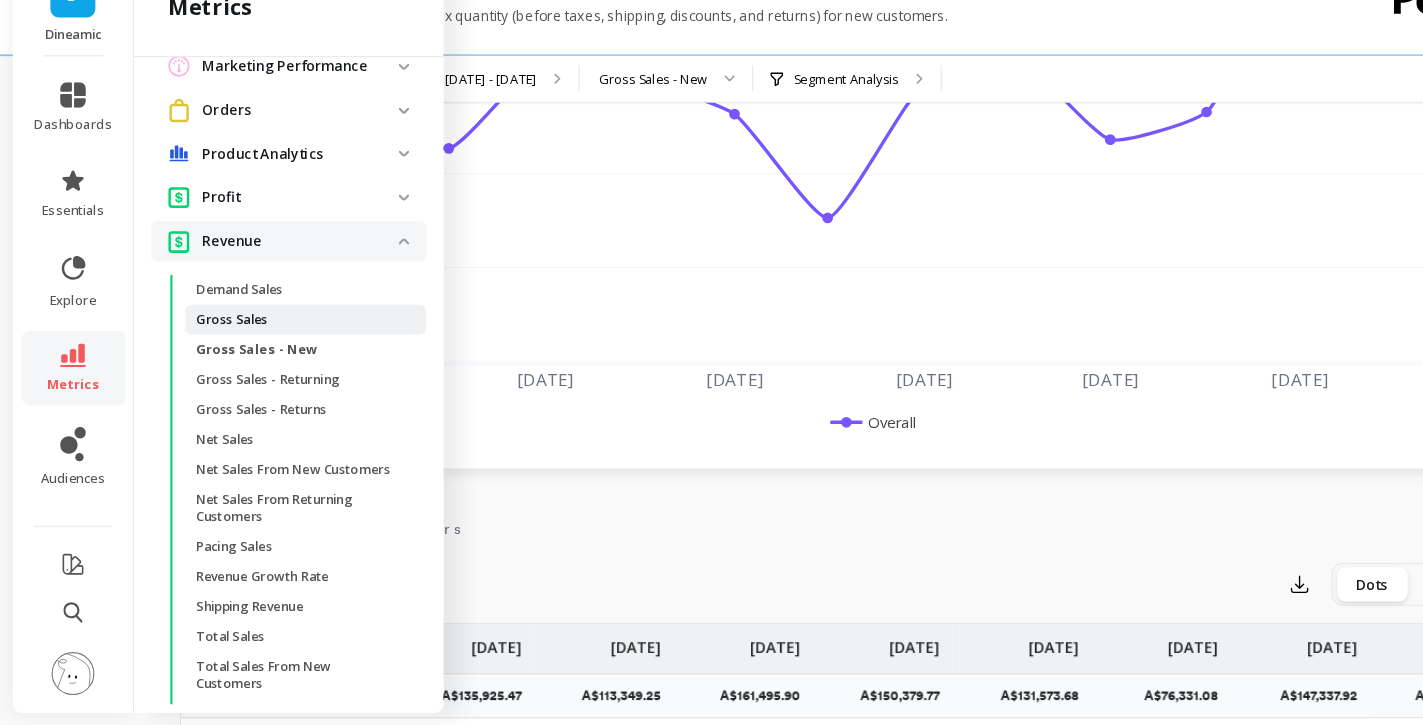 click on "Gross Sales" at bounding box center [216, 346] 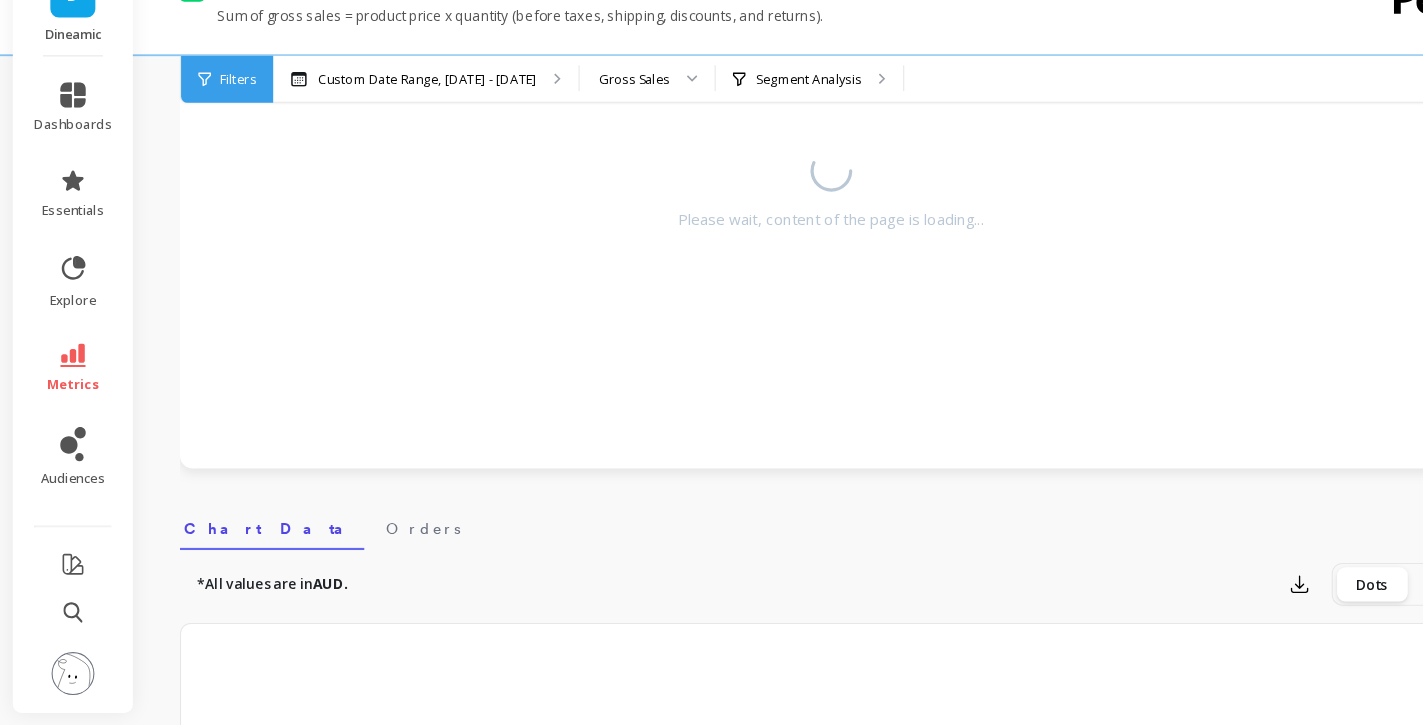 scroll, scrollTop: 0, scrollLeft: 0, axis: both 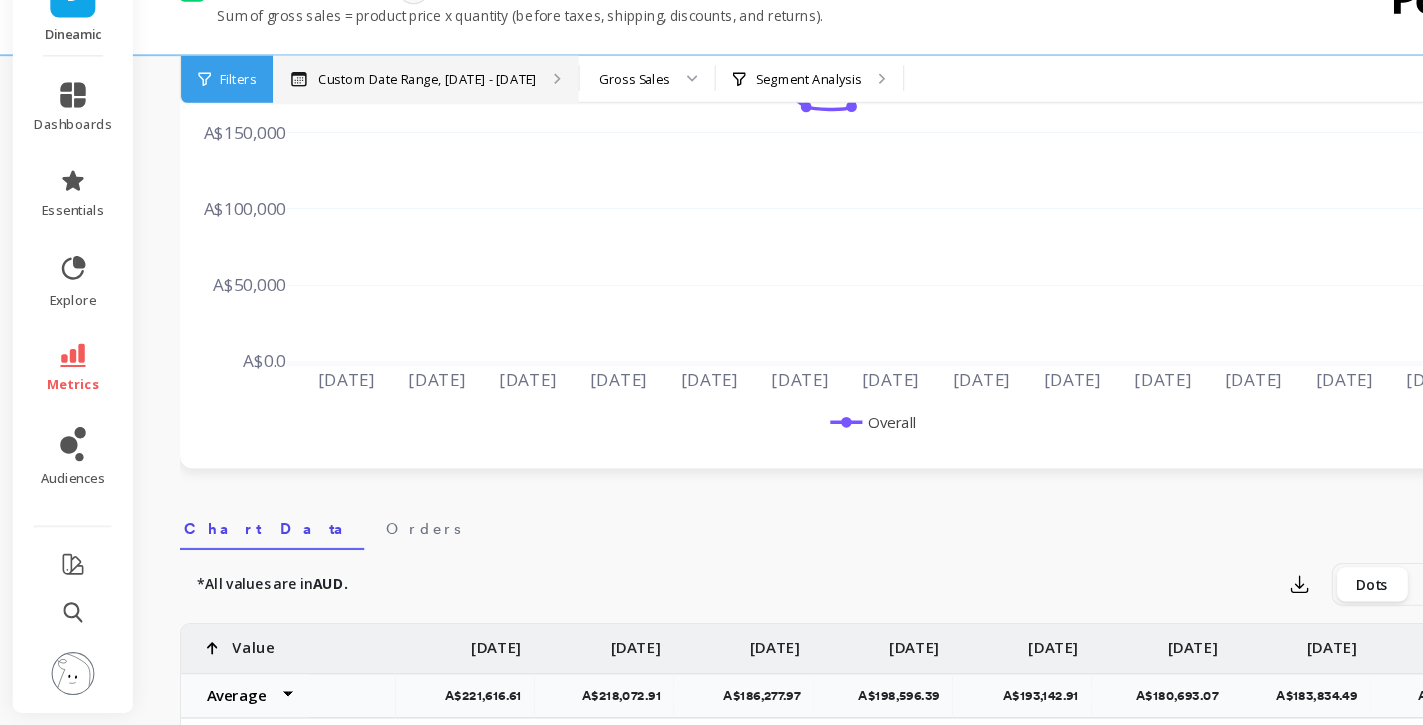 click on "Custom Date Range,  [DATE] - [DATE]" at bounding box center [397, 122] 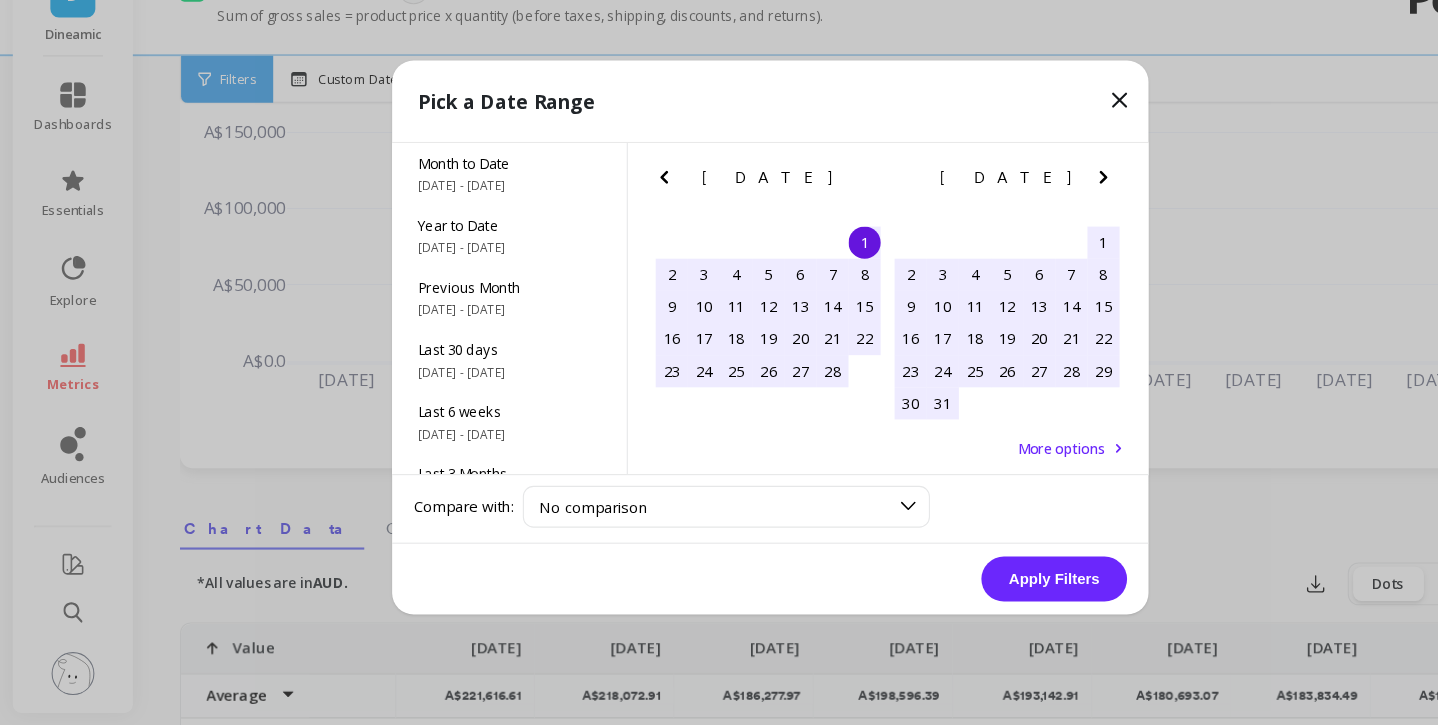 click 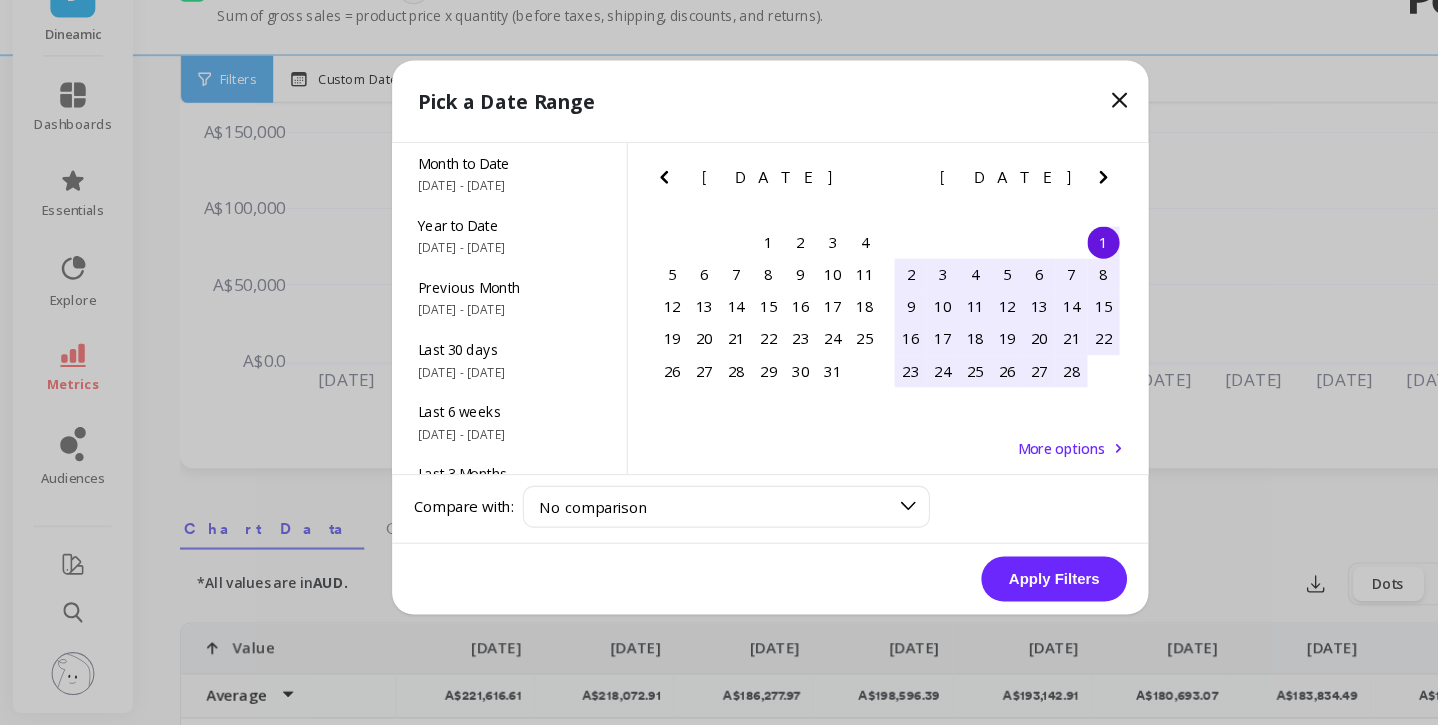 click 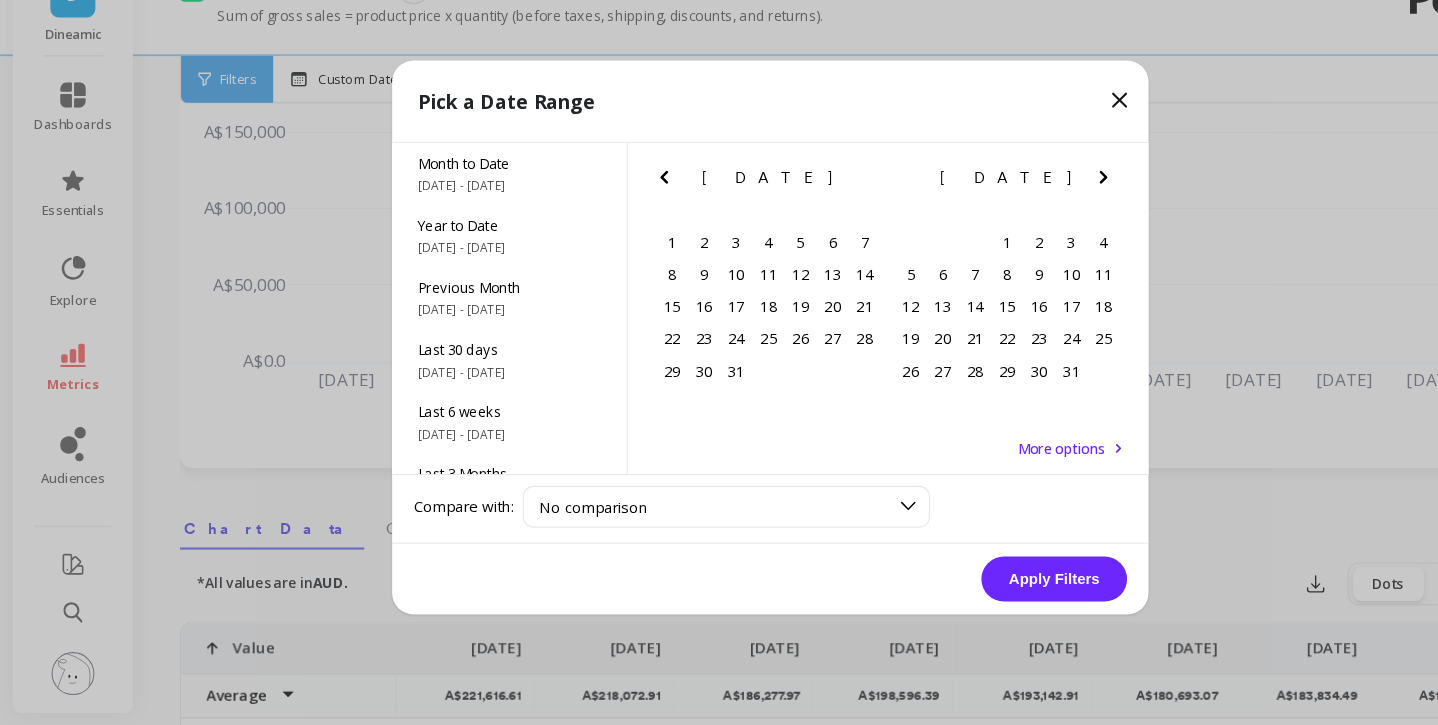 click 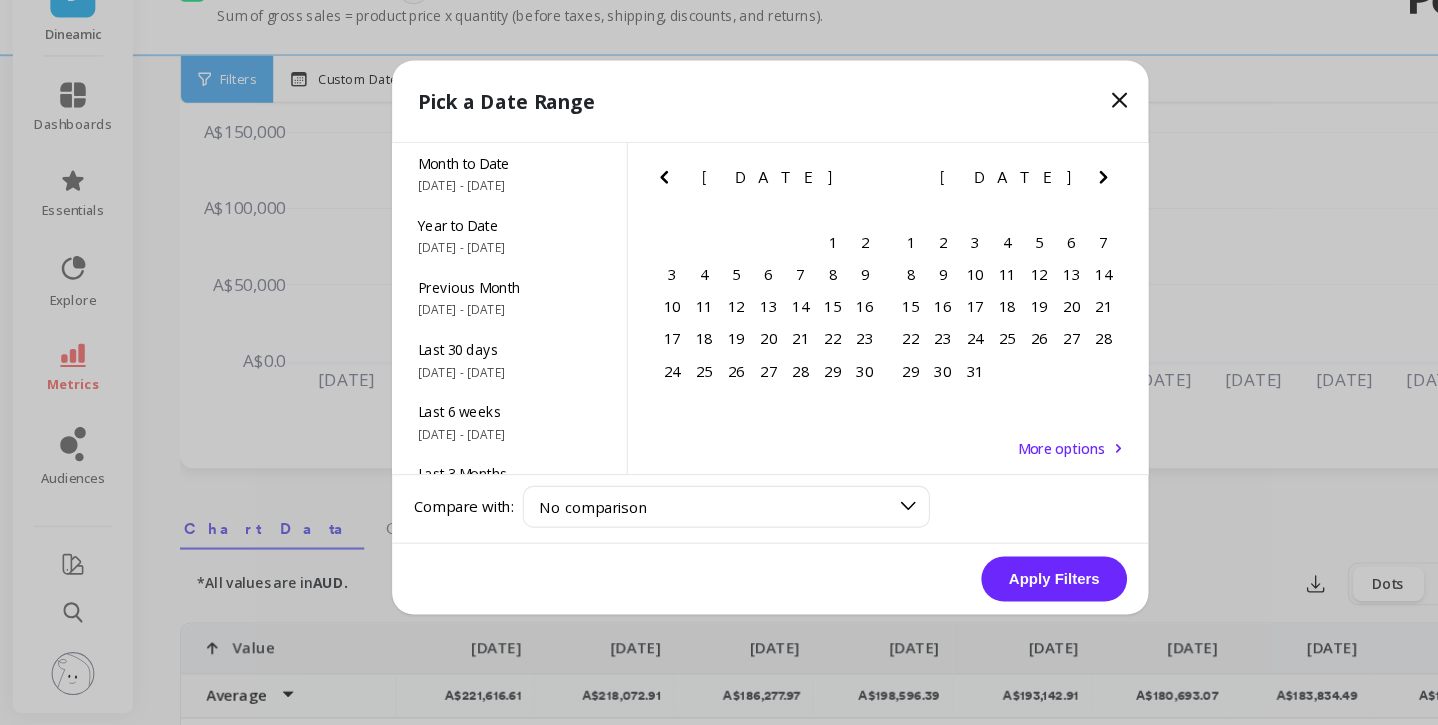 click 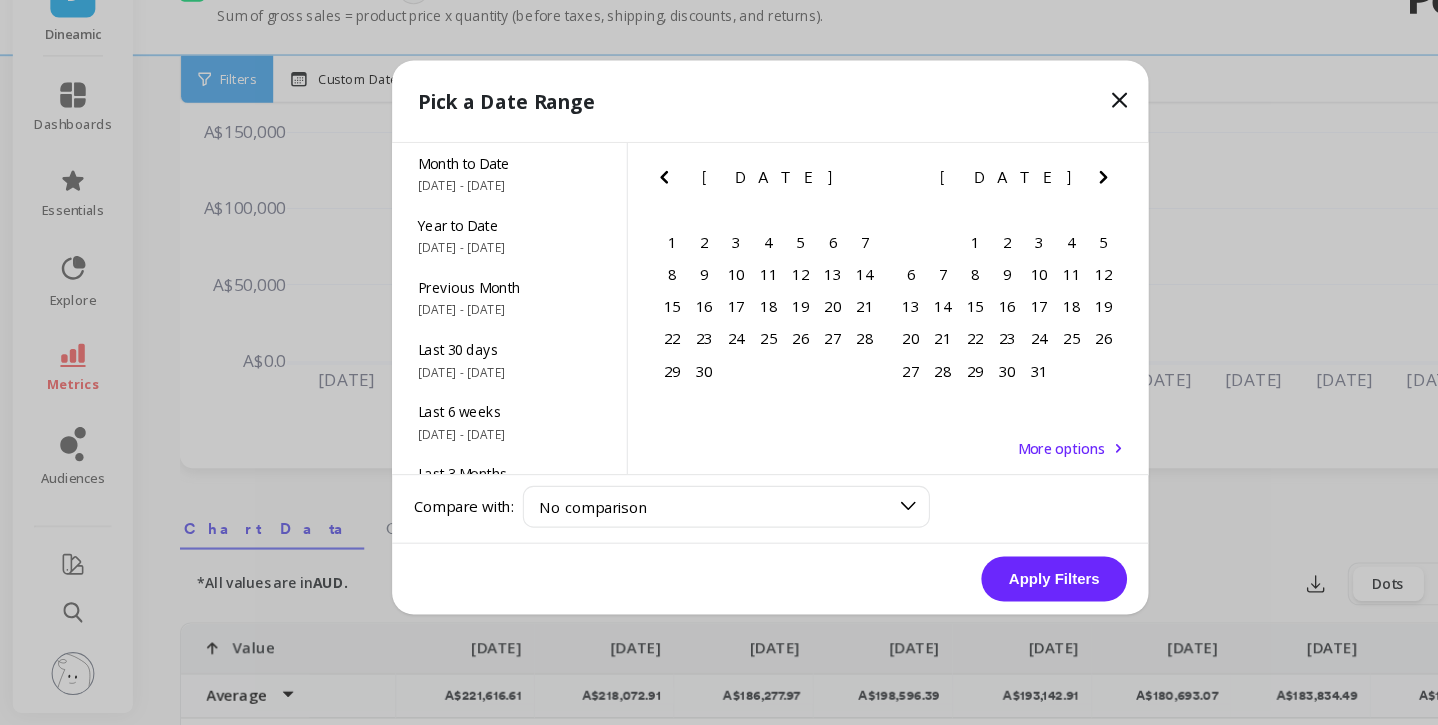 click 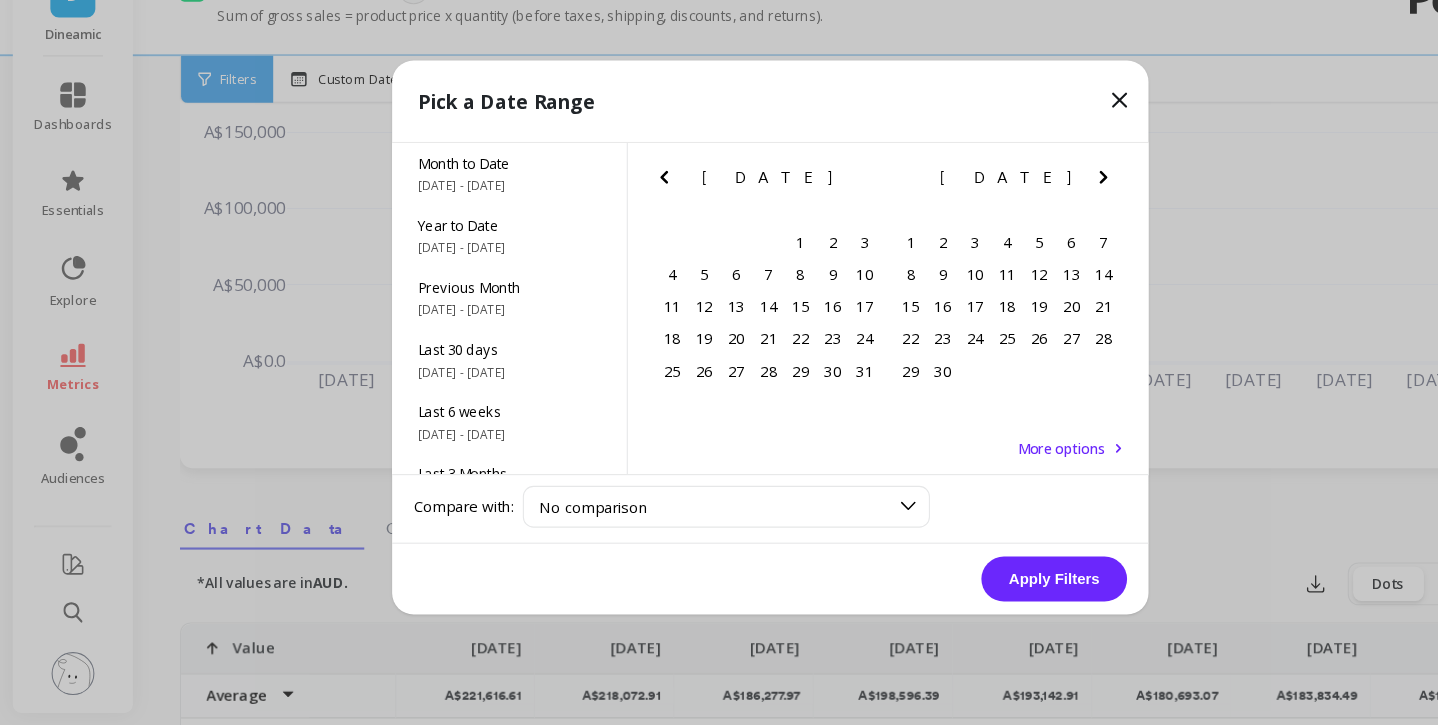 click 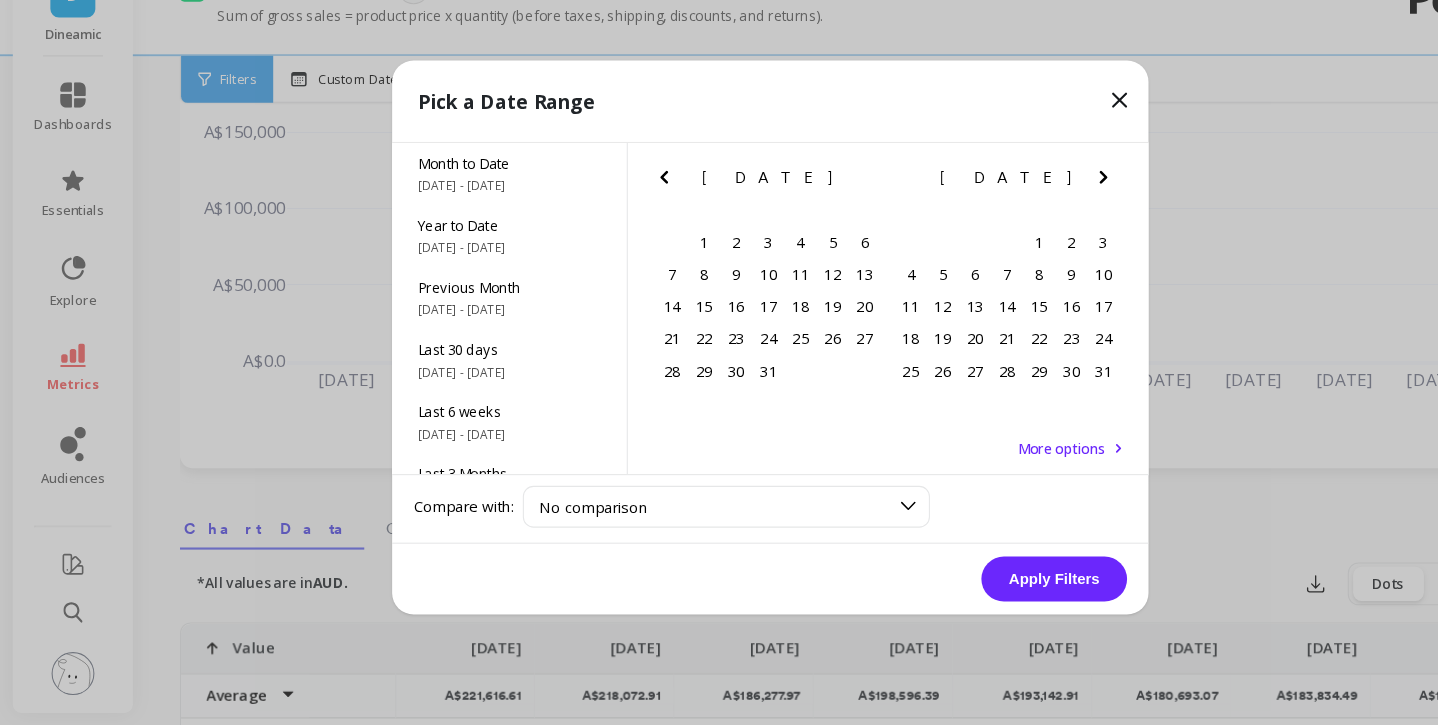 click 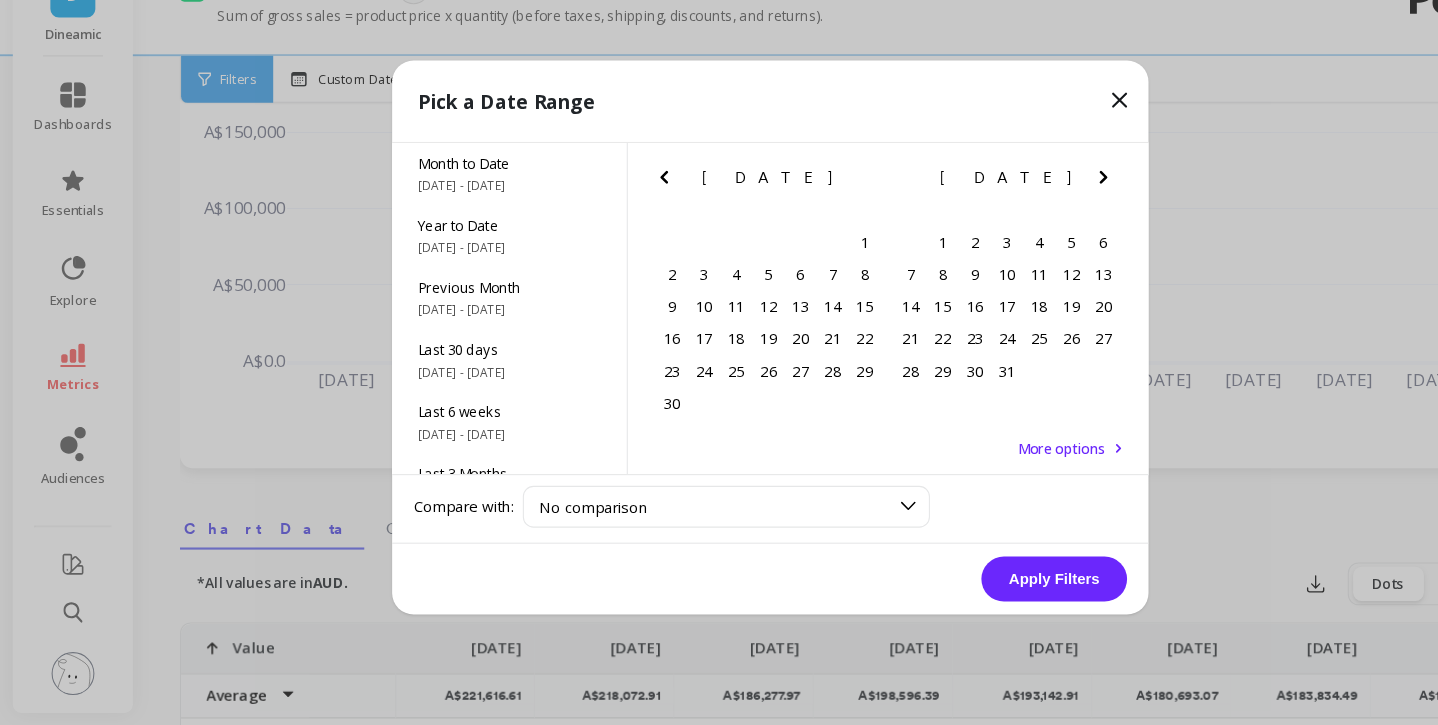 click 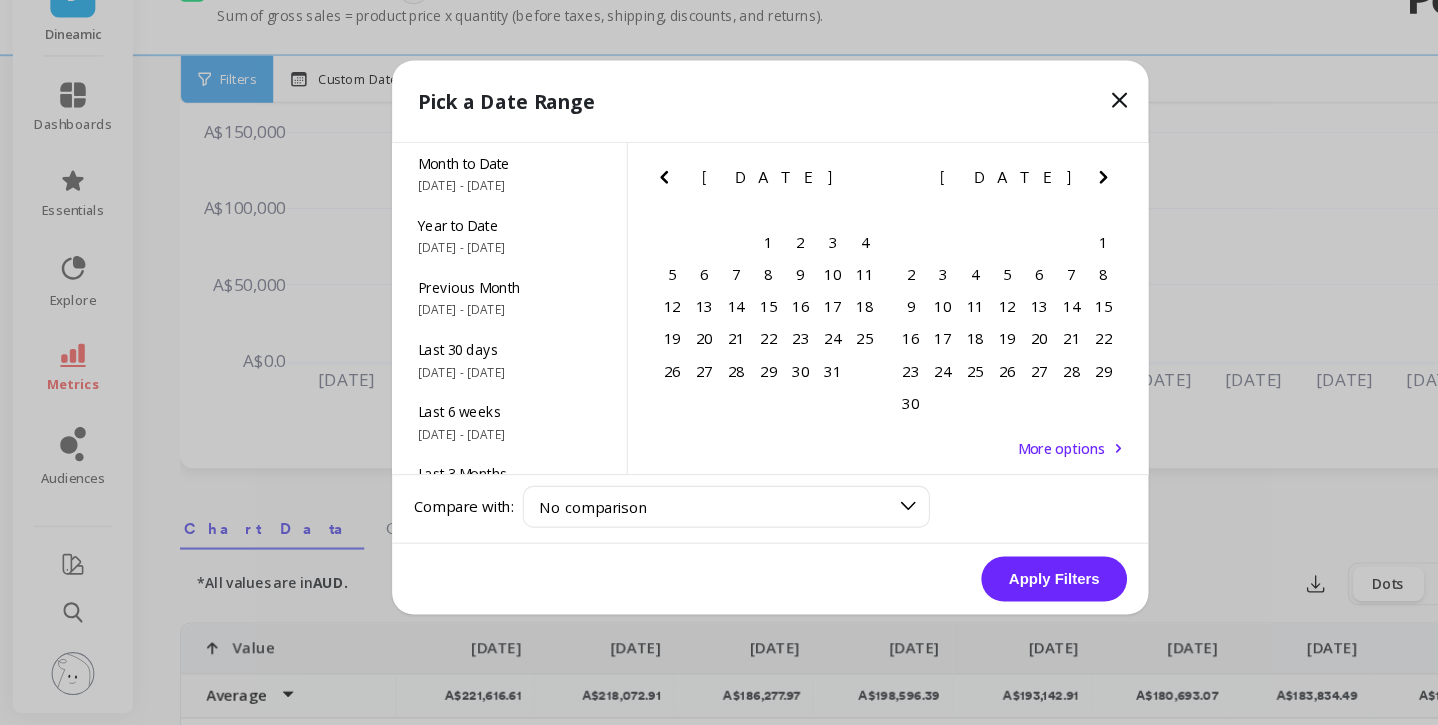 click 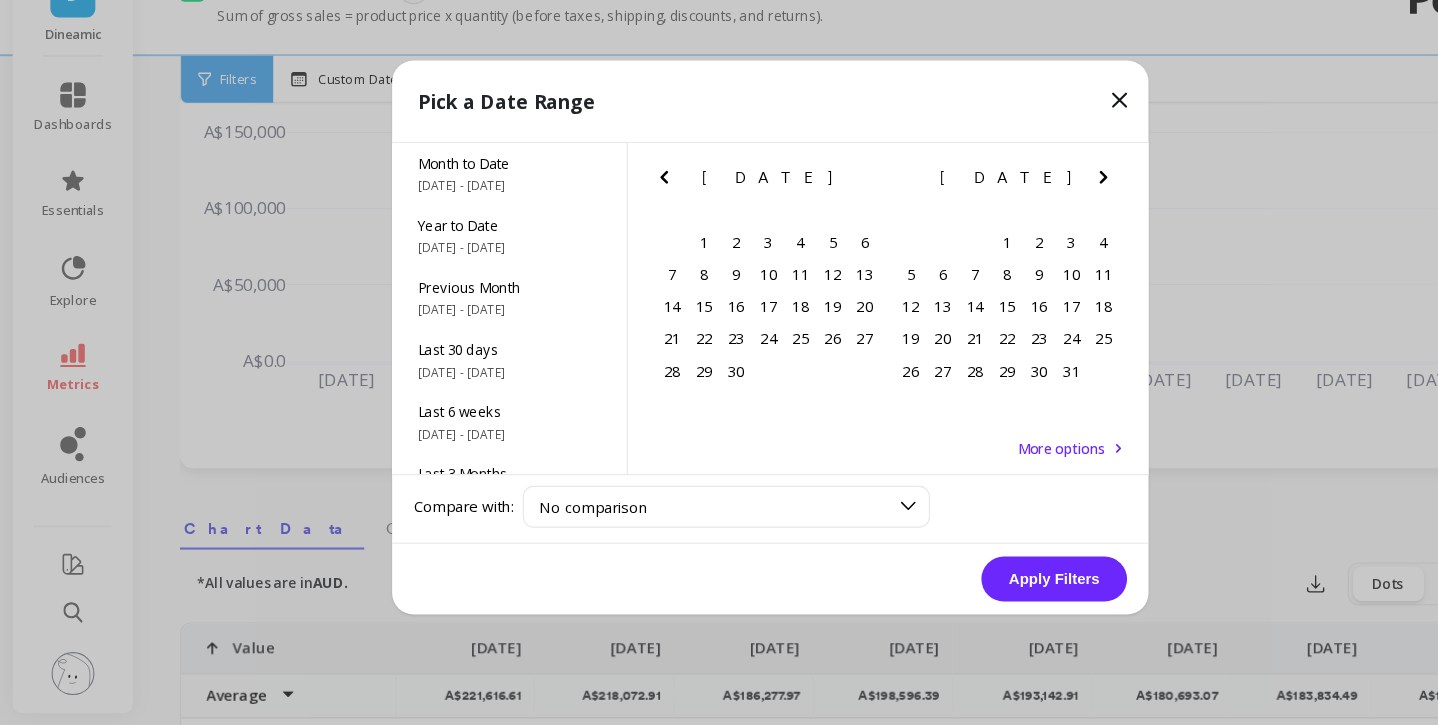 click 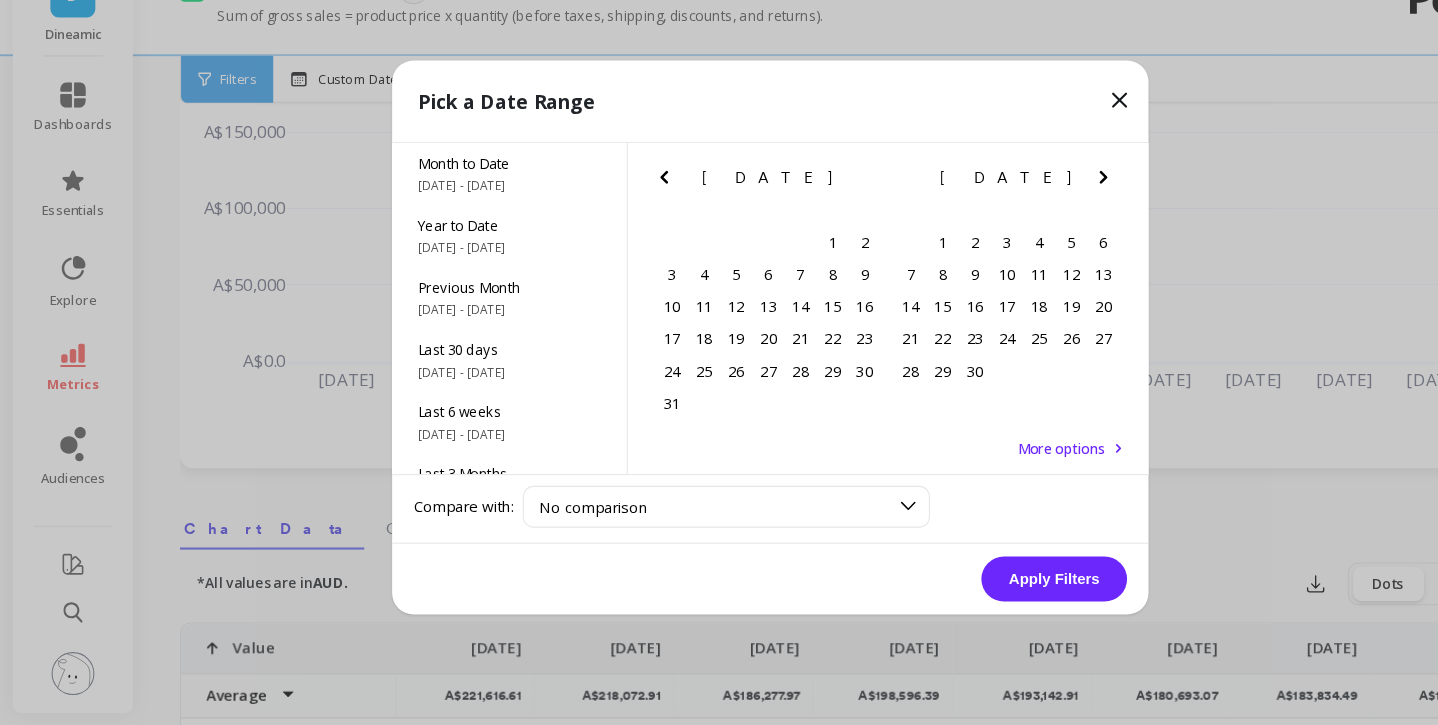 click 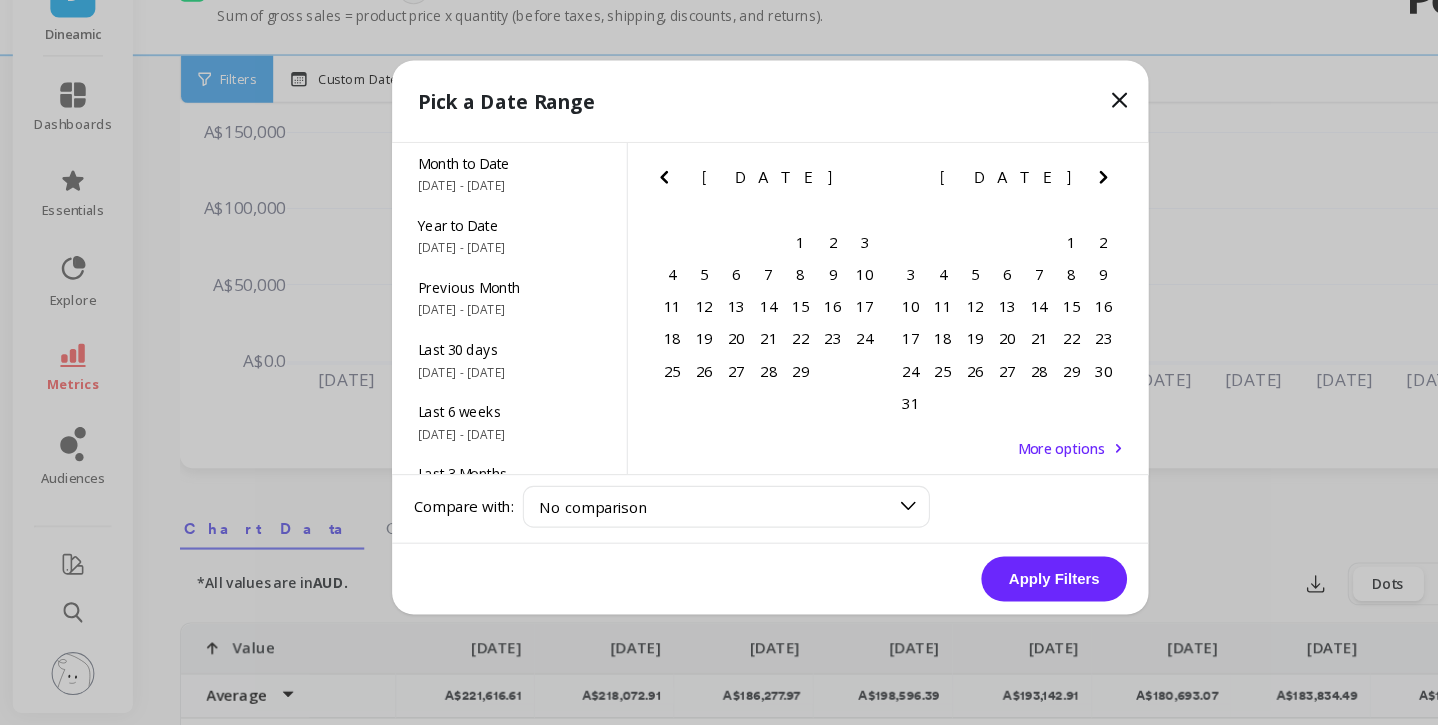 click 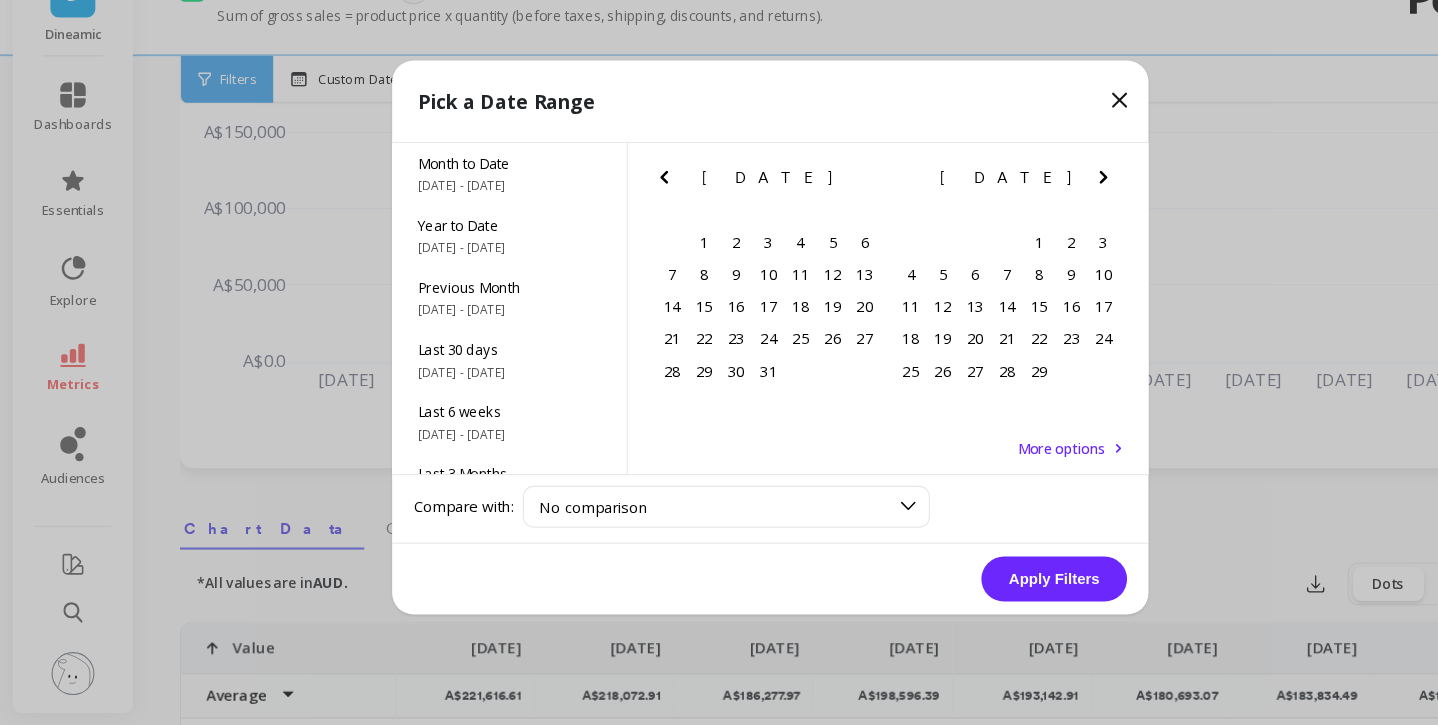 click 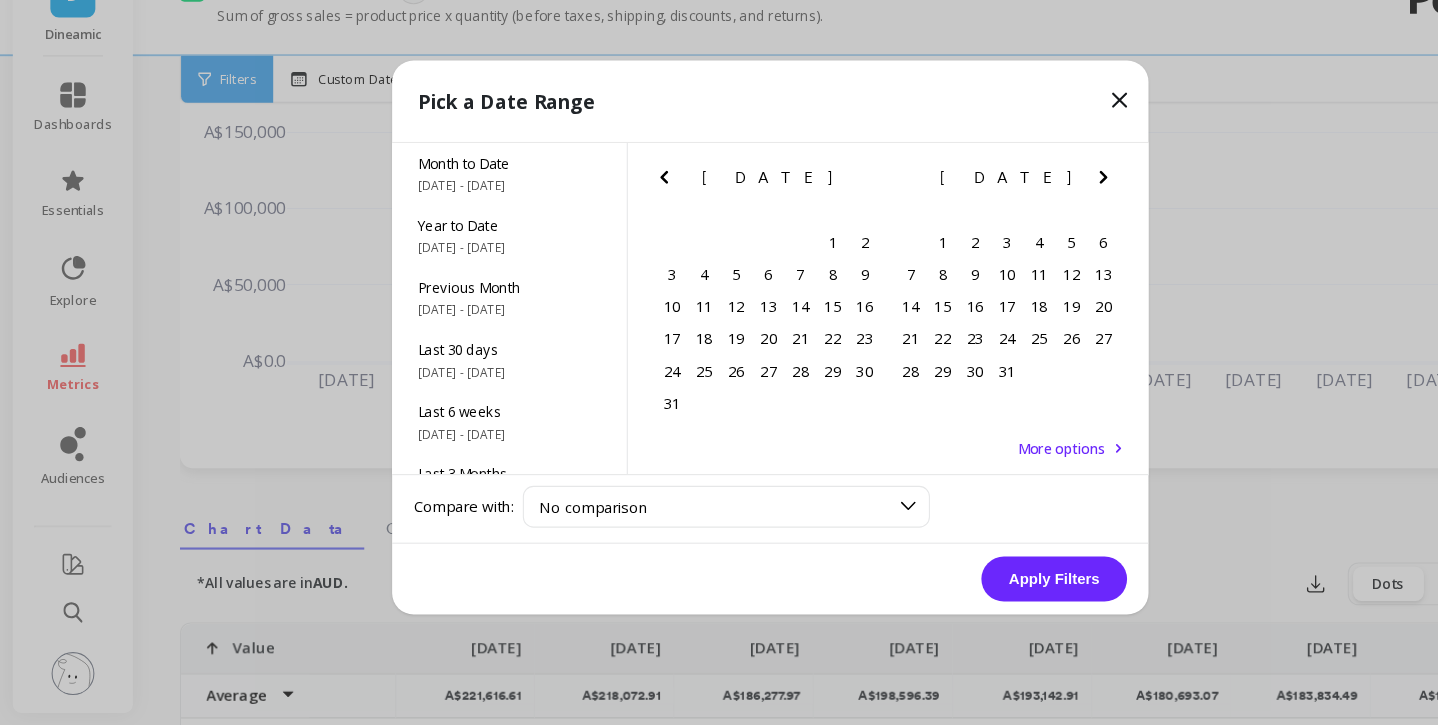 click 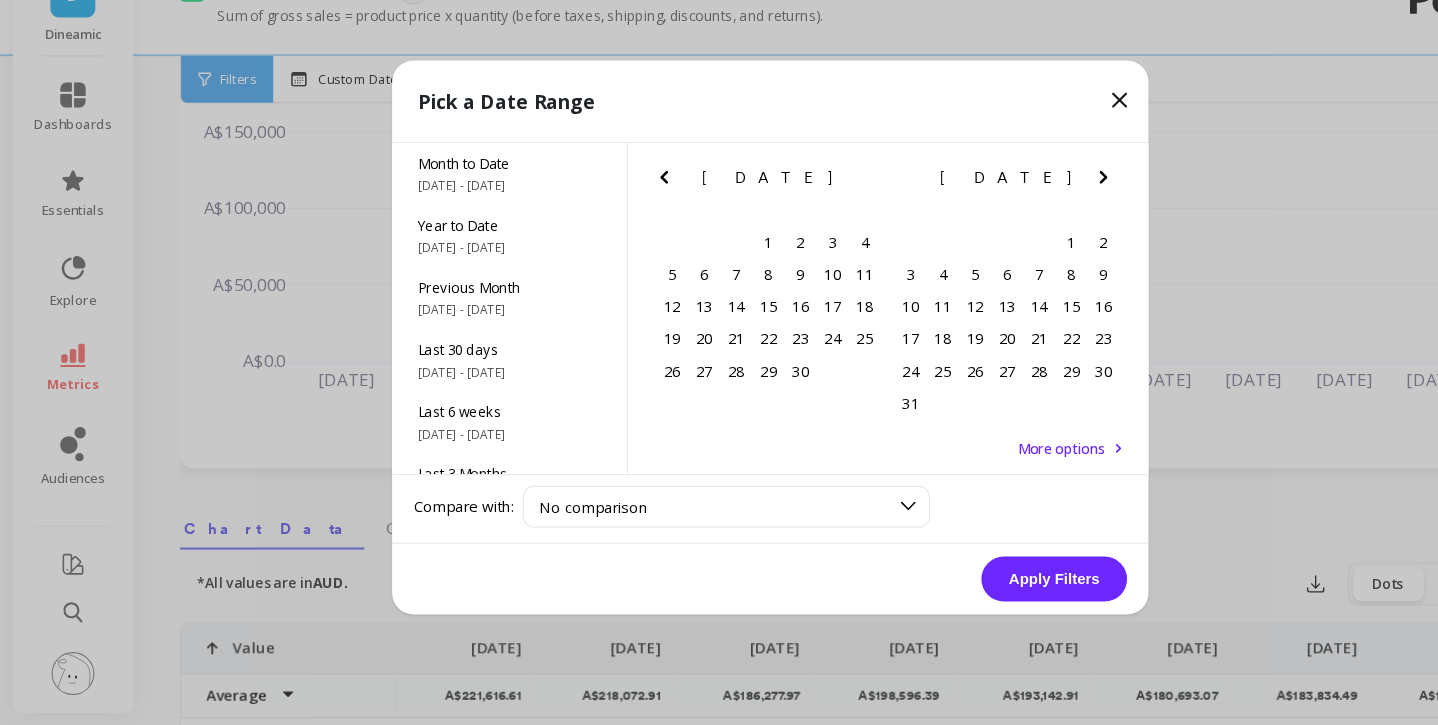 click 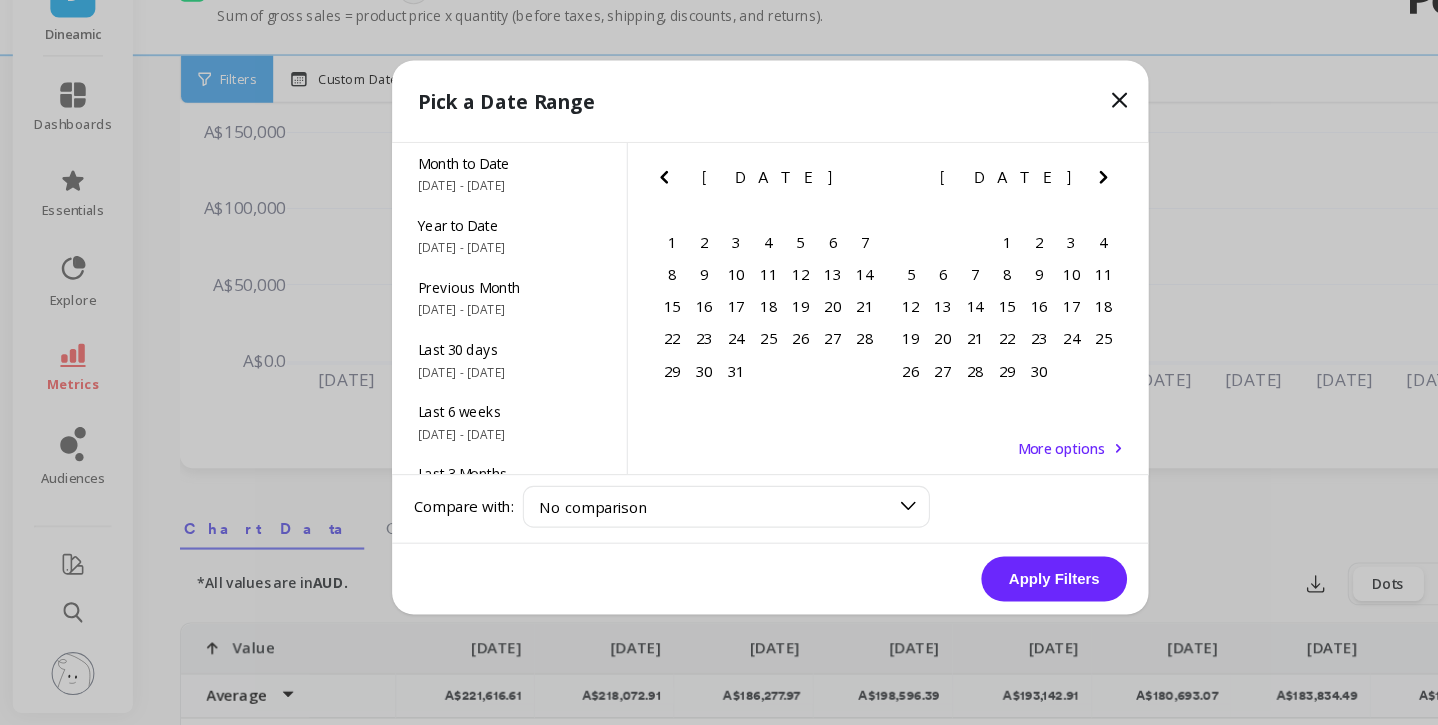 click 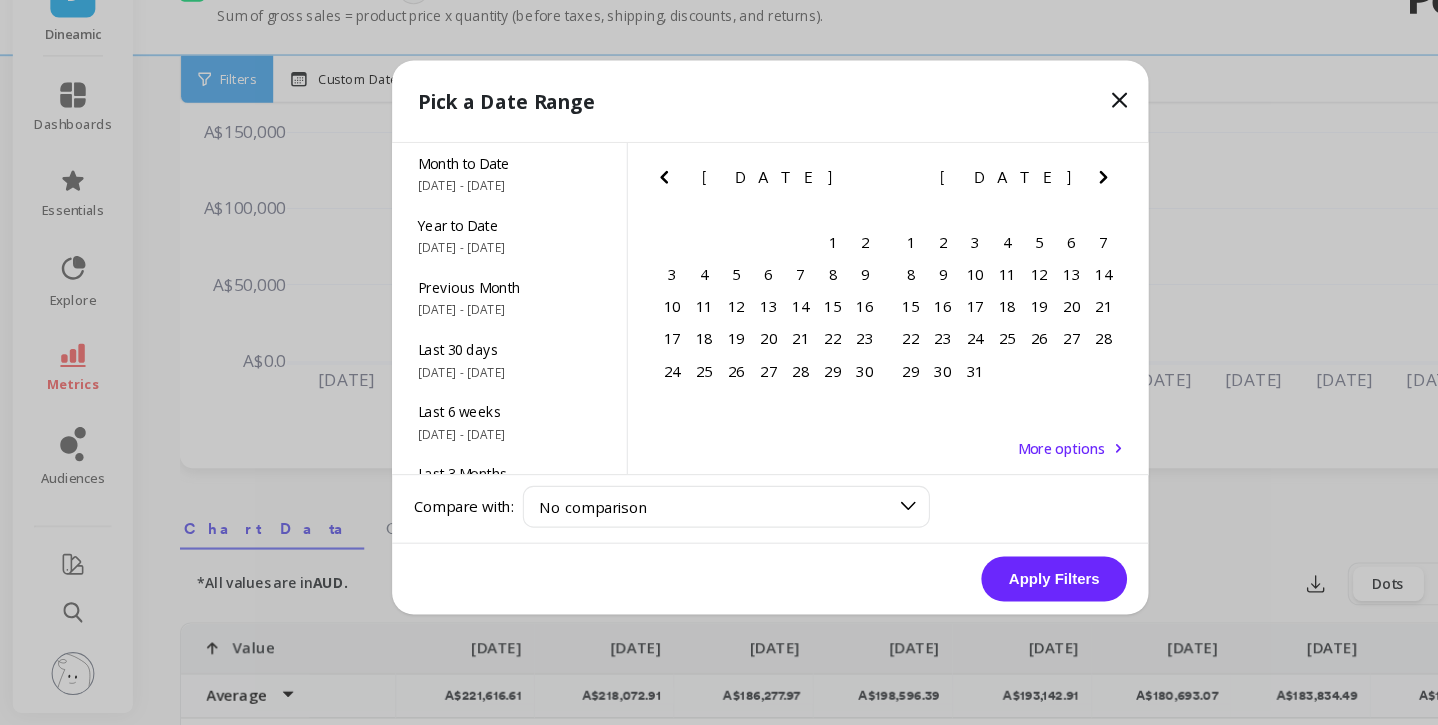 click 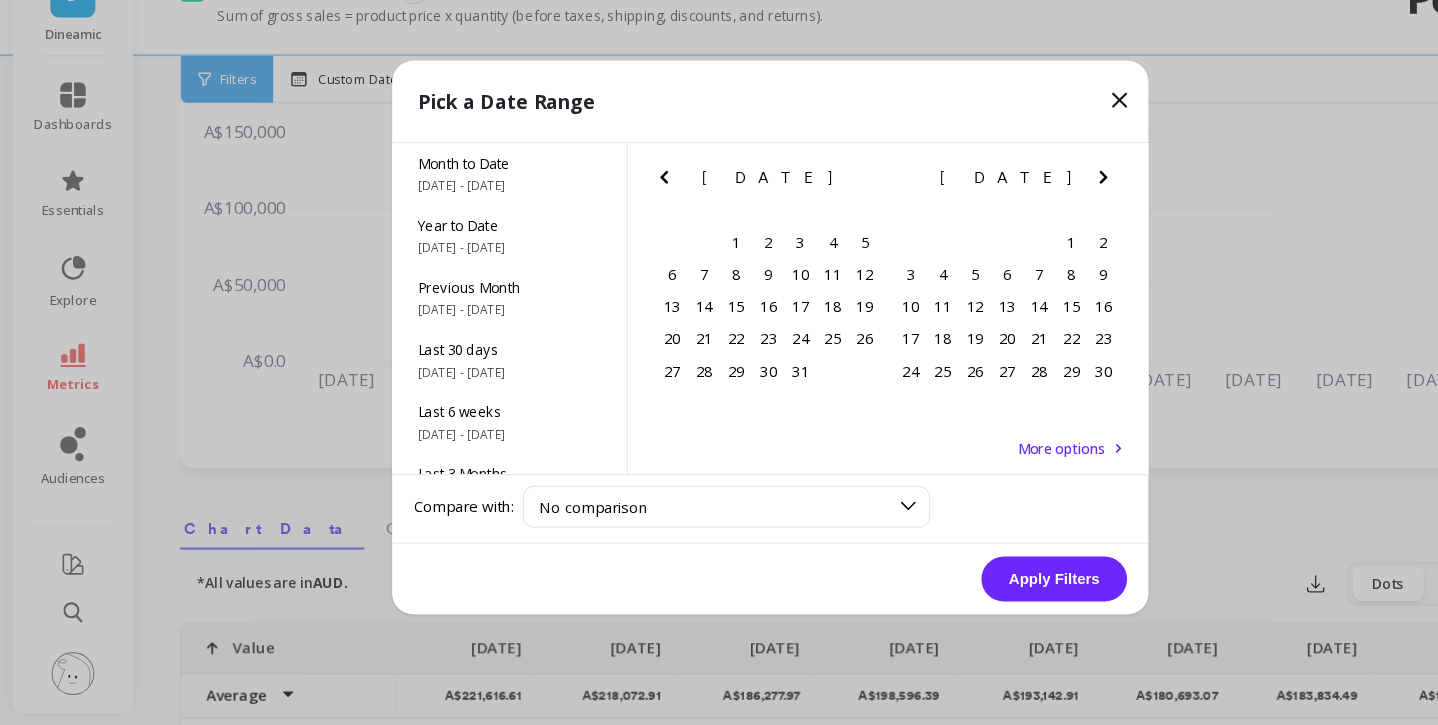 click 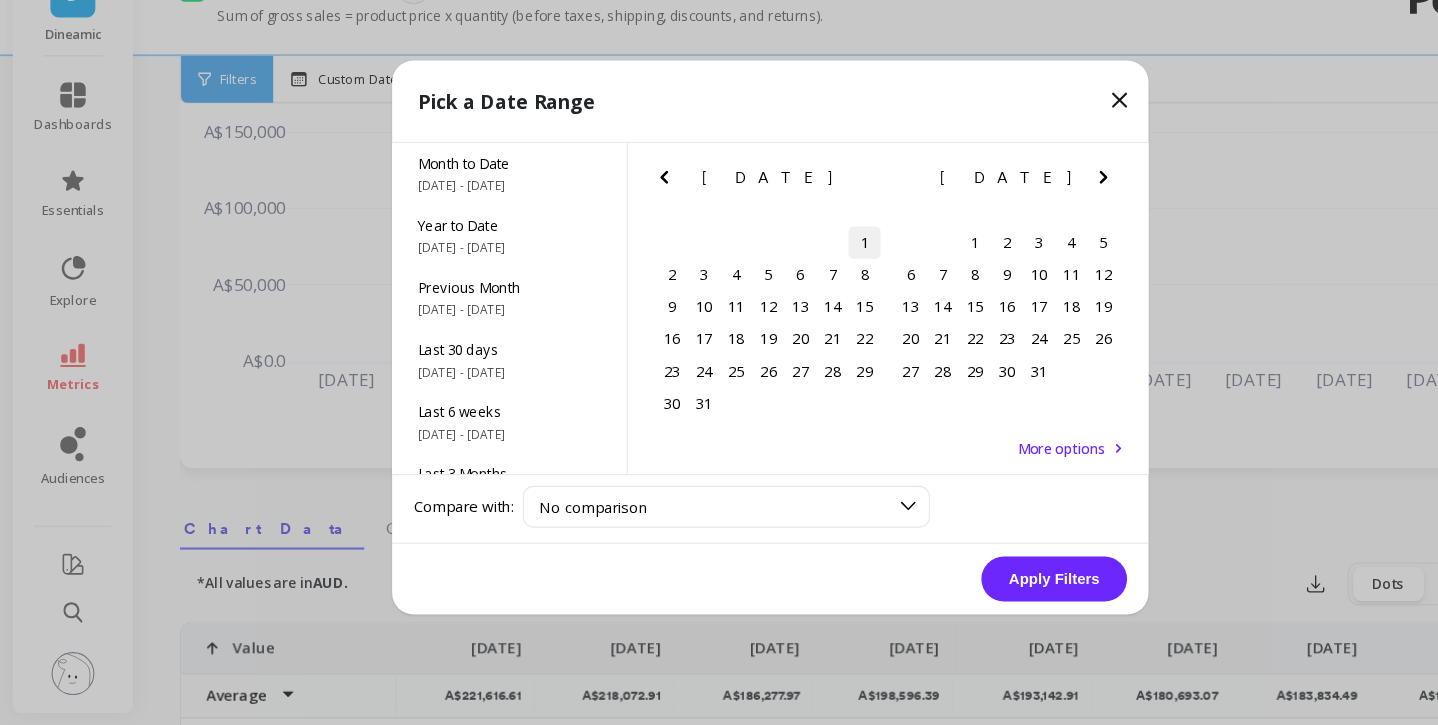 click on "1" at bounding box center [807, 274] 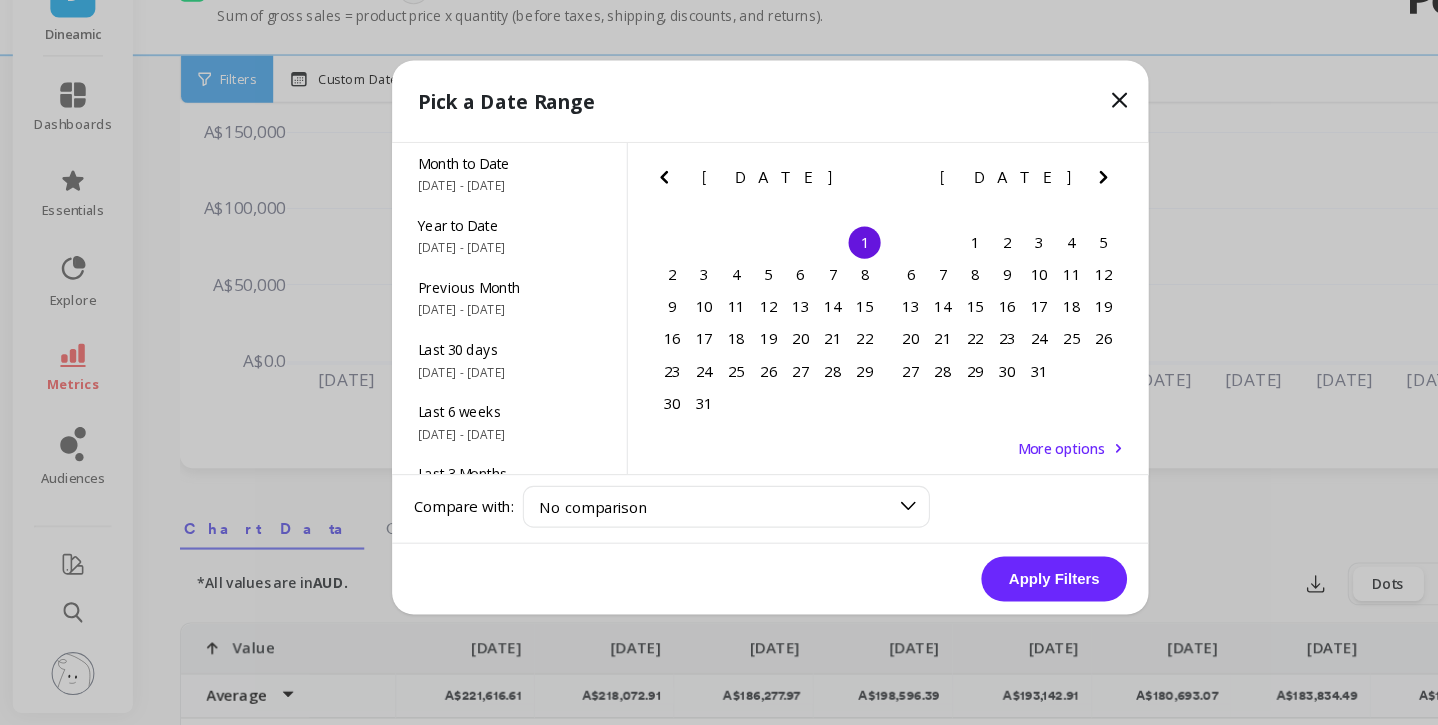 click 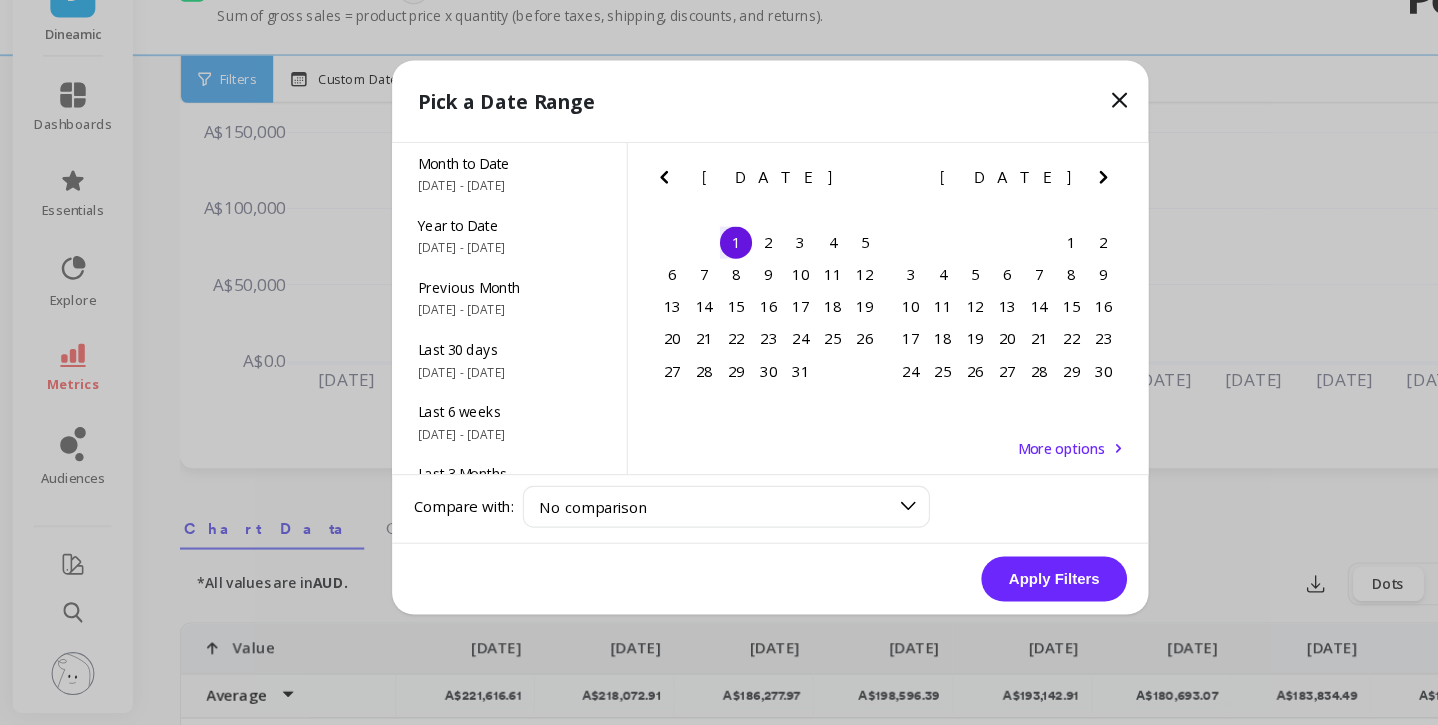 click 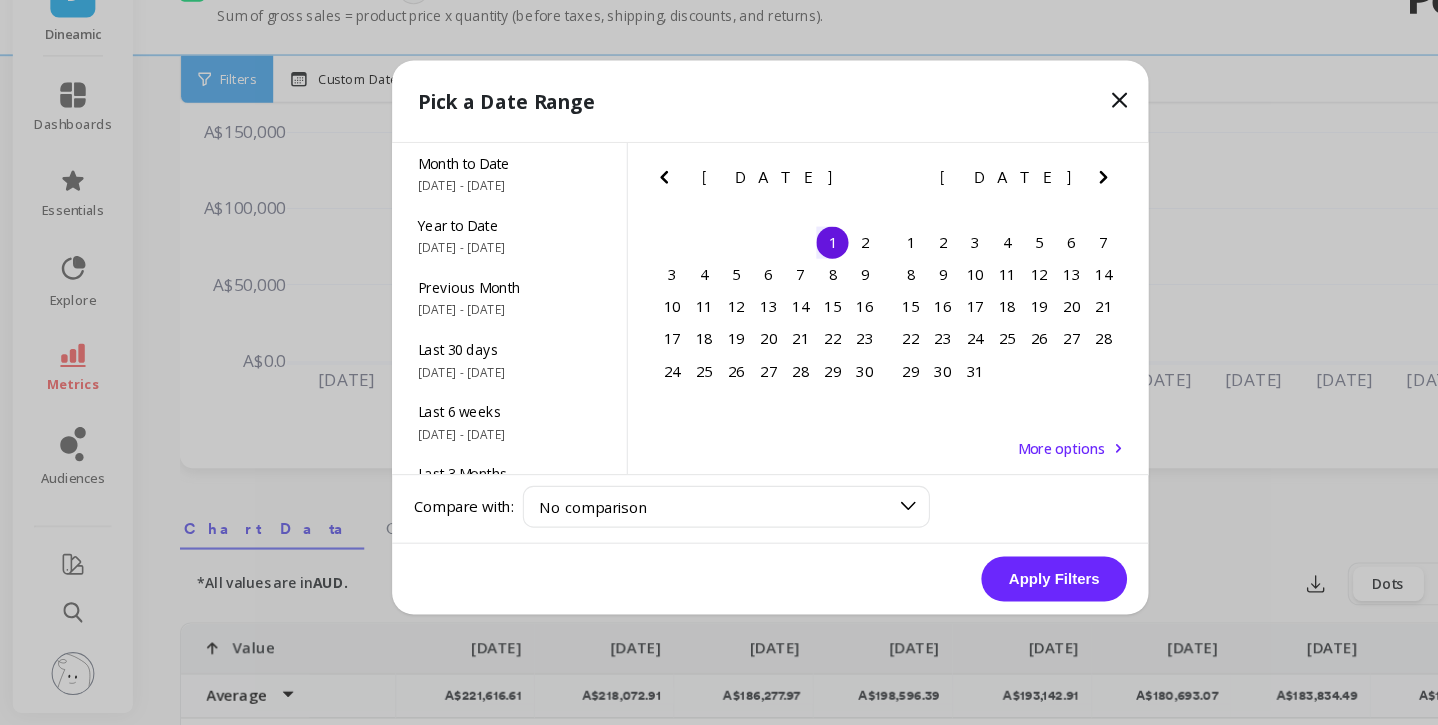 click 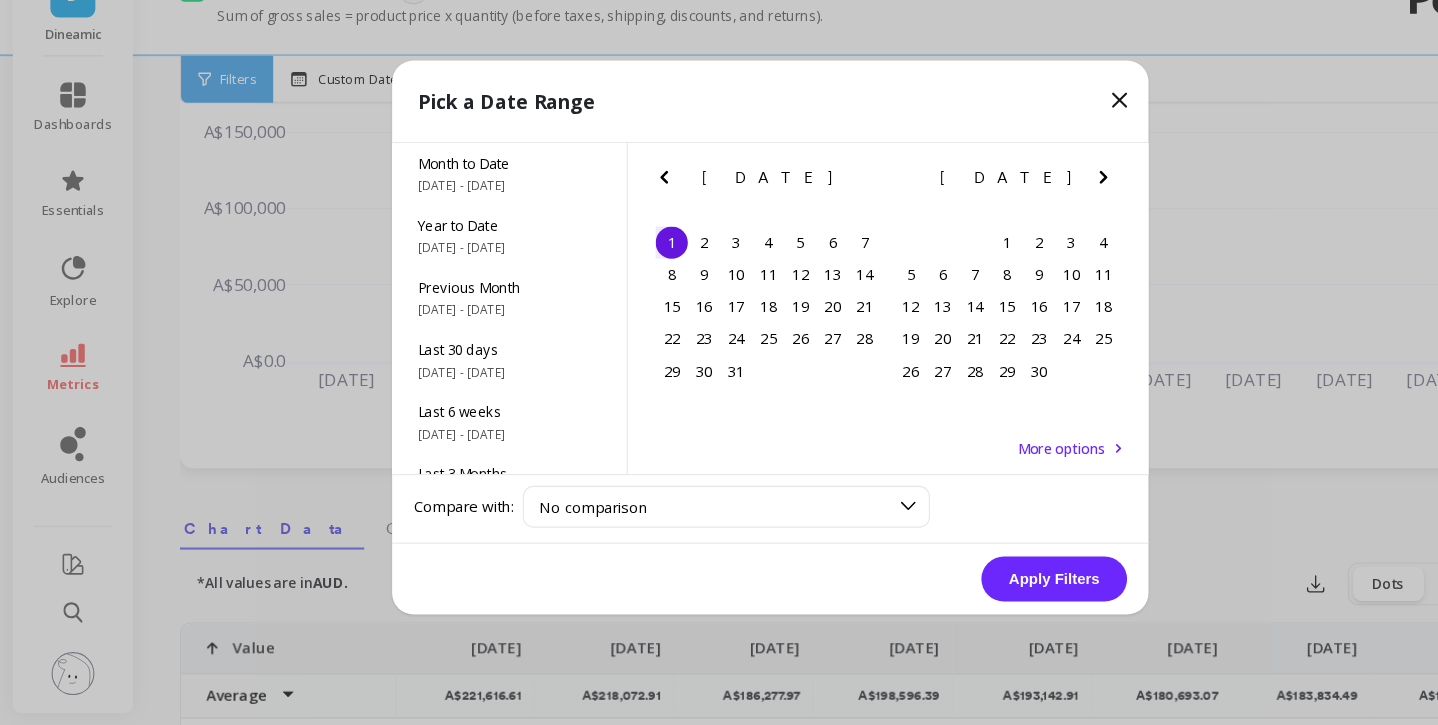 click 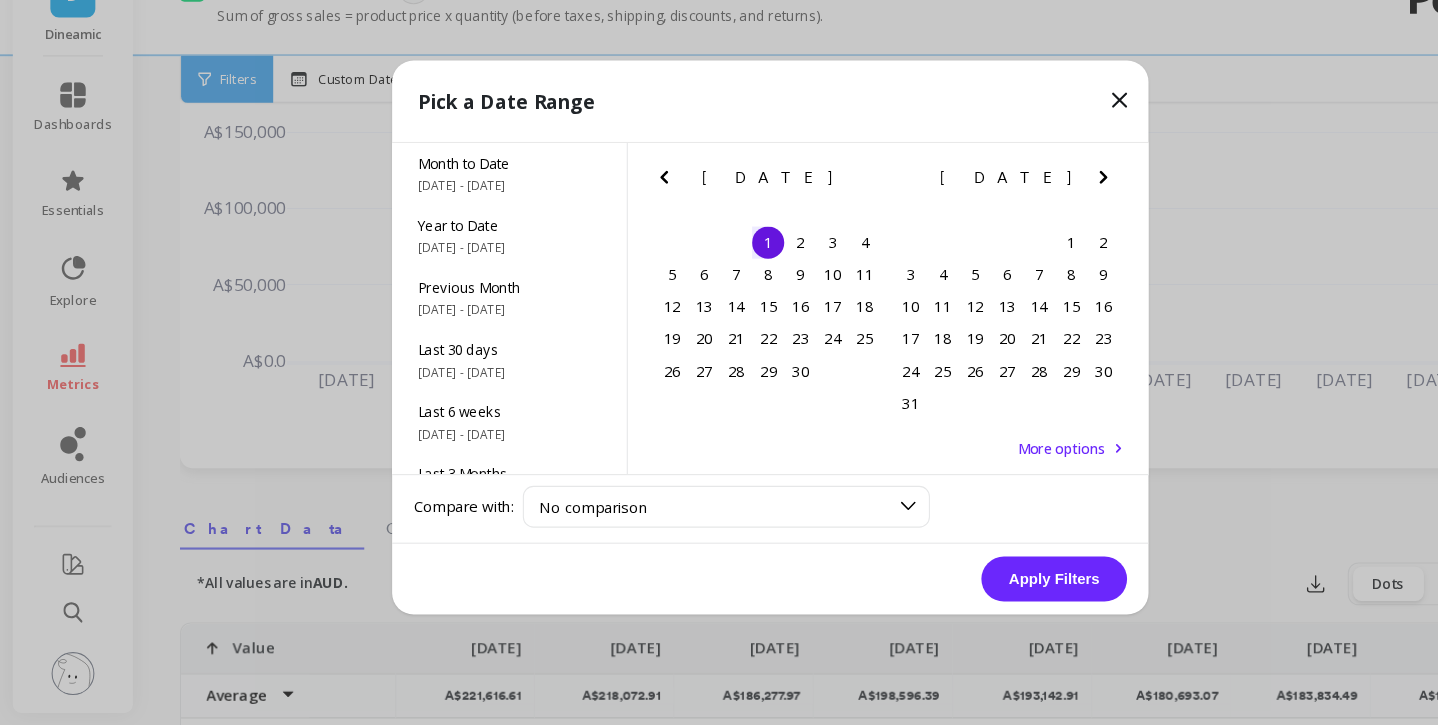 click 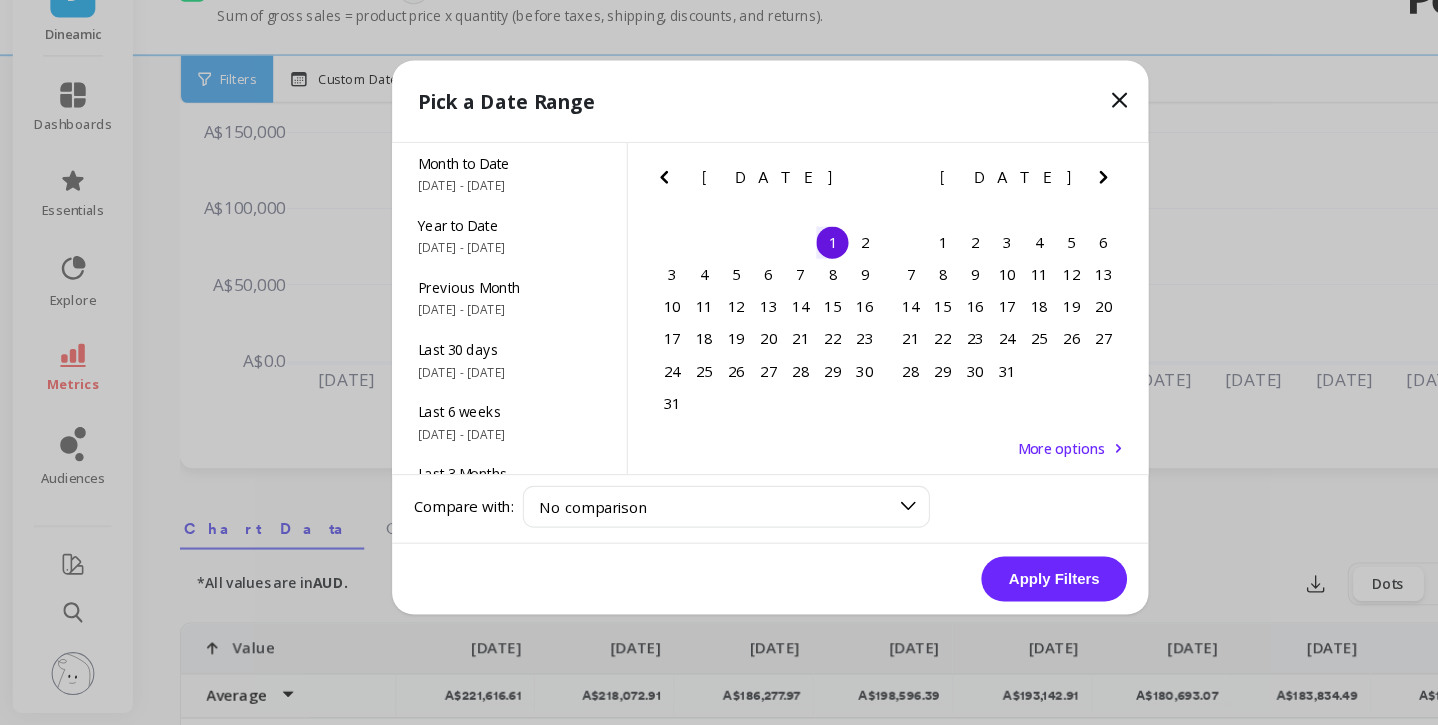 click 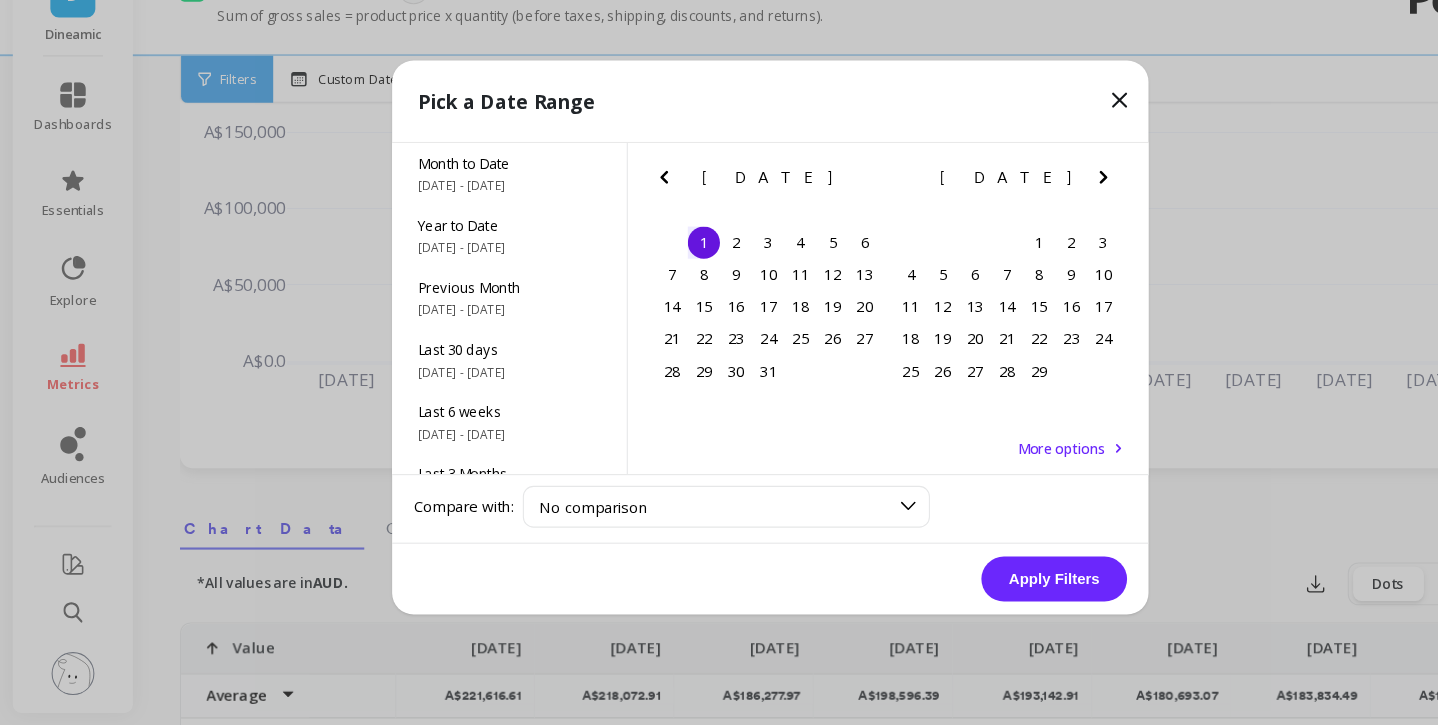 click 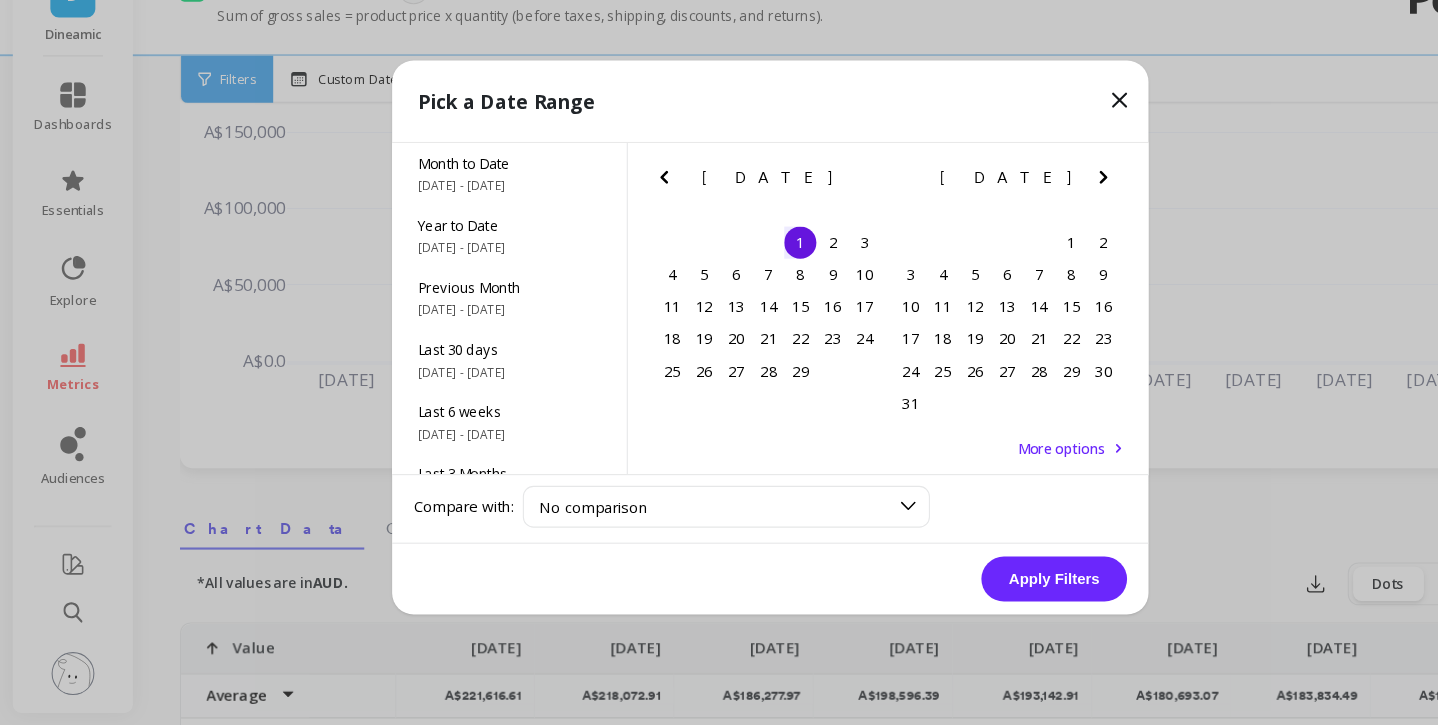 click 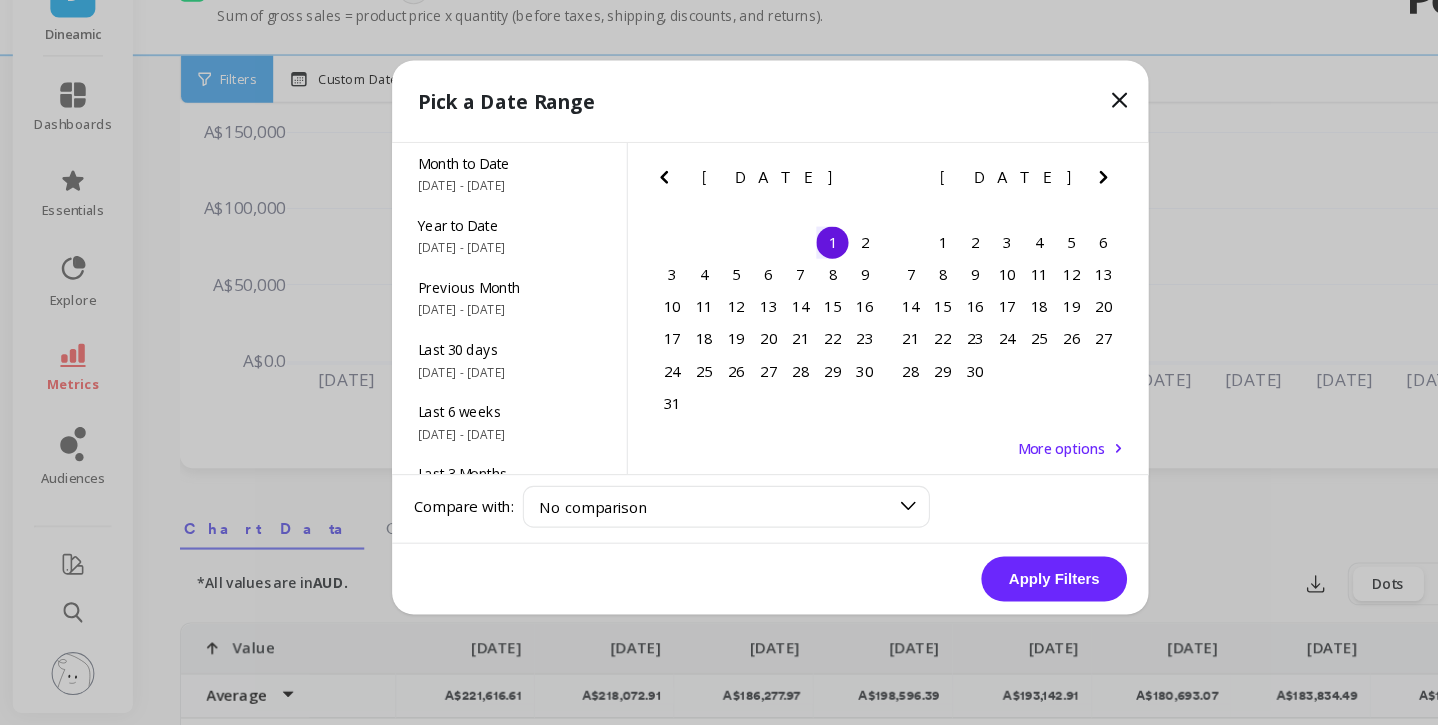 click 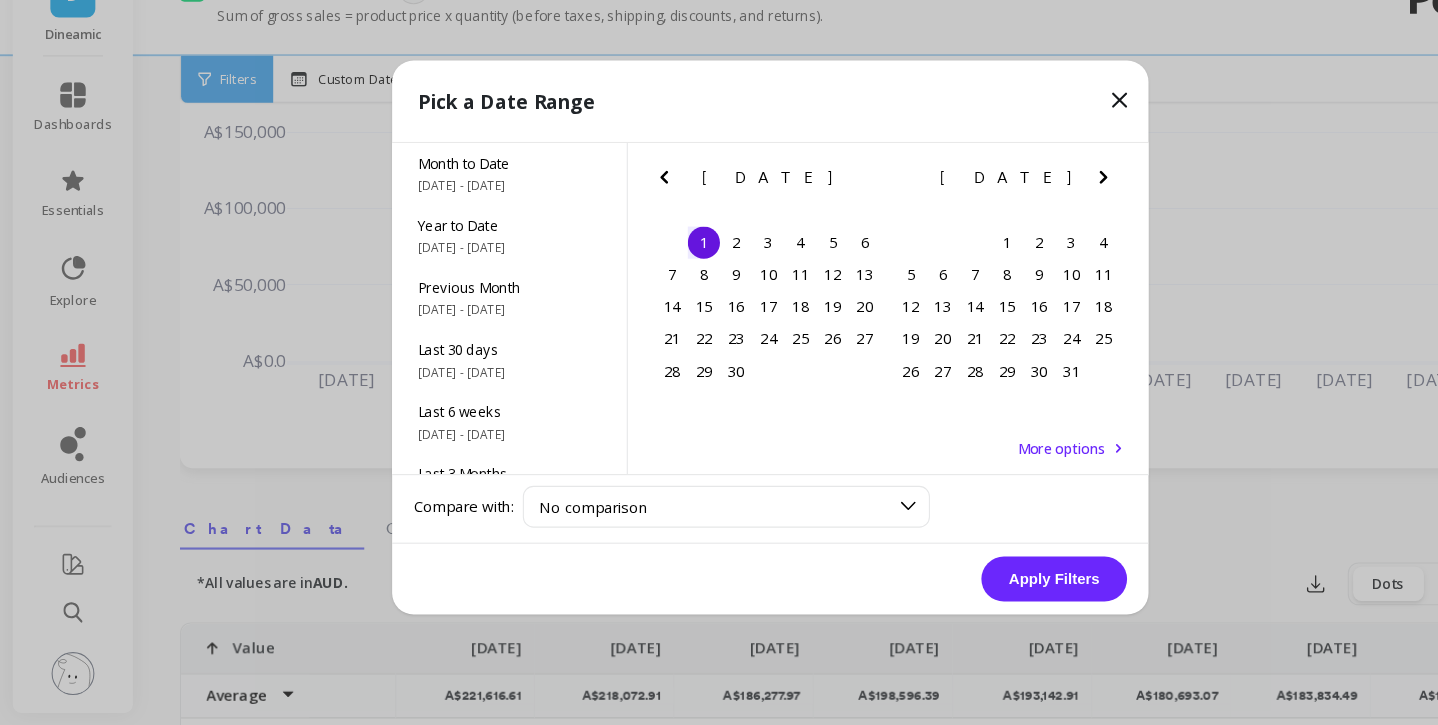 click 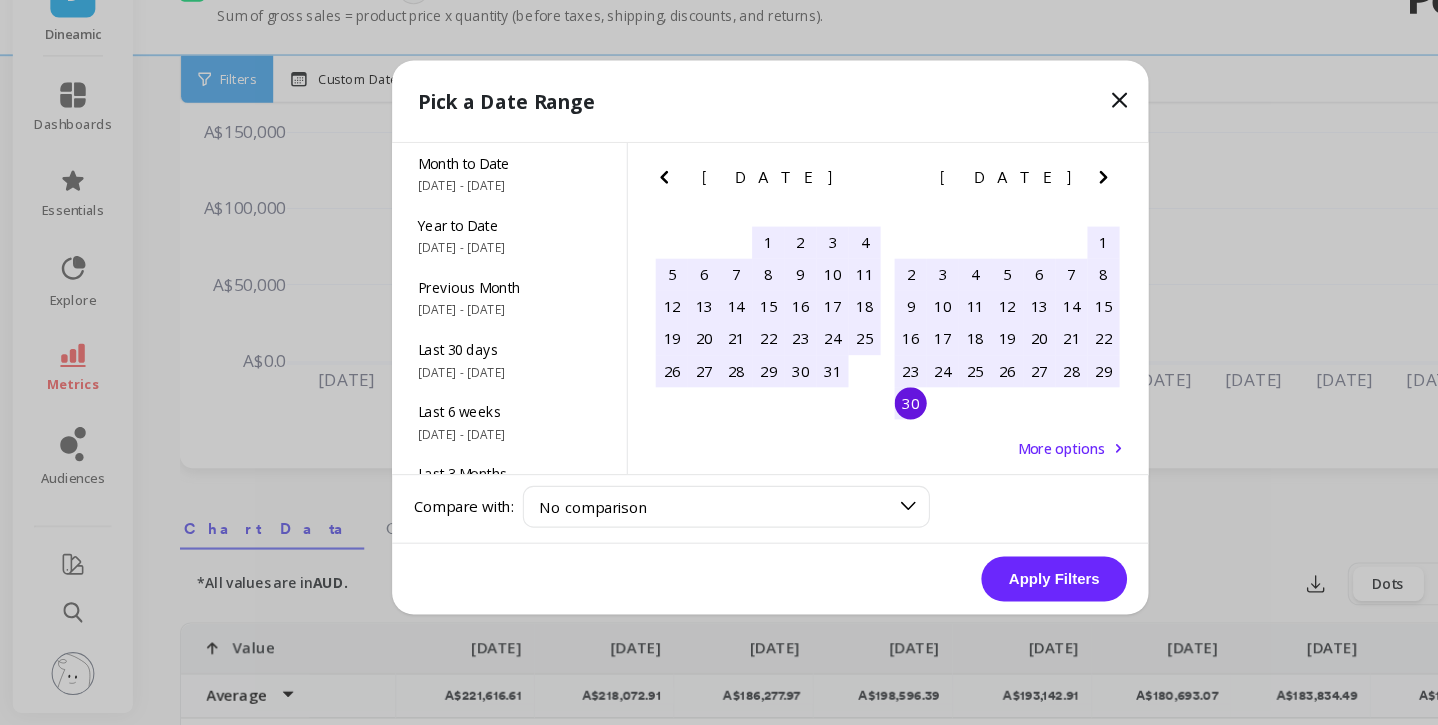 click on "30" at bounding box center [850, 424] 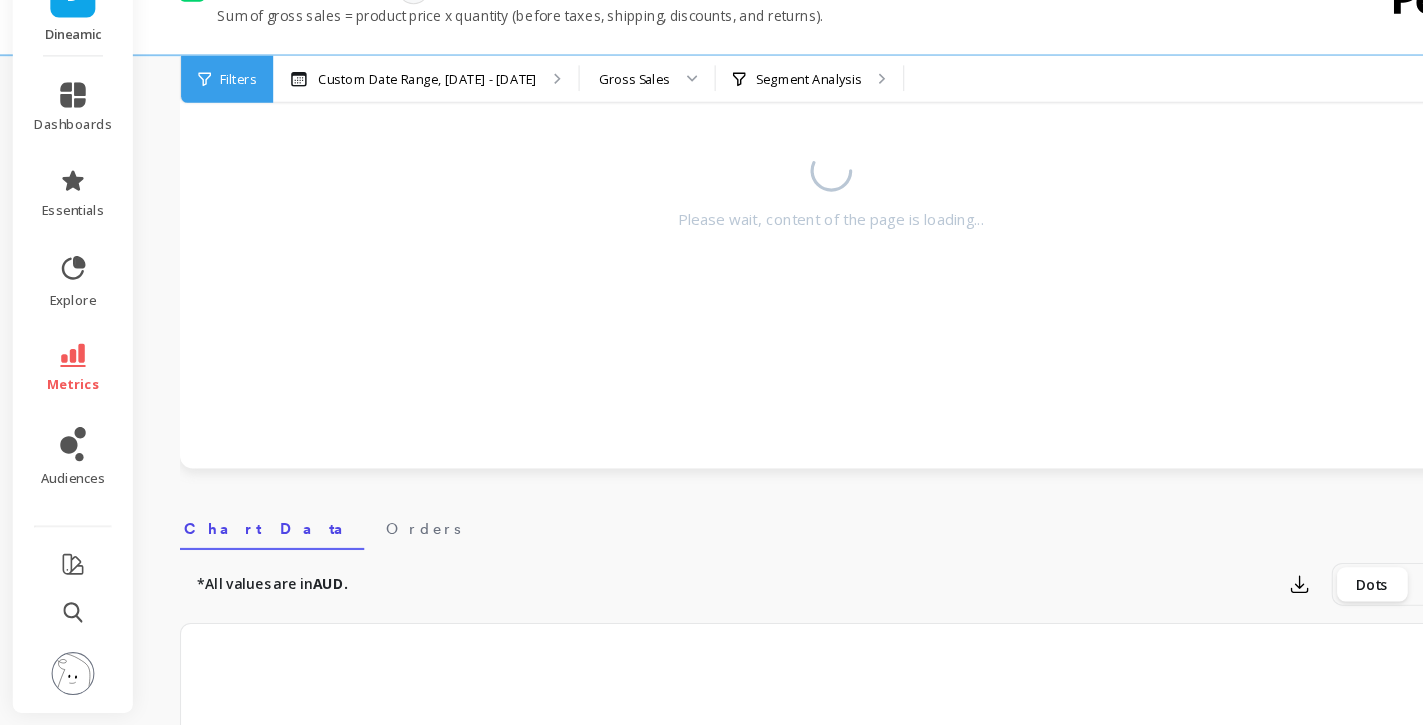 click on "*All values are in  AUD. Export Dots Fill" at bounding box center (775, 593) 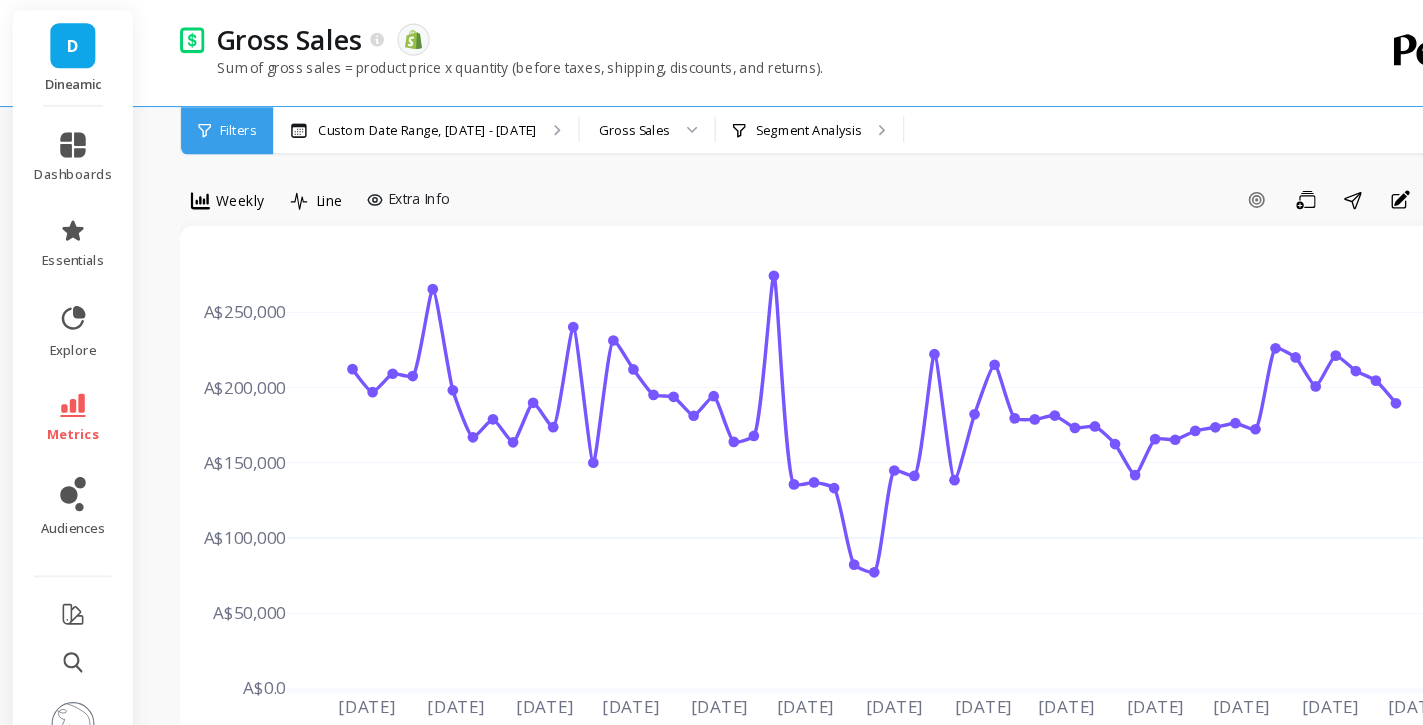 scroll, scrollTop: 0, scrollLeft: 0, axis: both 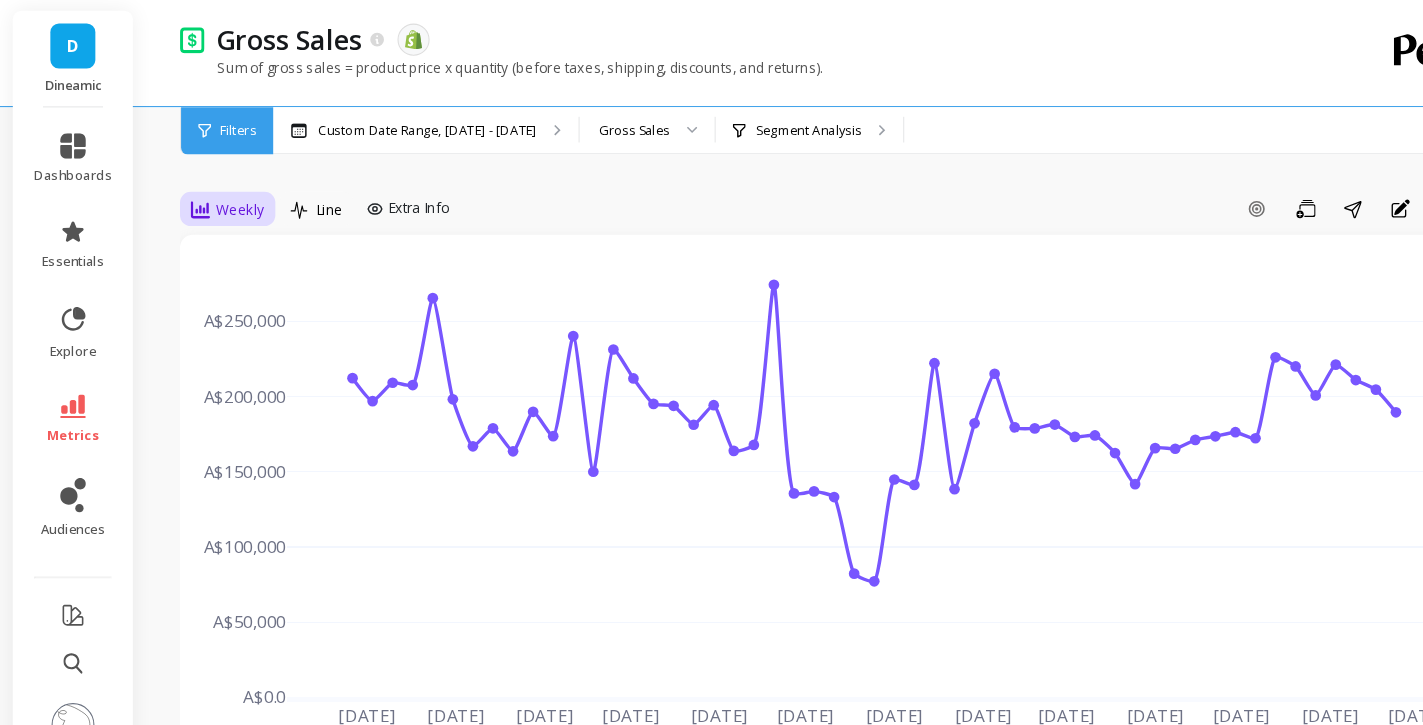 click on "Weekly" at bounding box center (224, 196) 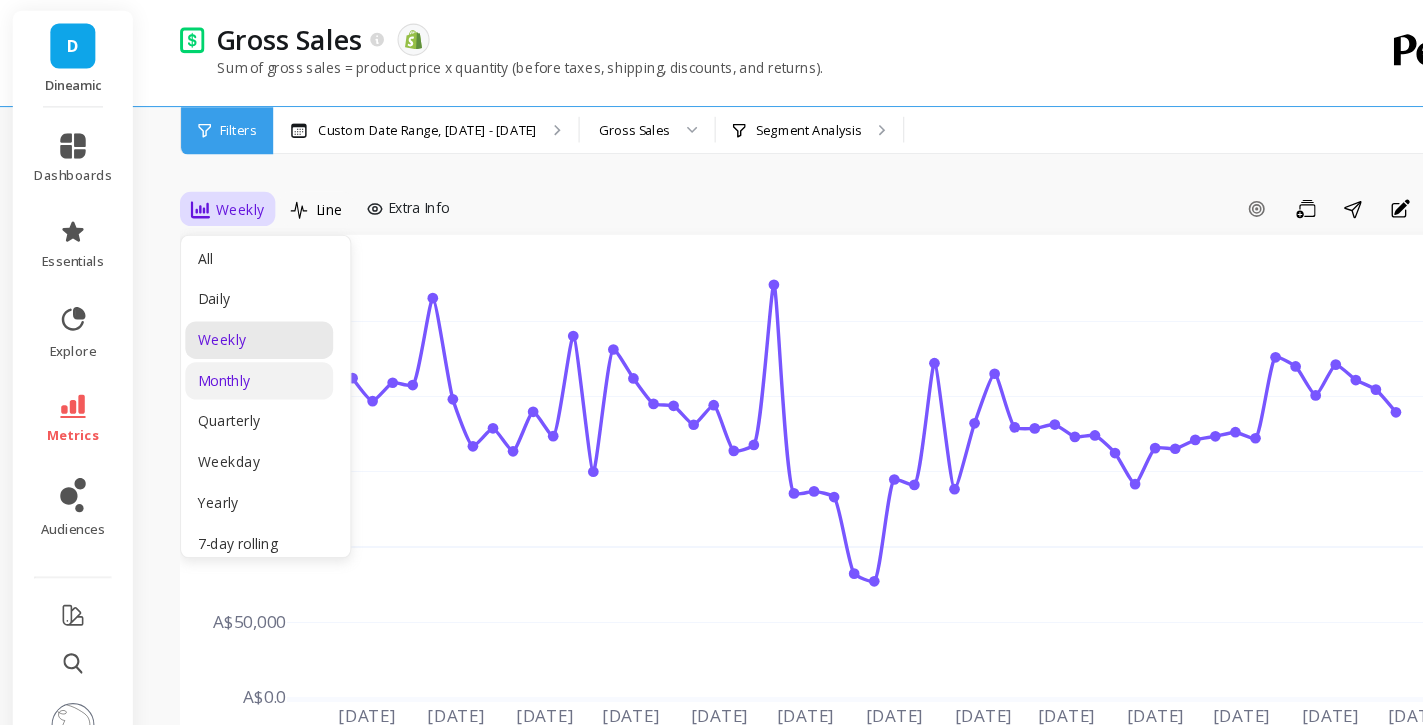 click on "Monthly" at bounding box center (242, 355) 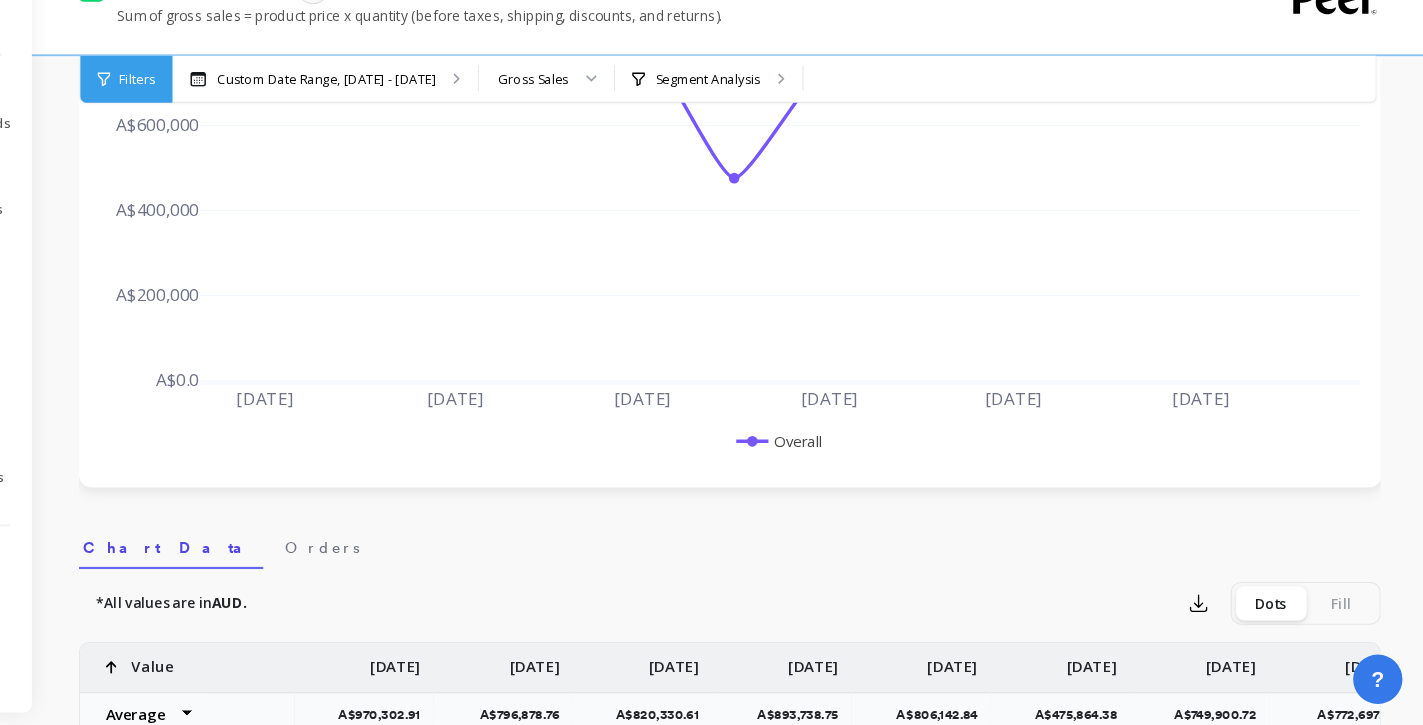 scroll, scrollTop: 248, scrollLeft: 0, axis: vertical 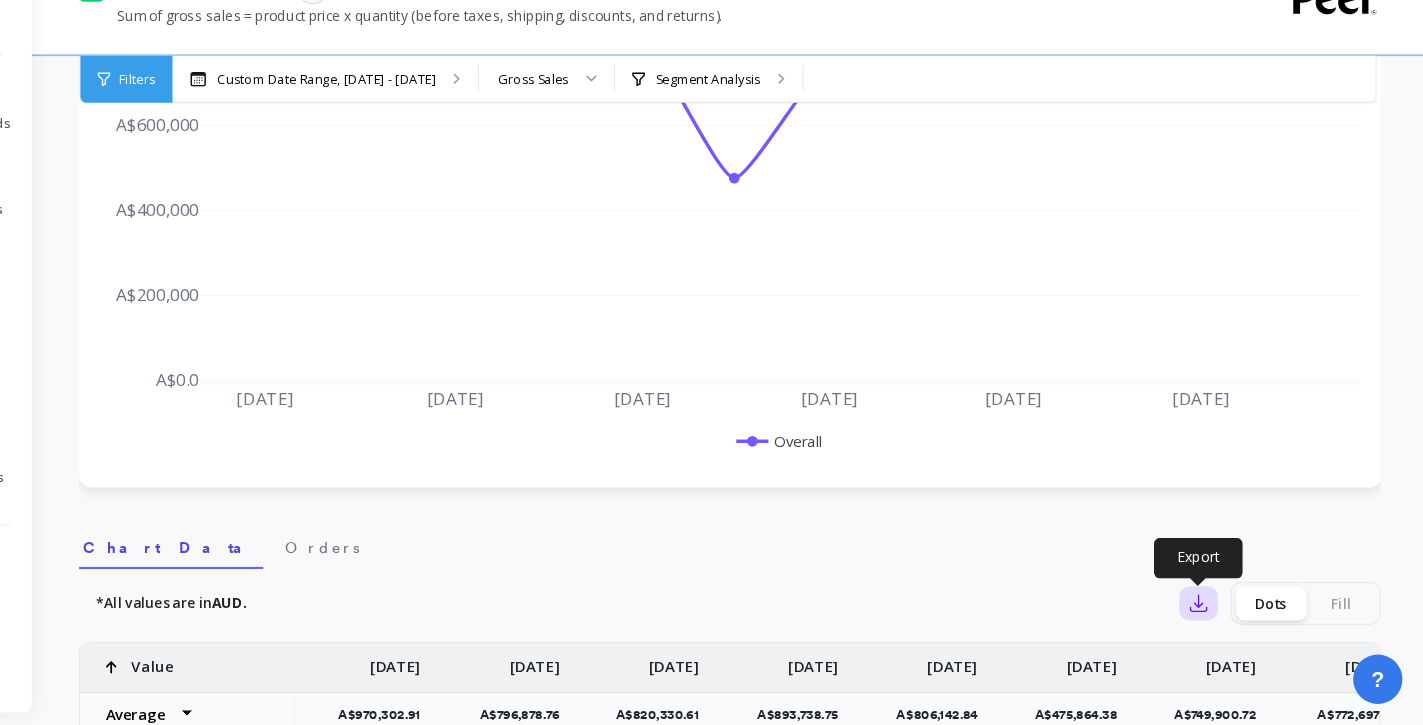 click 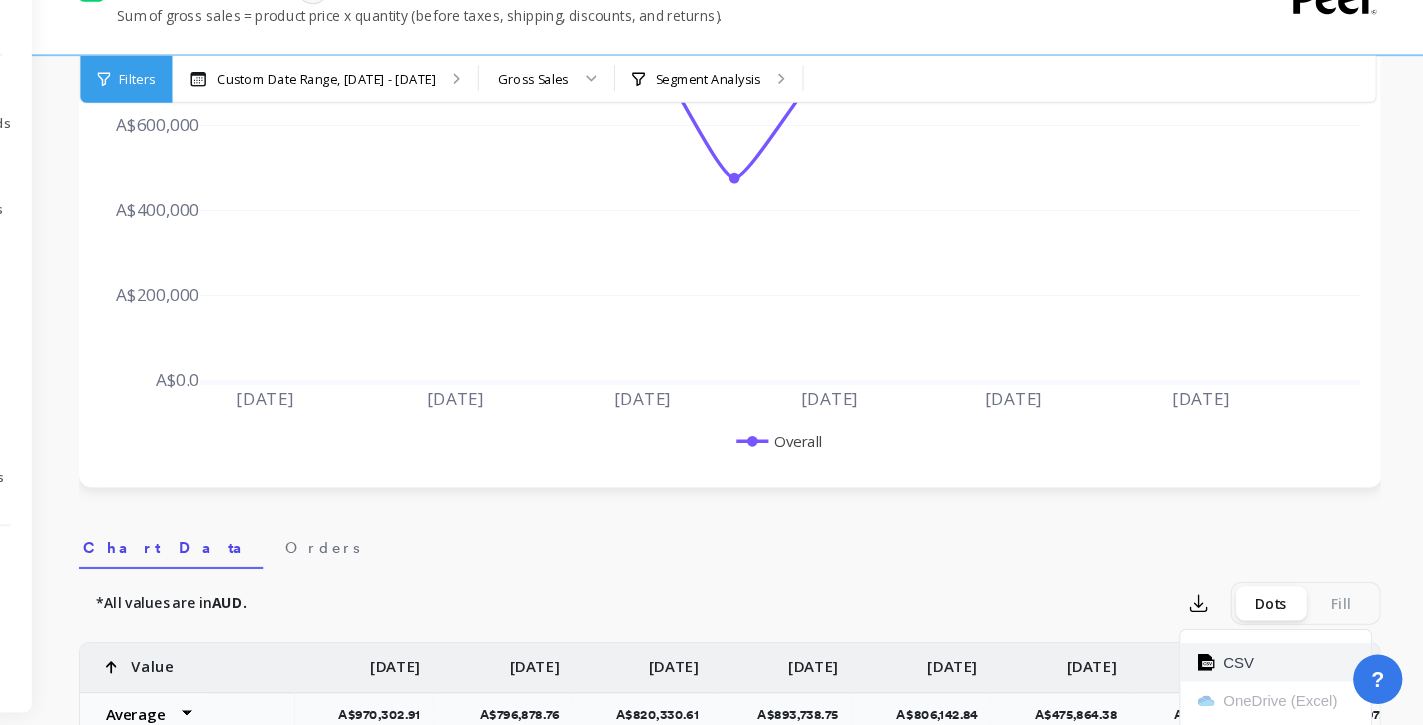 click on "CSV" at bounding box center (1285, 666) 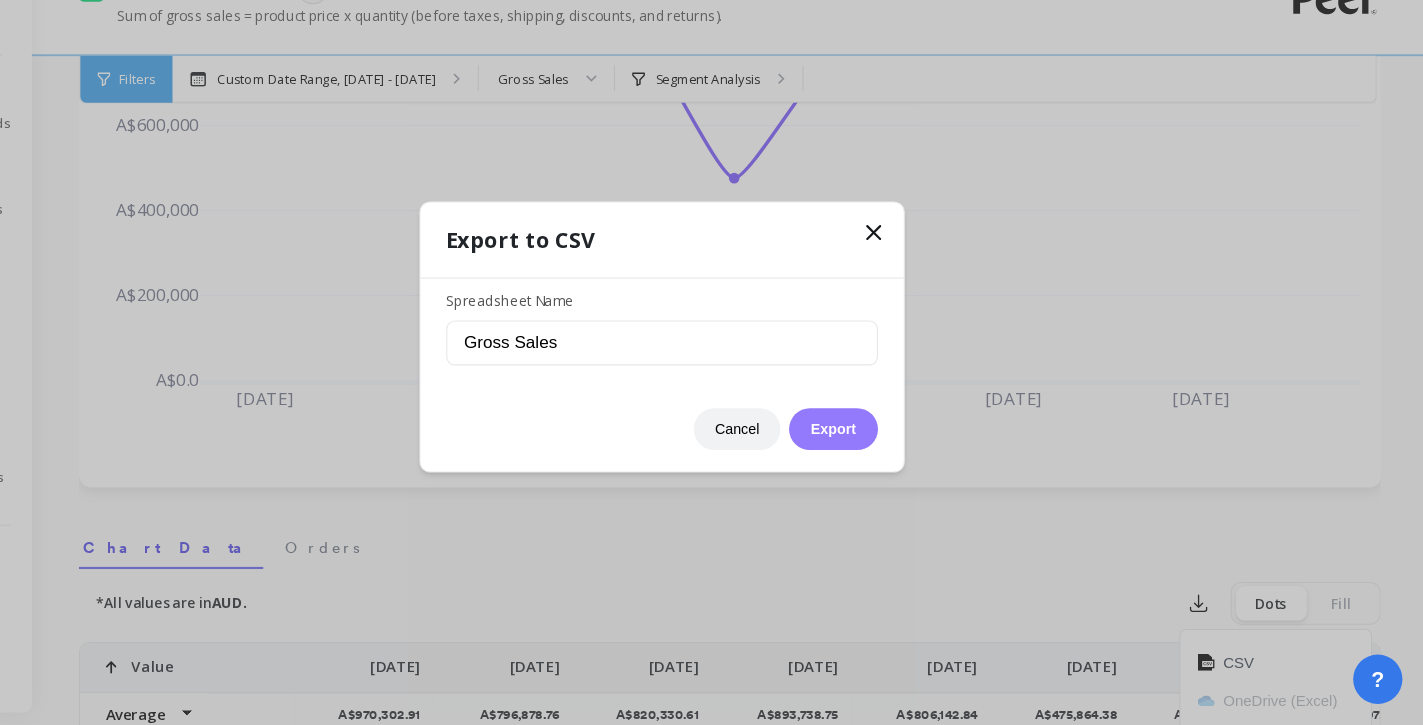 click on "Export" at bounding box center (872, 448) 